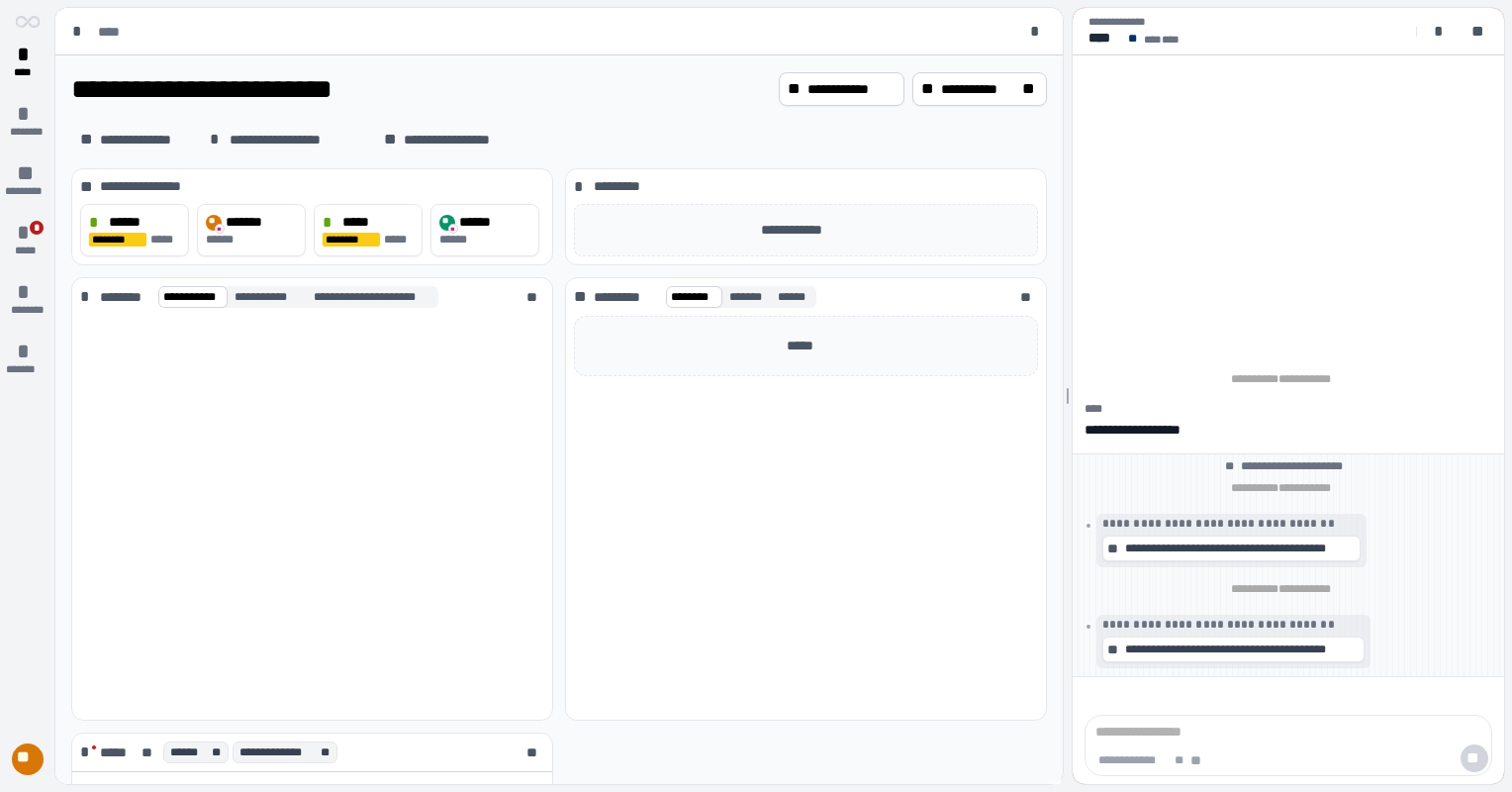 scroll, scrollTop: 0, scrollLeft: 0, axis: both 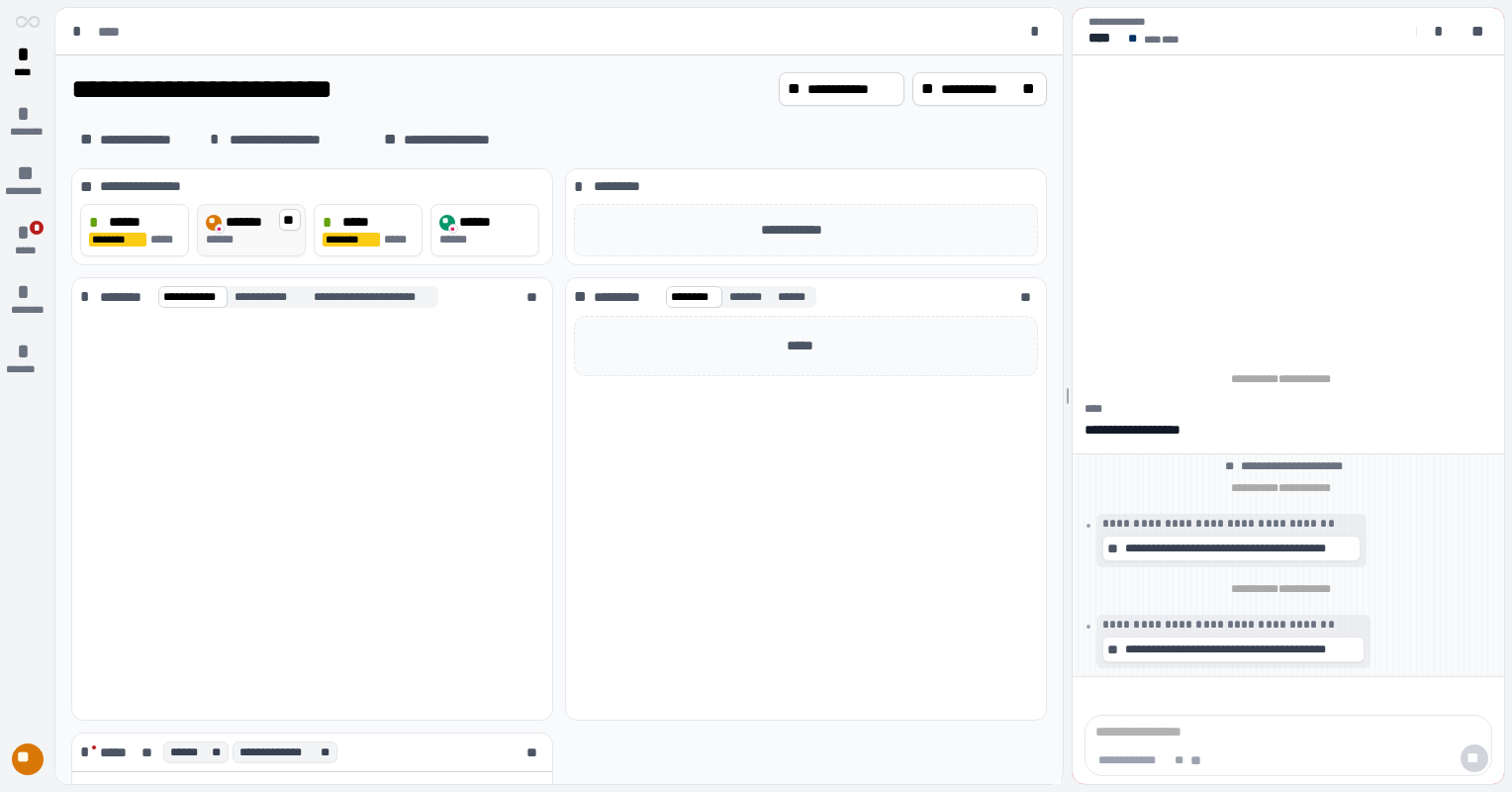 click on "*******" at bounding box center [246, 222] 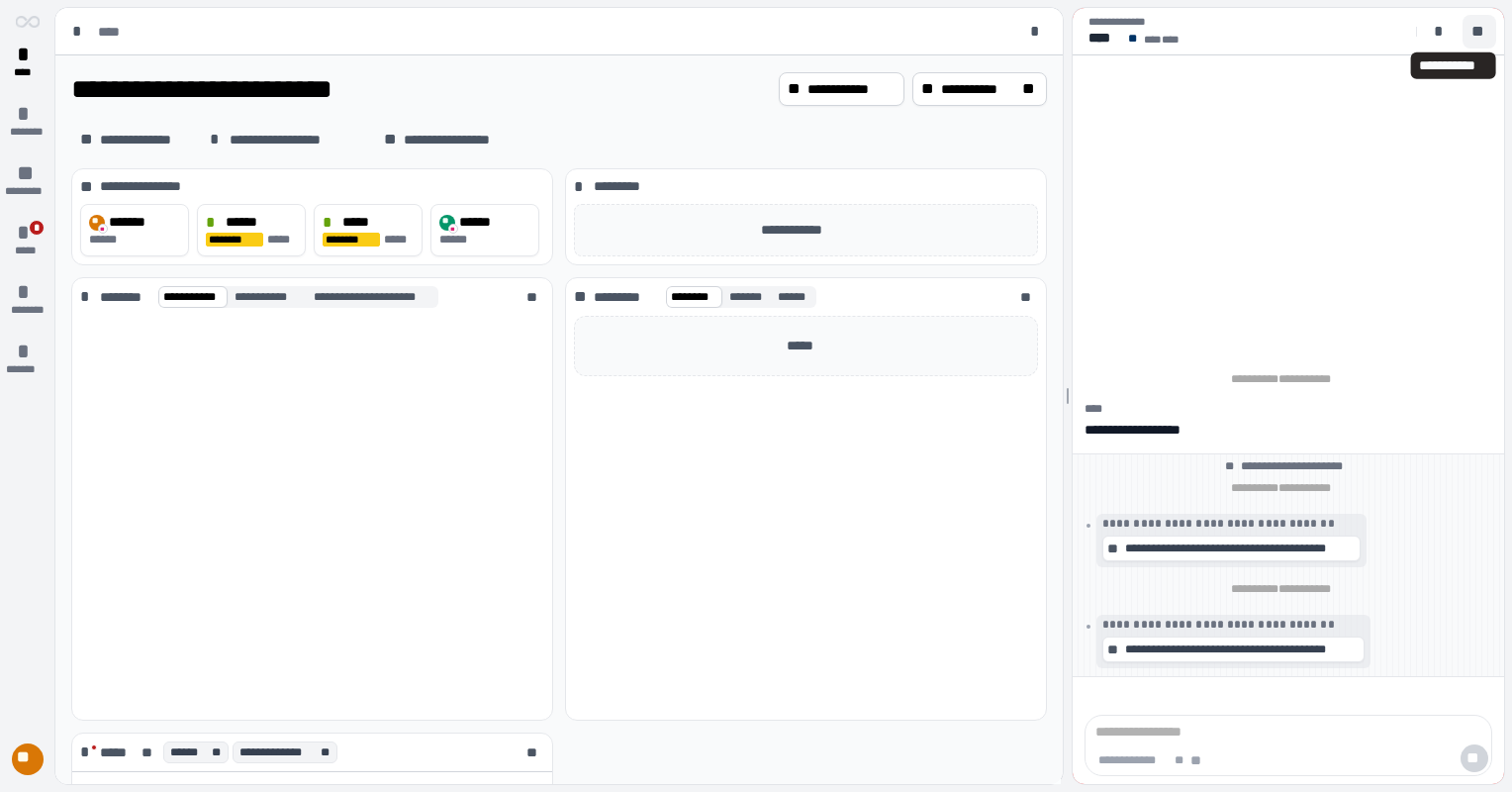 click on "**" at bounding box center (1479, 32) 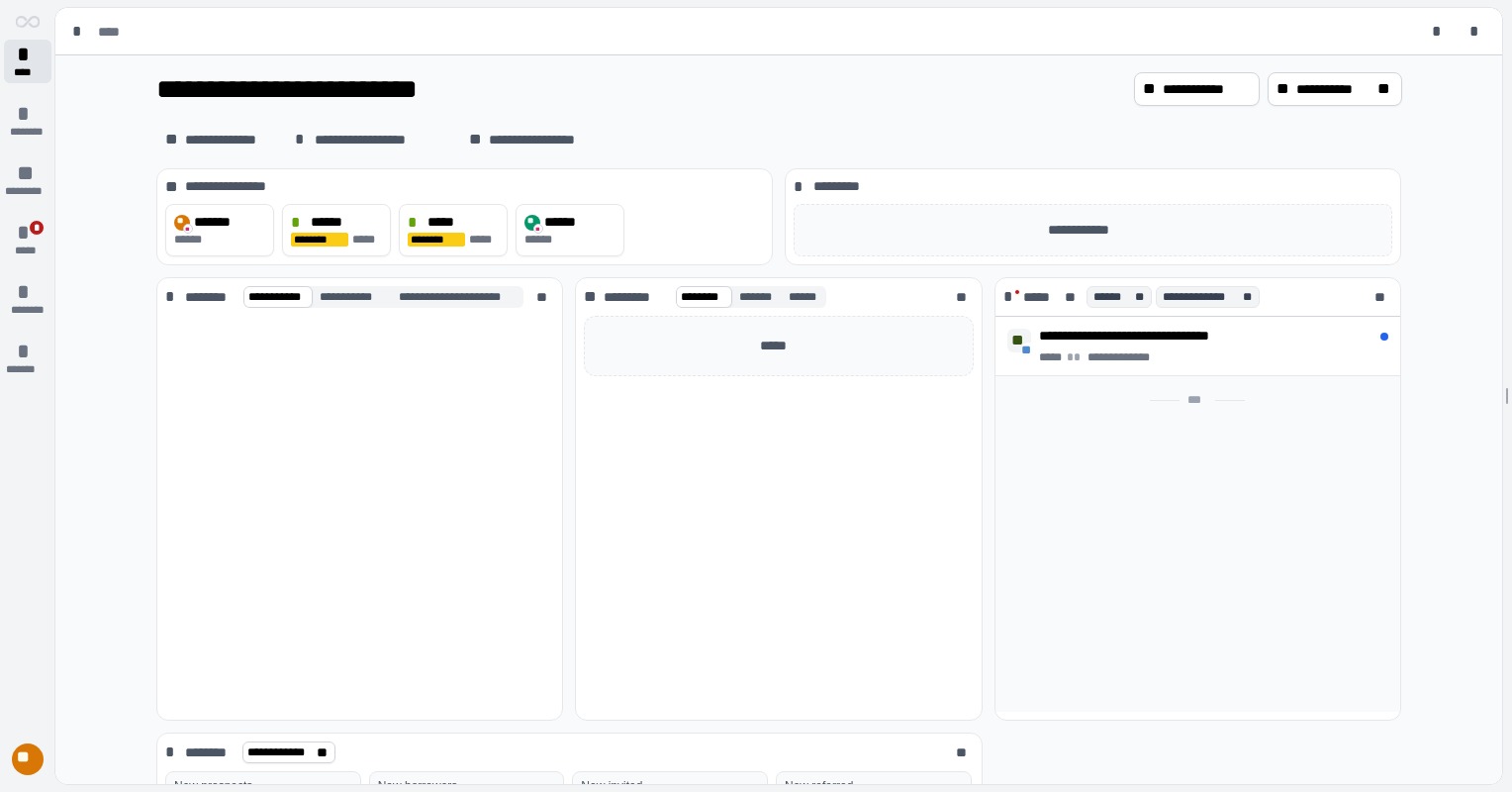 click on "*" at bounding box center [28, 54] 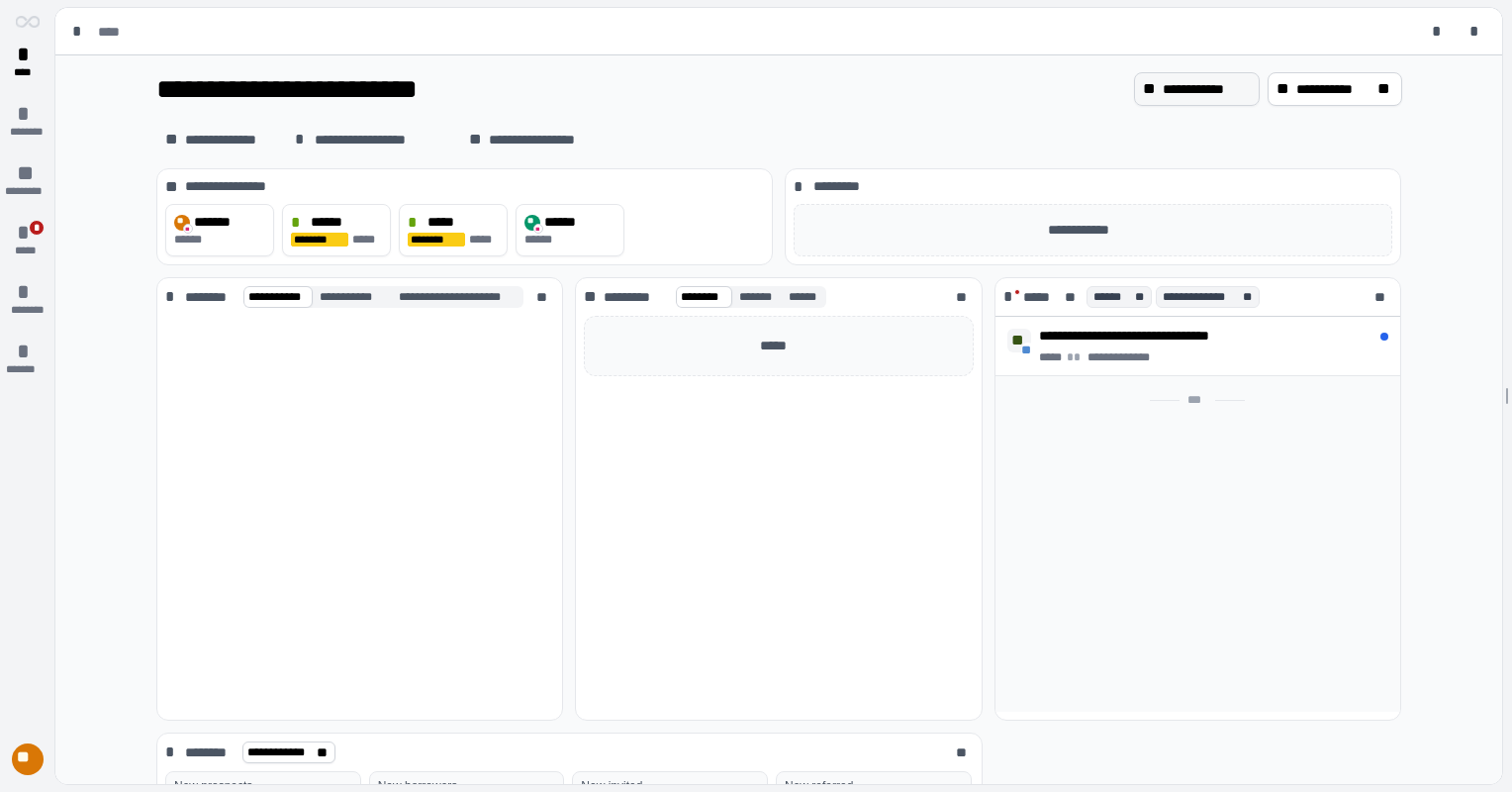 click on "**********" at bounding box center [1206, 89] 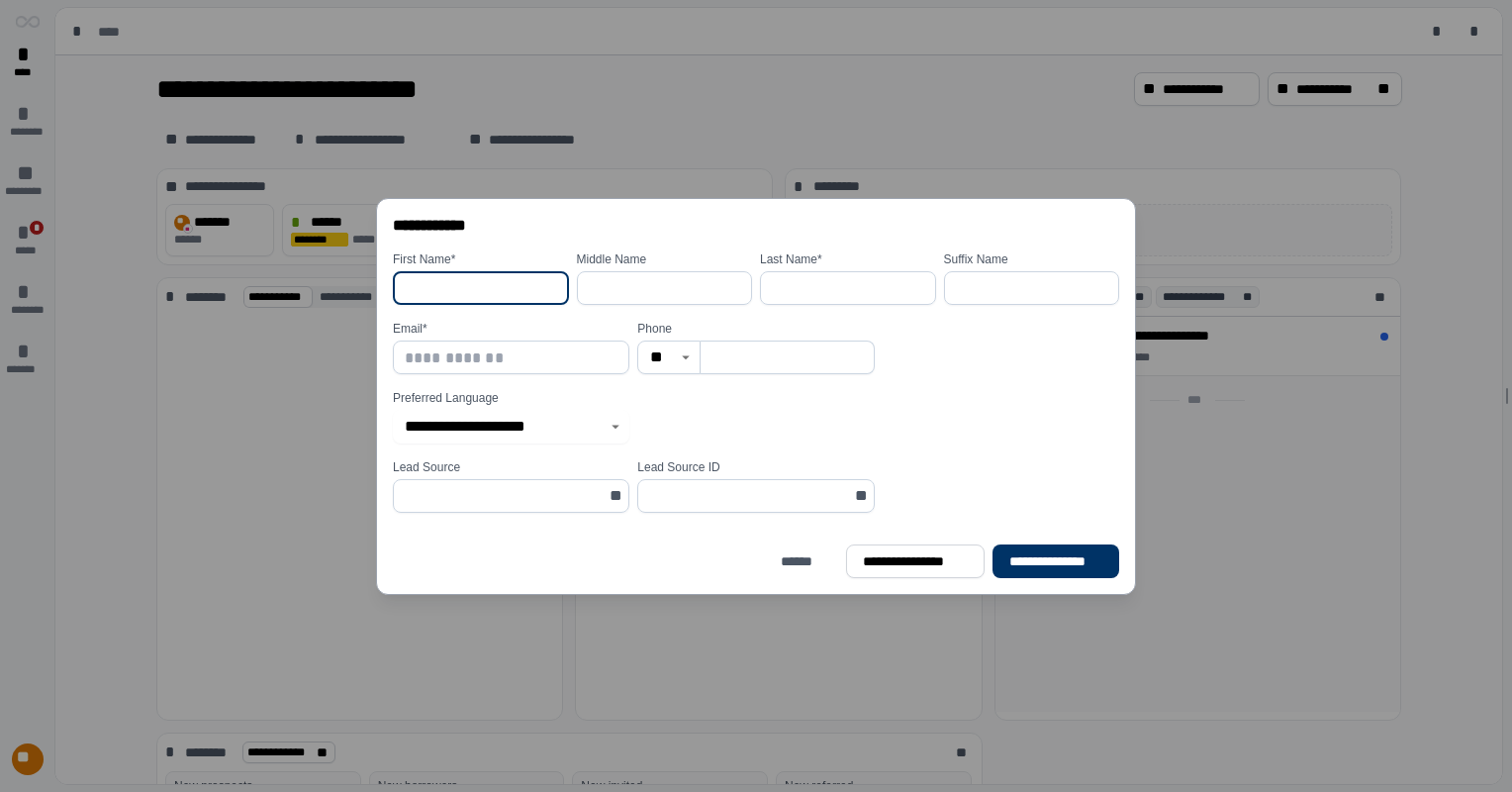 click at bounding box center [481, 288] 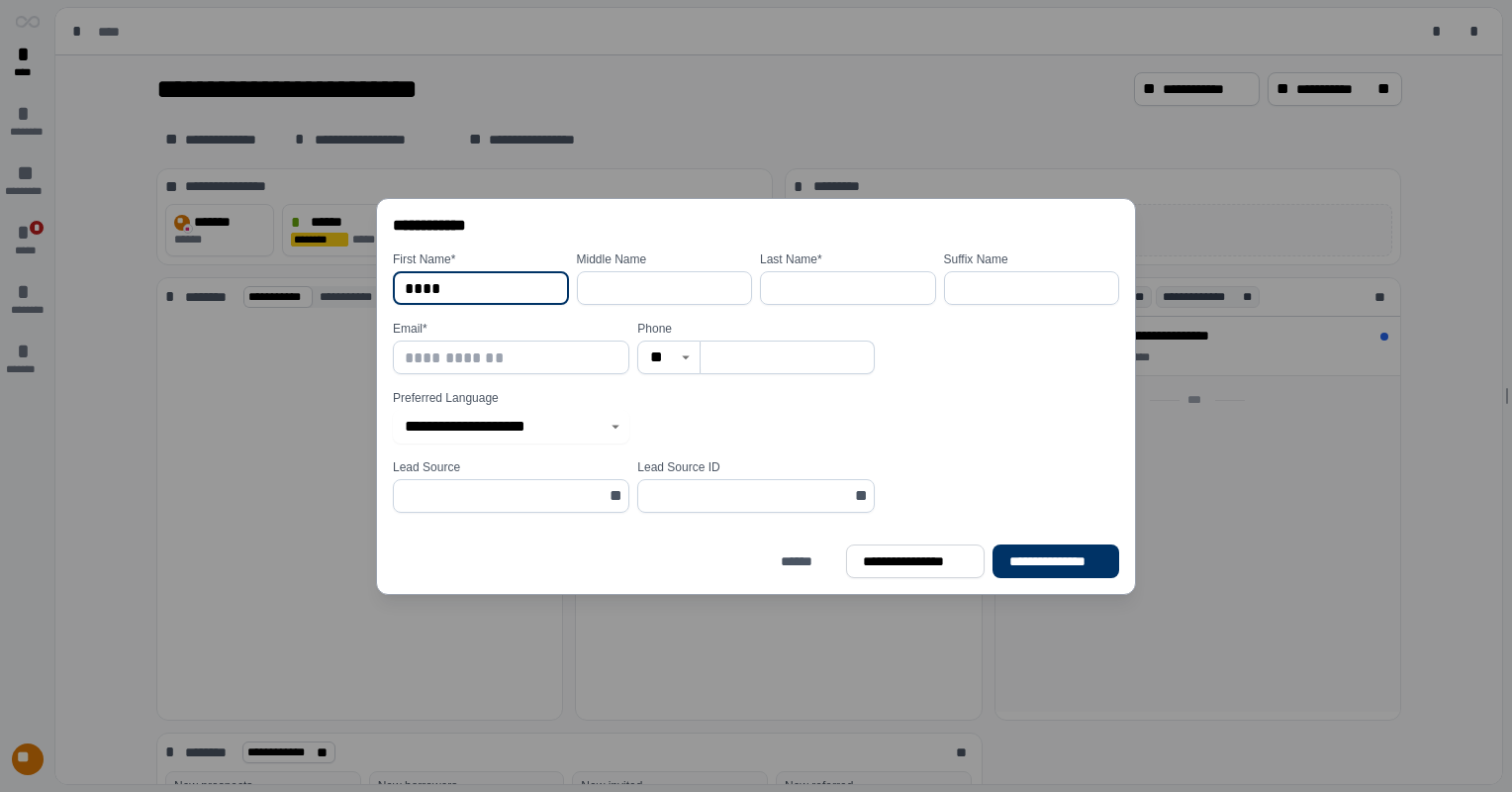 type on "****" 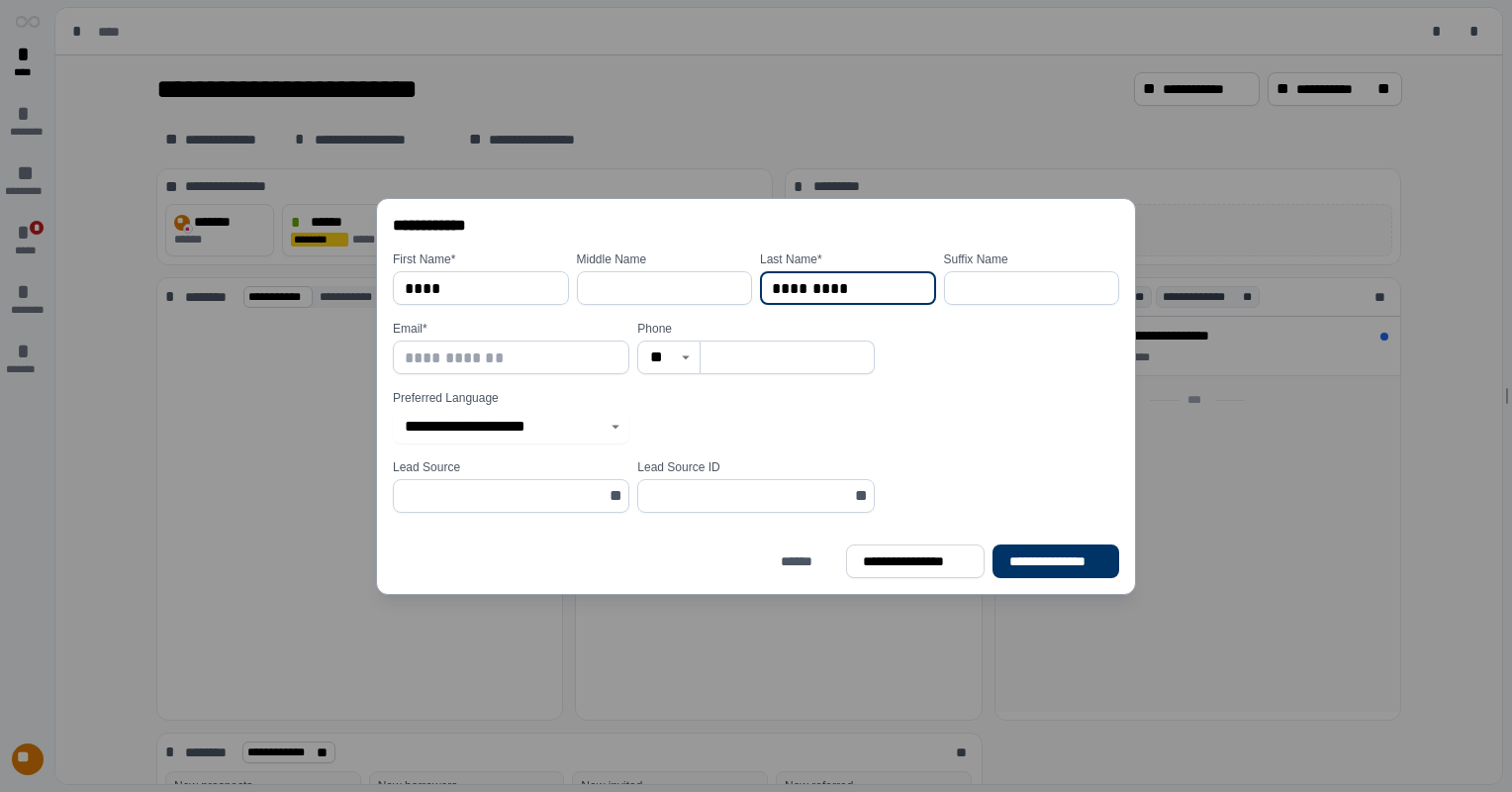 type on "*********" 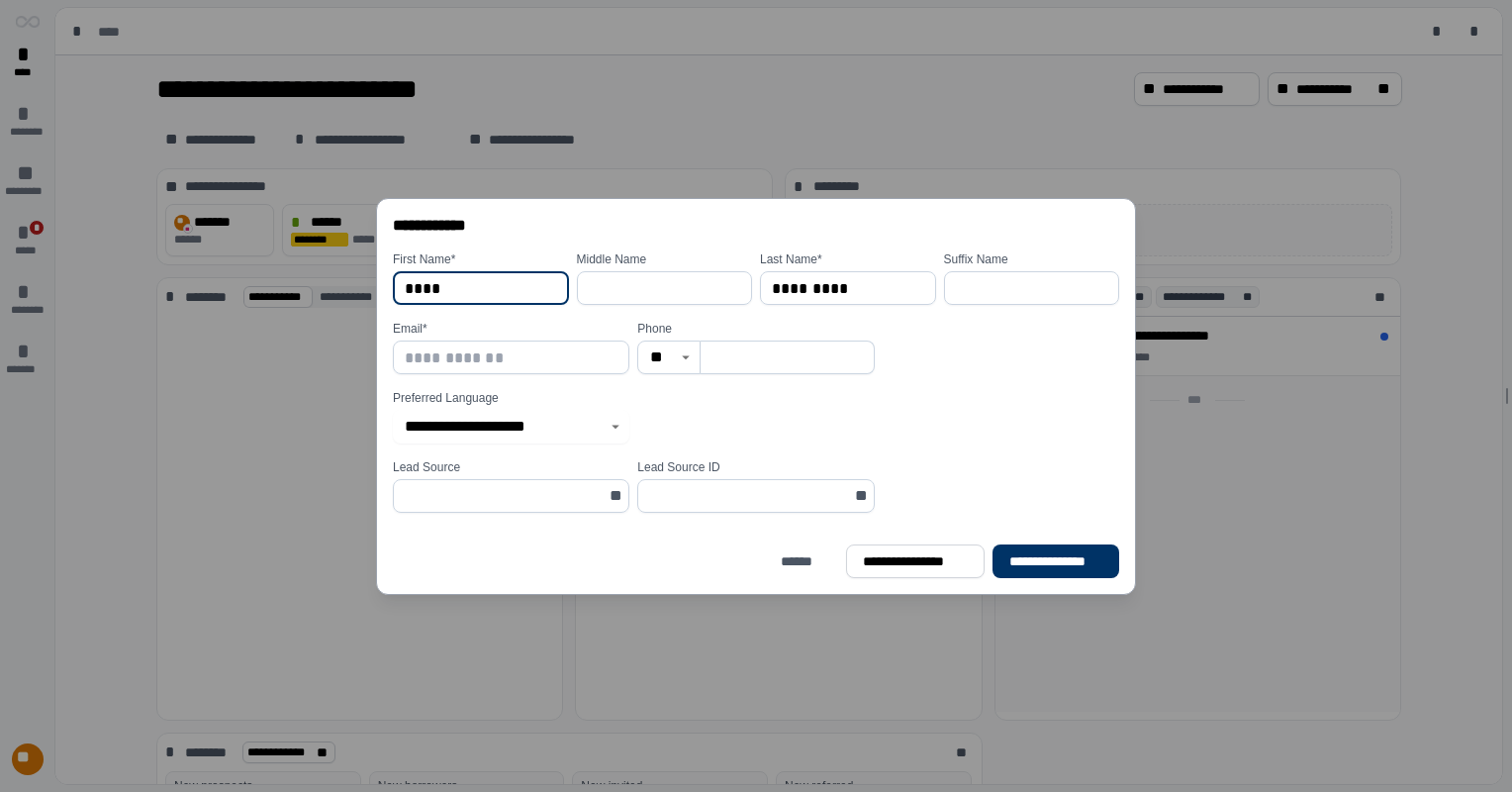 click on "****" at bounding box center (481, 288) 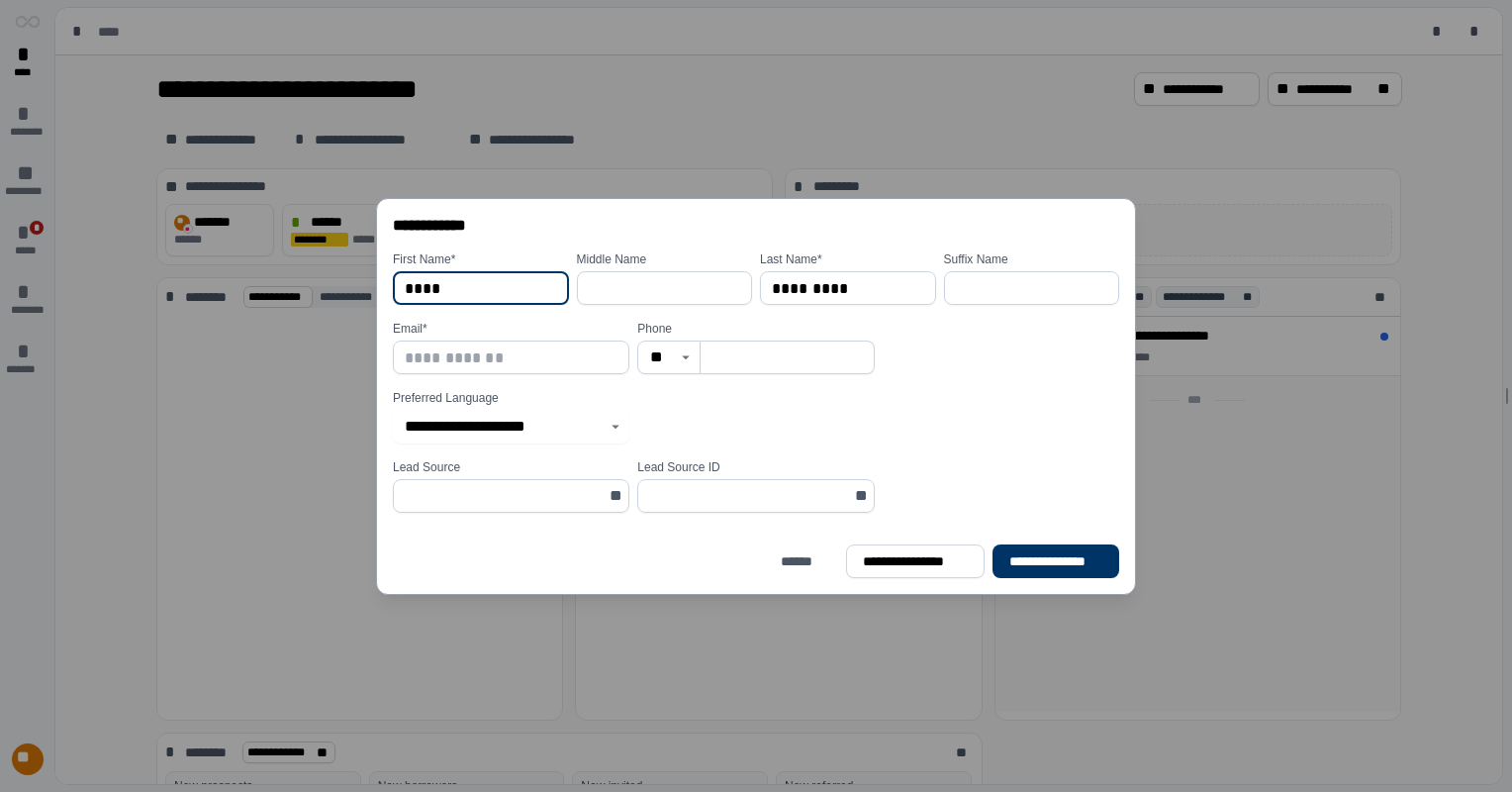 type on "****" 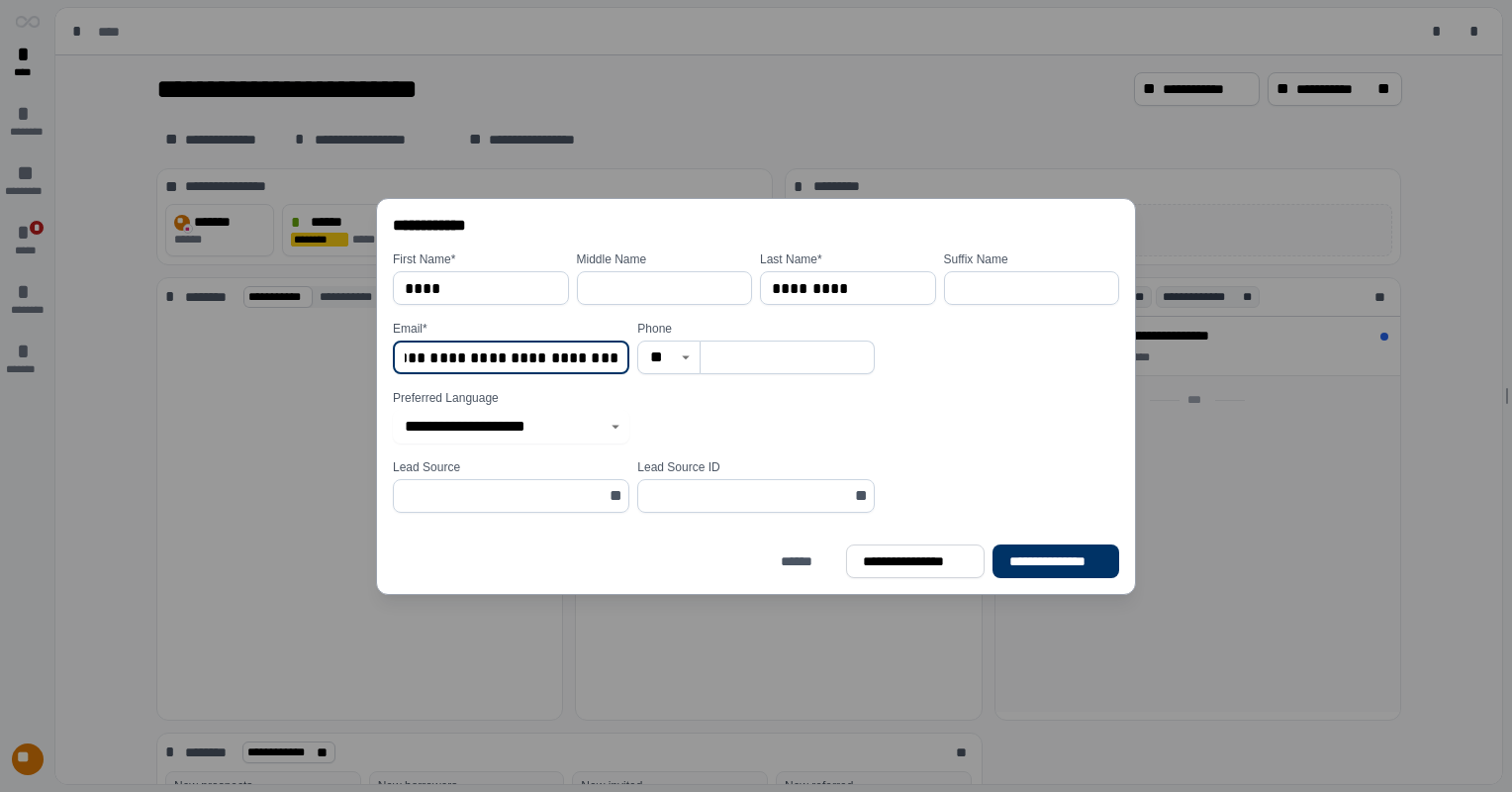 scroll, scrollTop: 0, scrollLeft: 60, axis: horizontal 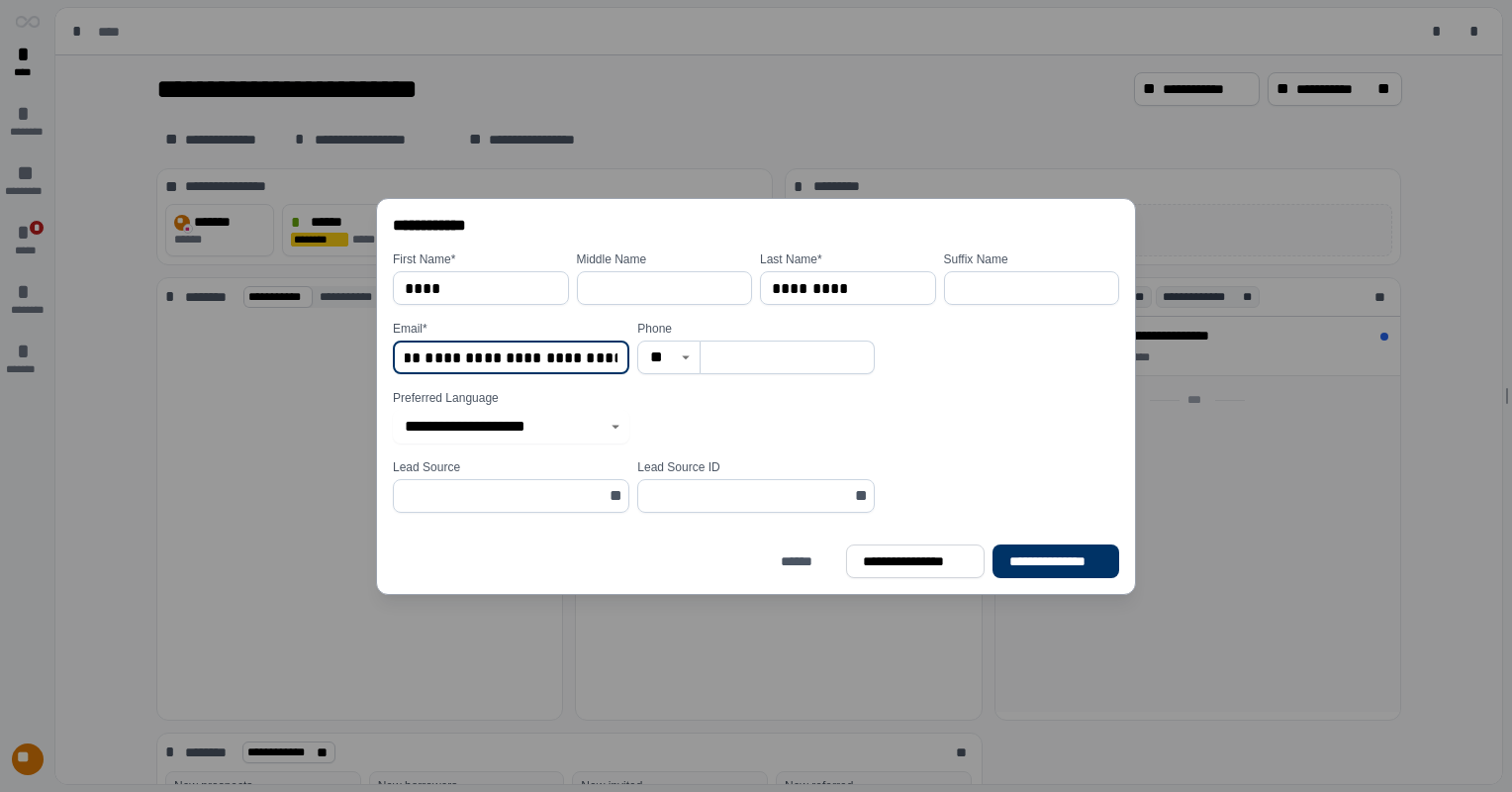 type on "**********" 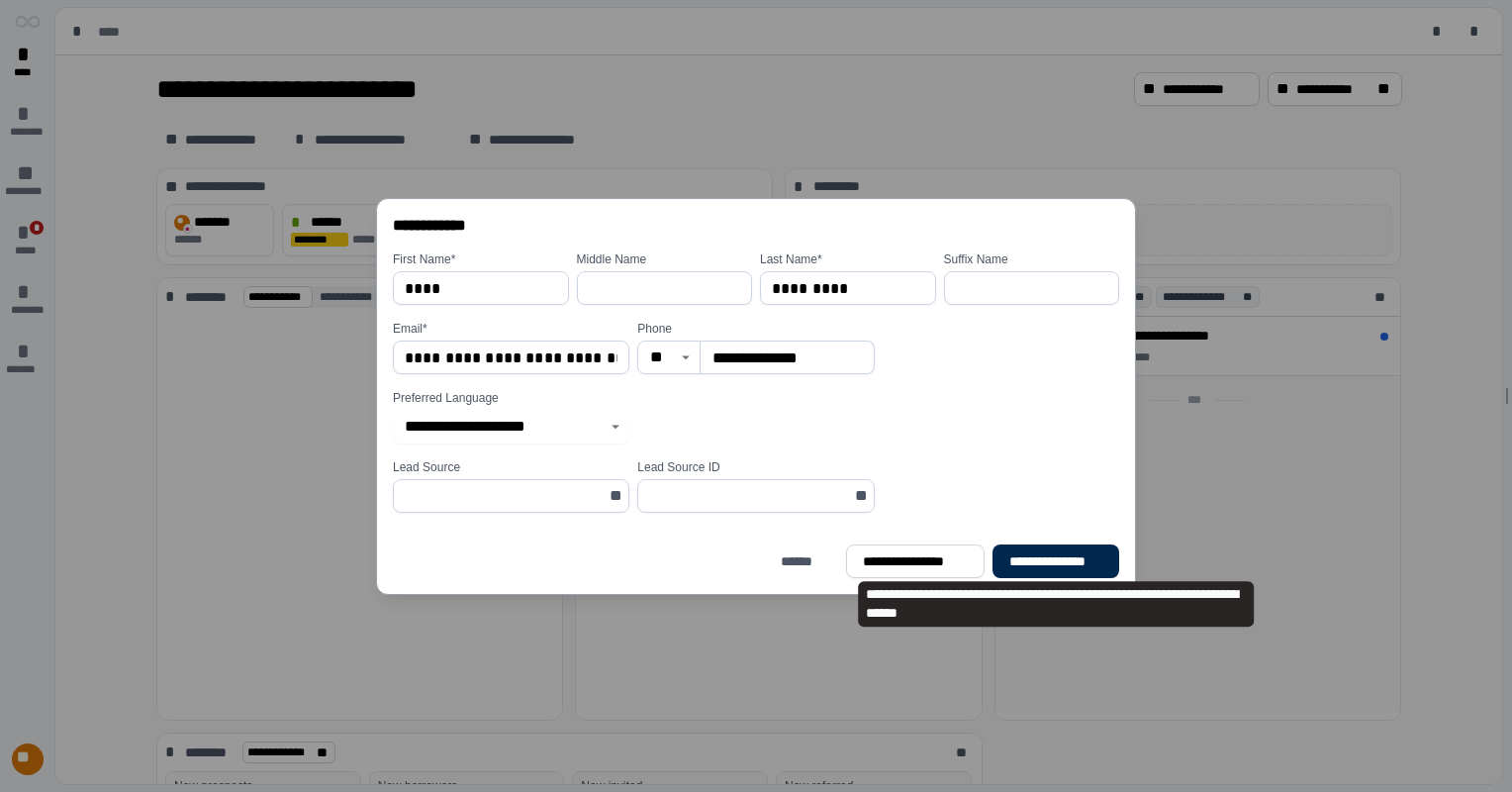 type on "**********" 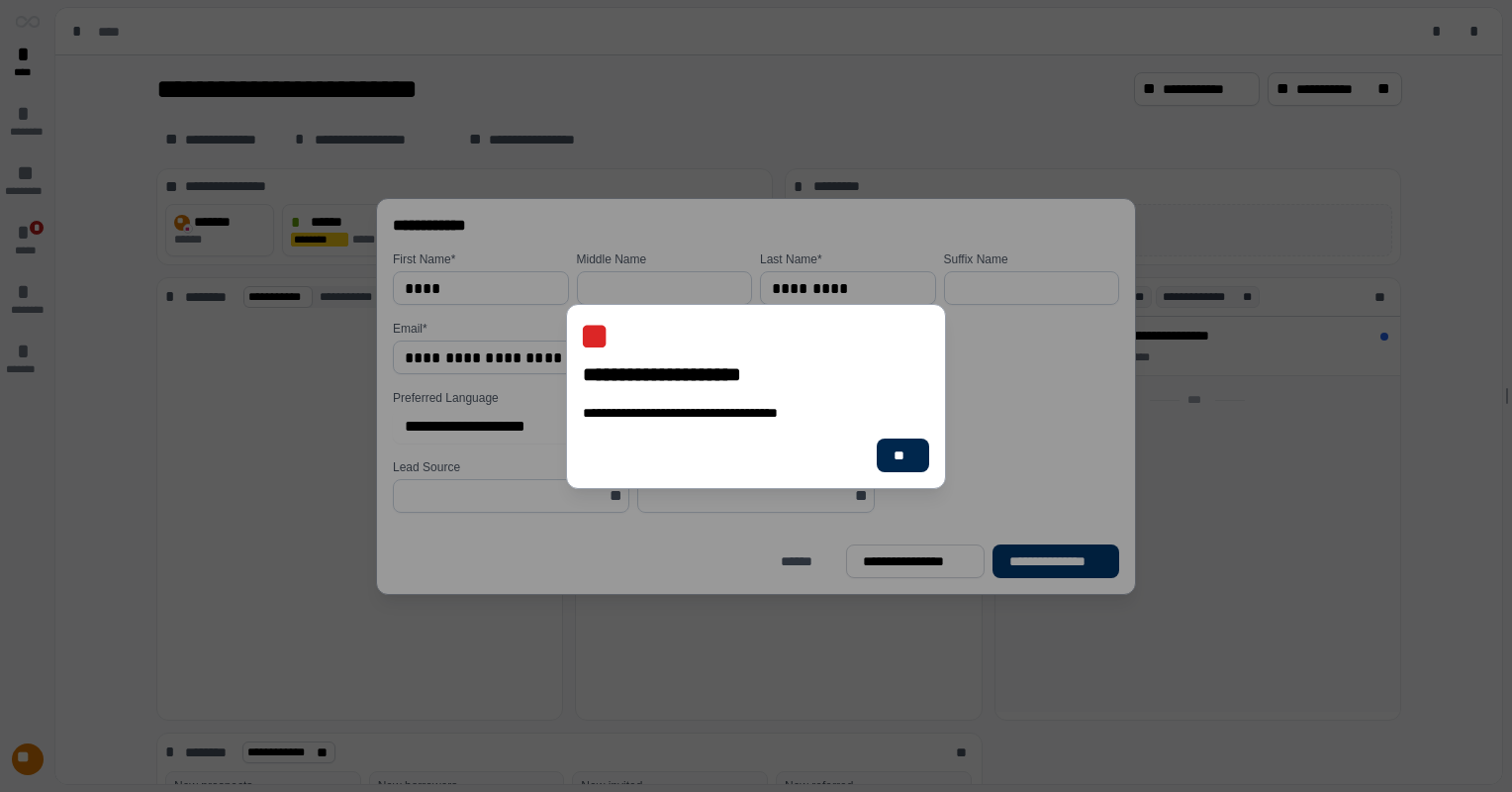 click on "**" at bounding box center [902, 454] 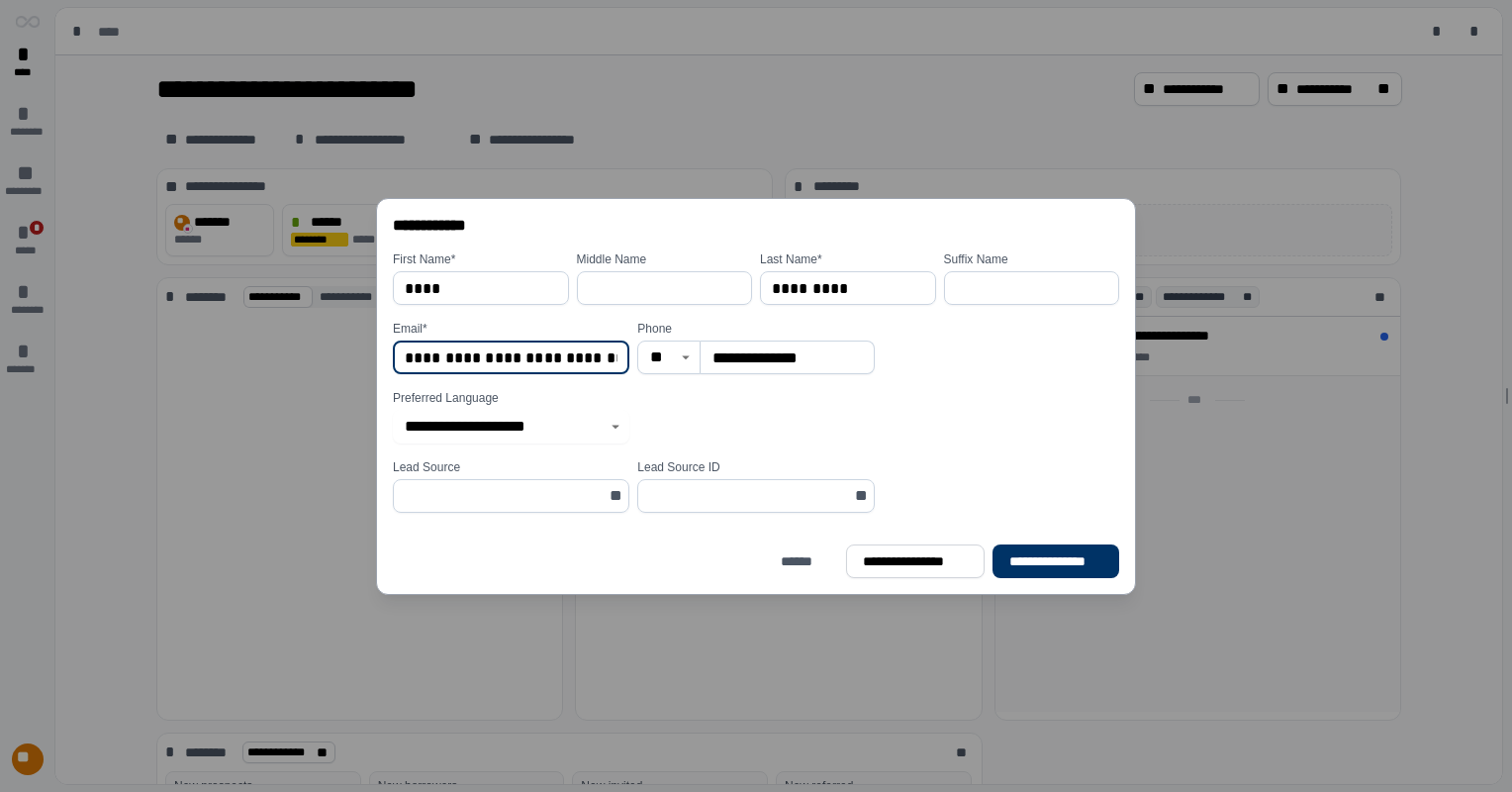 click on "**********" at bounding box center [511, 357] 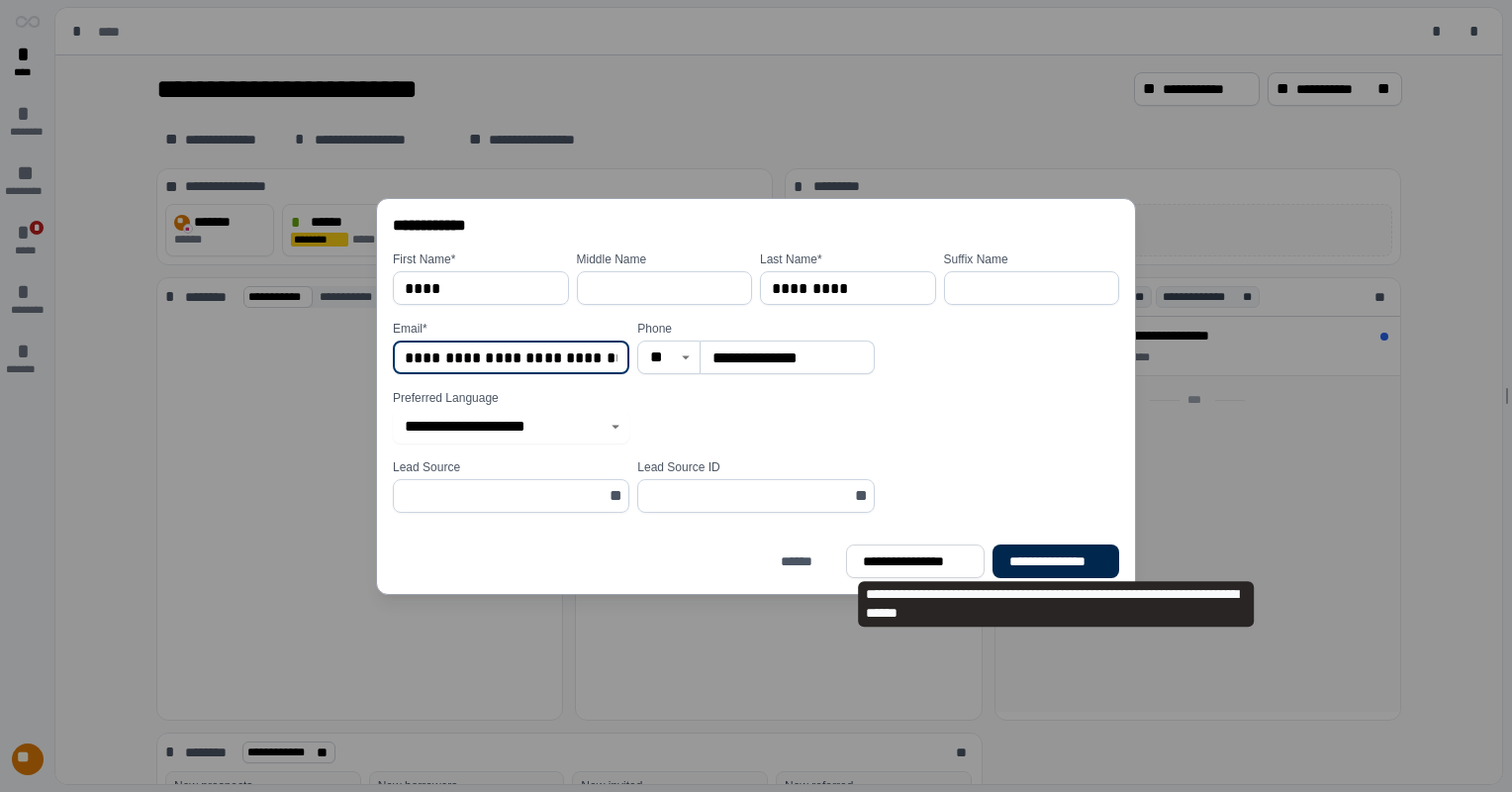type on "**********" 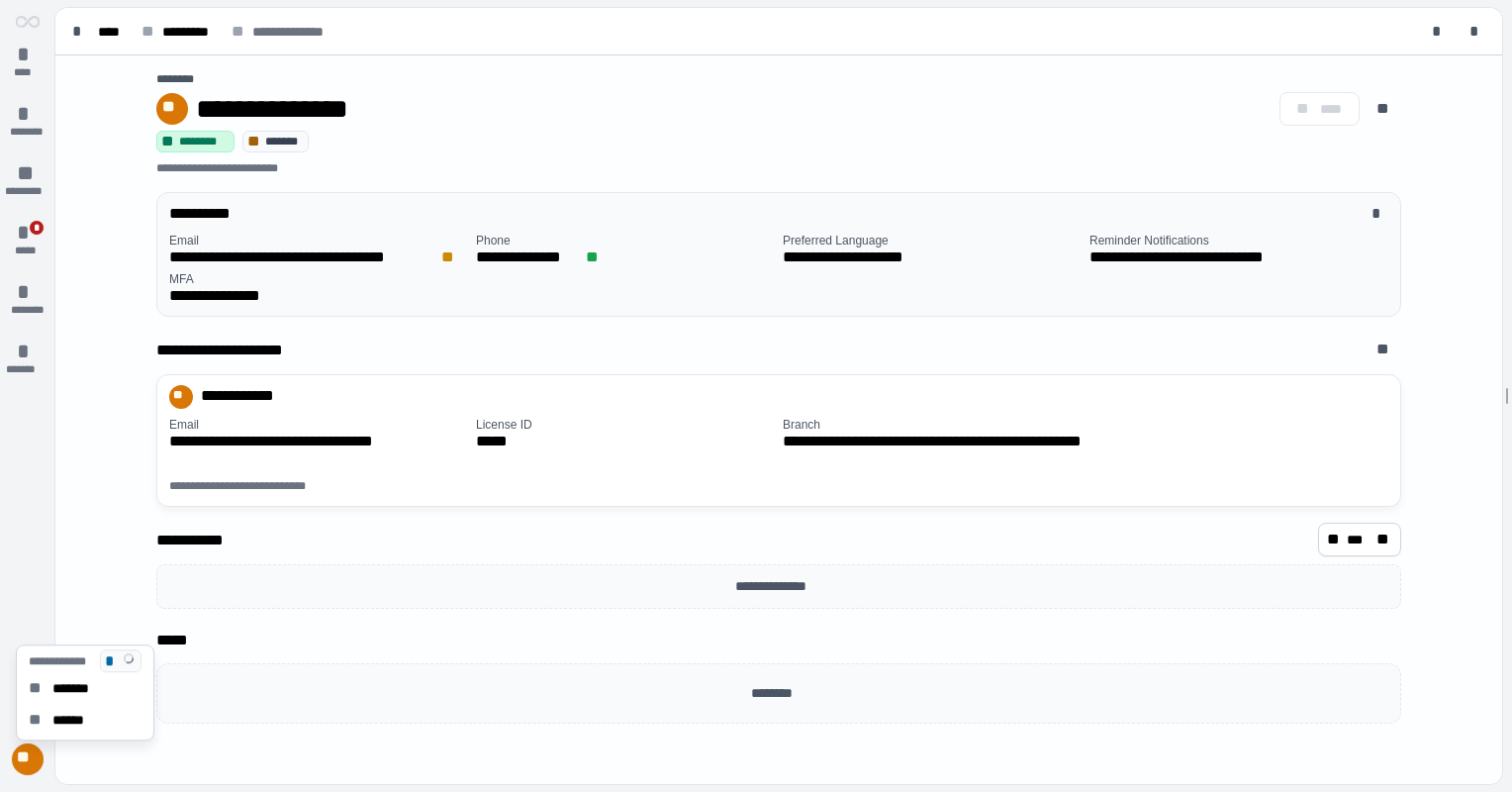 click on "**" at bounding box center [28, 759] 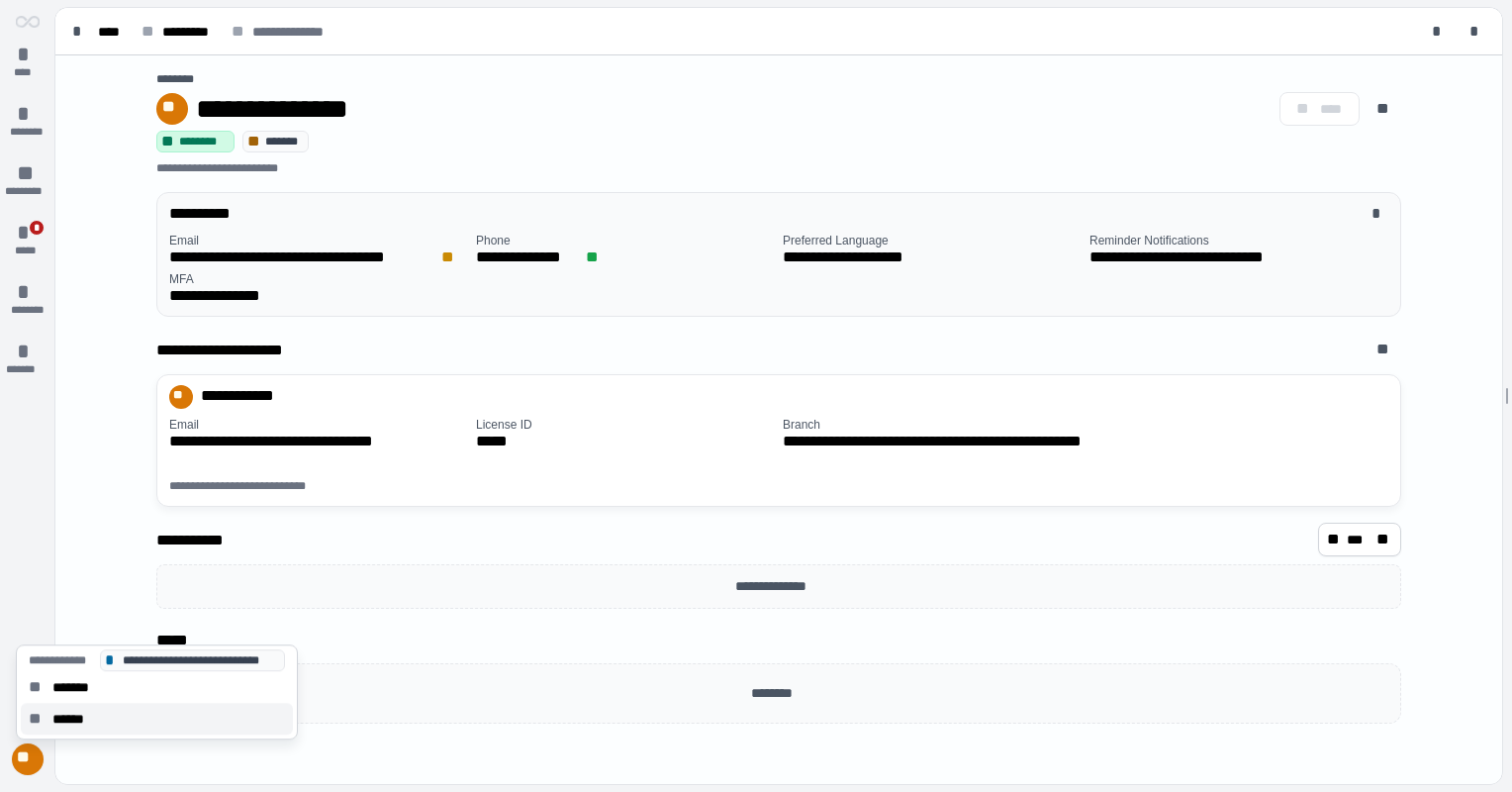 click on "******" at bounding box center [74, 719] 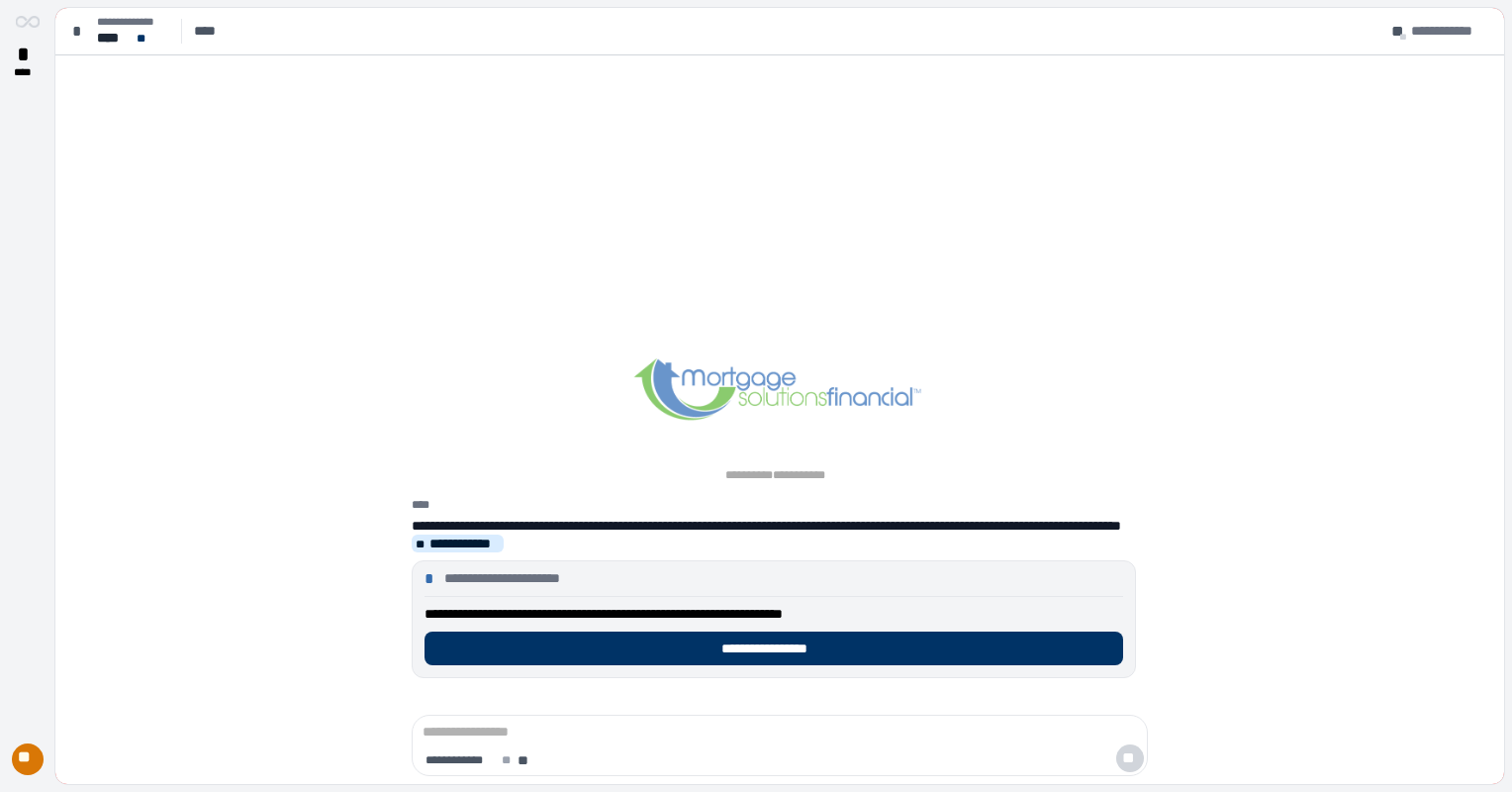 scroll, scrollTop: 0, scrollLeft: 0, axis: both 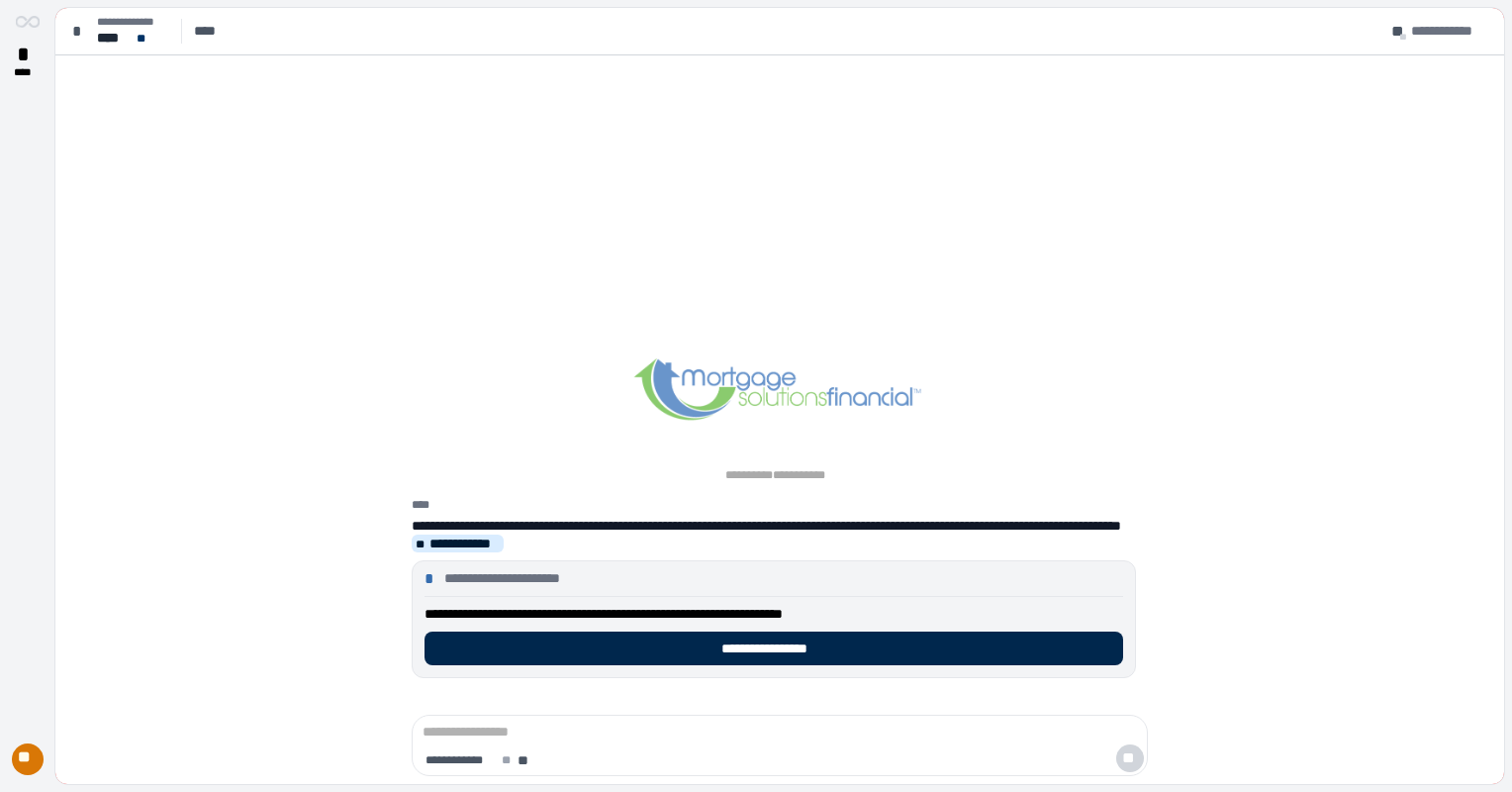 click on "**********" at bounding box center [774, 648] 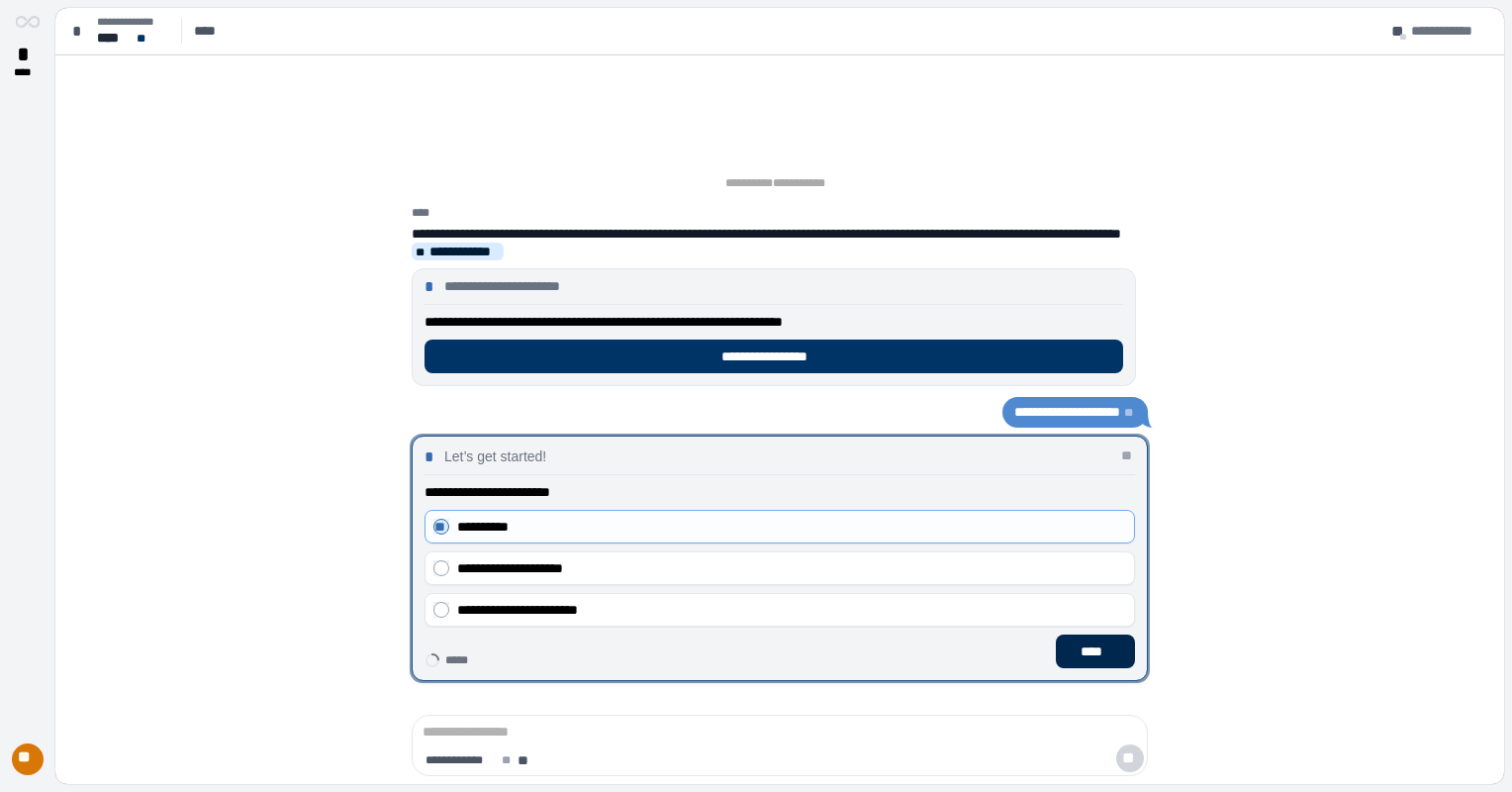 click on "****" at bounding box center (1095, 651) 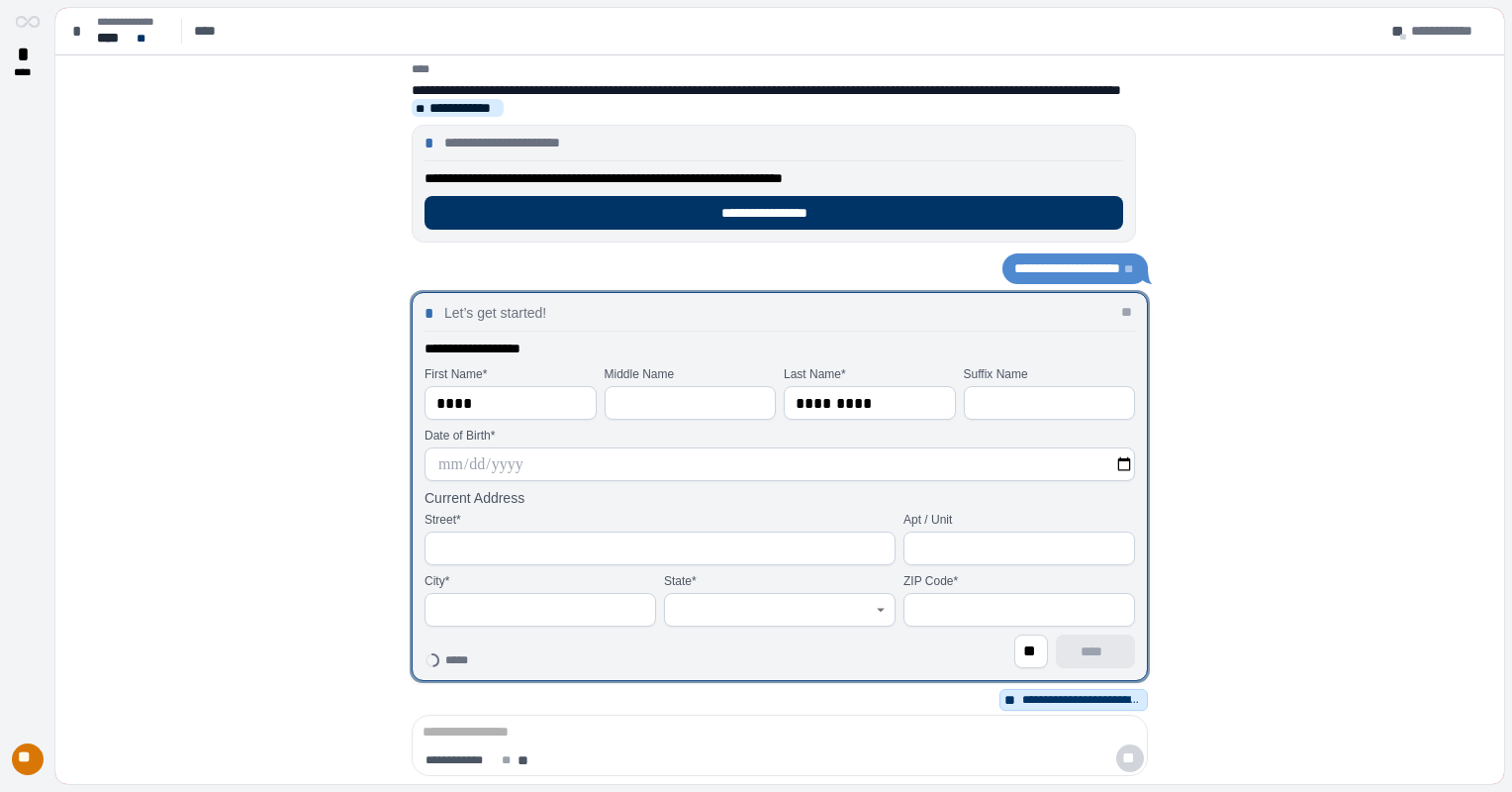 click at bounding box center (780, 464) 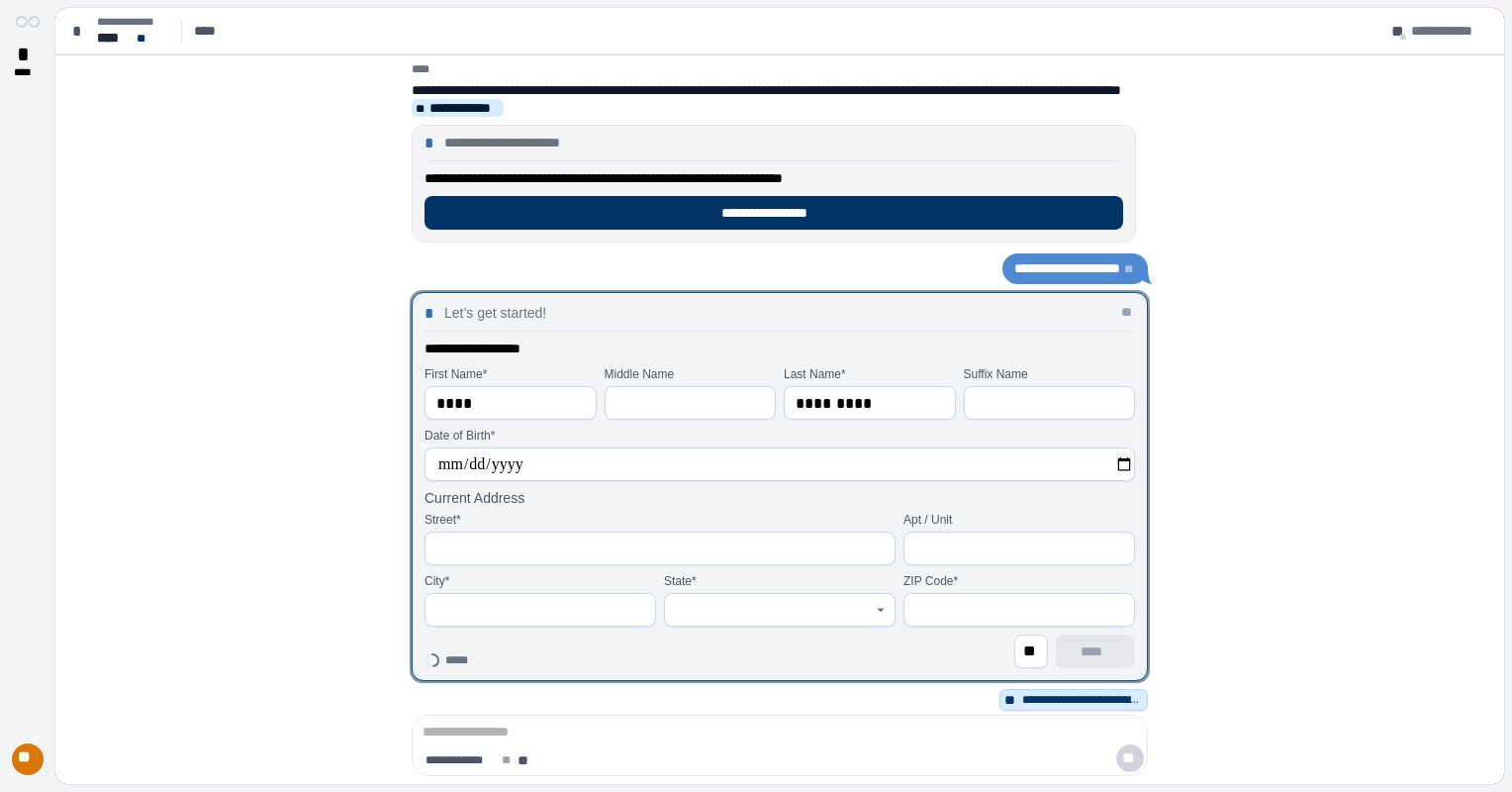 type on "**********" 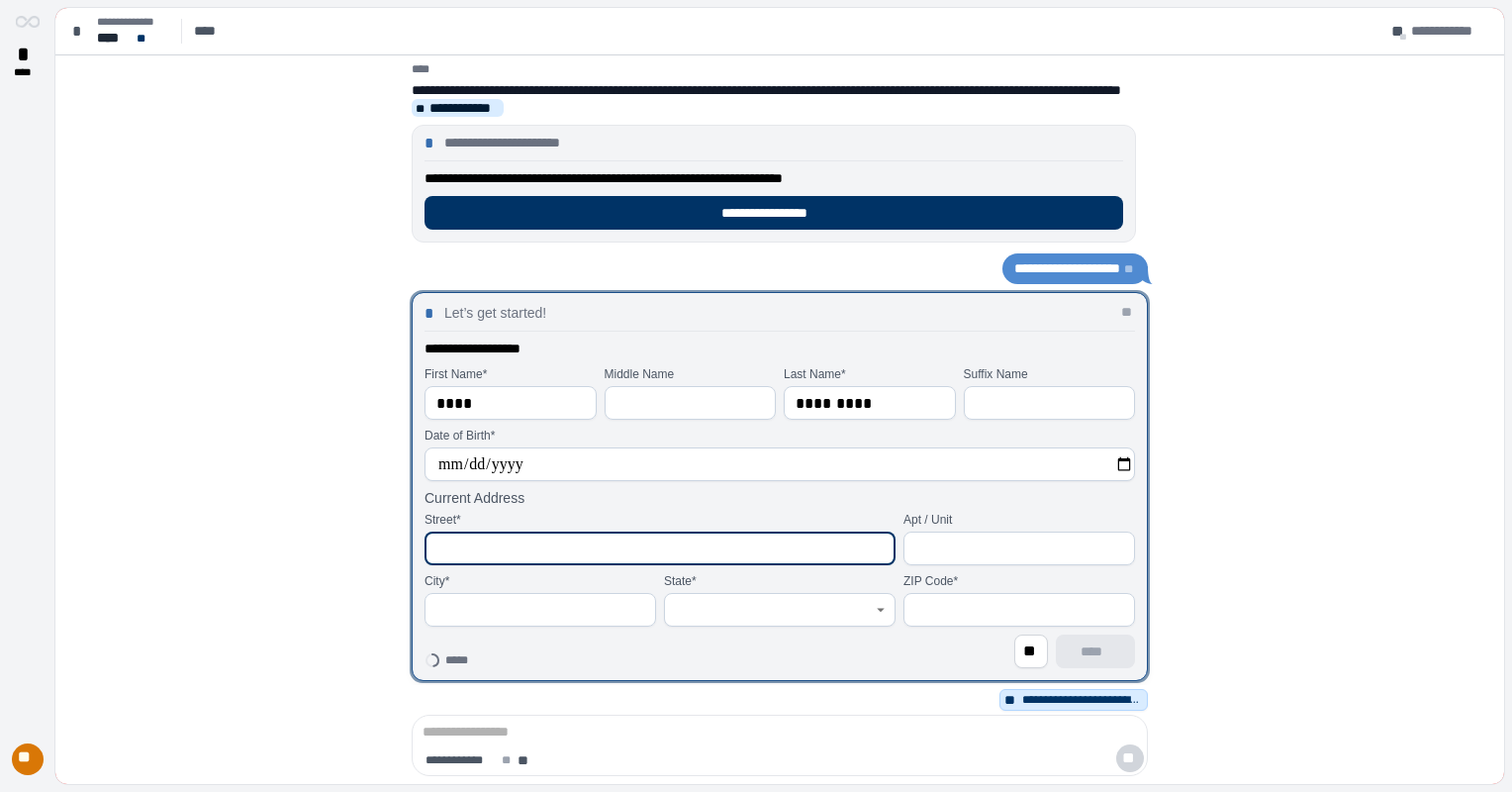 click at bounding box center (660, 548) 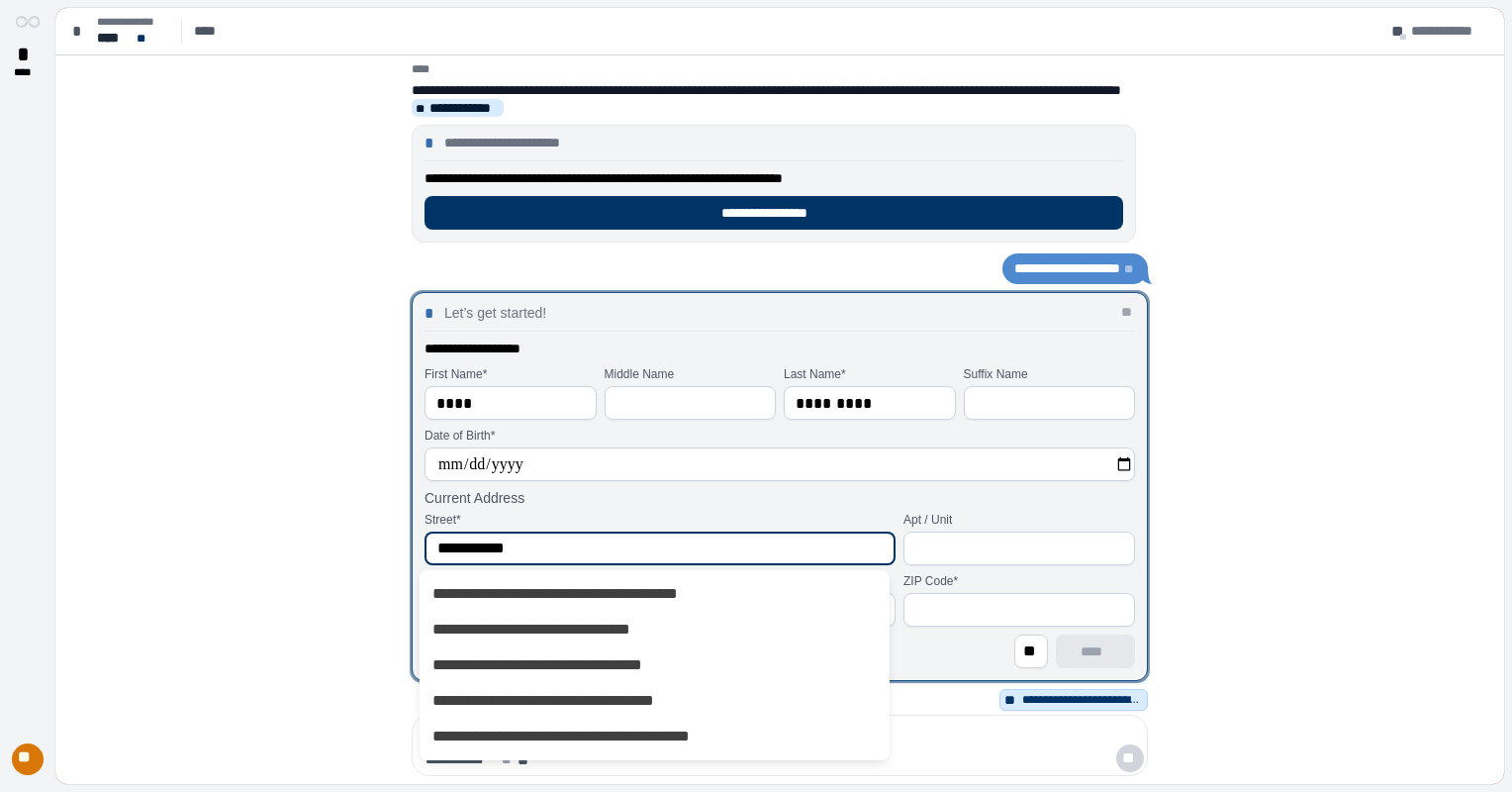 type on "**********" 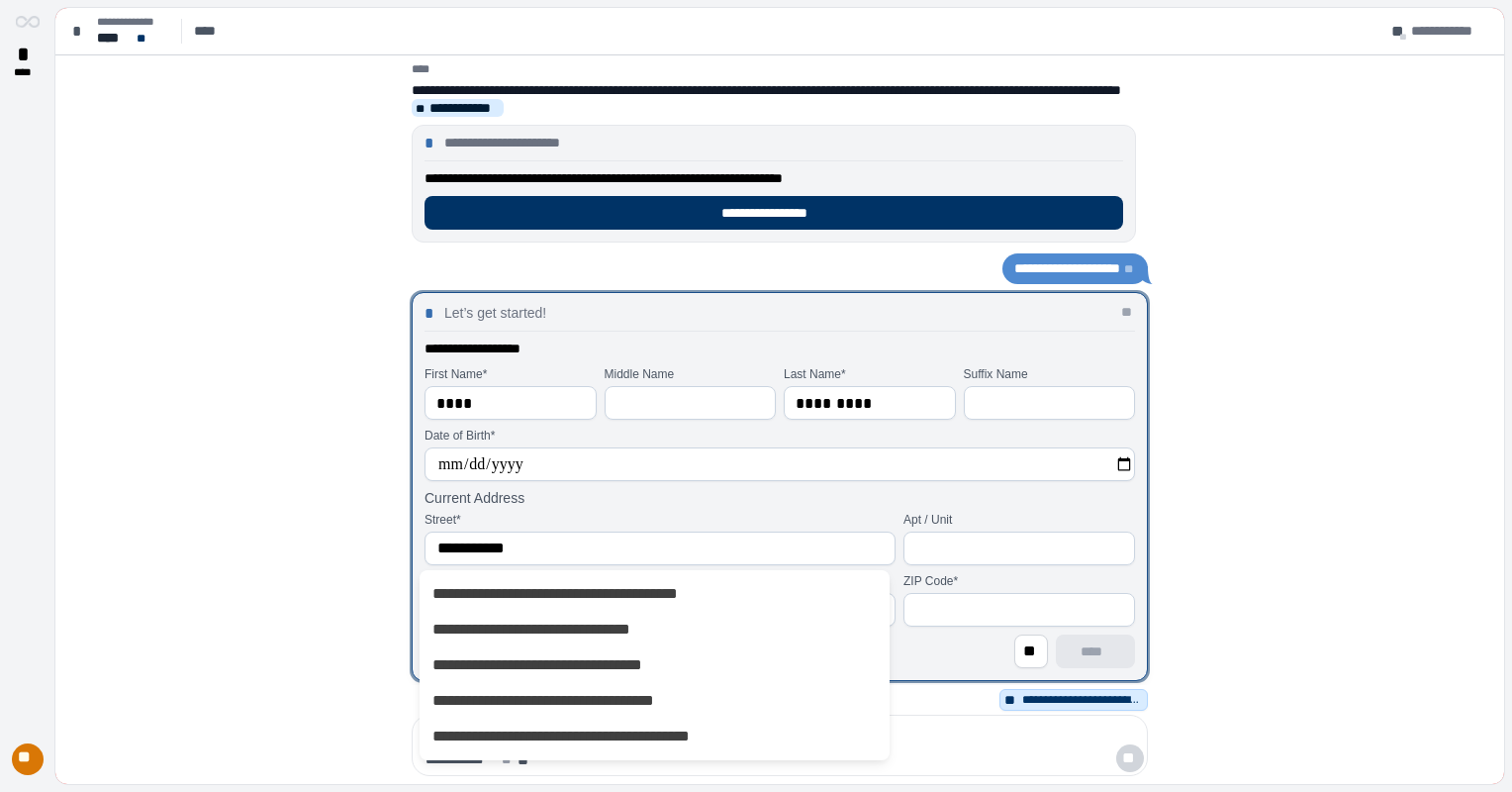 click on "**********" at bounding box center (780, 464) 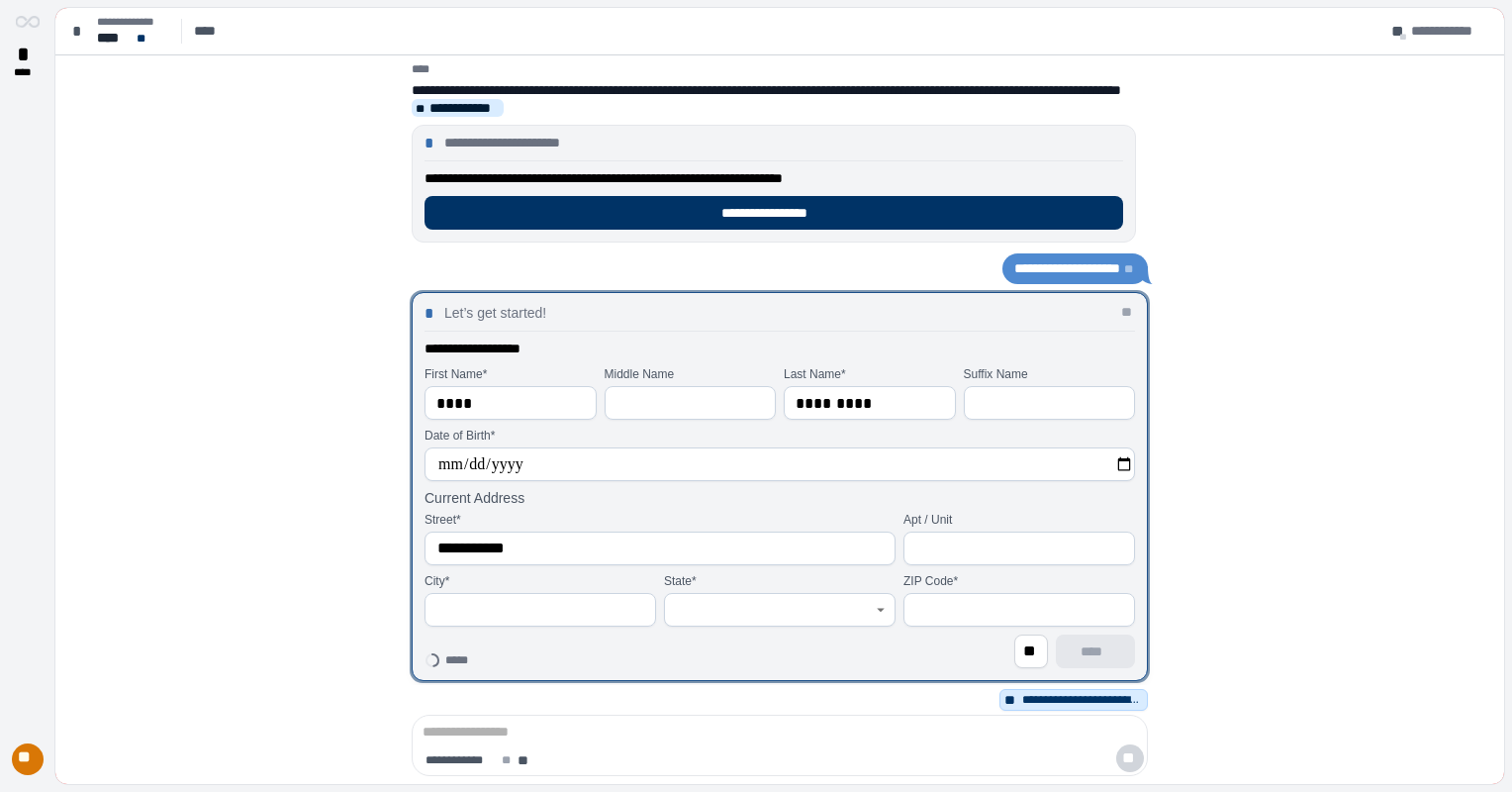 click at bounding box center [540, 610] 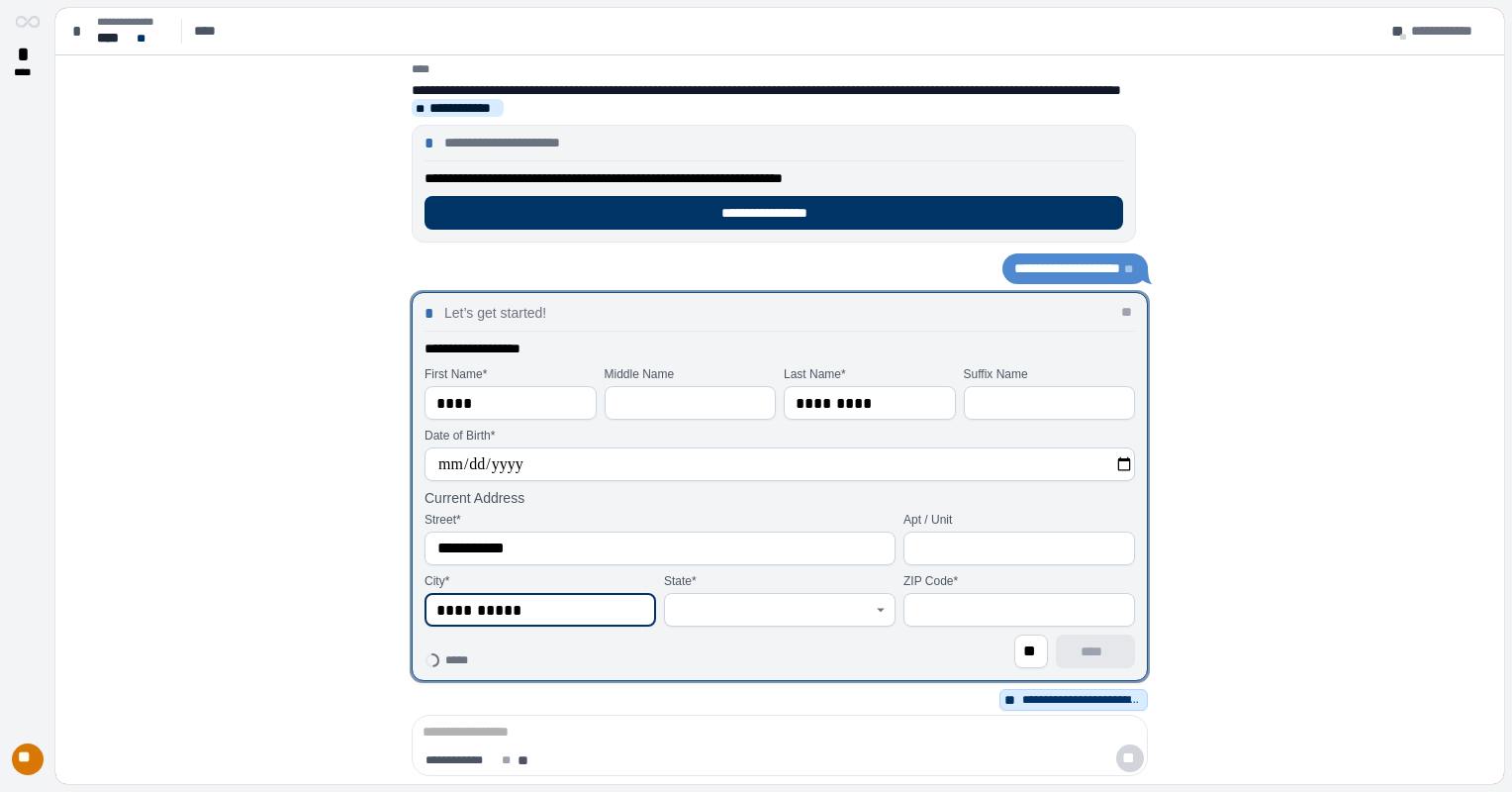 type on "**********" 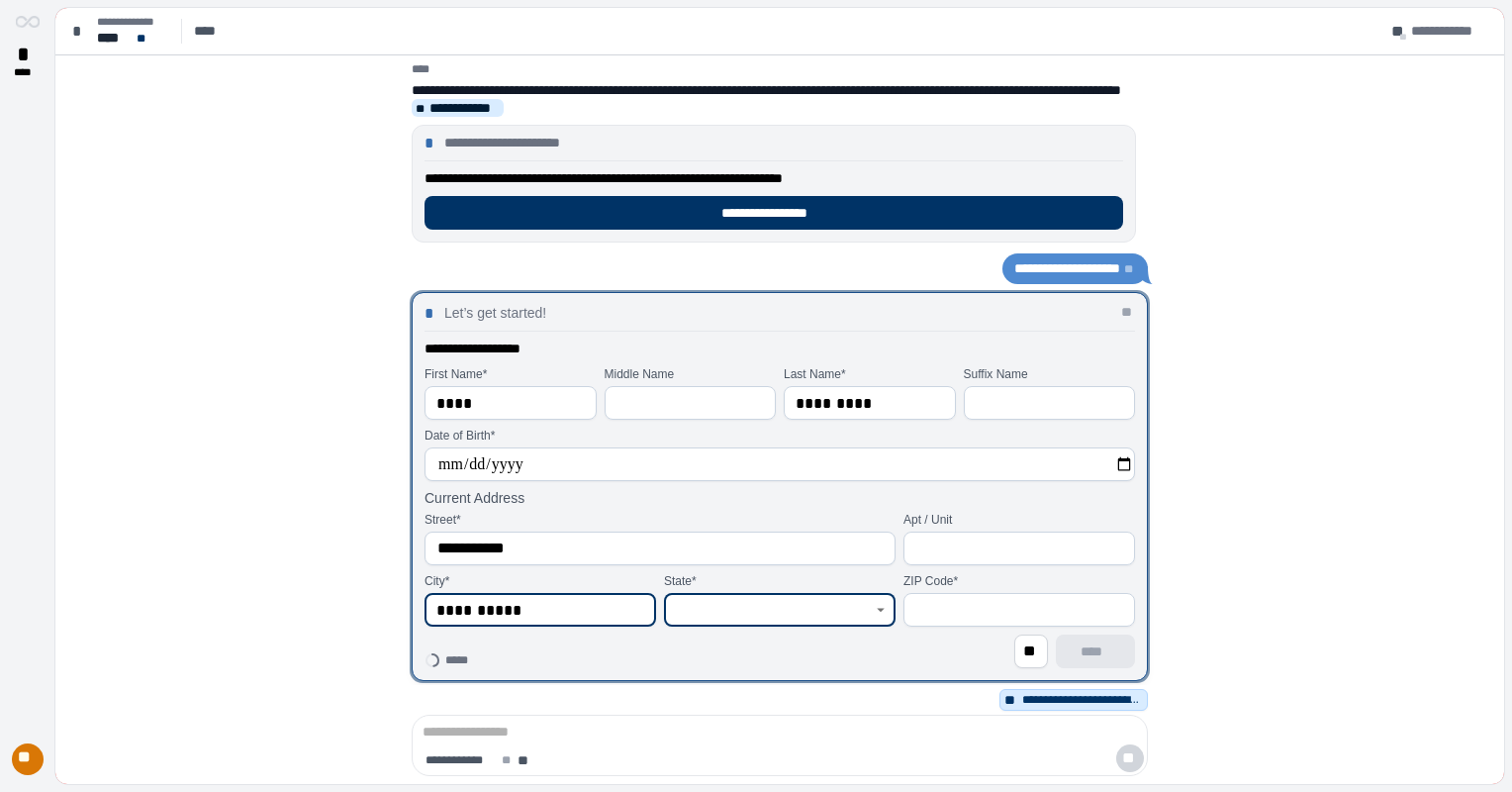 click at bounding box center (769, 610) 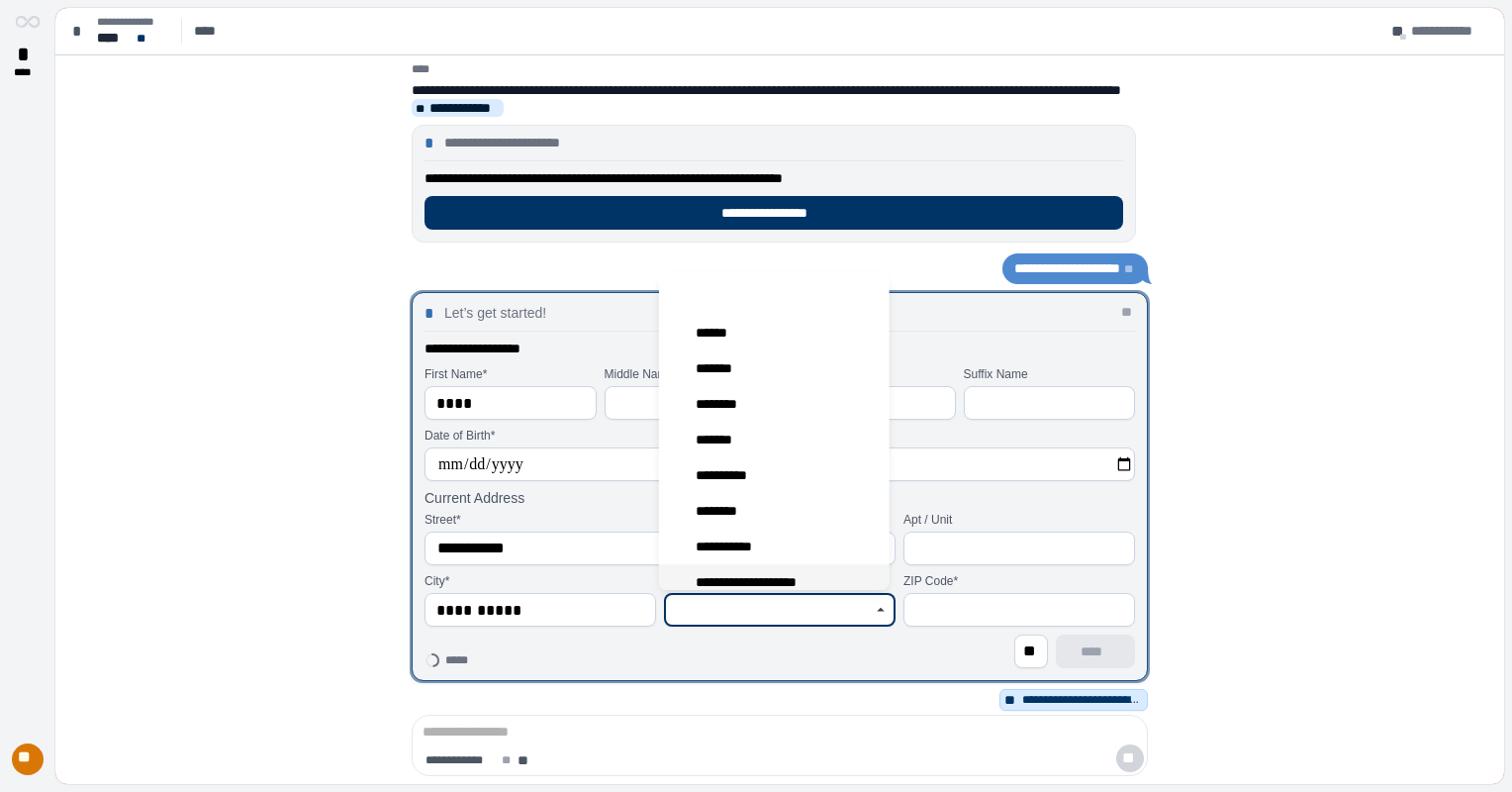 click on "**********" at bounding box center (756, 582) 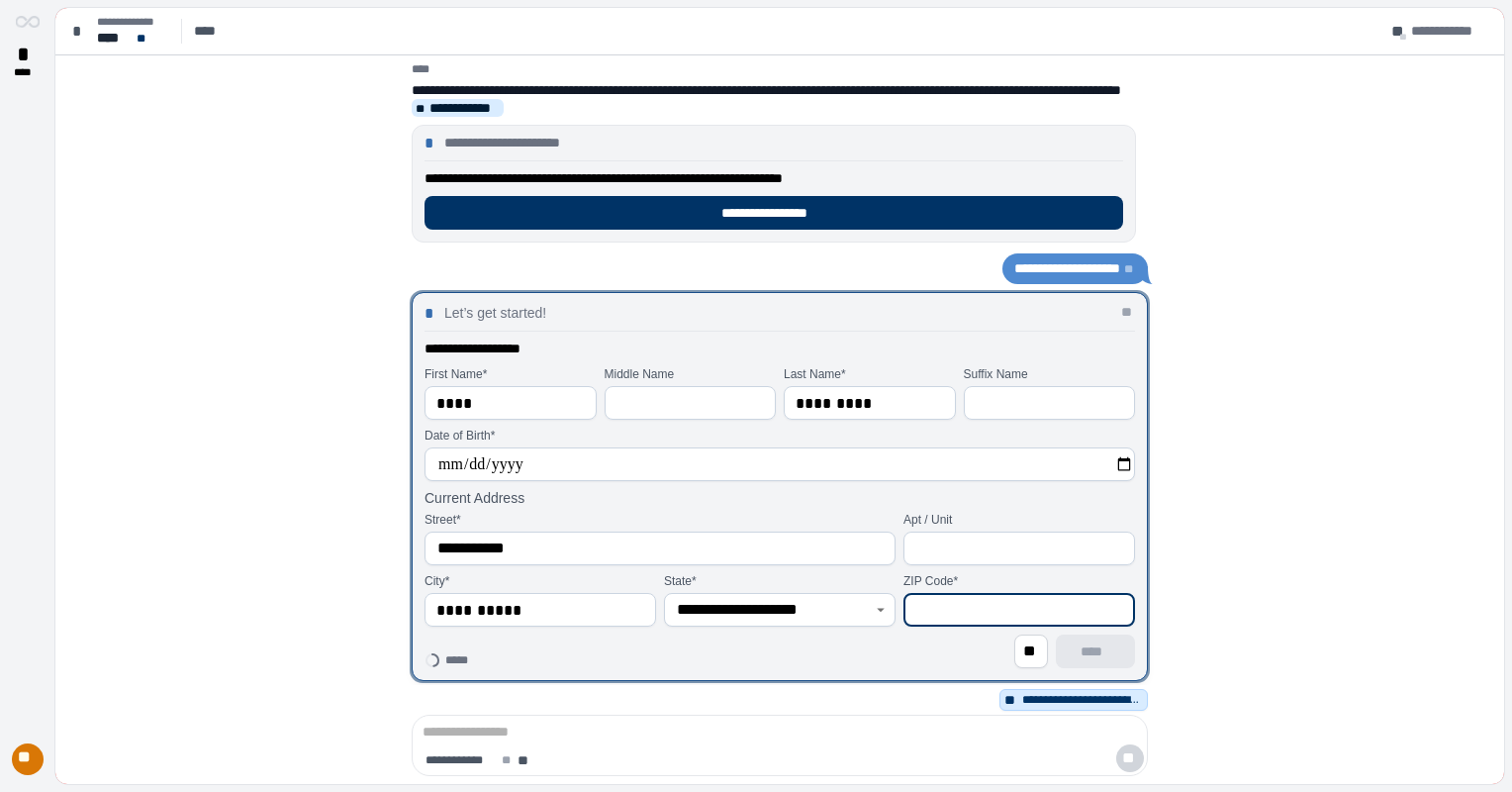 click at bounding box center (1019, 610) 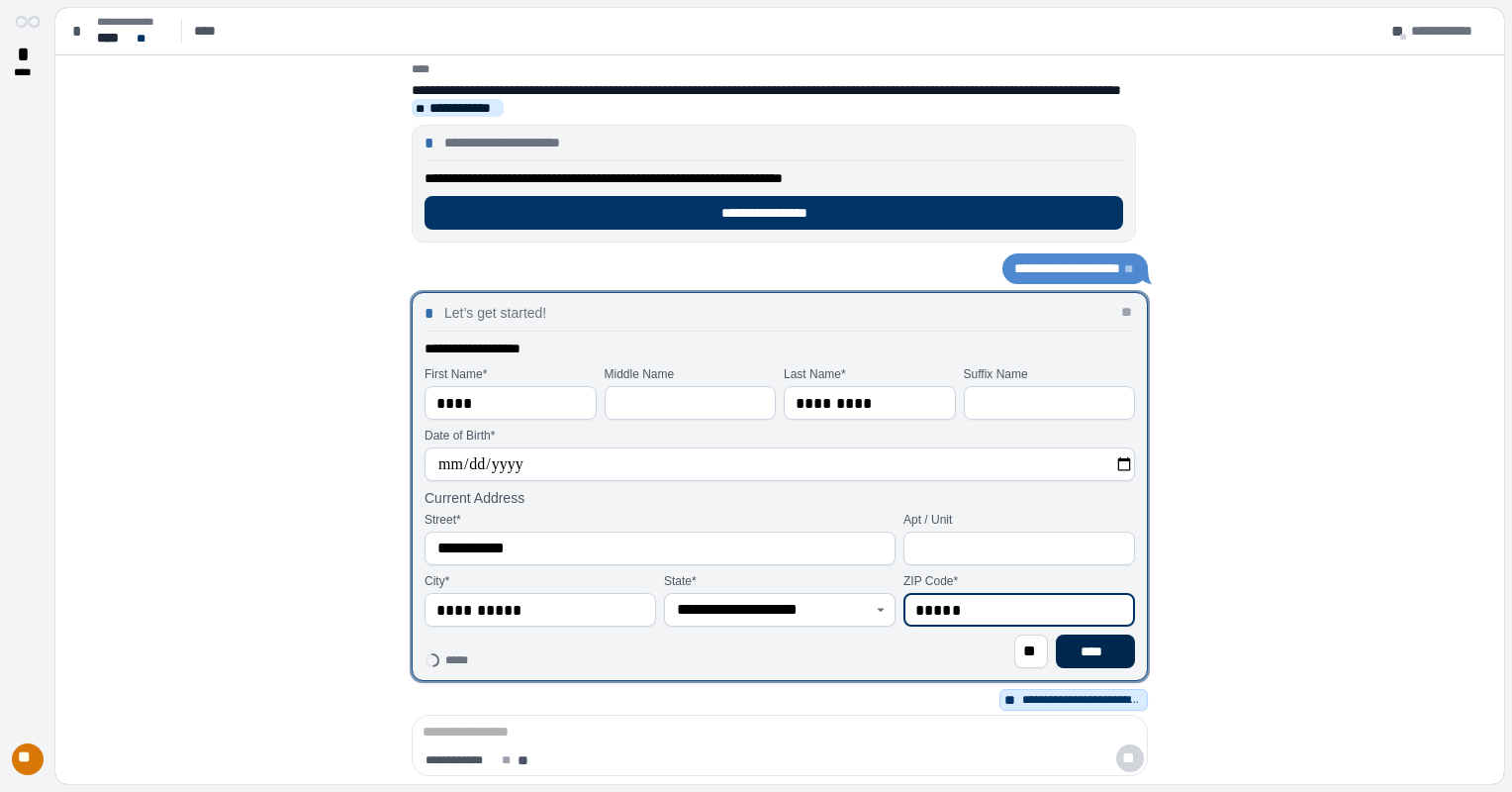 type on "*****" 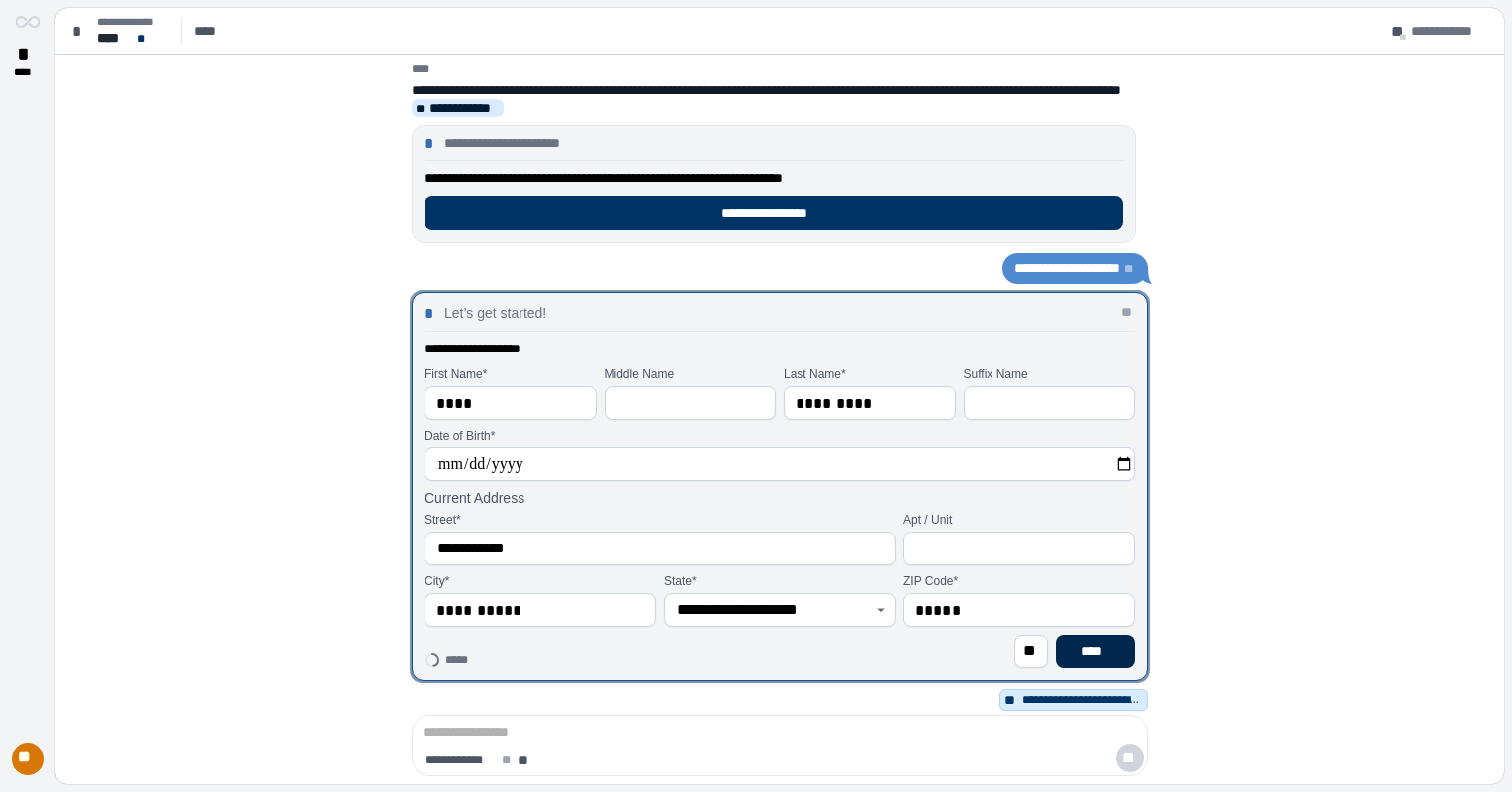 click on "****" at bounding box center (1095, 651) 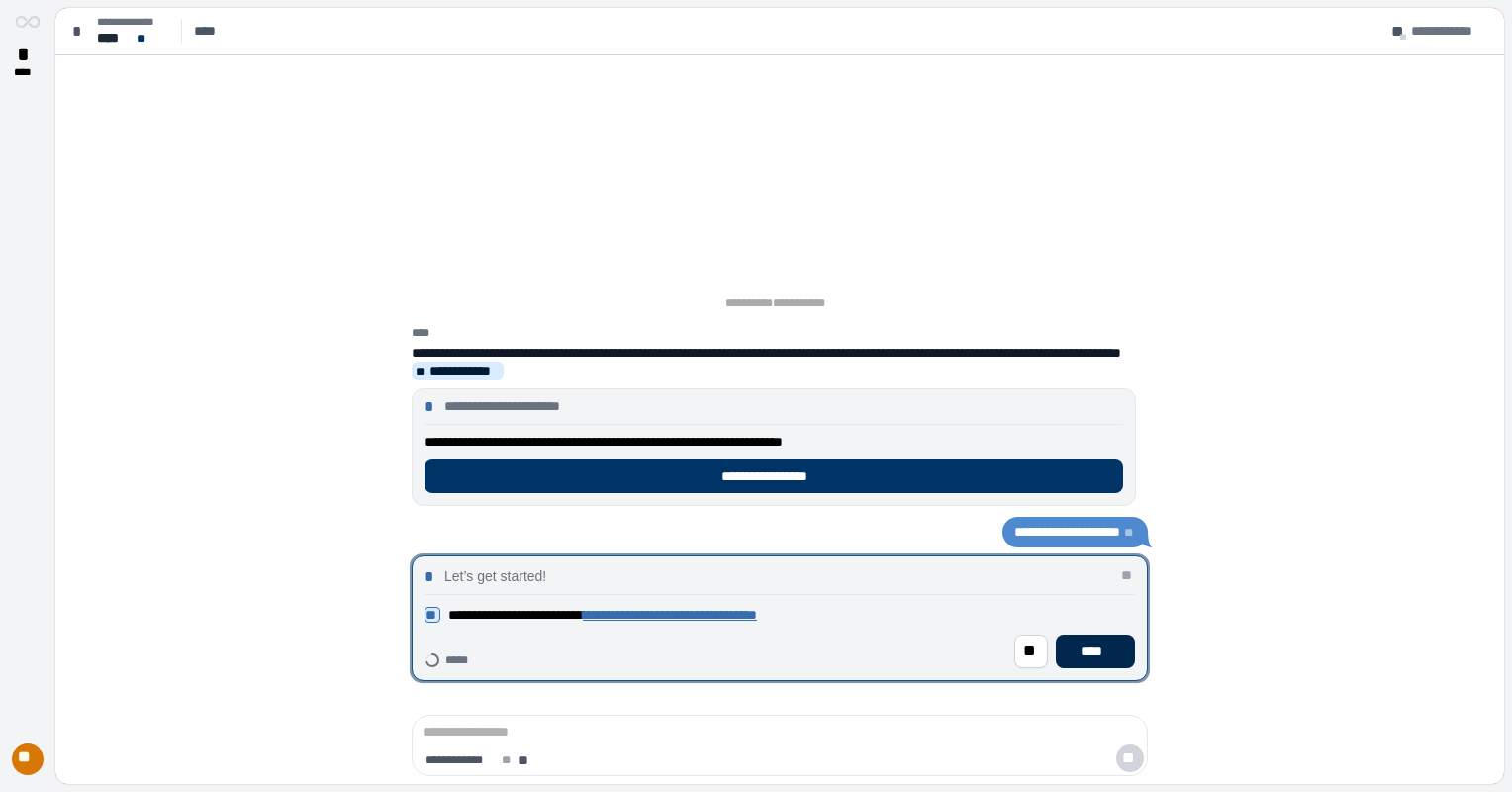 click on "****" at bounding box center (1095, 651) 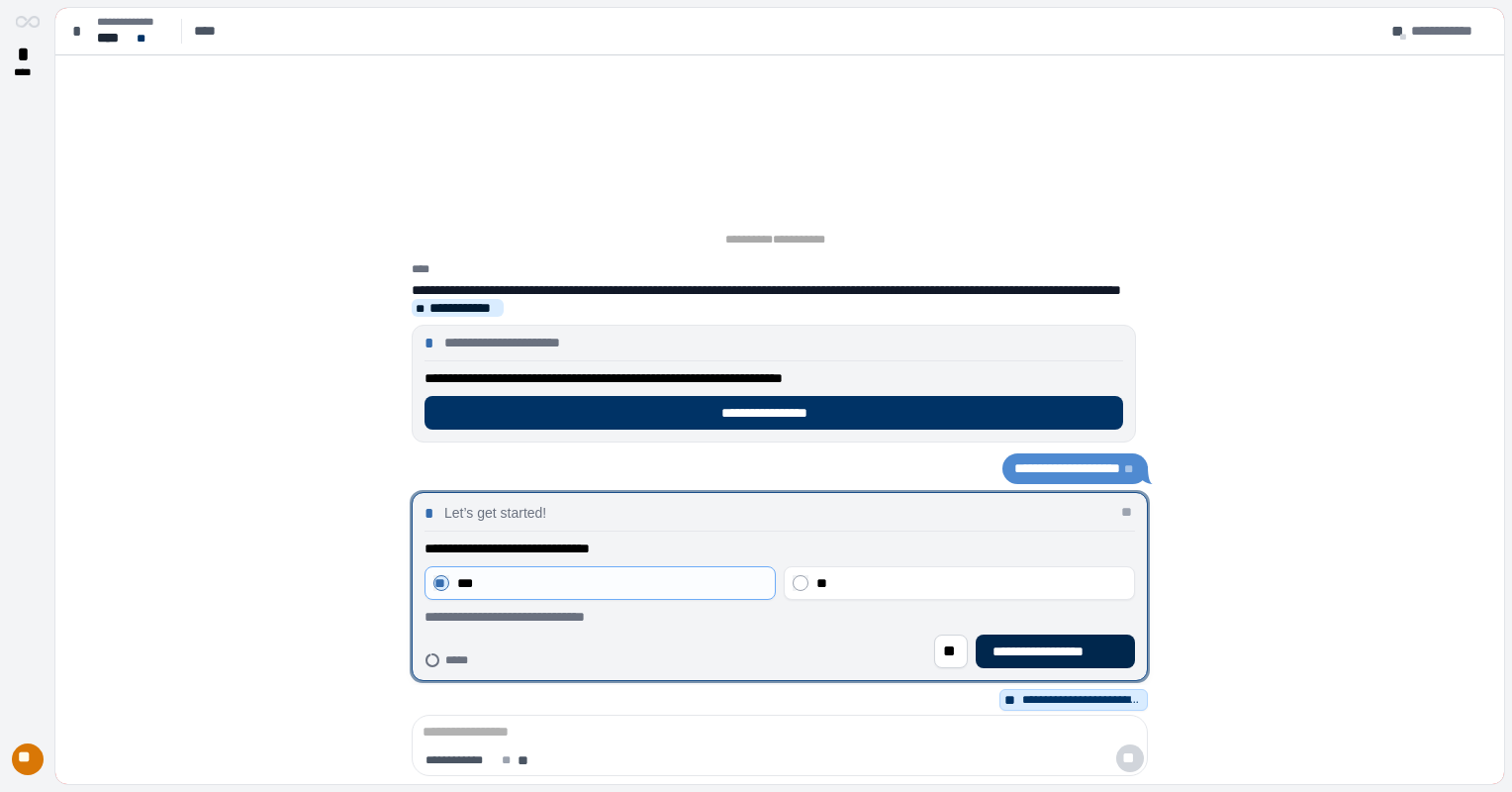 click on "**********" at bounding box center (1055, 651) 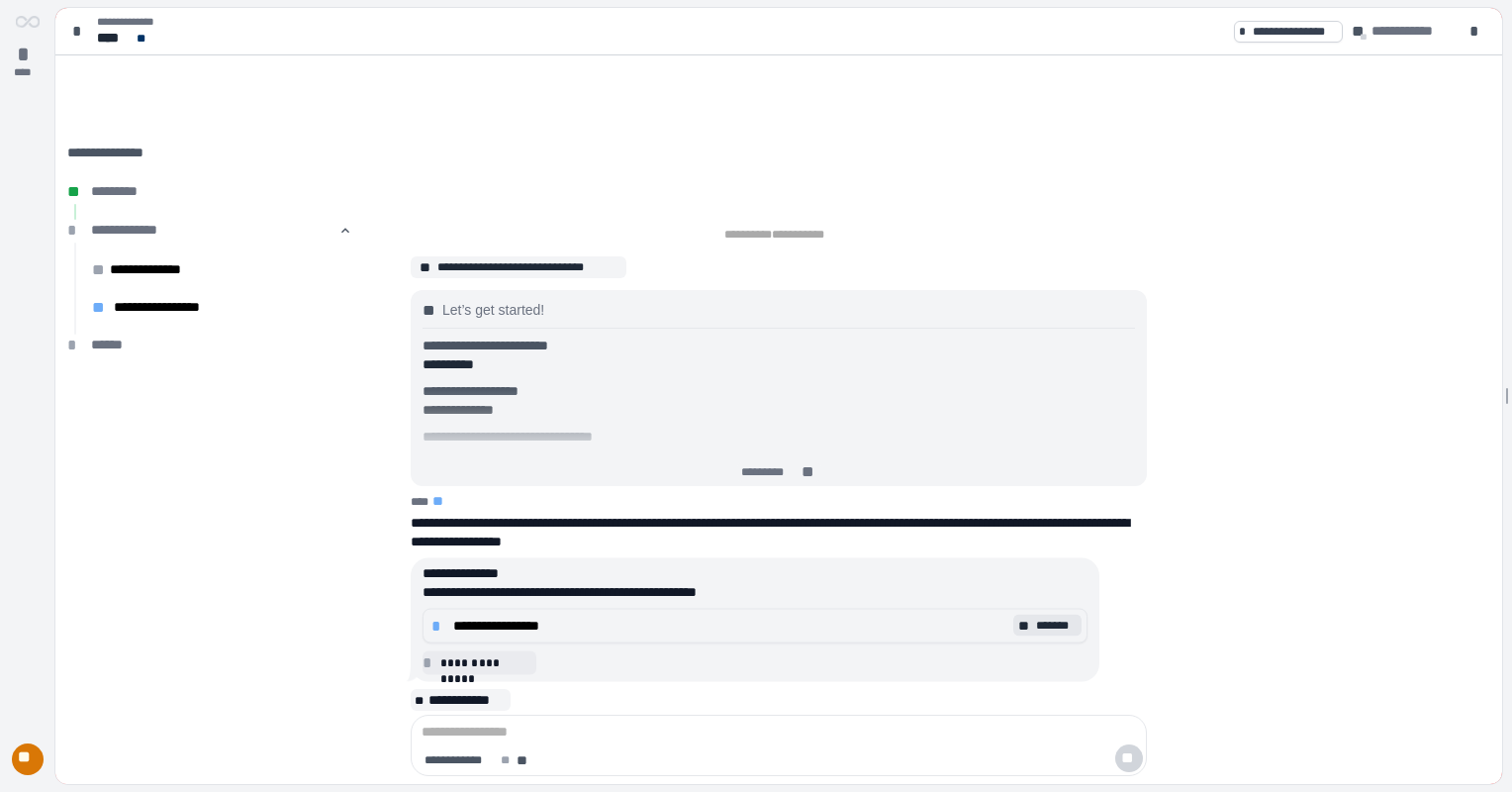 click on "**********" at bounding box center [730, 626] 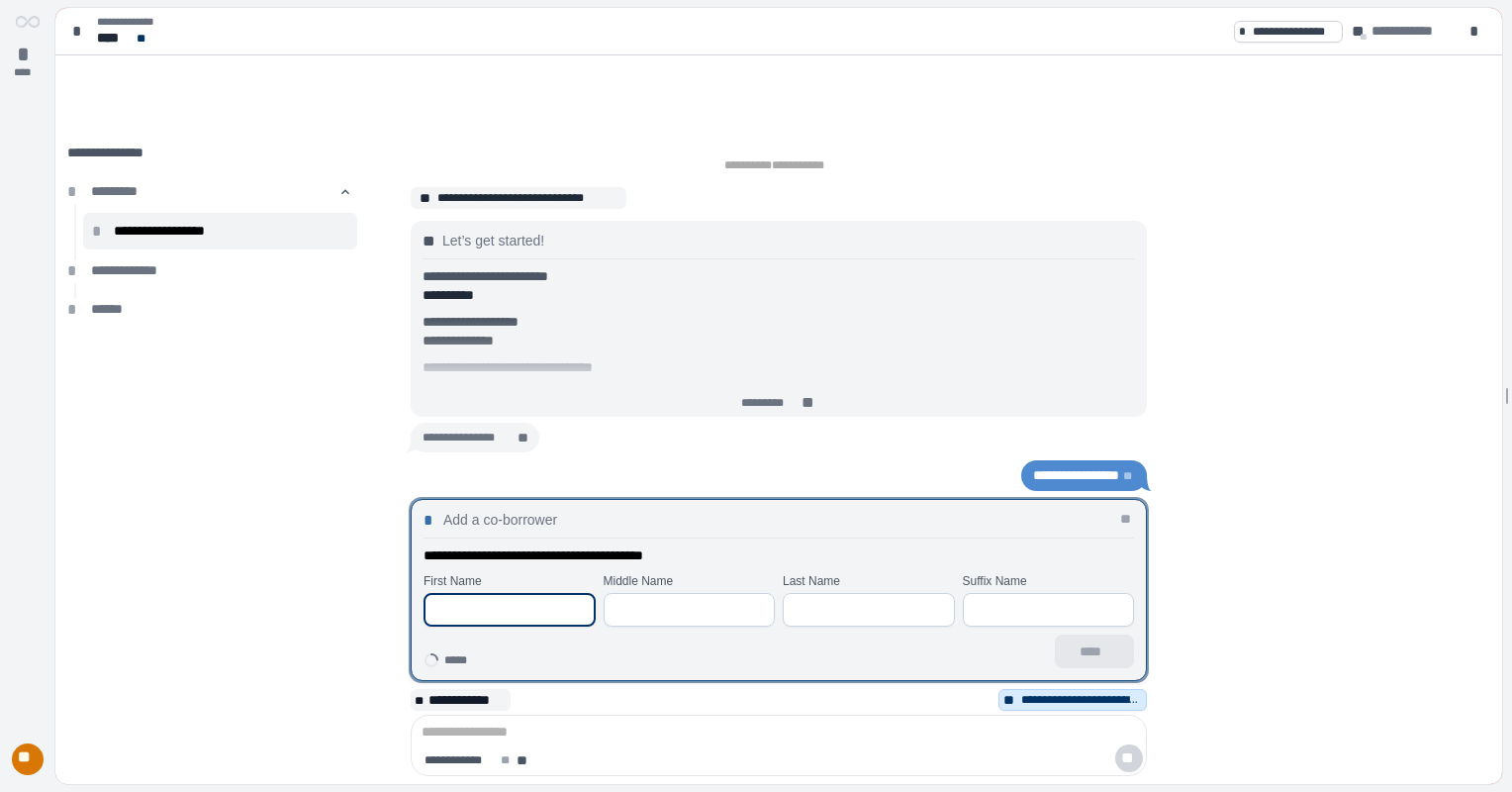 drag, startPoint x: 499, startPoint y: 616, endPoint x: 507, endPoint y: 600, distance: 17.888544 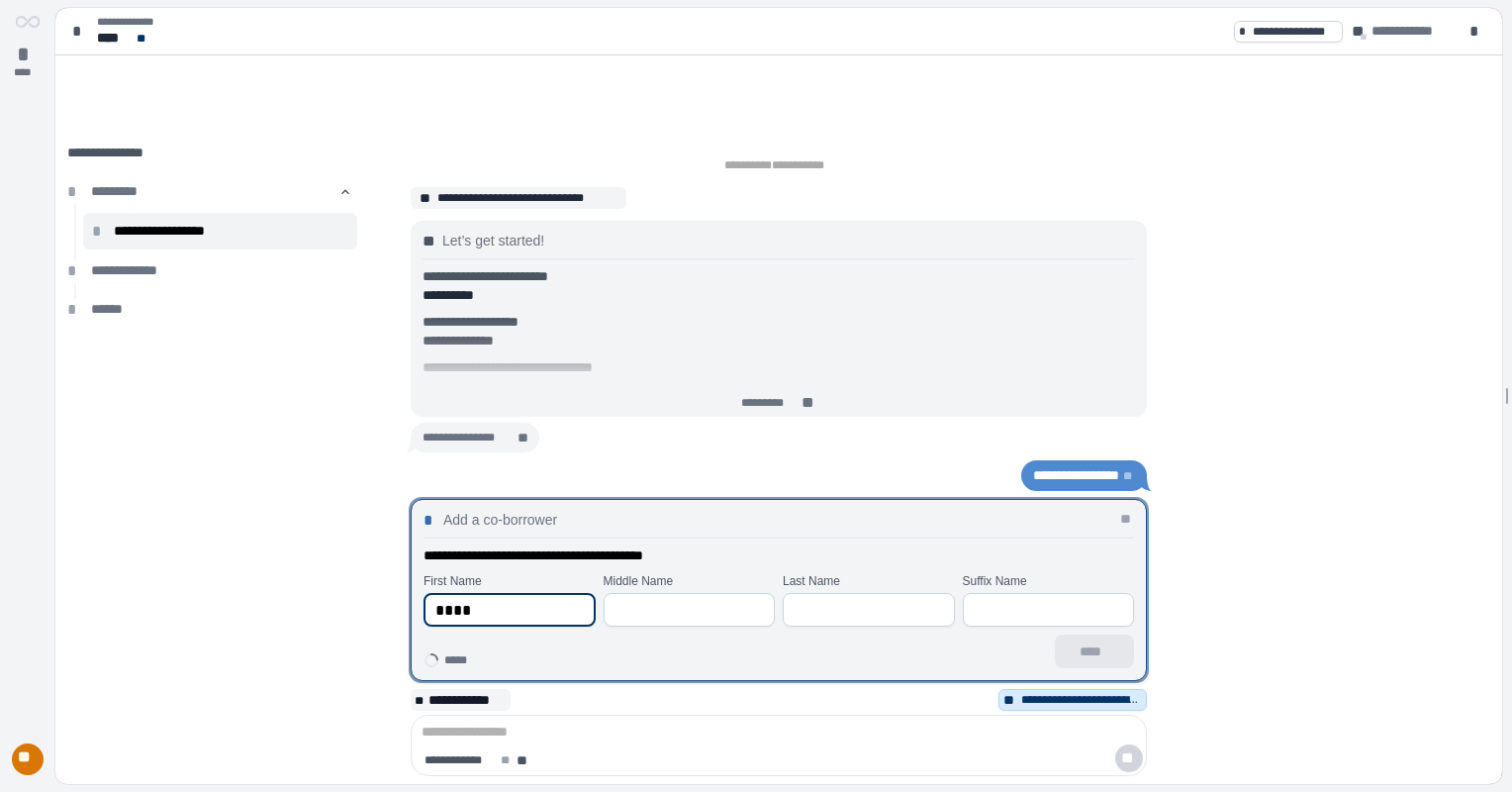 type on "****" 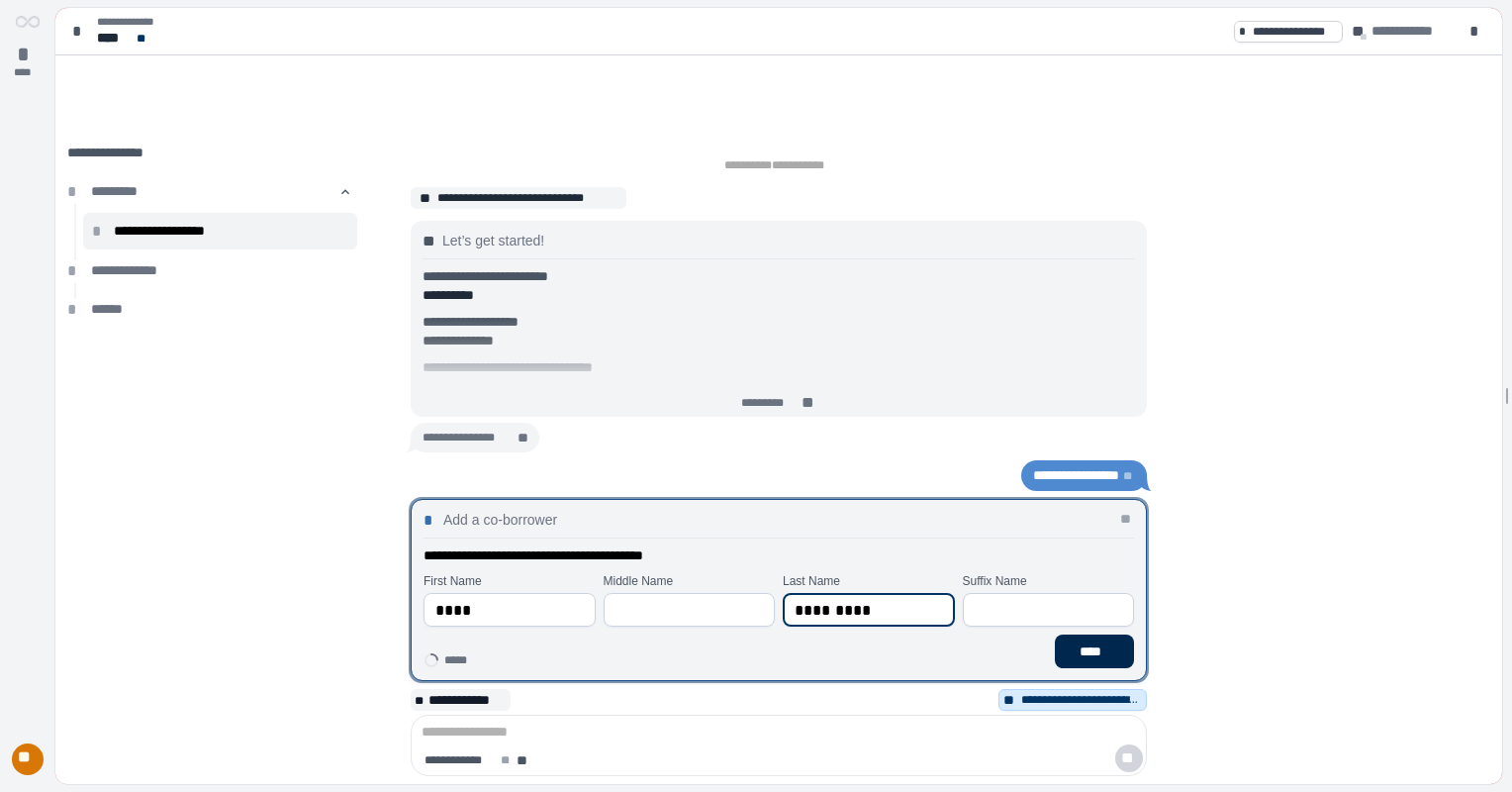 type on "*********" 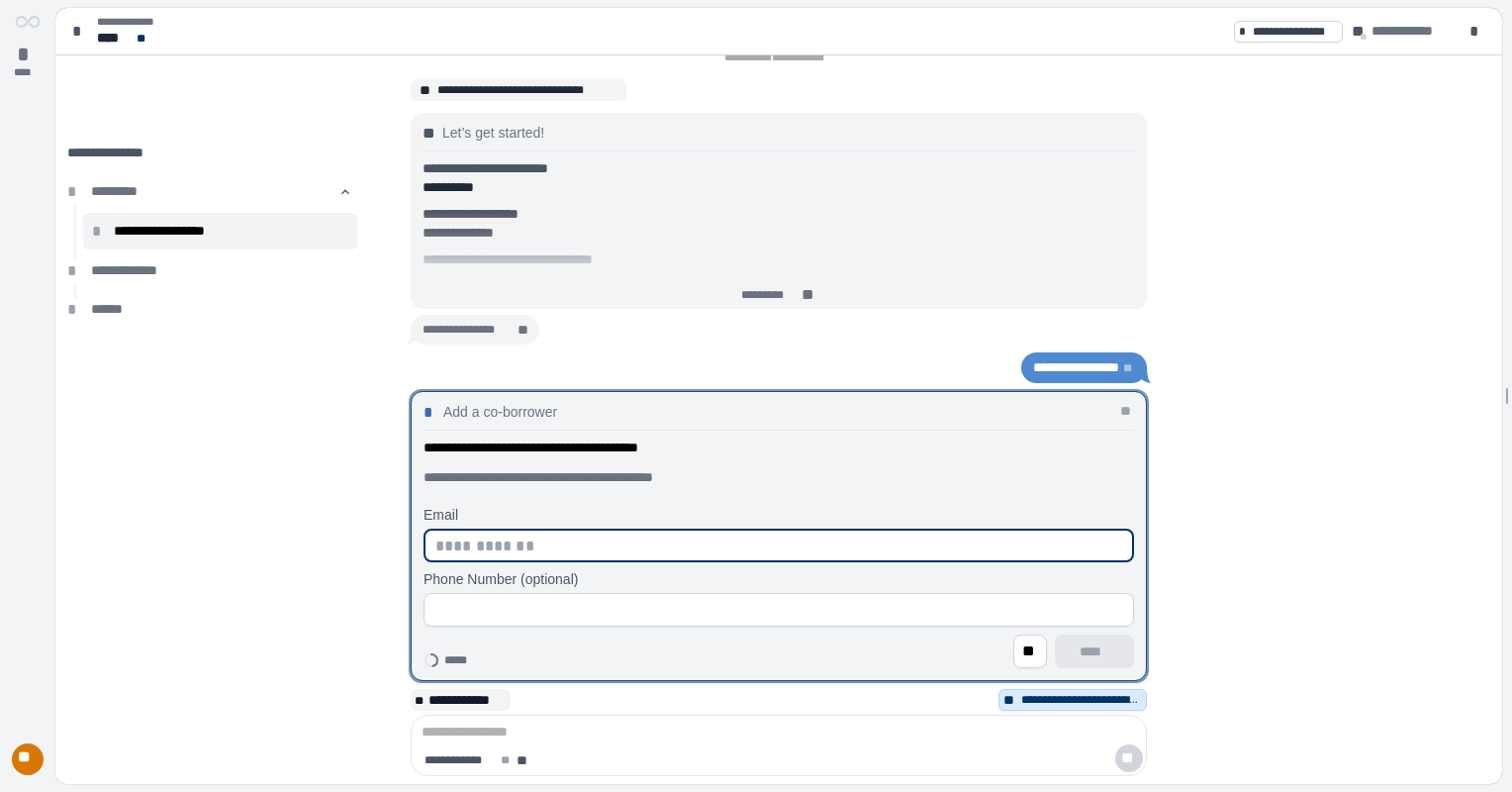 click at bounding box center (779, 545) 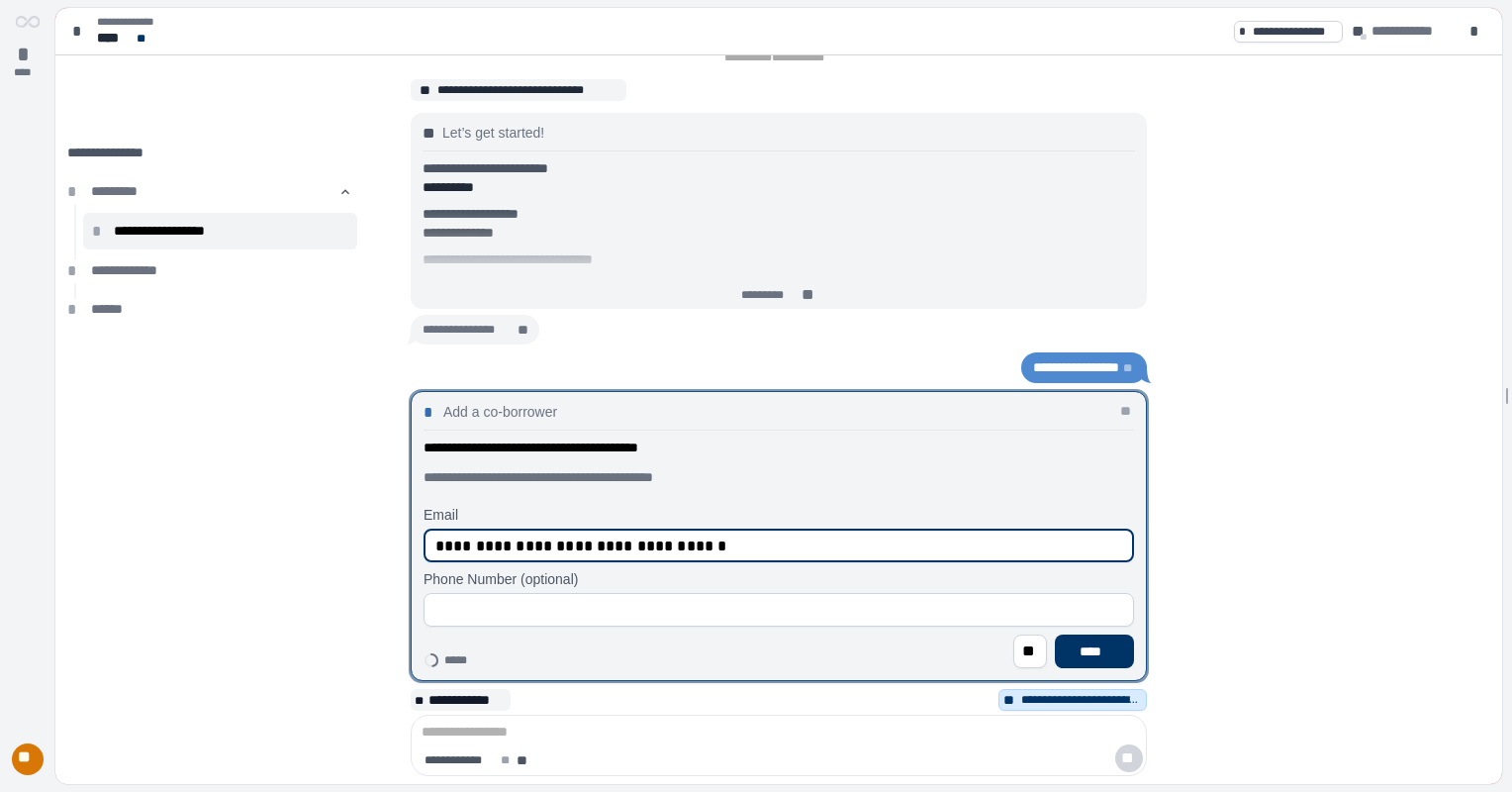 type on "**********" 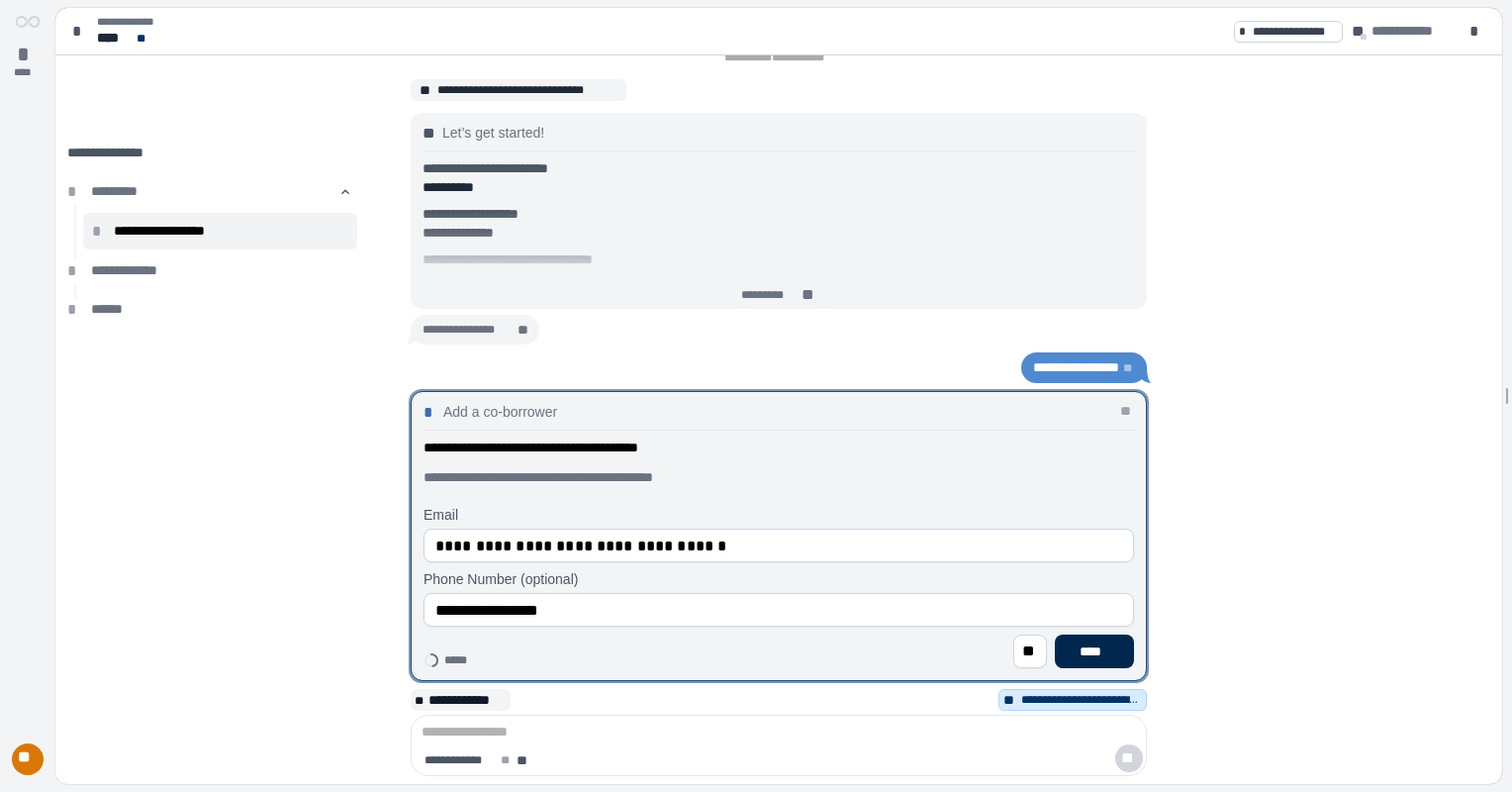 type on "**********" 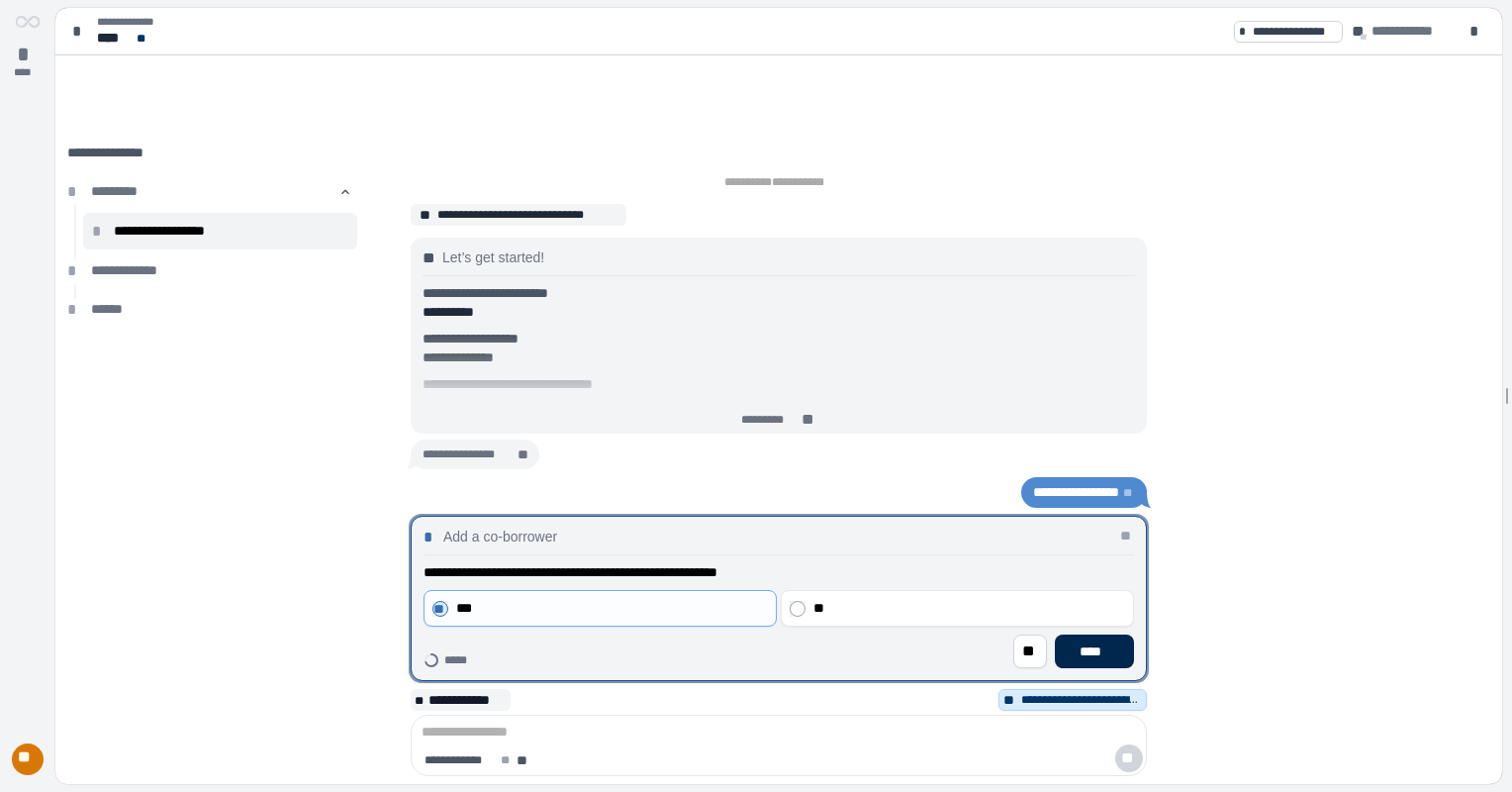 click on "****" at bounding box center (1094, 651) 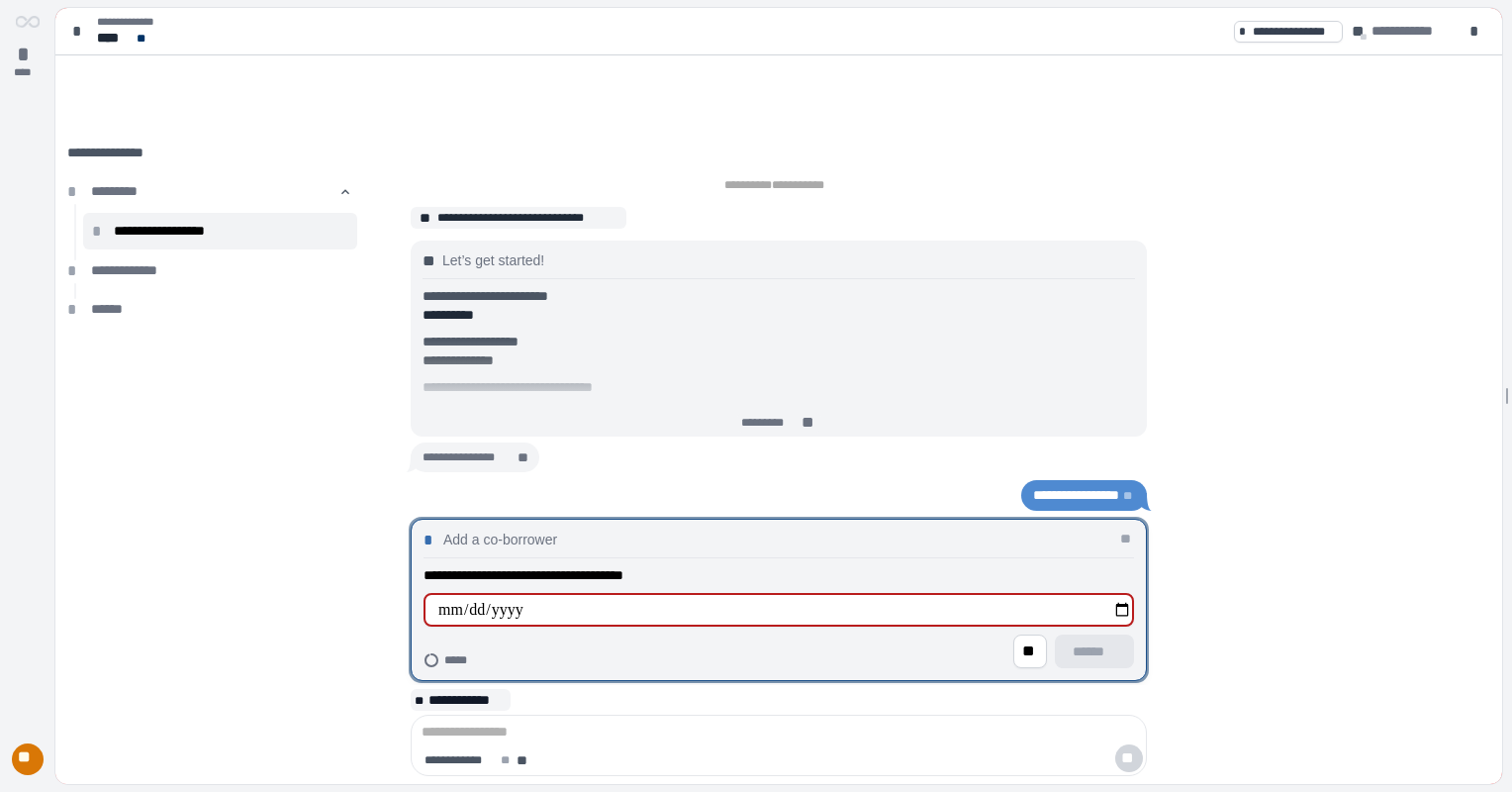 type on "**********" 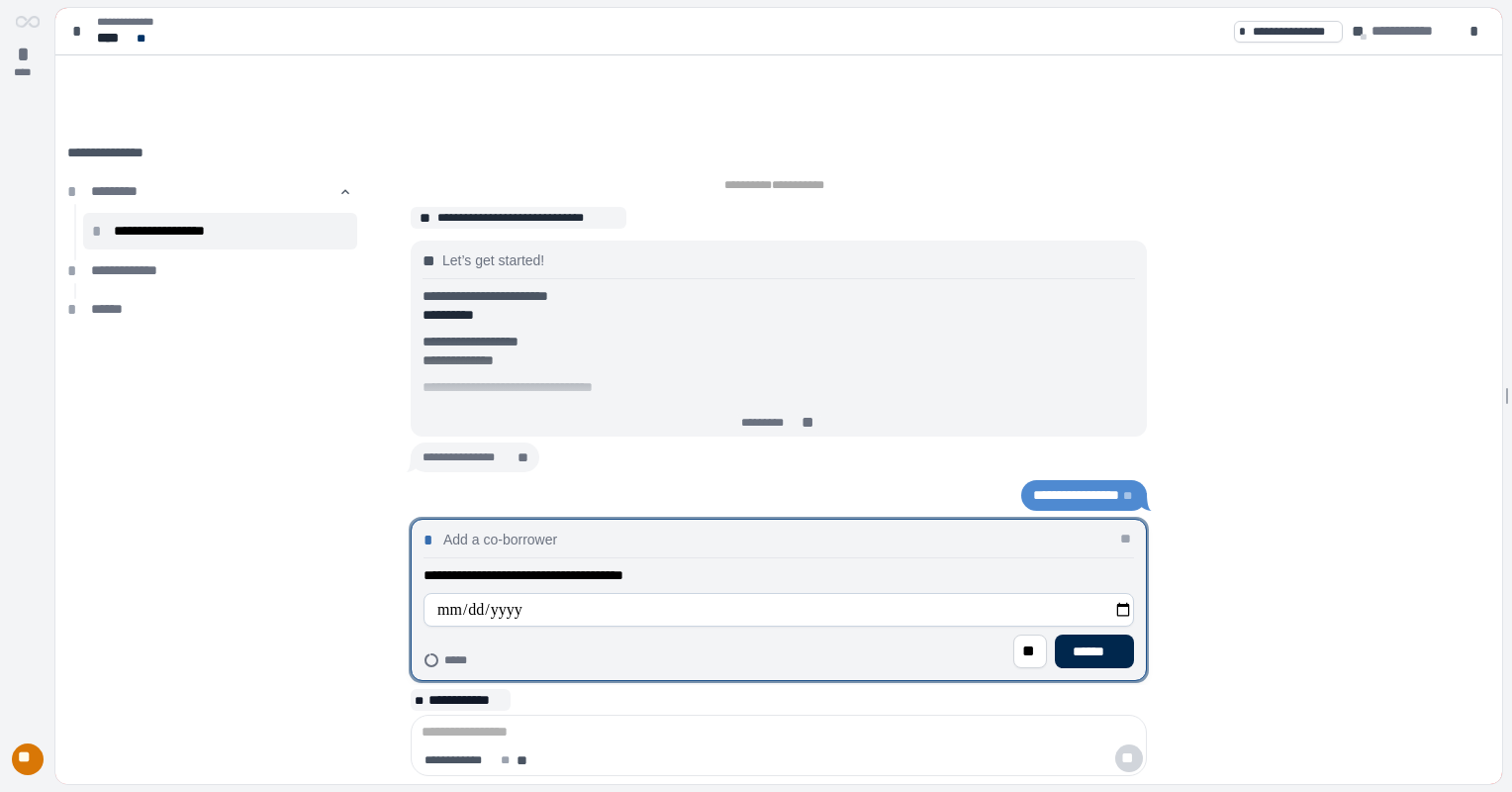 click on "******" at bounding box center [1094, 651] 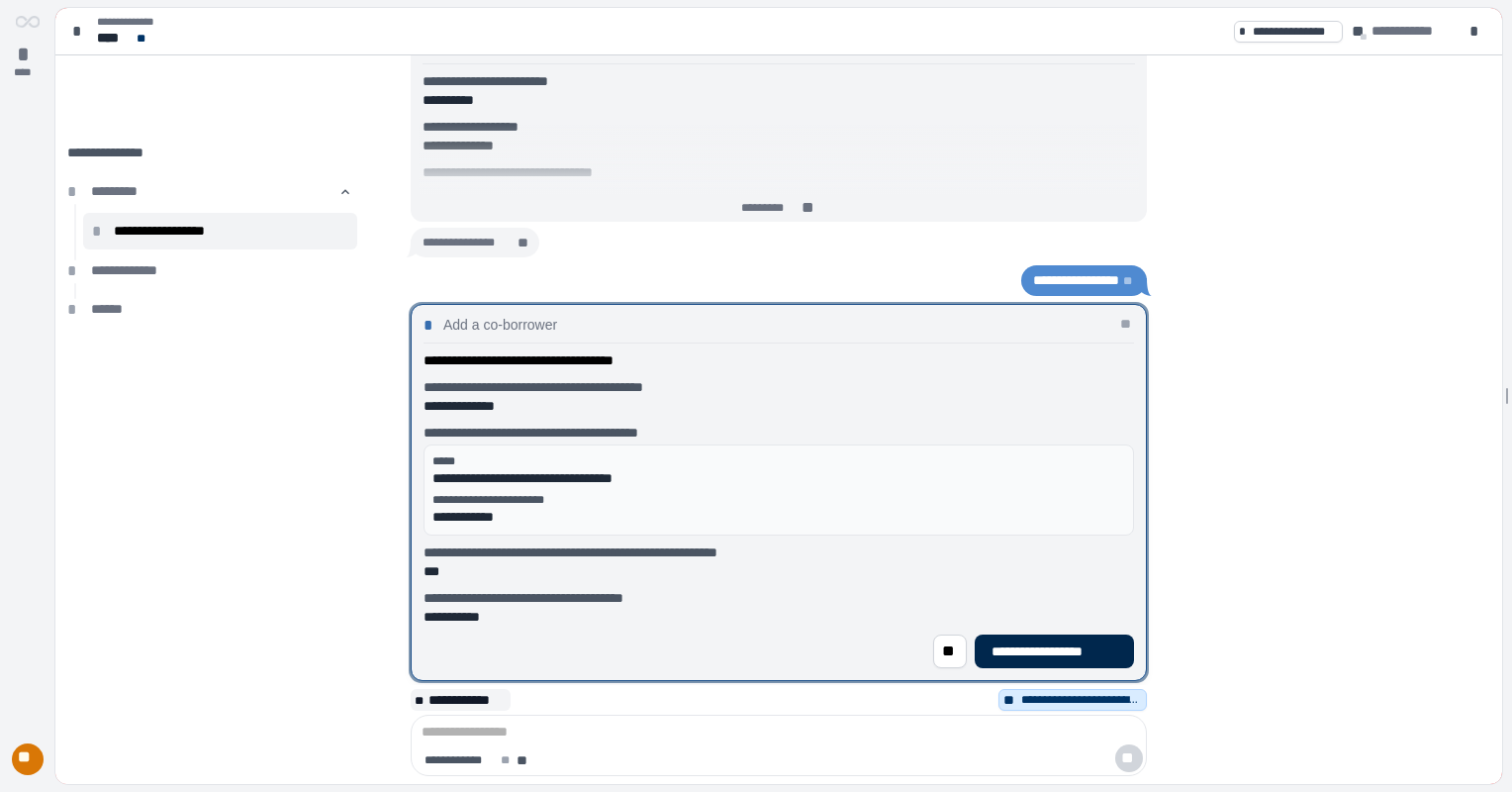 click on "**********" at bounding box center (1054, 651) 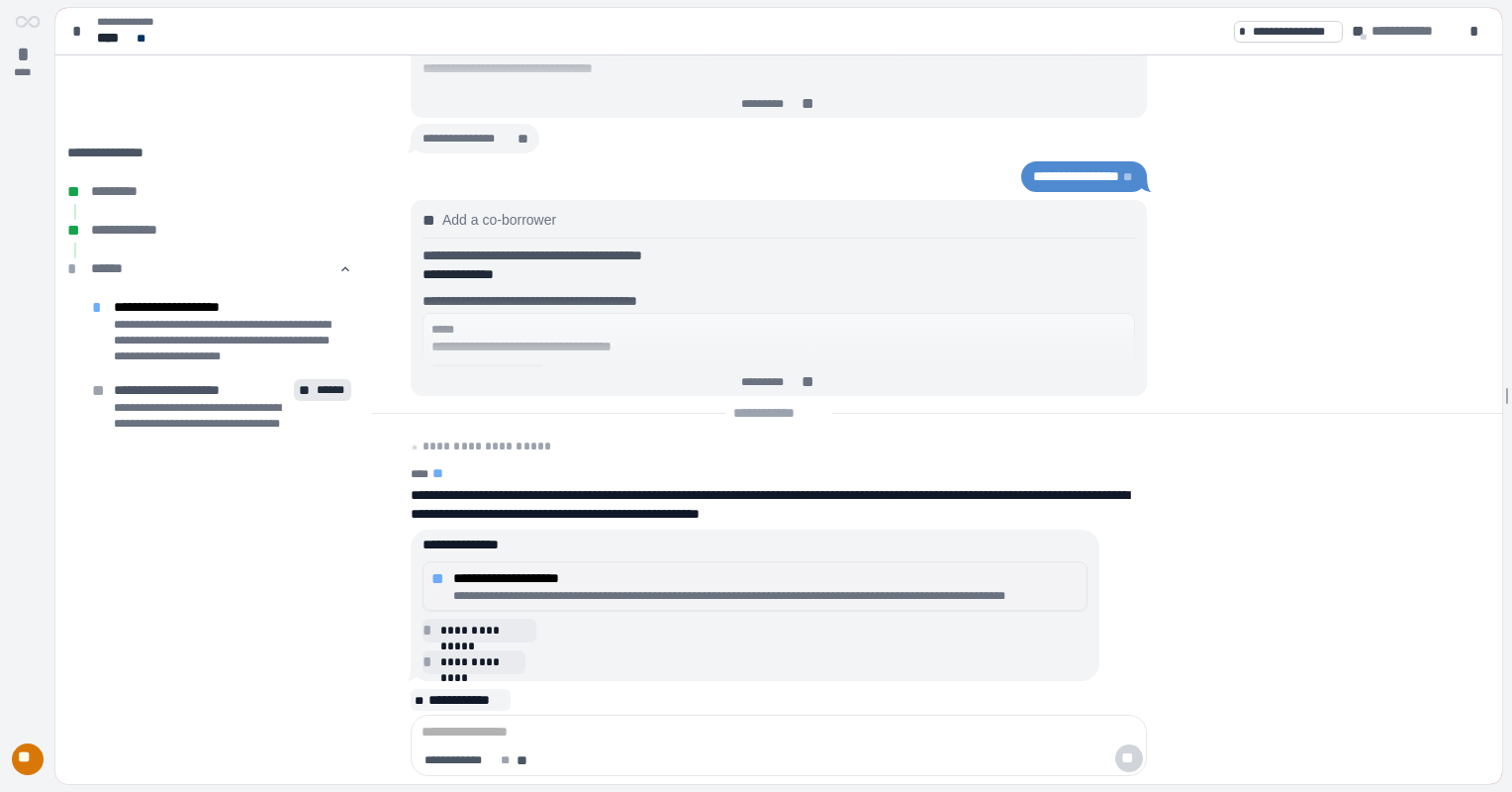 click on "**********" at bounding box center [766, 578] 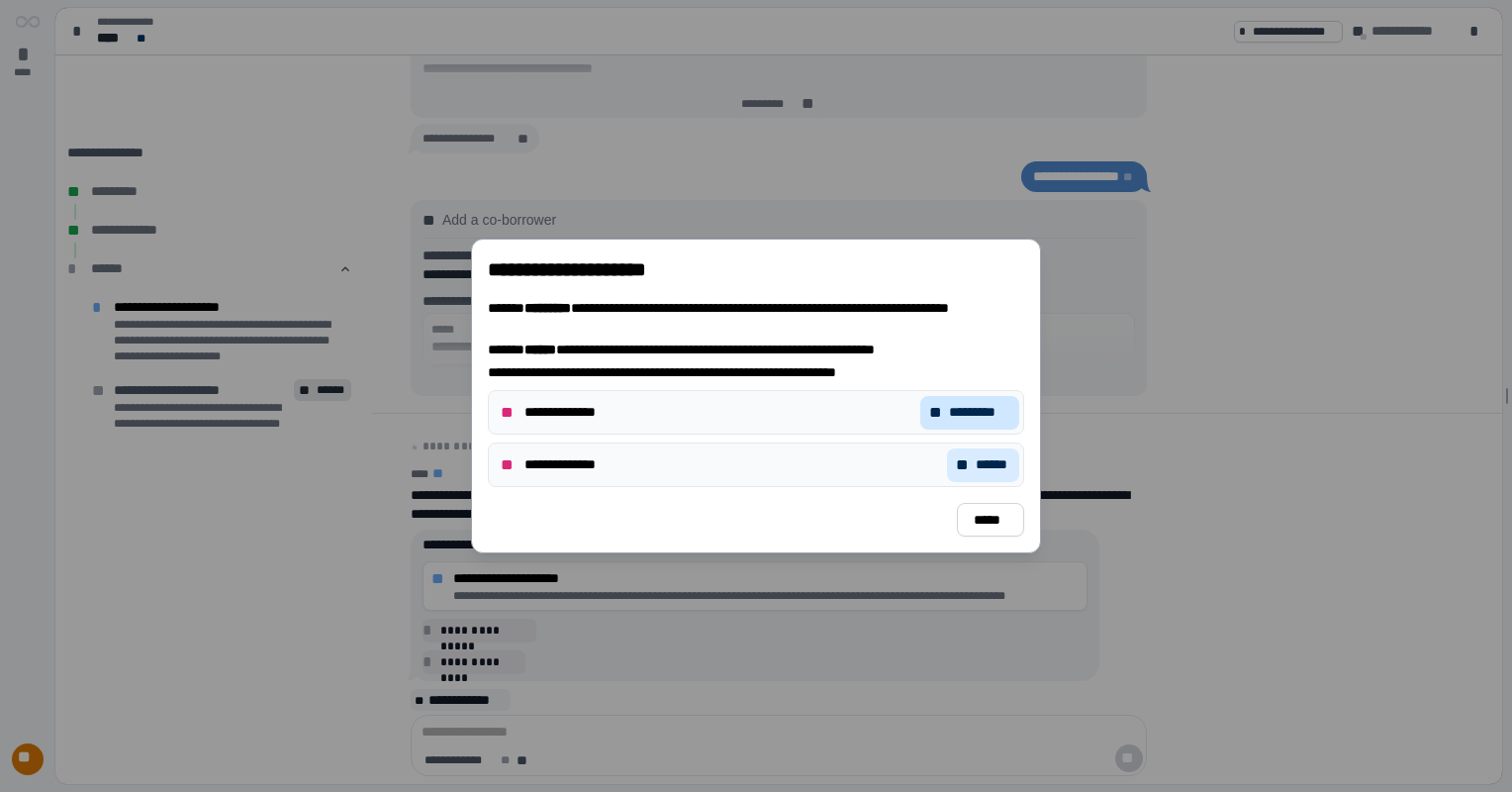 click on "*********" at bounding box center (980, 412) 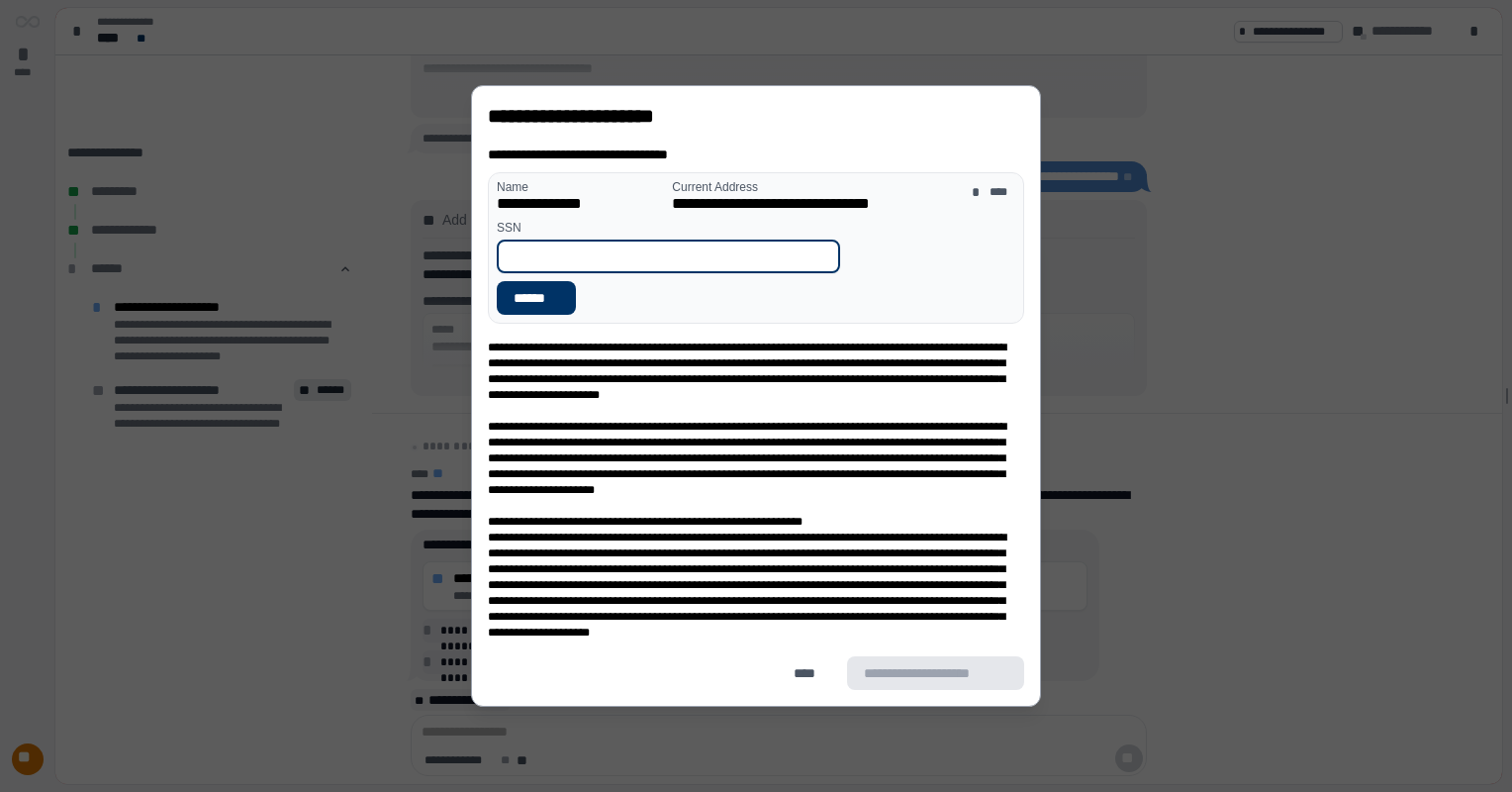 click at bounding box center (668, 256) 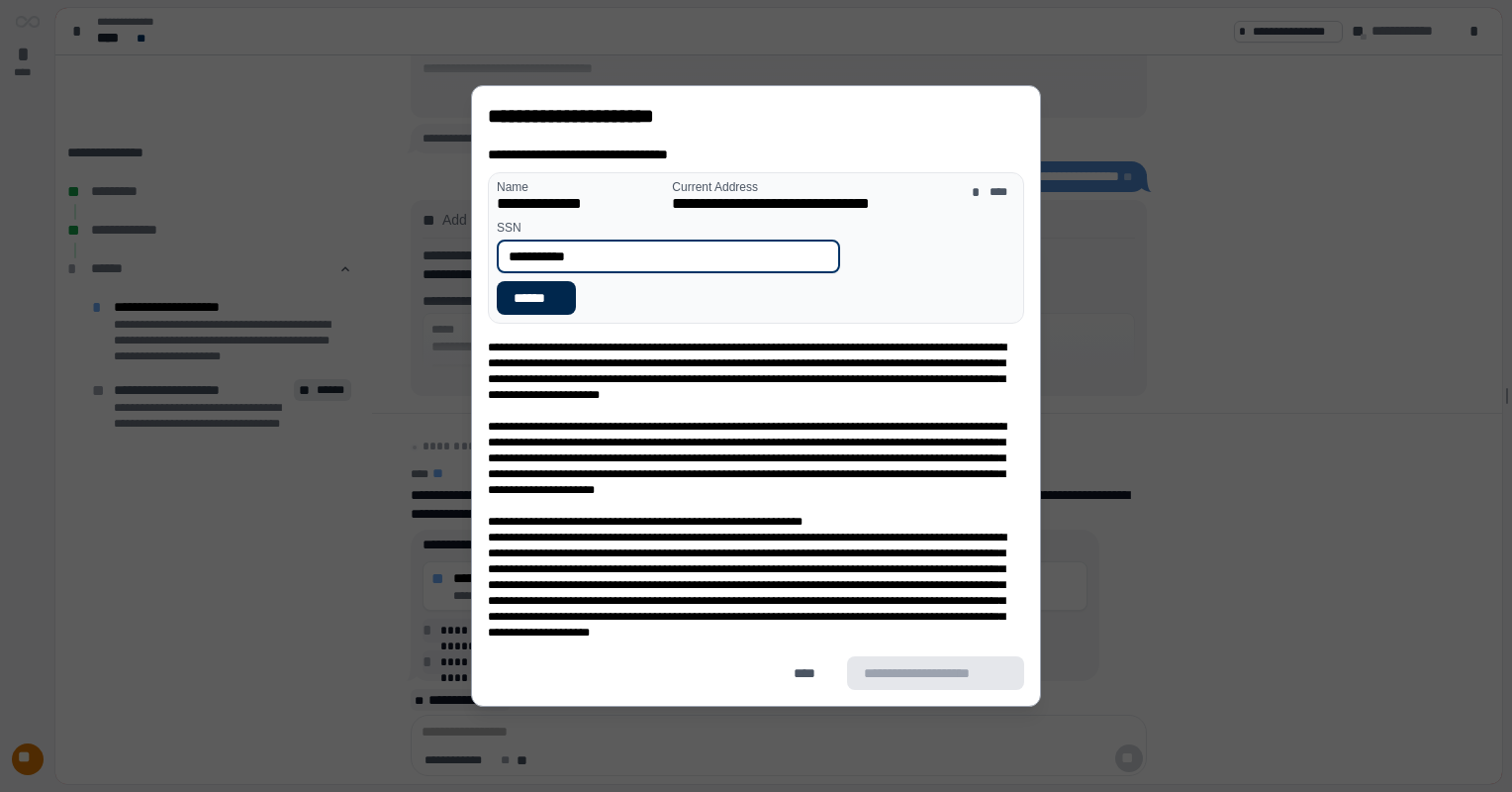 type on "**********" 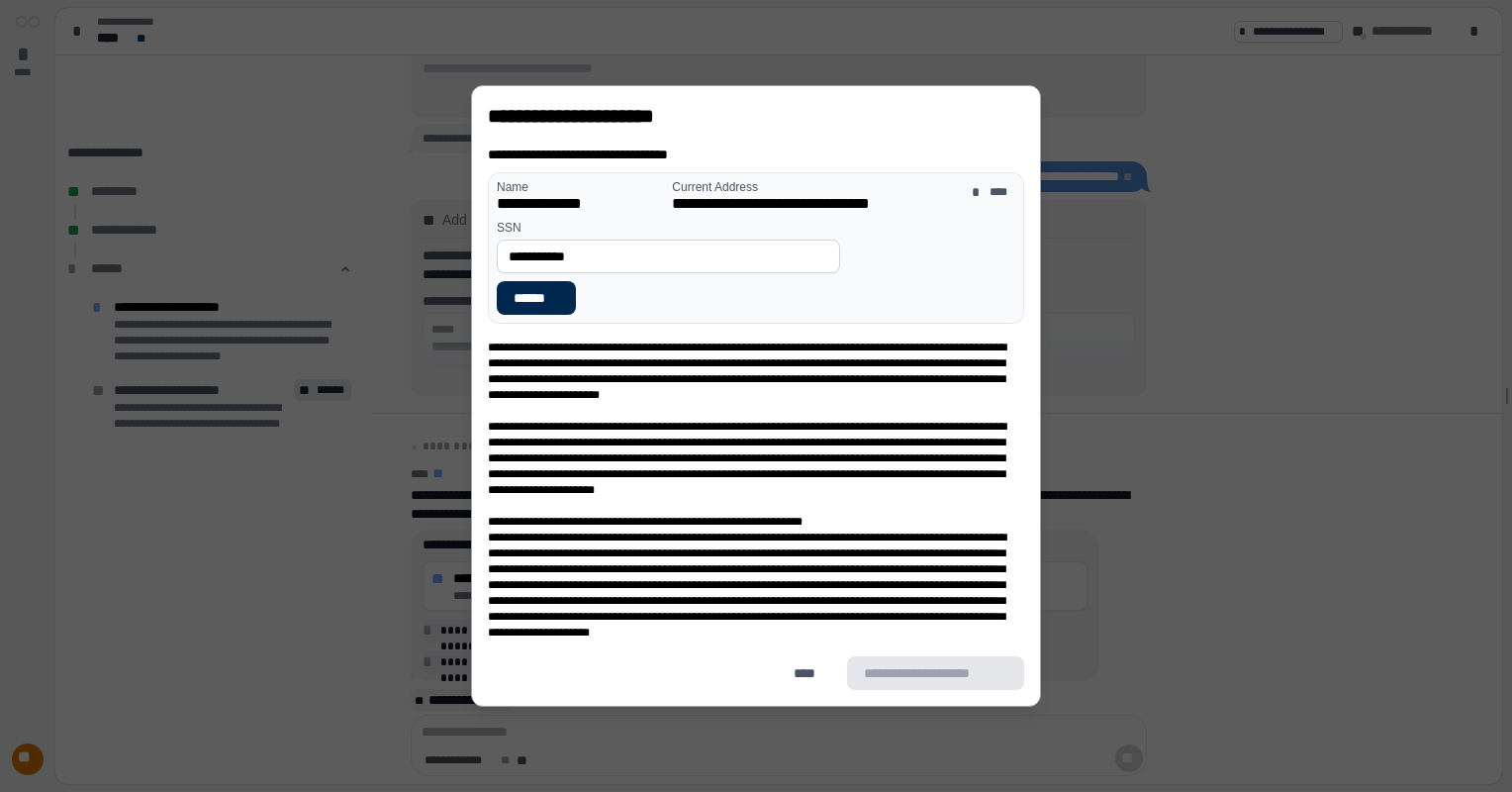 click on "******" at bounding box center (536, 298) 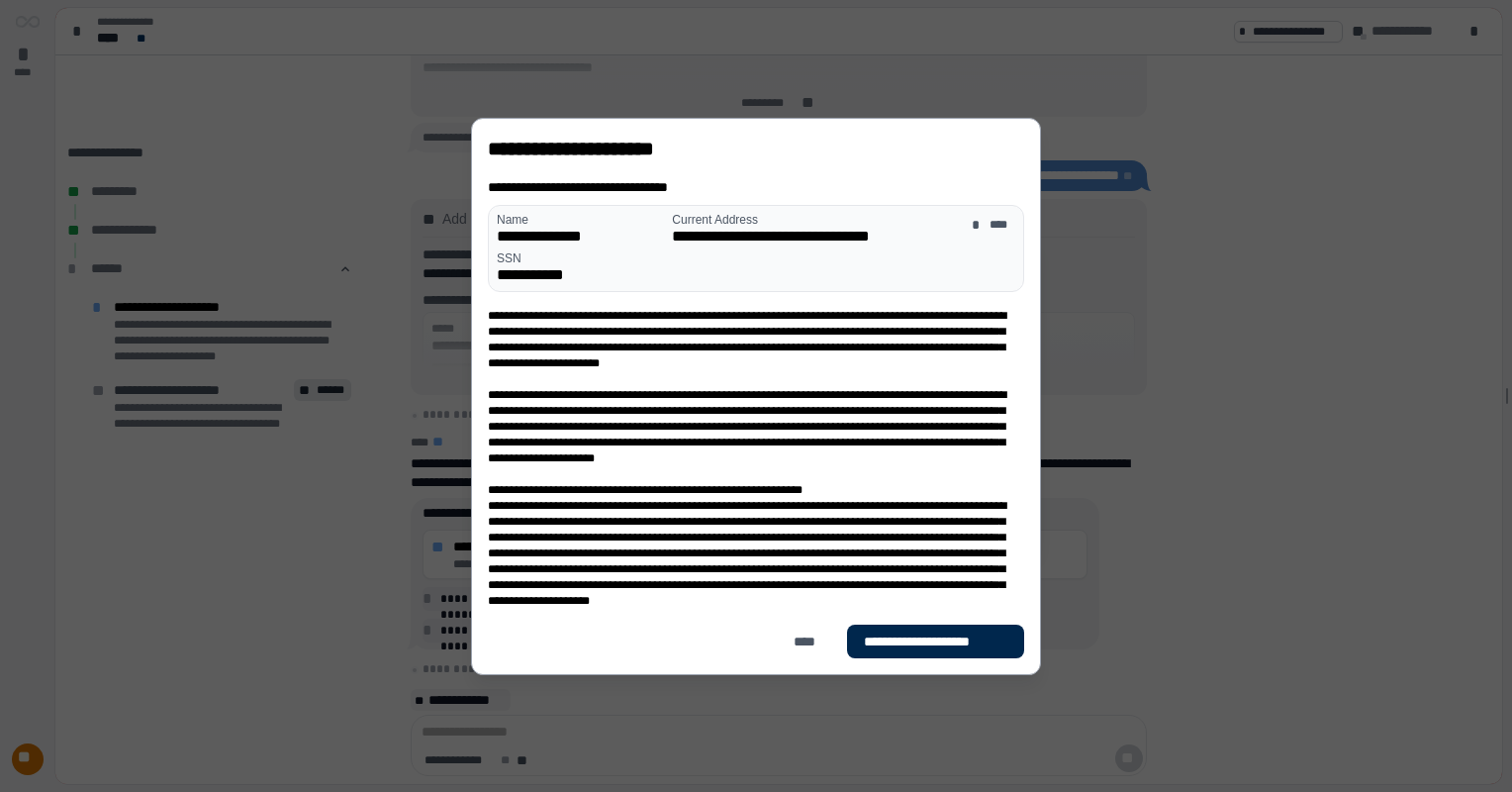 click on "**********" at bounding box center (935, 641) 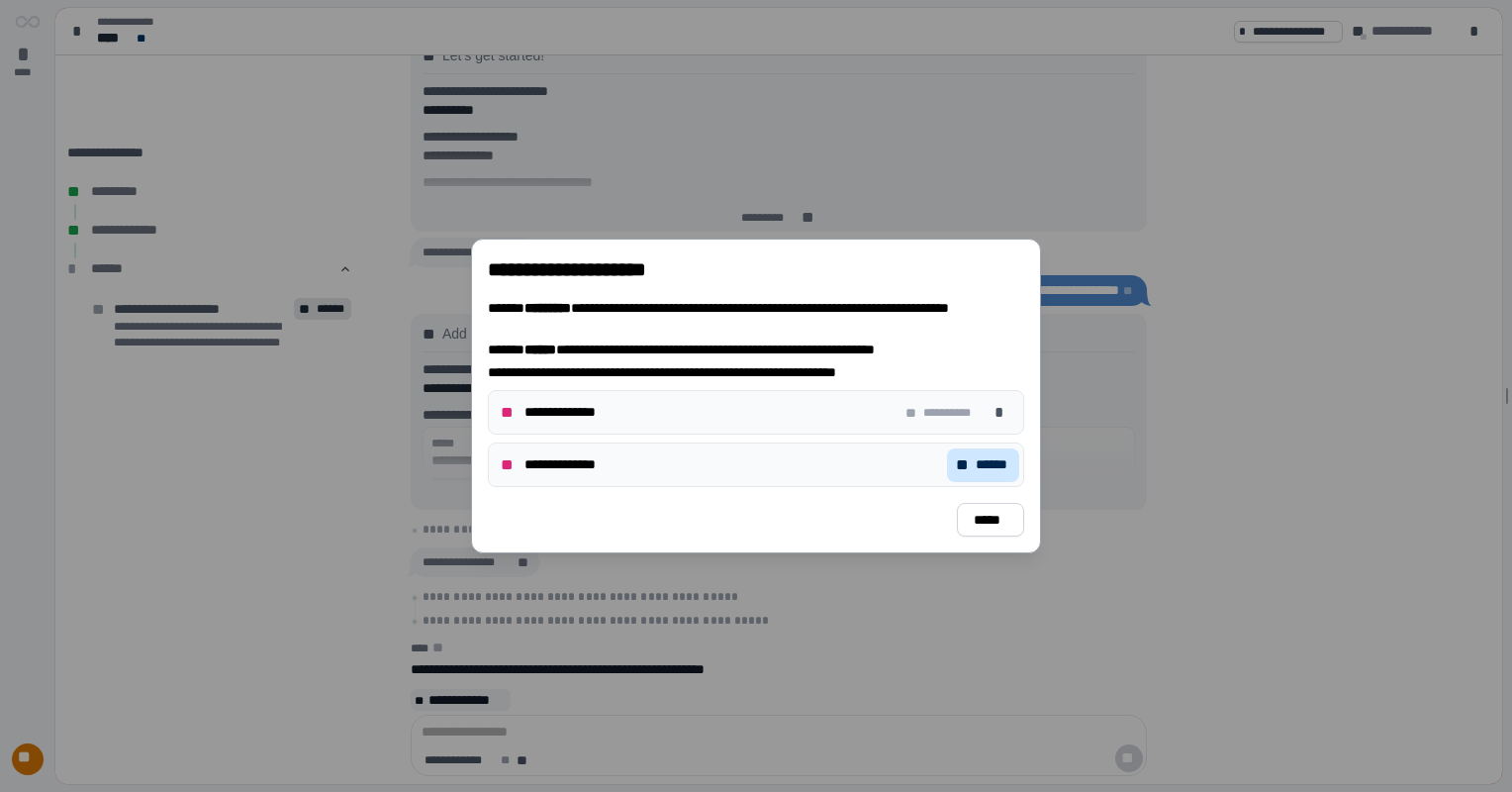 click on "******" at bounding box center [992, 464] 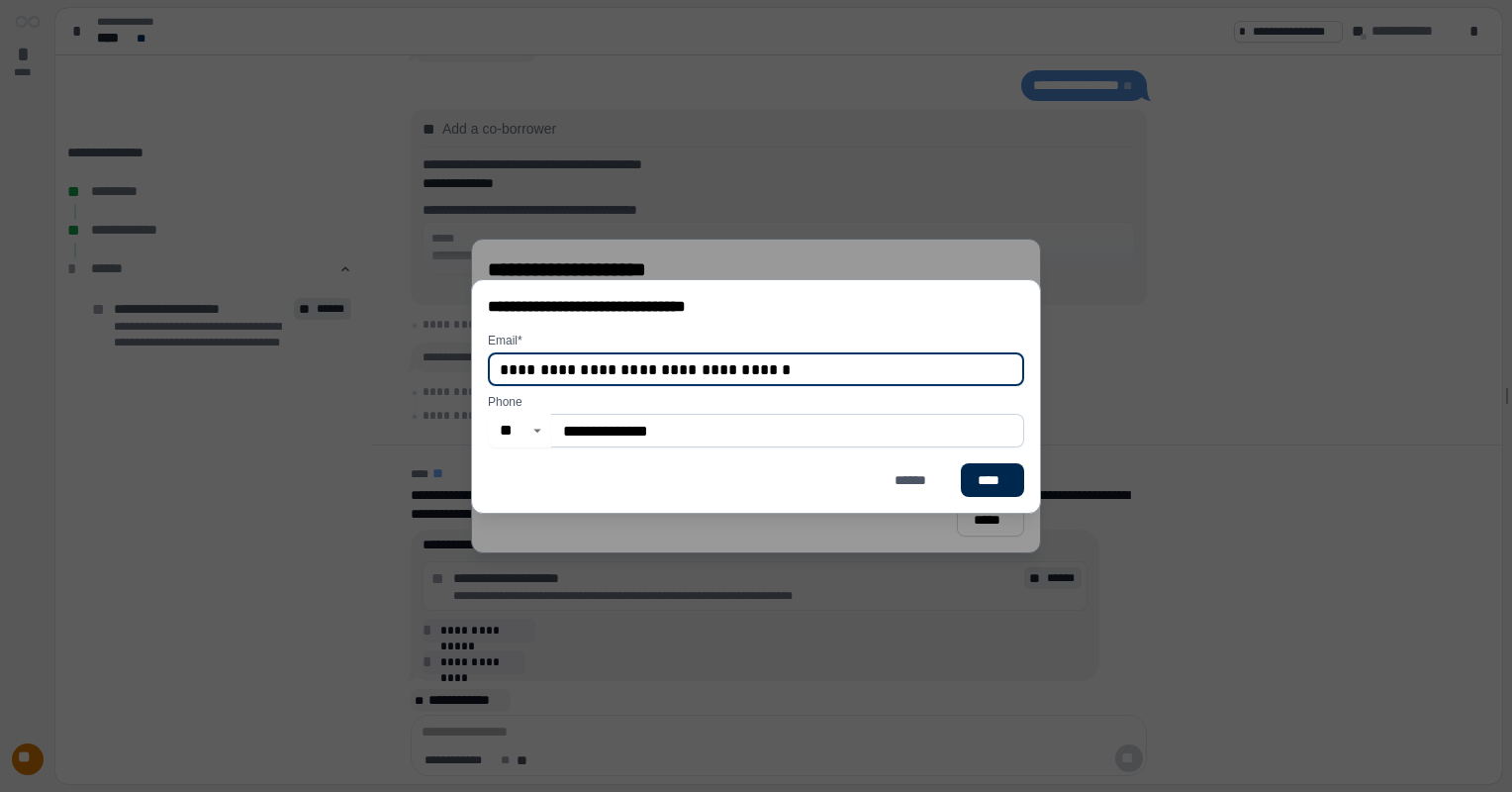 click on "****" at bounding box center [992, 479] 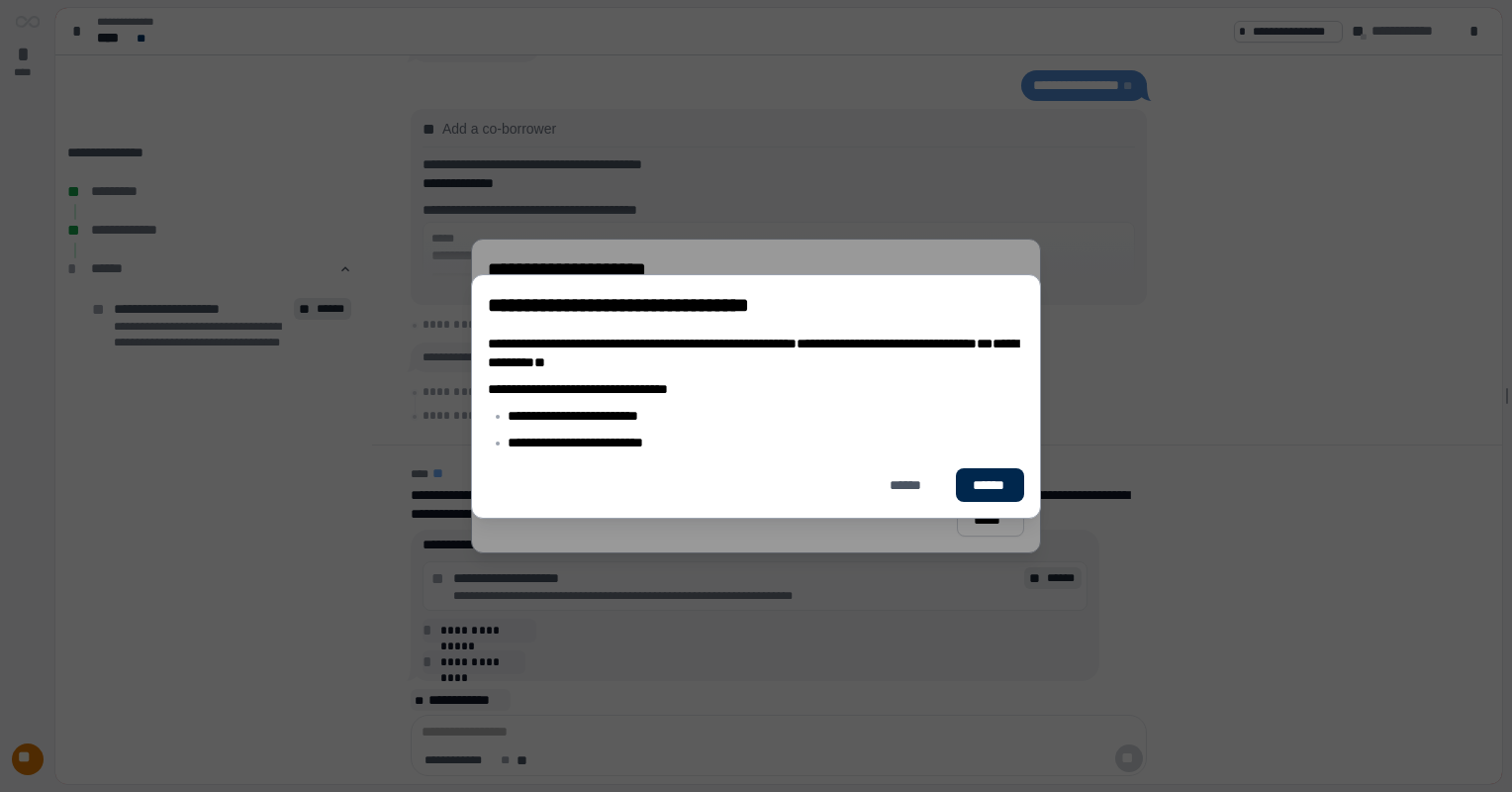 click on "******" at bounding box center [990, 485] 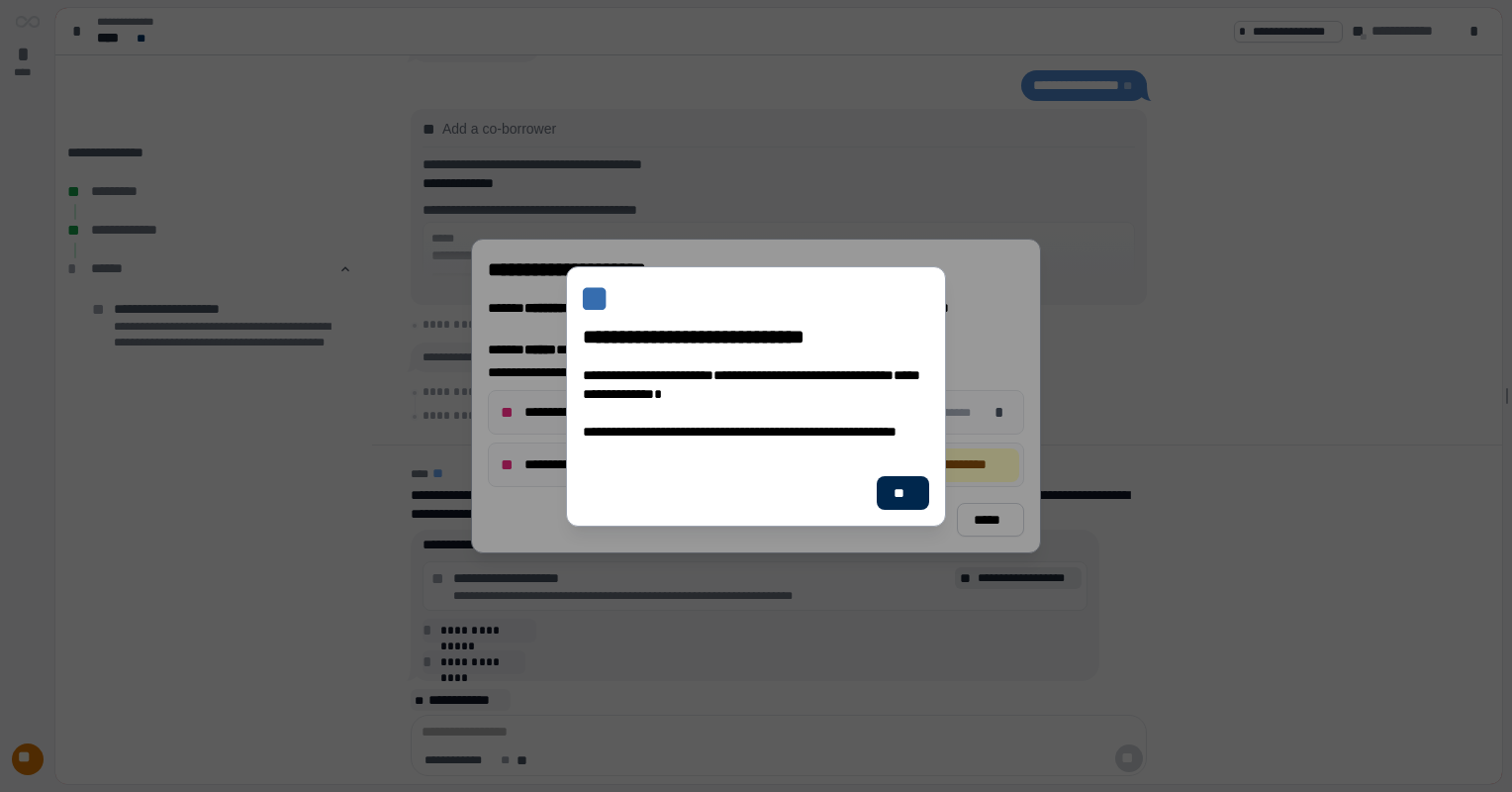 click on "**" at bounding box center [902, 493] 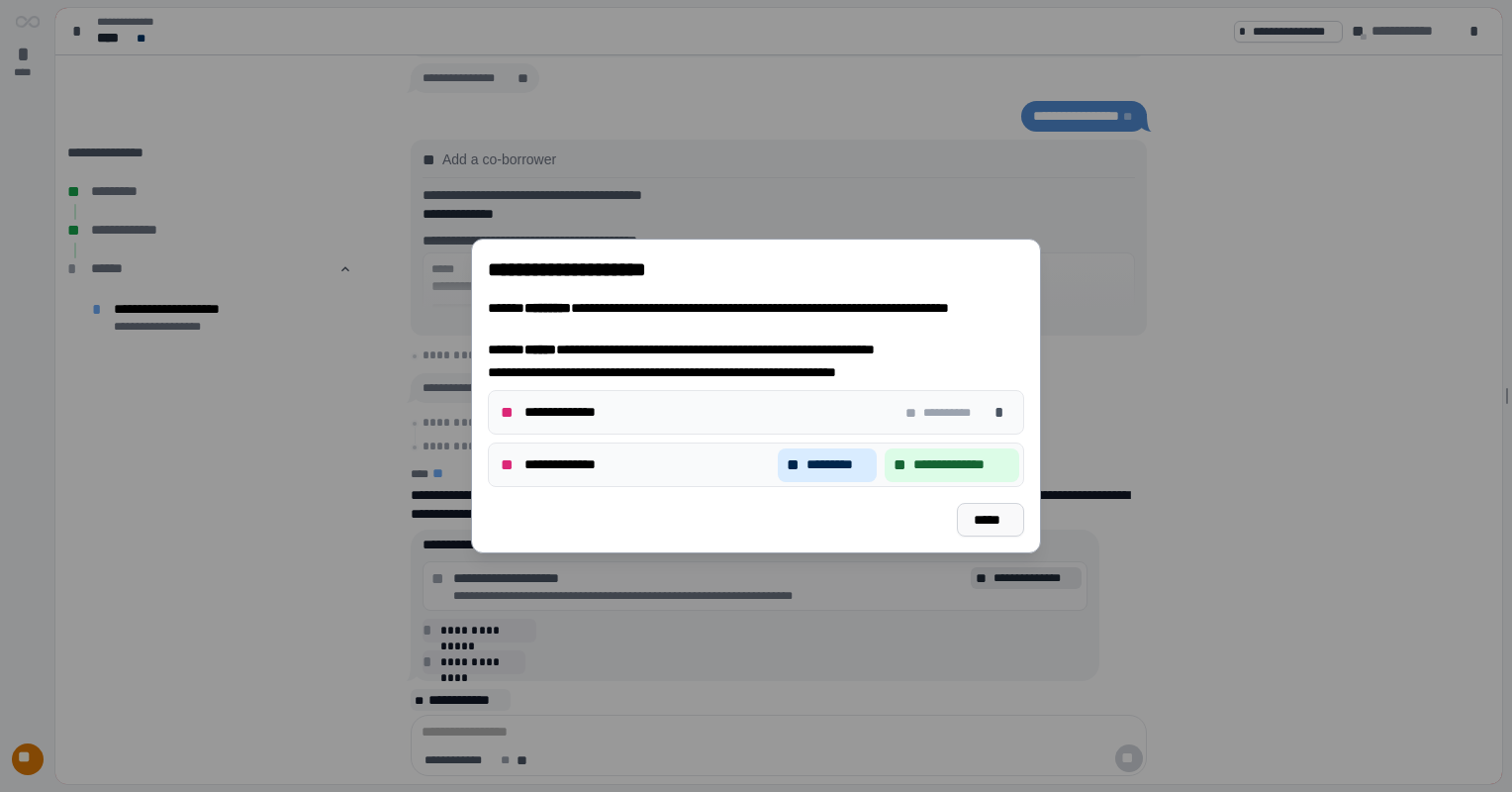 click on "*****" at bounding box center [991, 520] 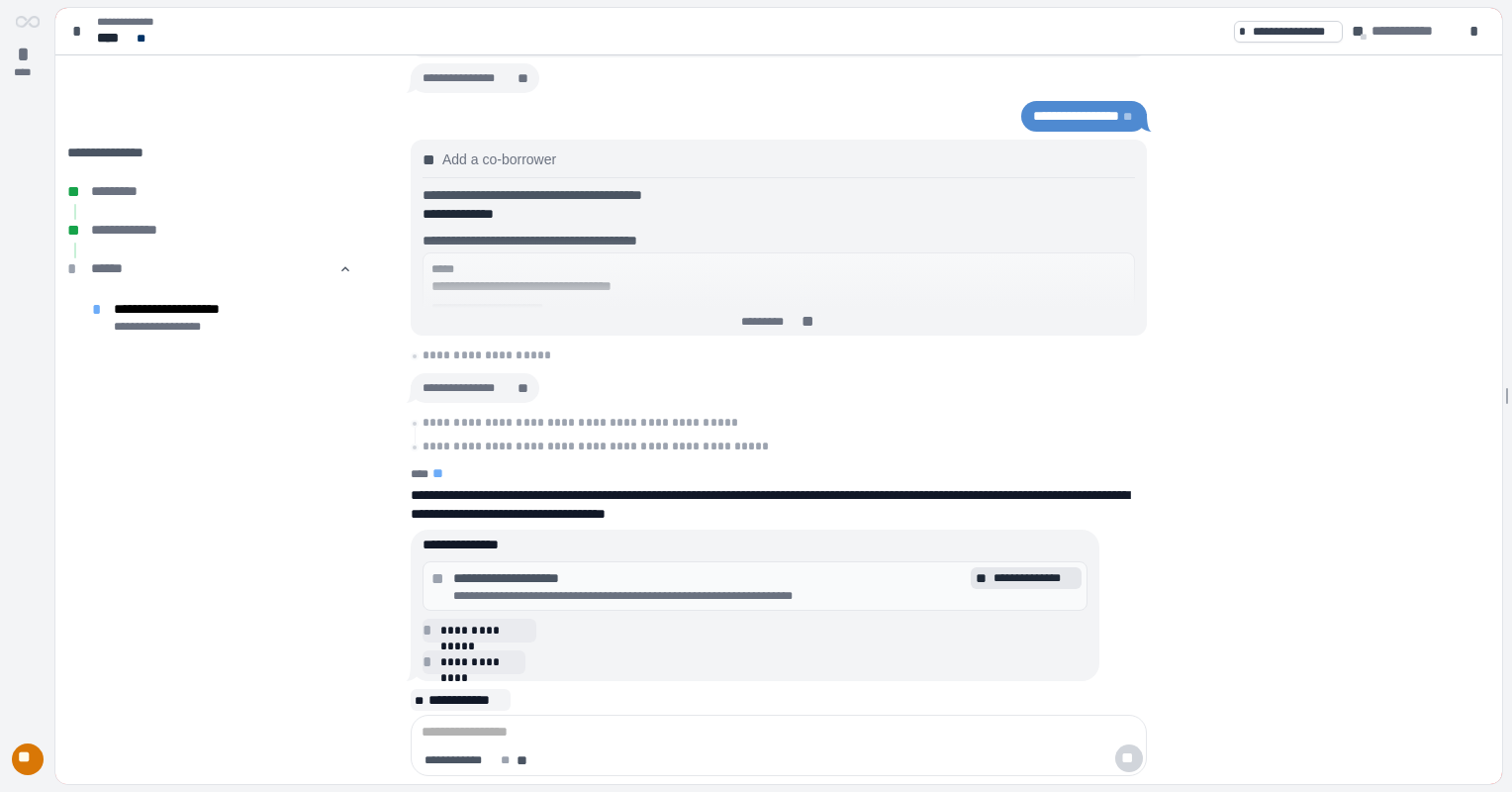 click on "**********" at bounding box center (779, 195) 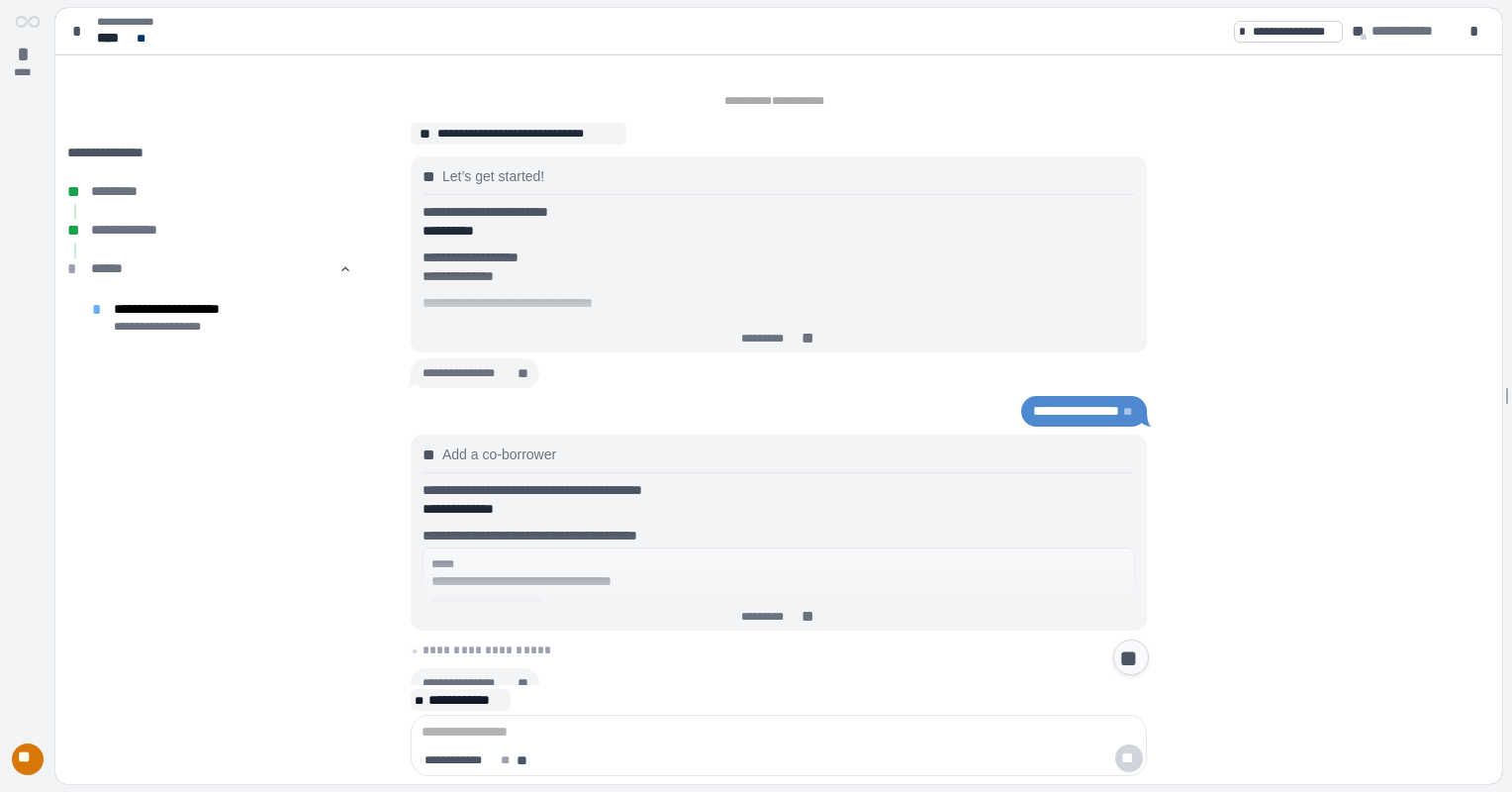 scroll, scrollTop: 0, scrollLeft: 0, axis: both 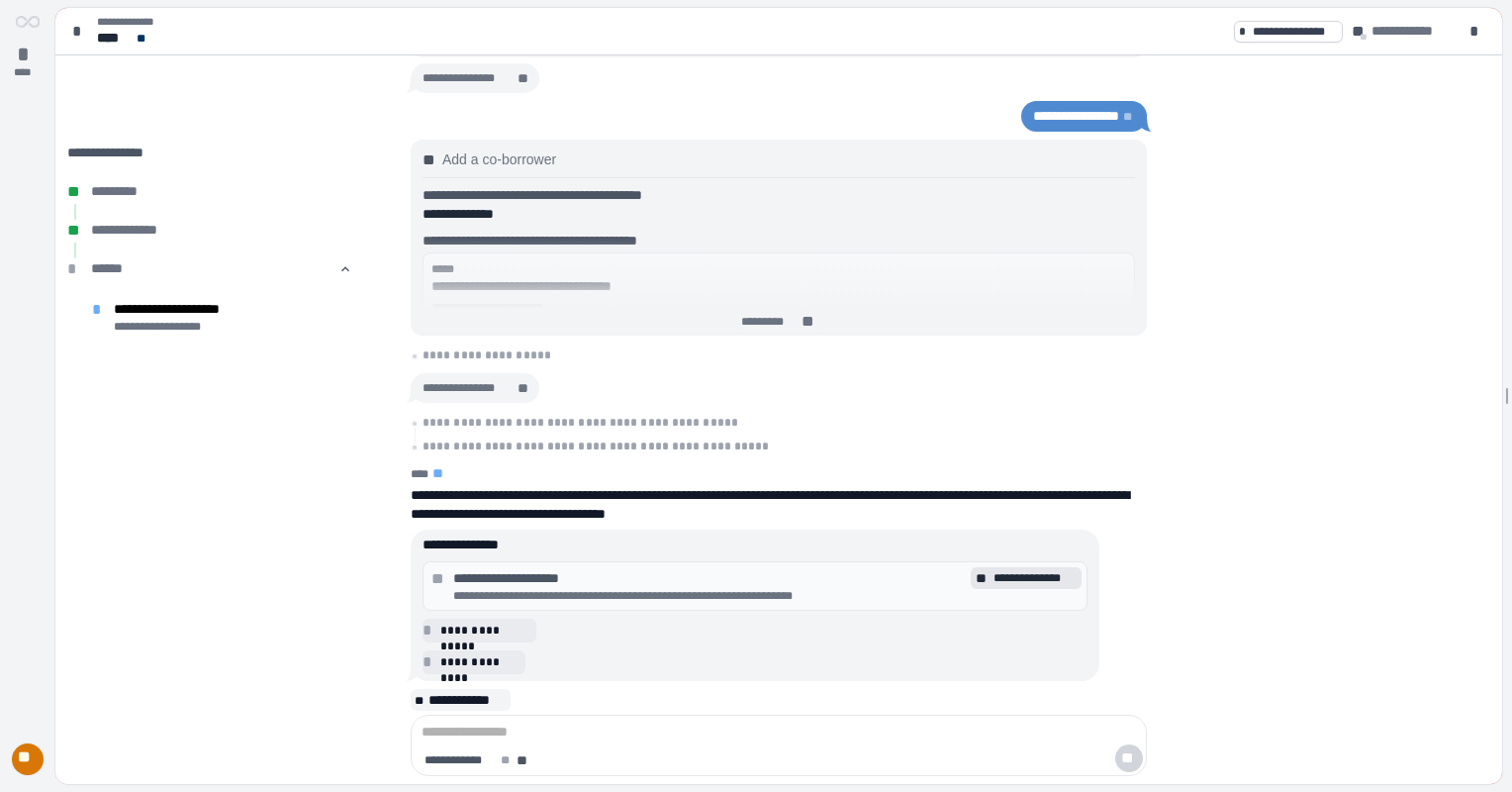 click on "**" at bounding box center [27, 759] 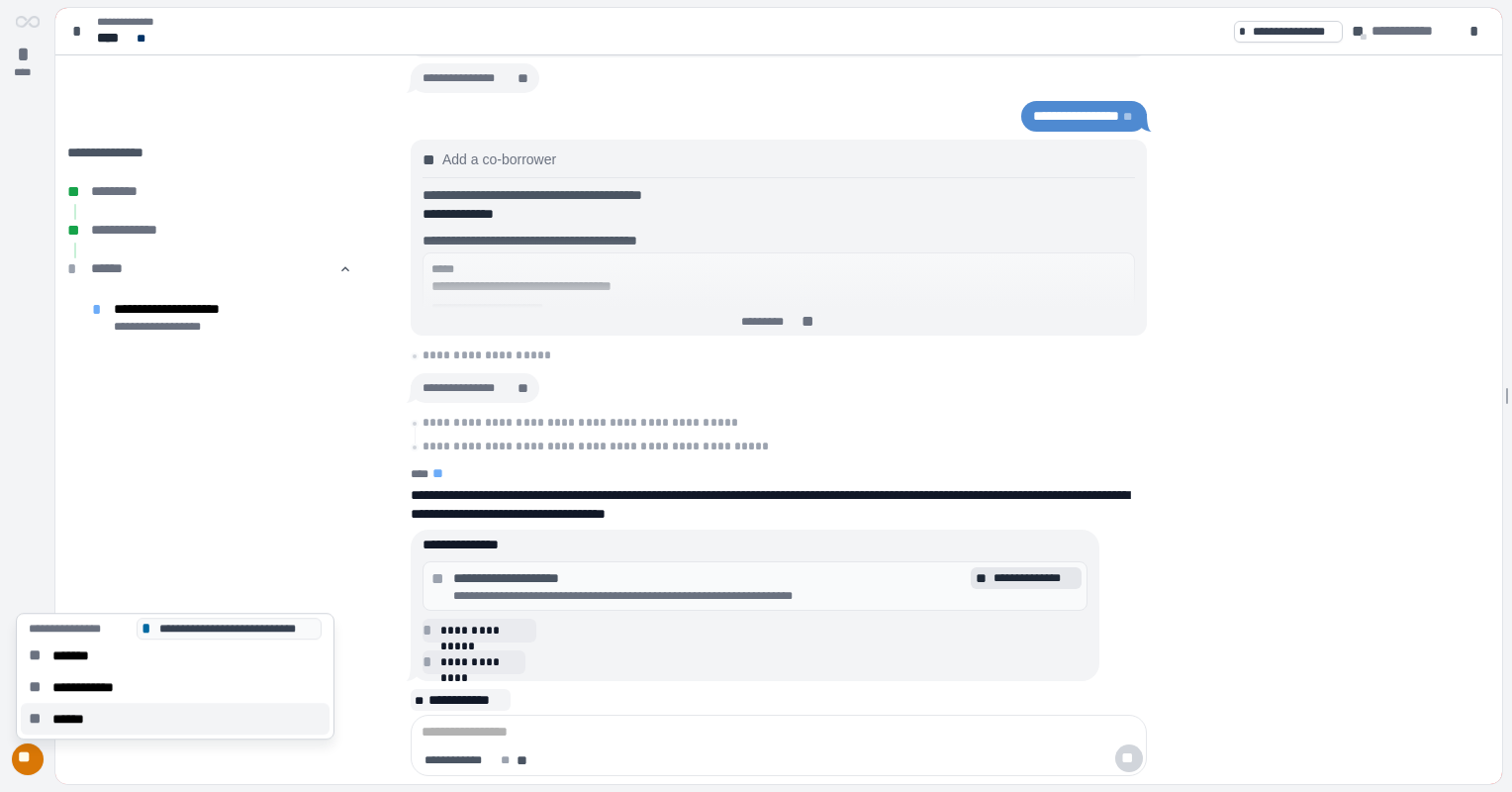 click on "******" at bounding box center (74, 719) 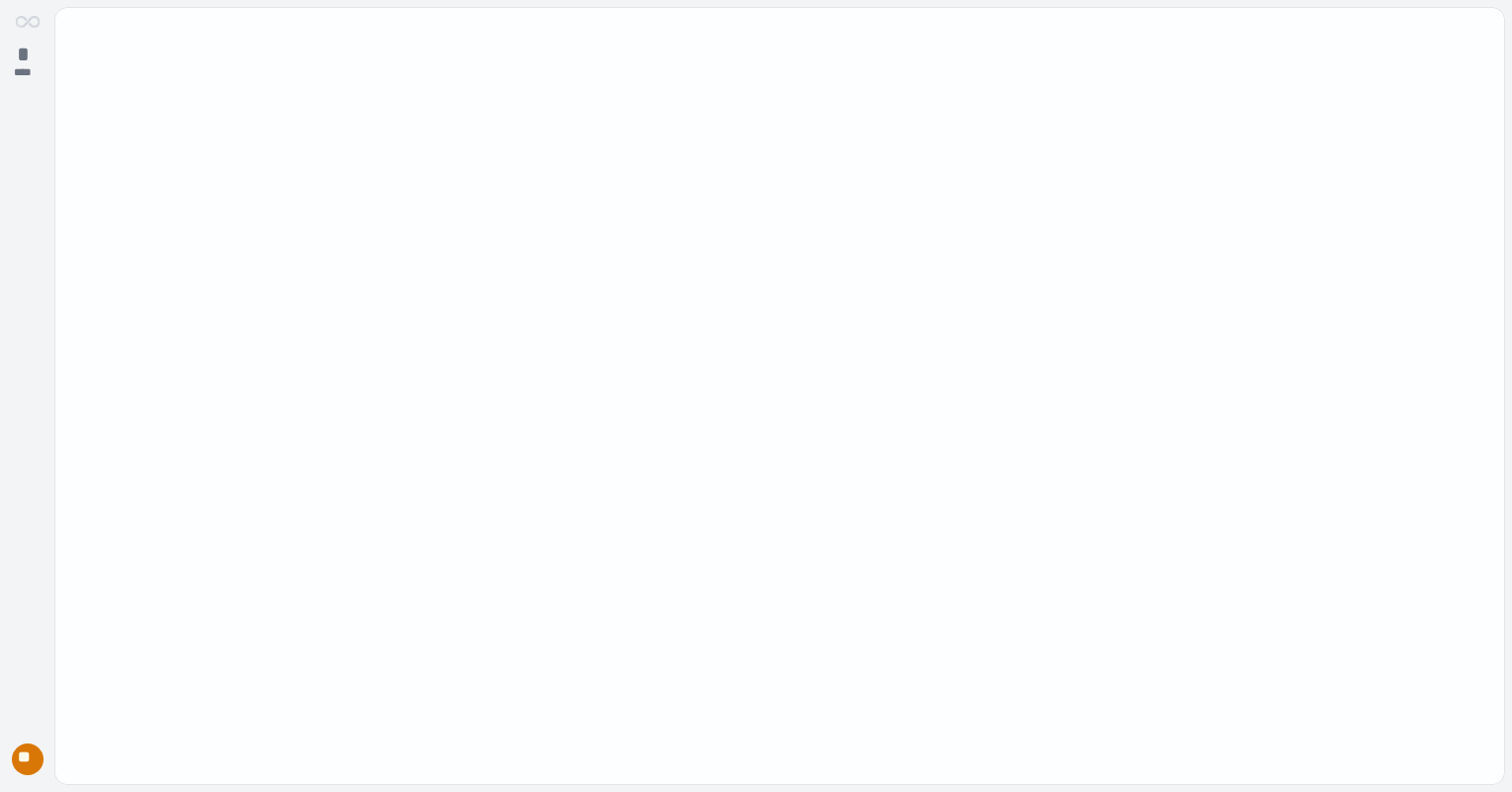 scroll, scrollTop: 0, scrollLeft: 0, axis: both 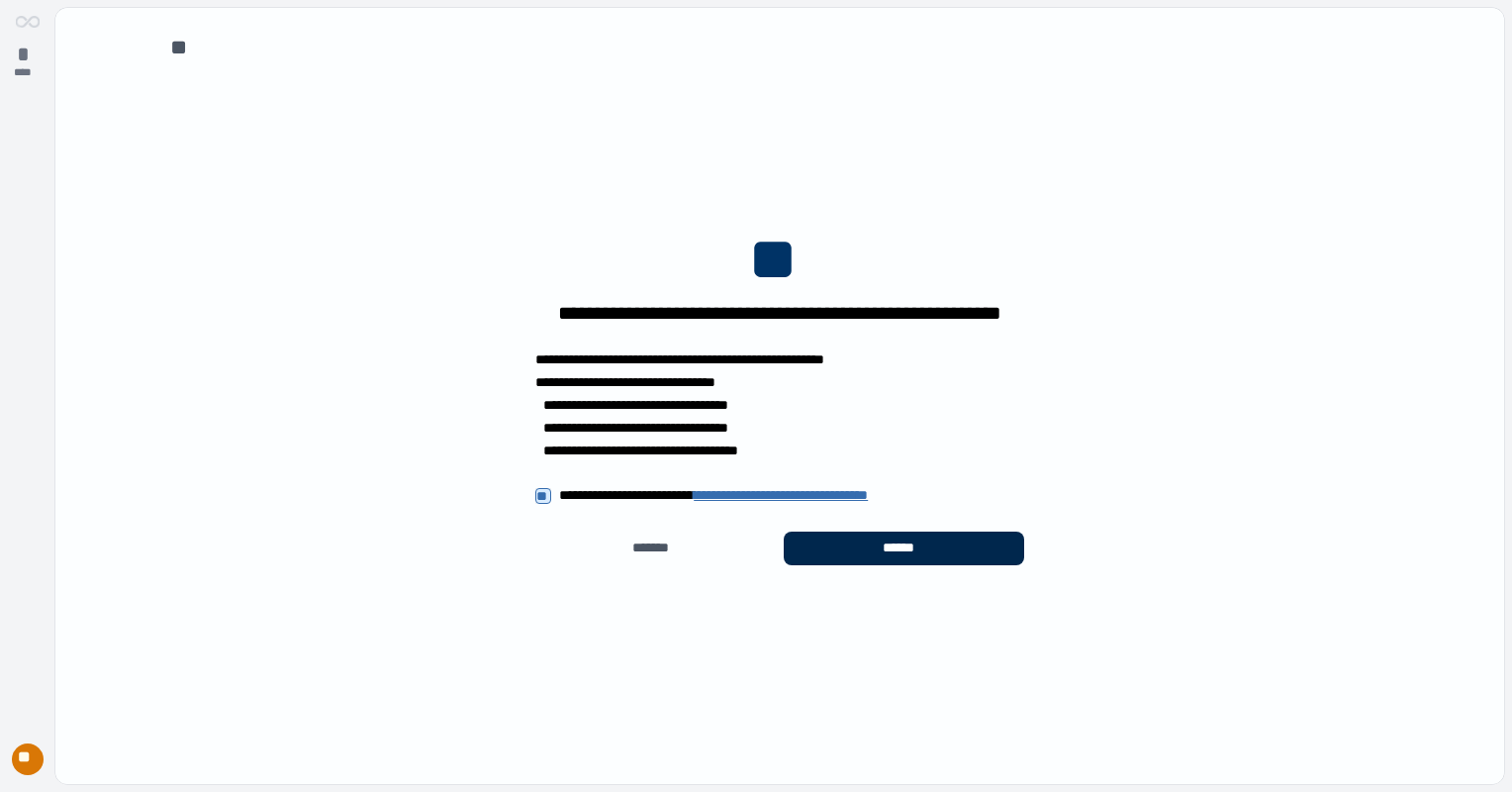 click on "******" at bounding box center (903, 548) 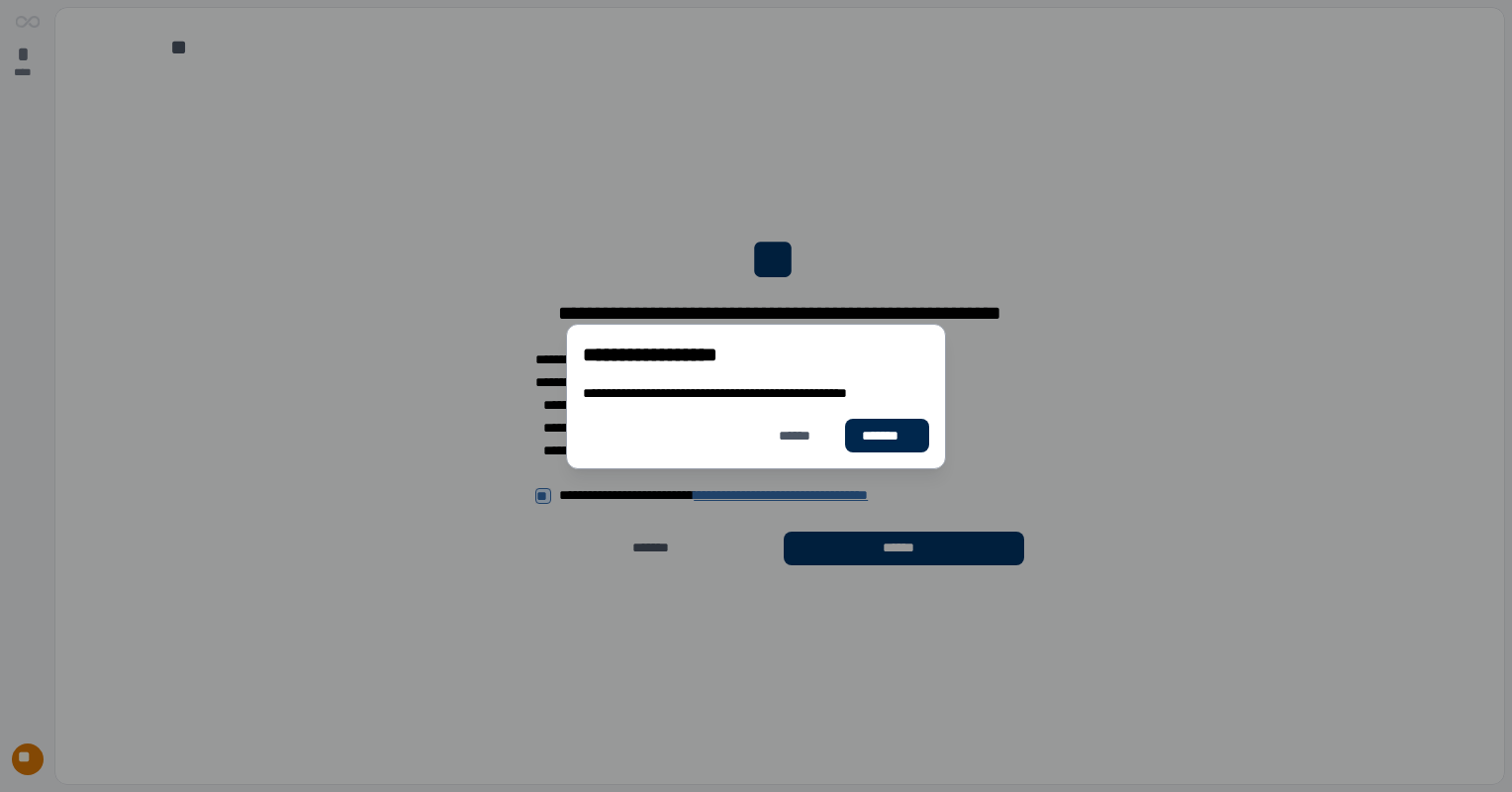 click on "*******" at bounding box center [887, 436] 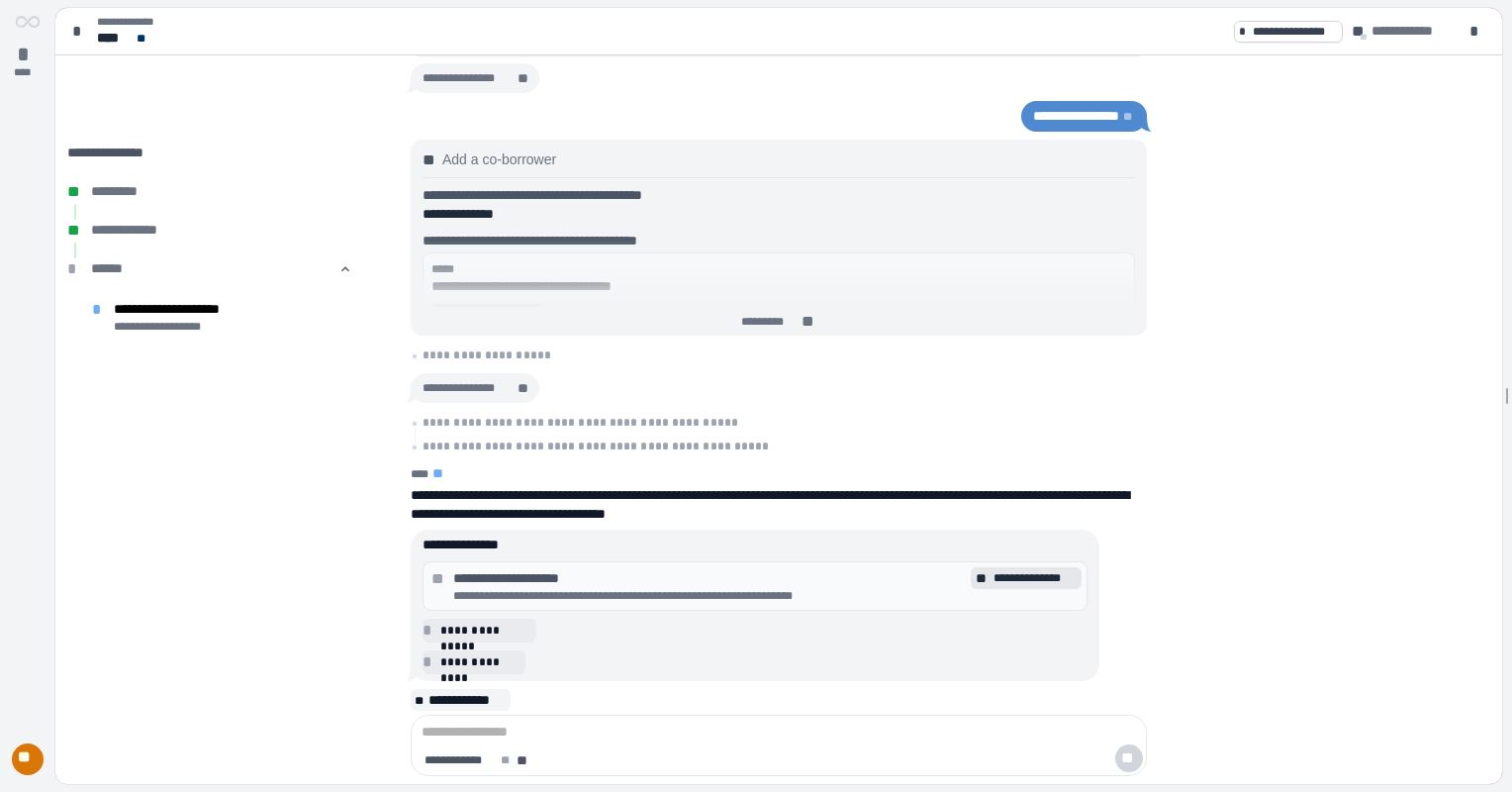 click on "**********" at bounding box center [709, 578] 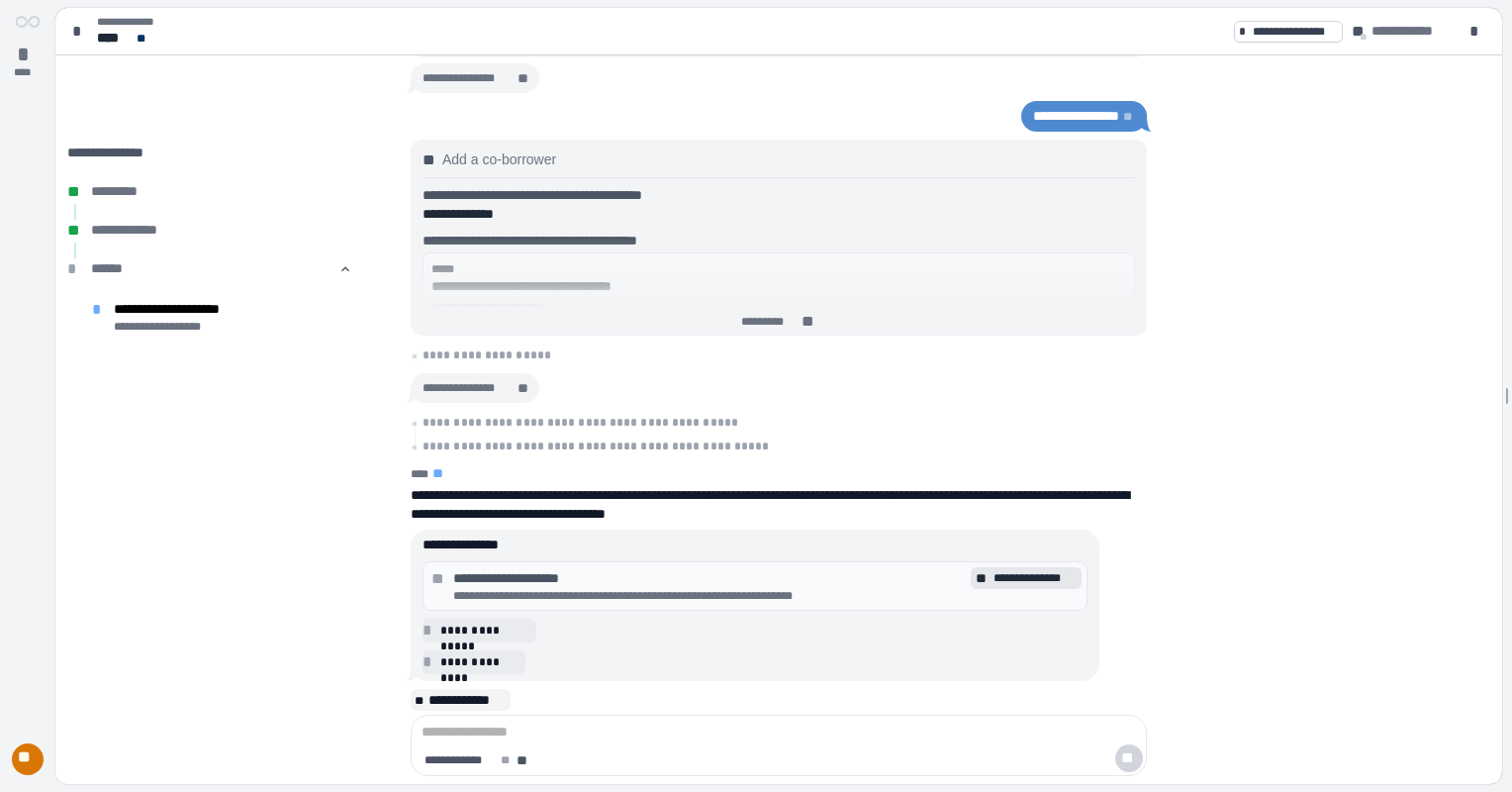 click on "**********" at bounding box center [1035, 578] 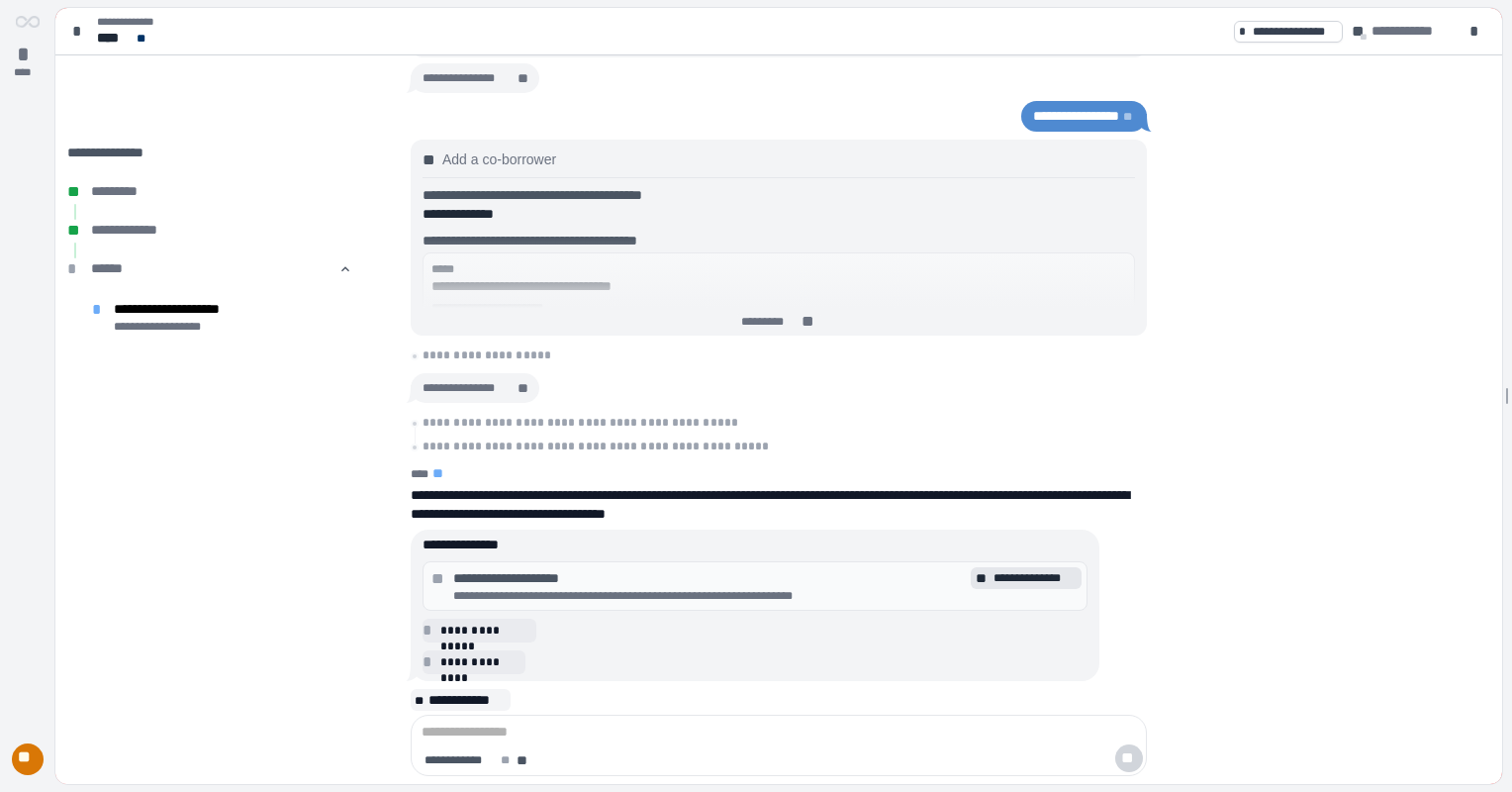click on "**********" at bounding box center (709, 596) 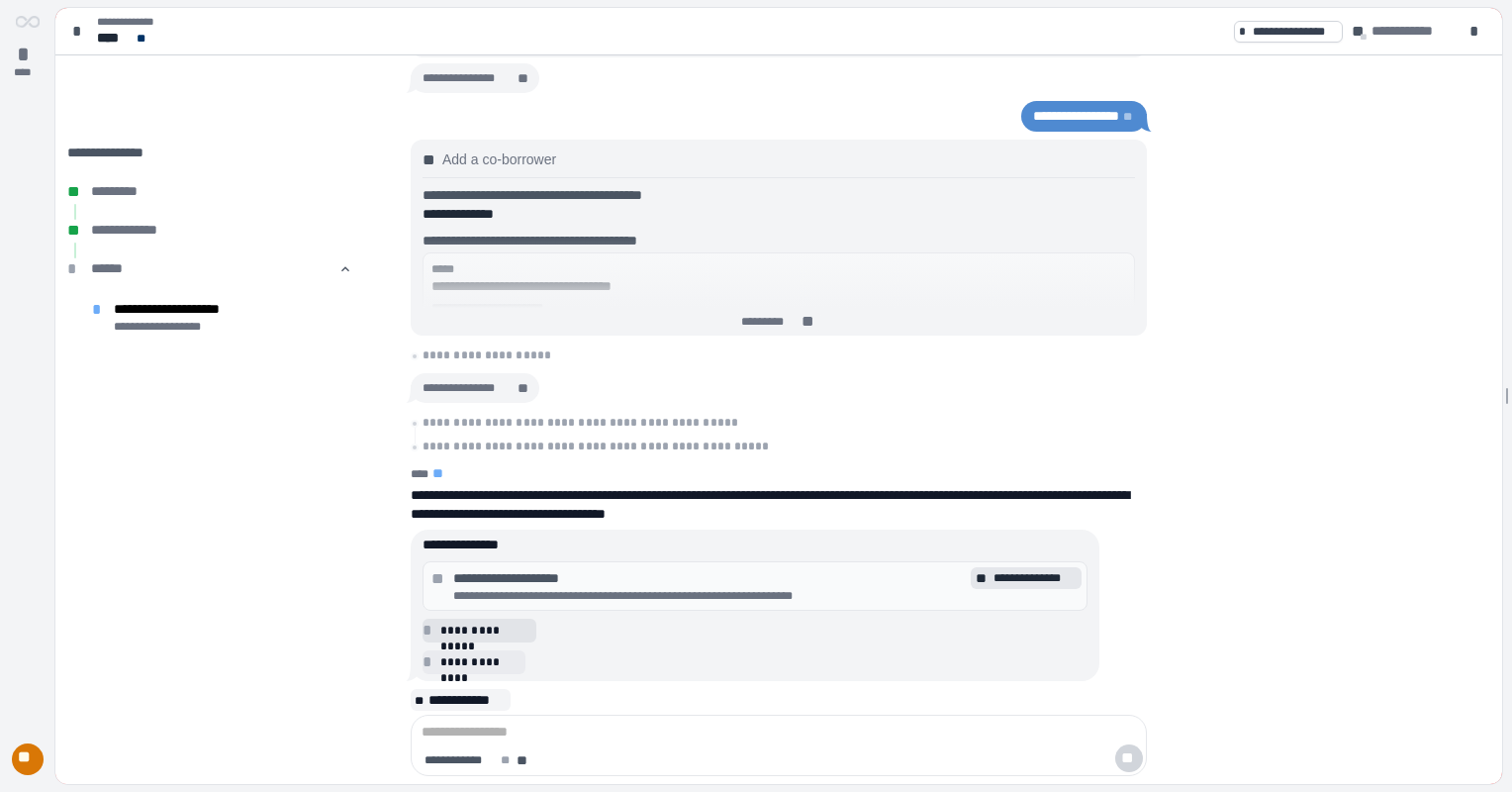 drag, startPoint x: 550, startPoint y: 586, endPoint x: 486, endPoint y: 626, distance: 75.471849 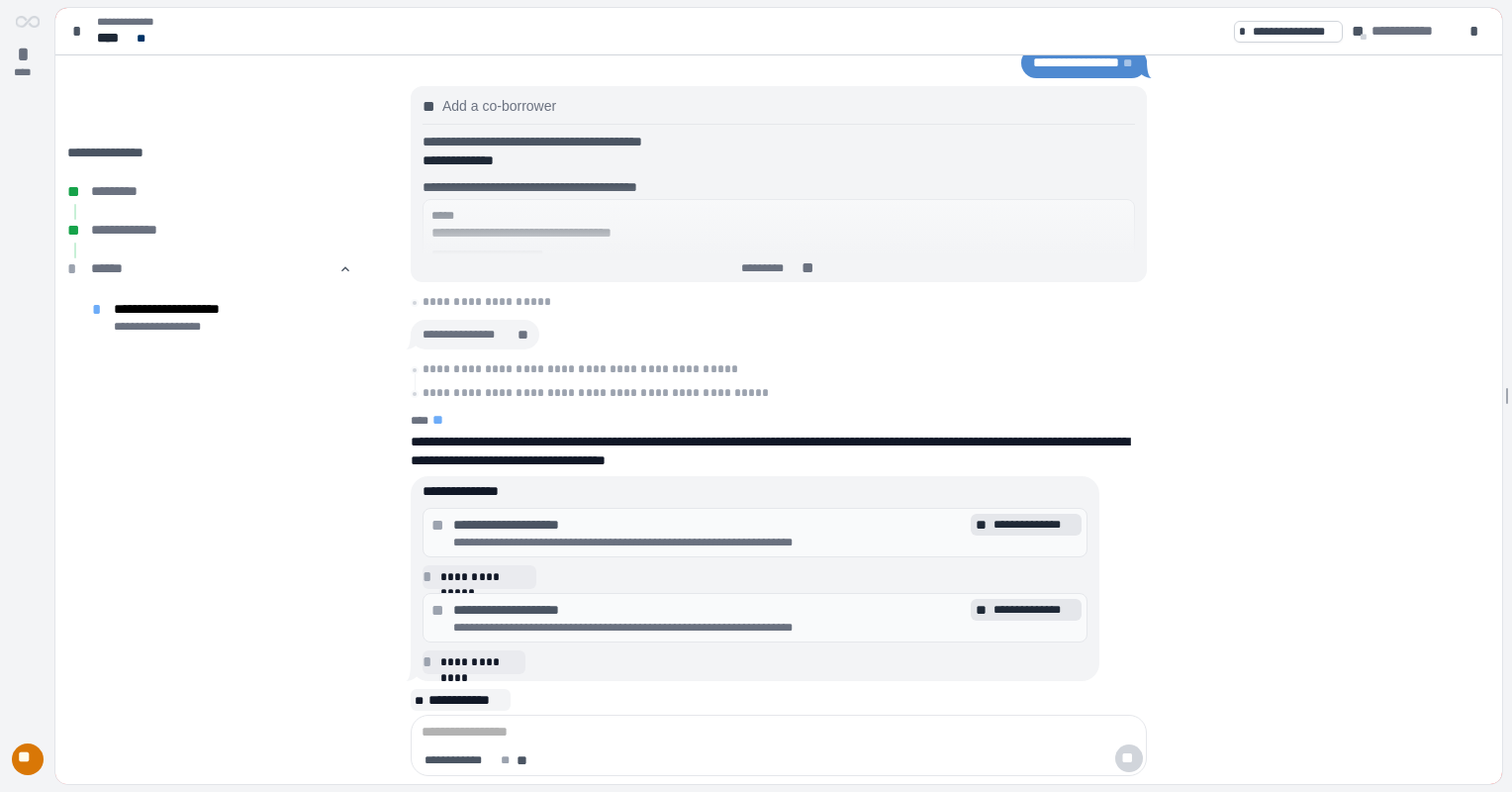click on "**********" at bounding box center (709, 628) 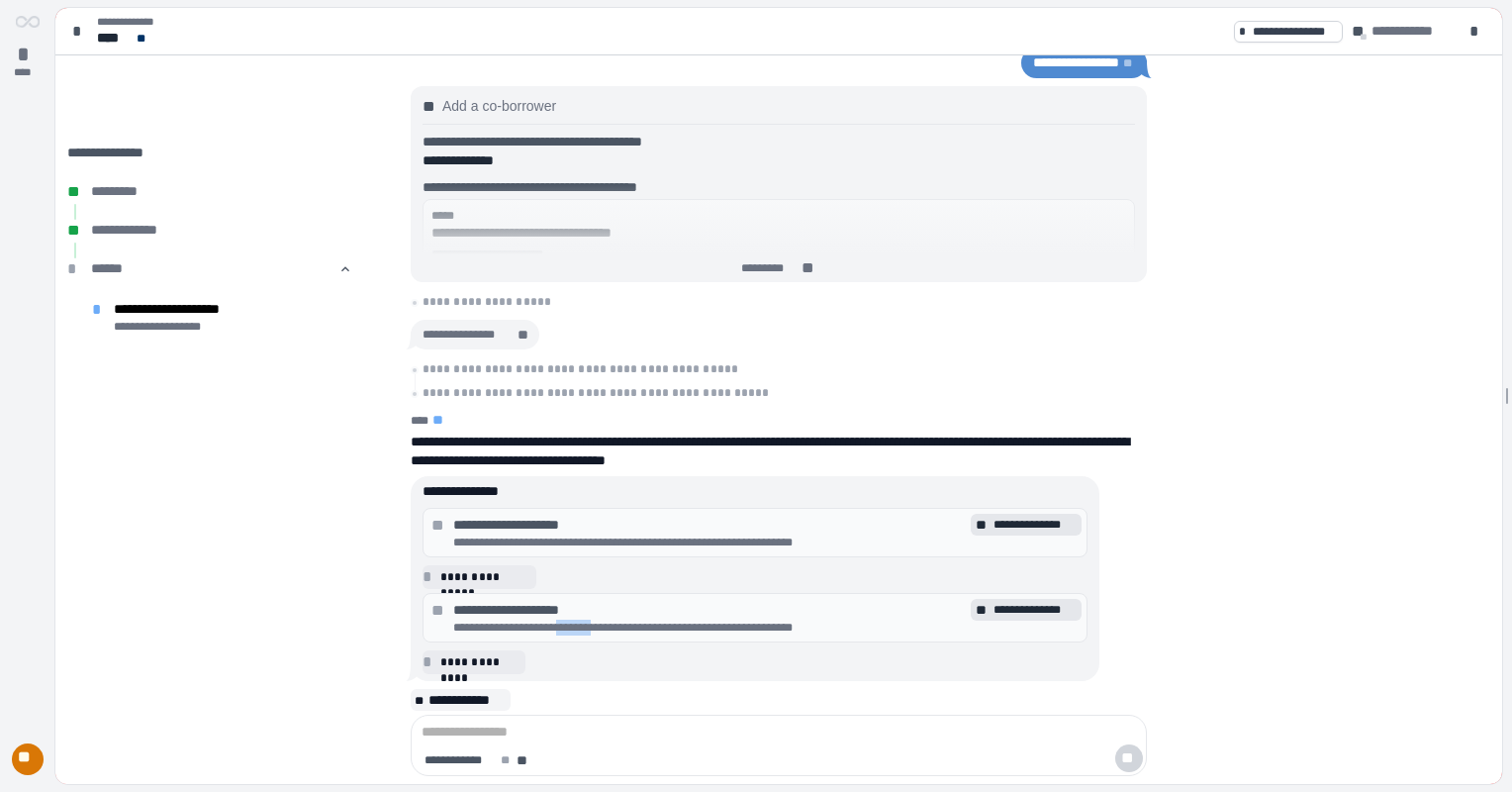 click on "**********" at bounding box center (709, 628) 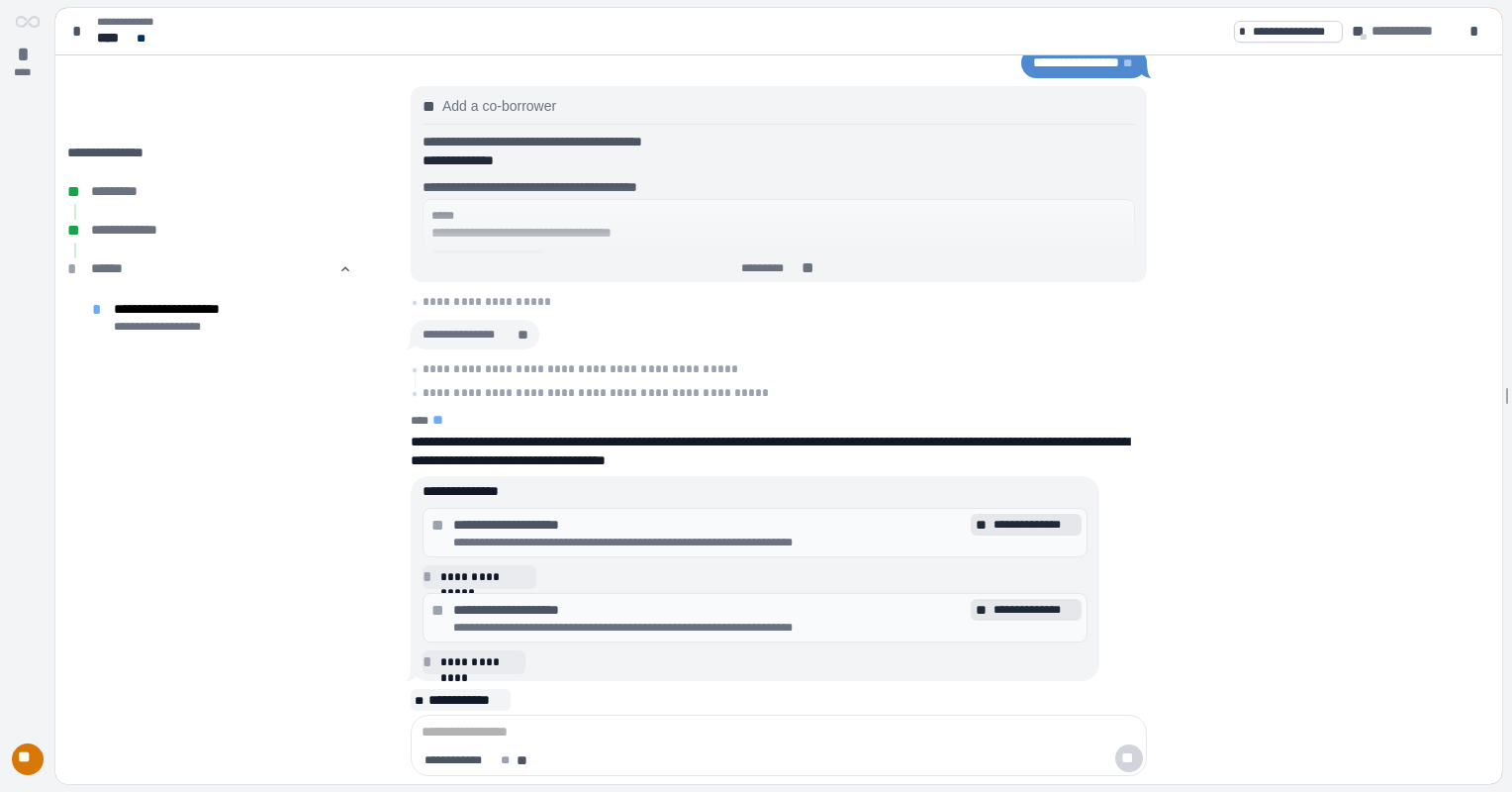 drag, startPoint x: 603, startPoint y: 626, endPoint x: 485, endPoint y: 623, distance: 118.03813 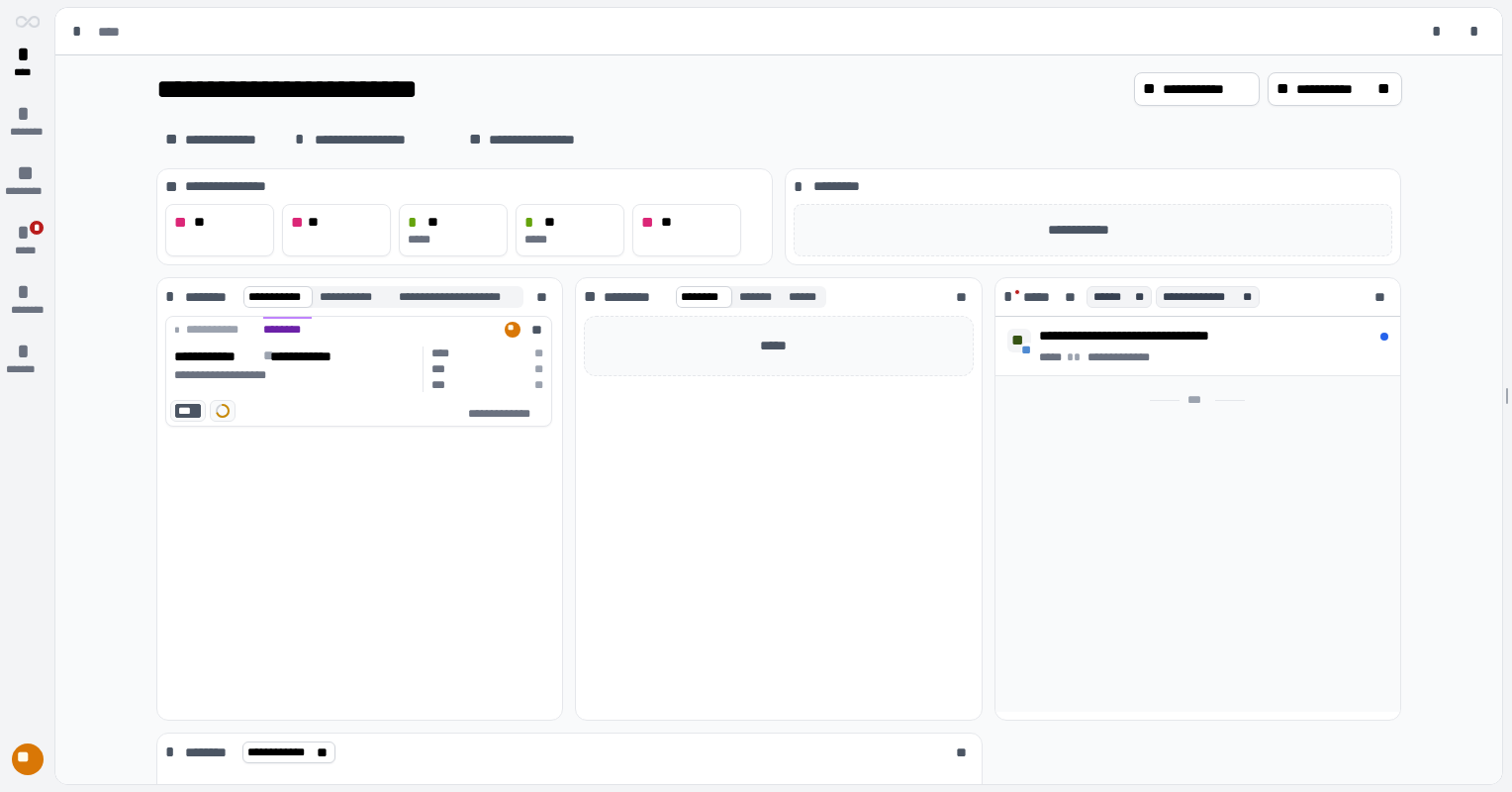 scroll, scrollTop: 0, scrollLeft: 0, axis: both 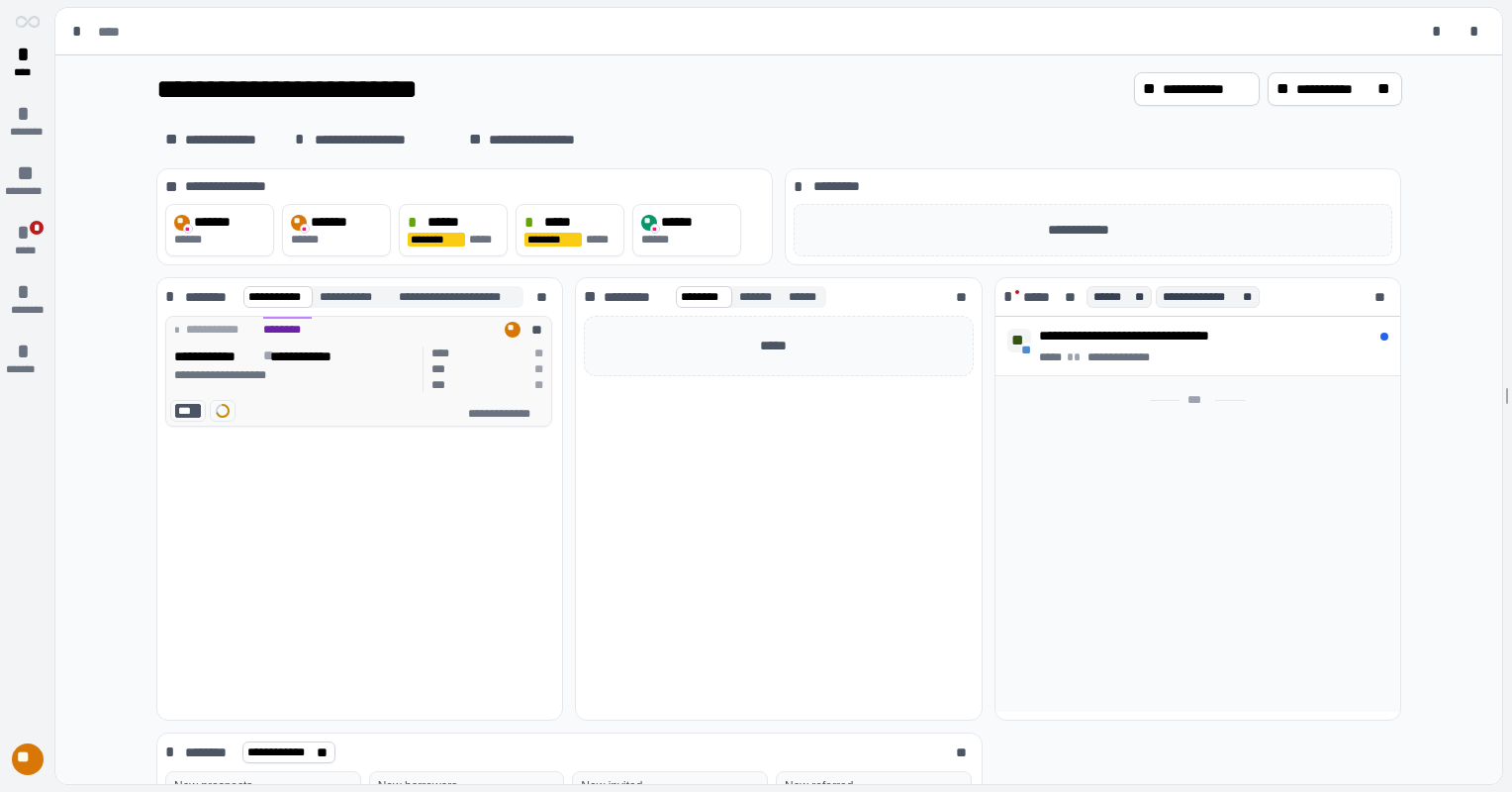 click on "**********" at bounding box center (295, 375) 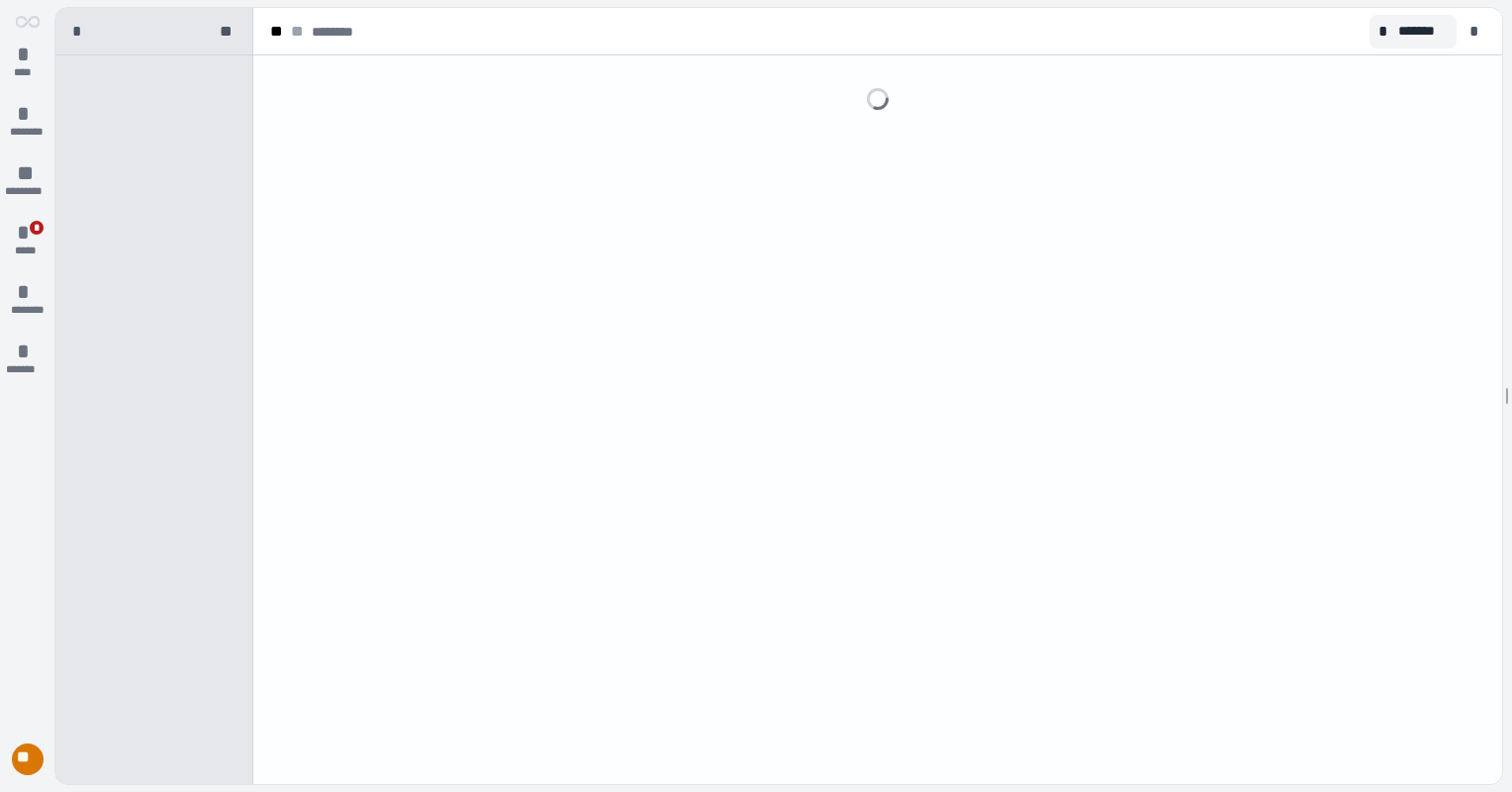 click at bounding box center [878, 420] 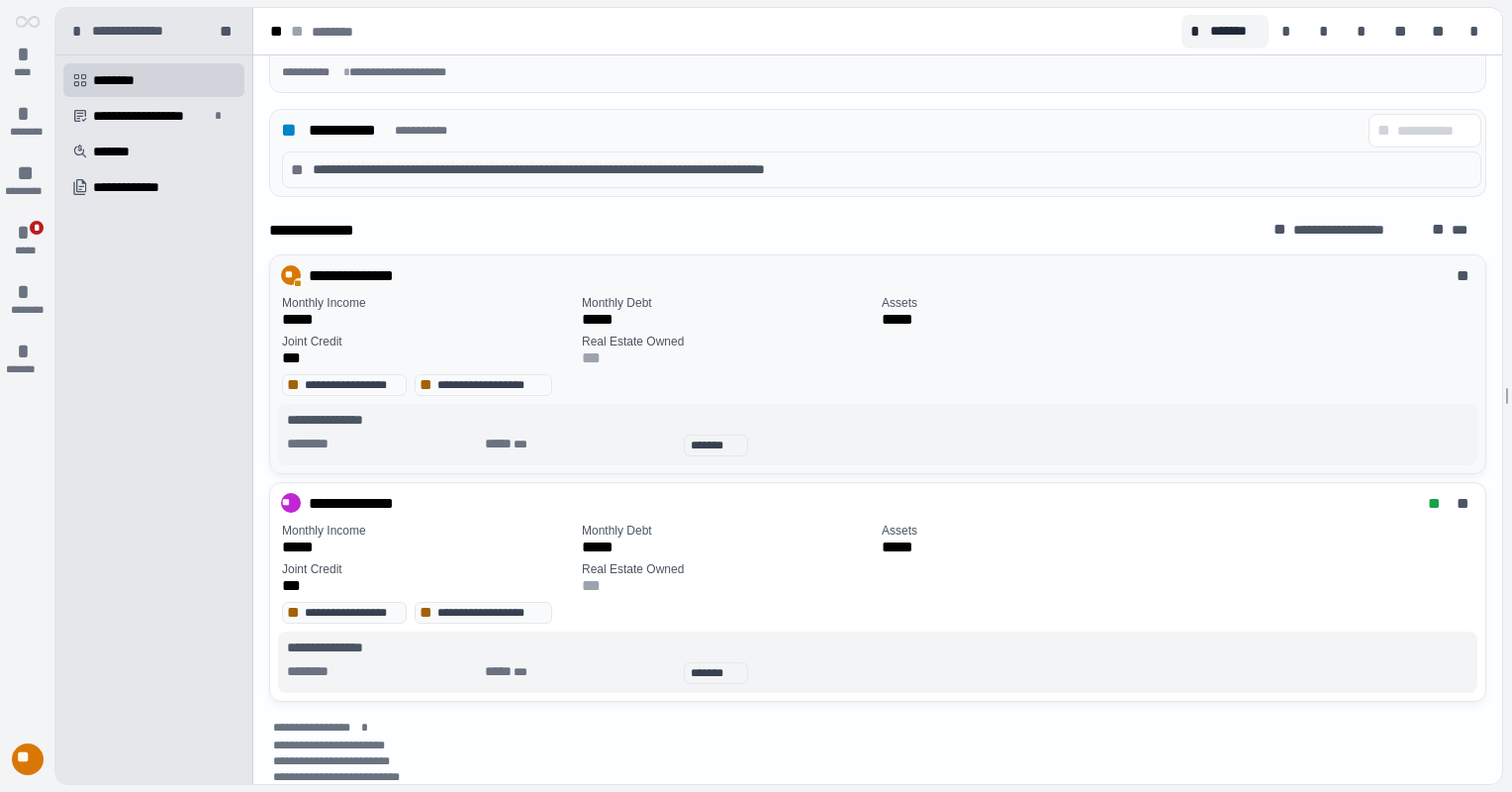 scroll, scrollTop: 701, scrollLeft: 0, axis: vertical 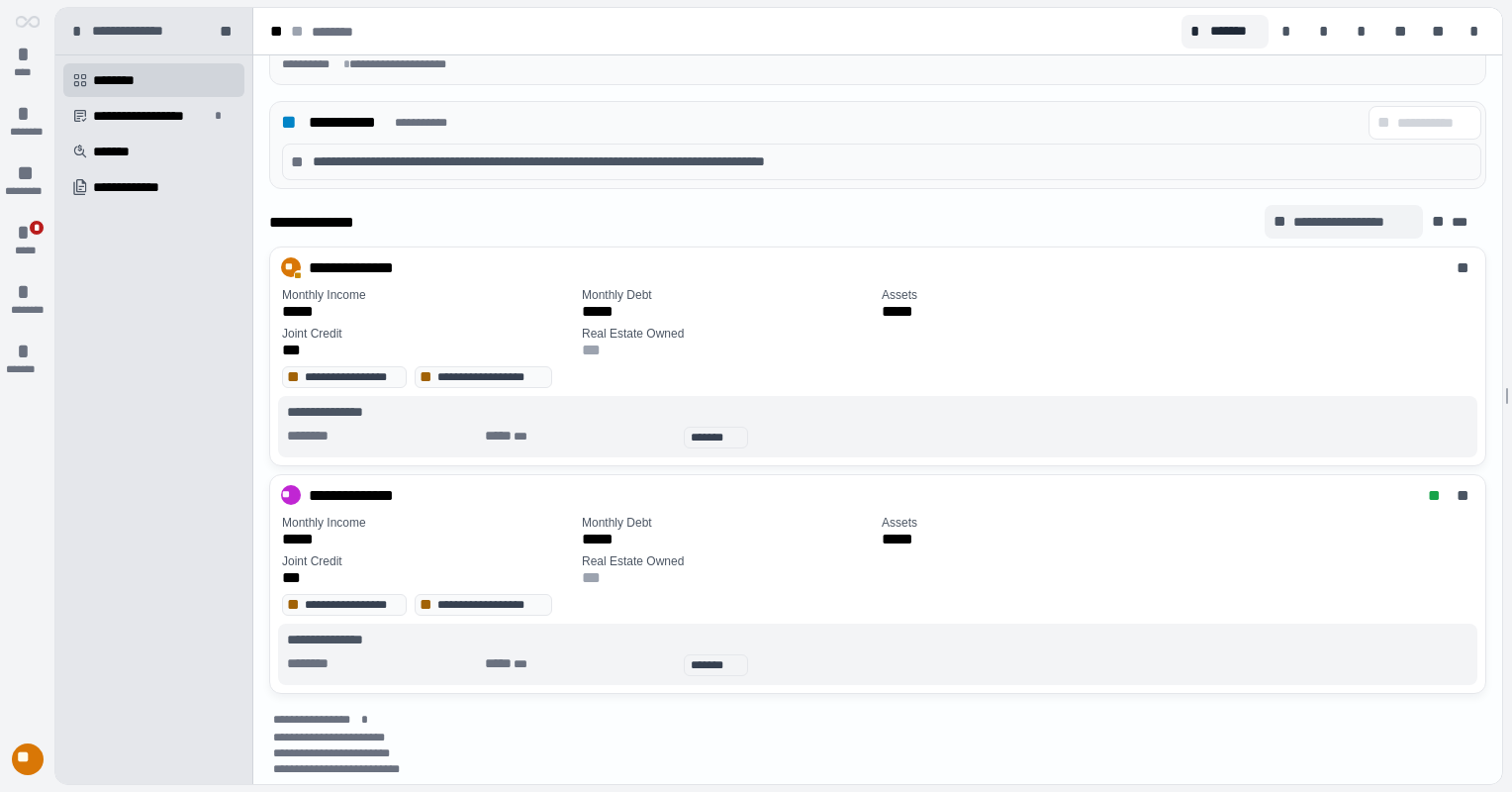 click on "**********" at bounding box center (1353, 222) 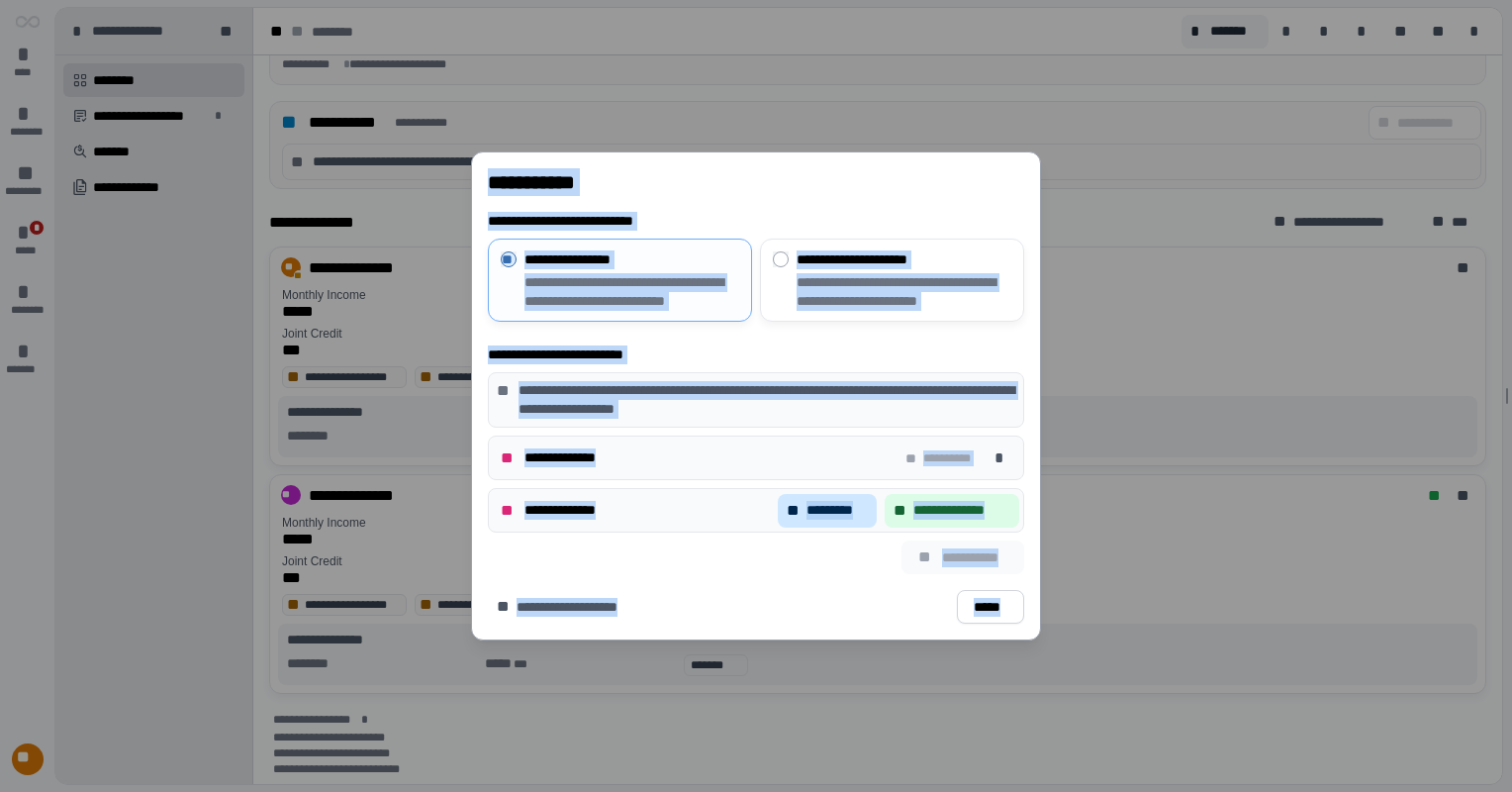 click on "*********" at bounding box center [837, 510] 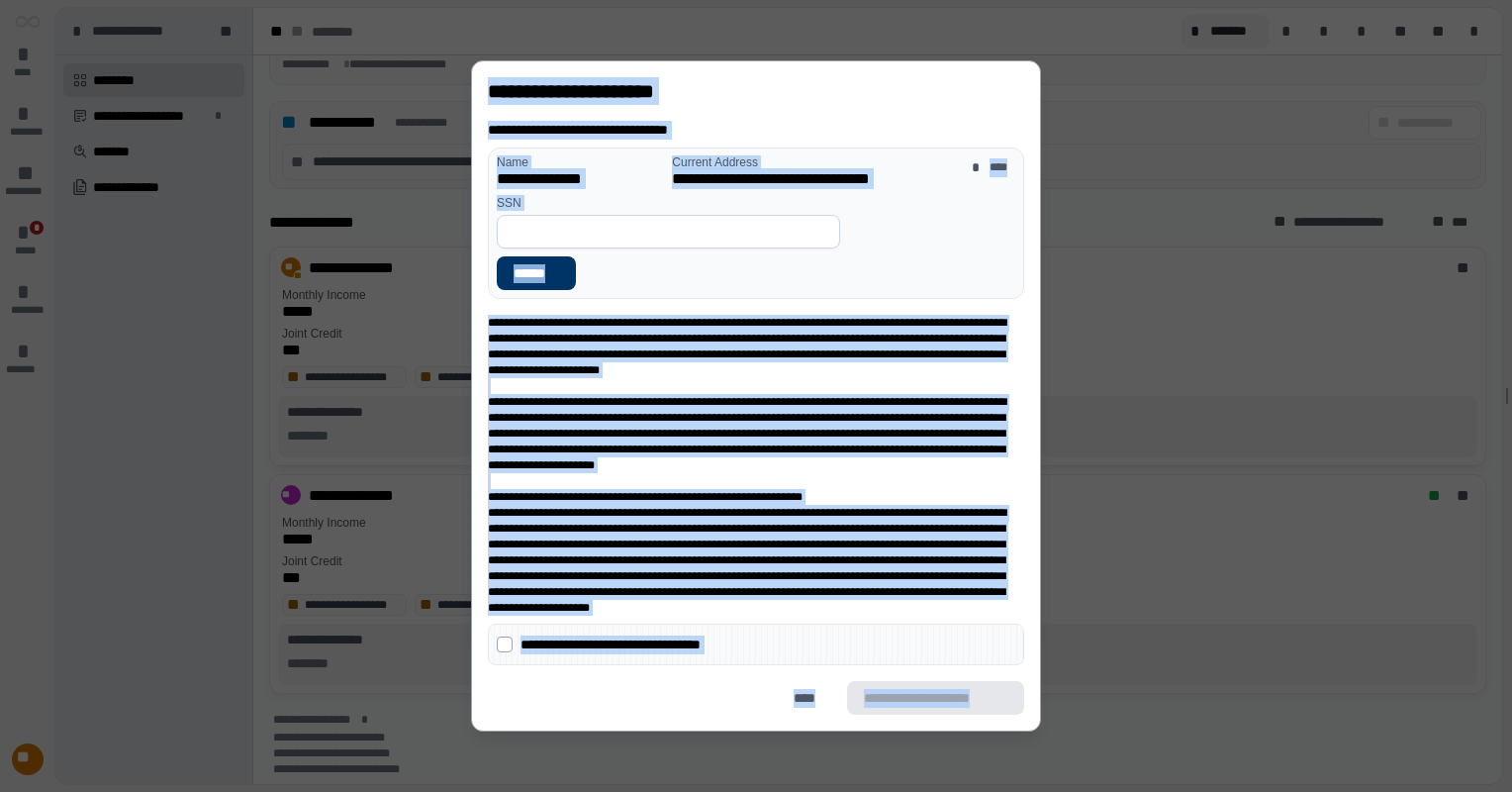click at bounding box center (668, 232) 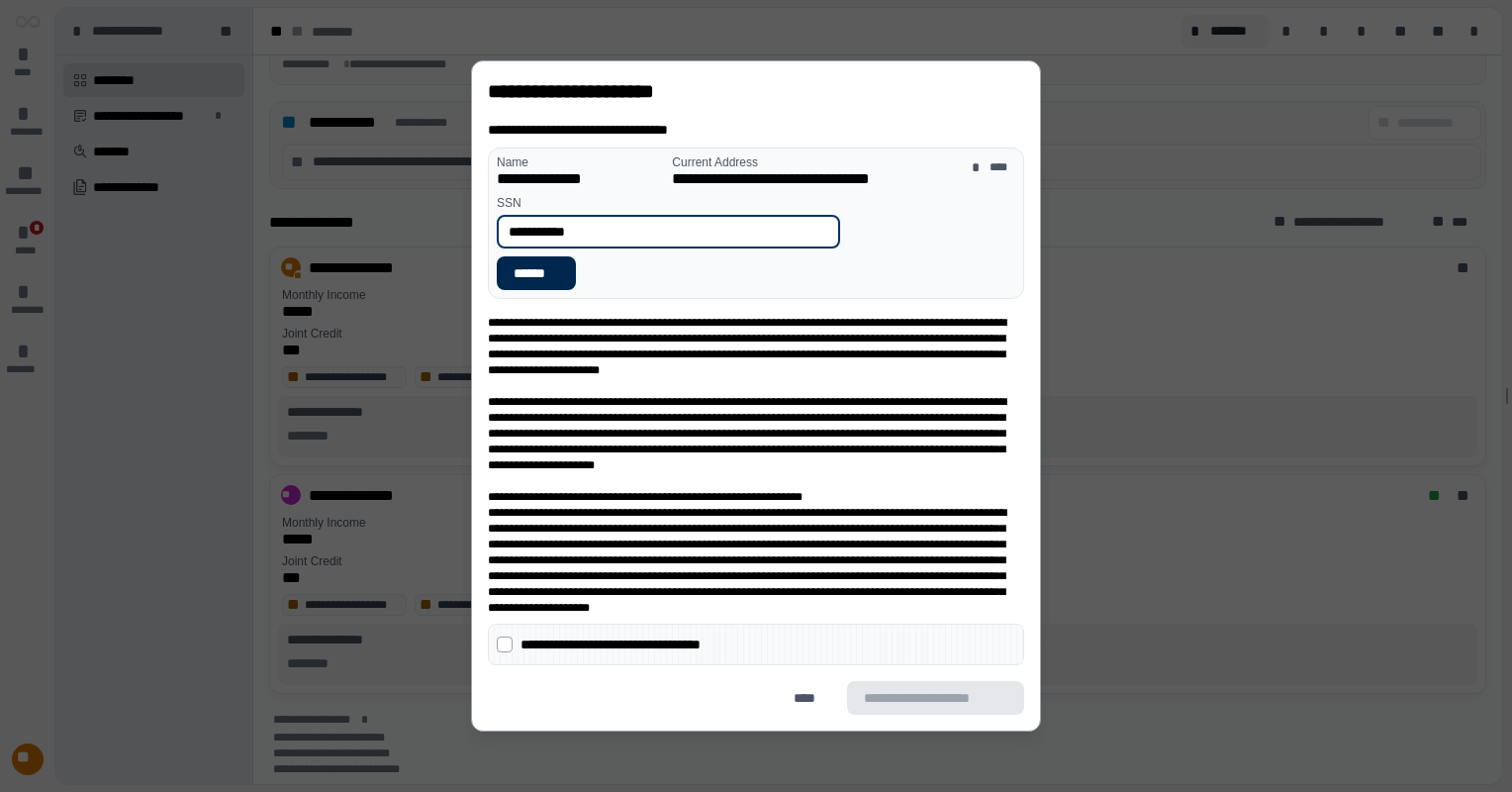 type on "**********" 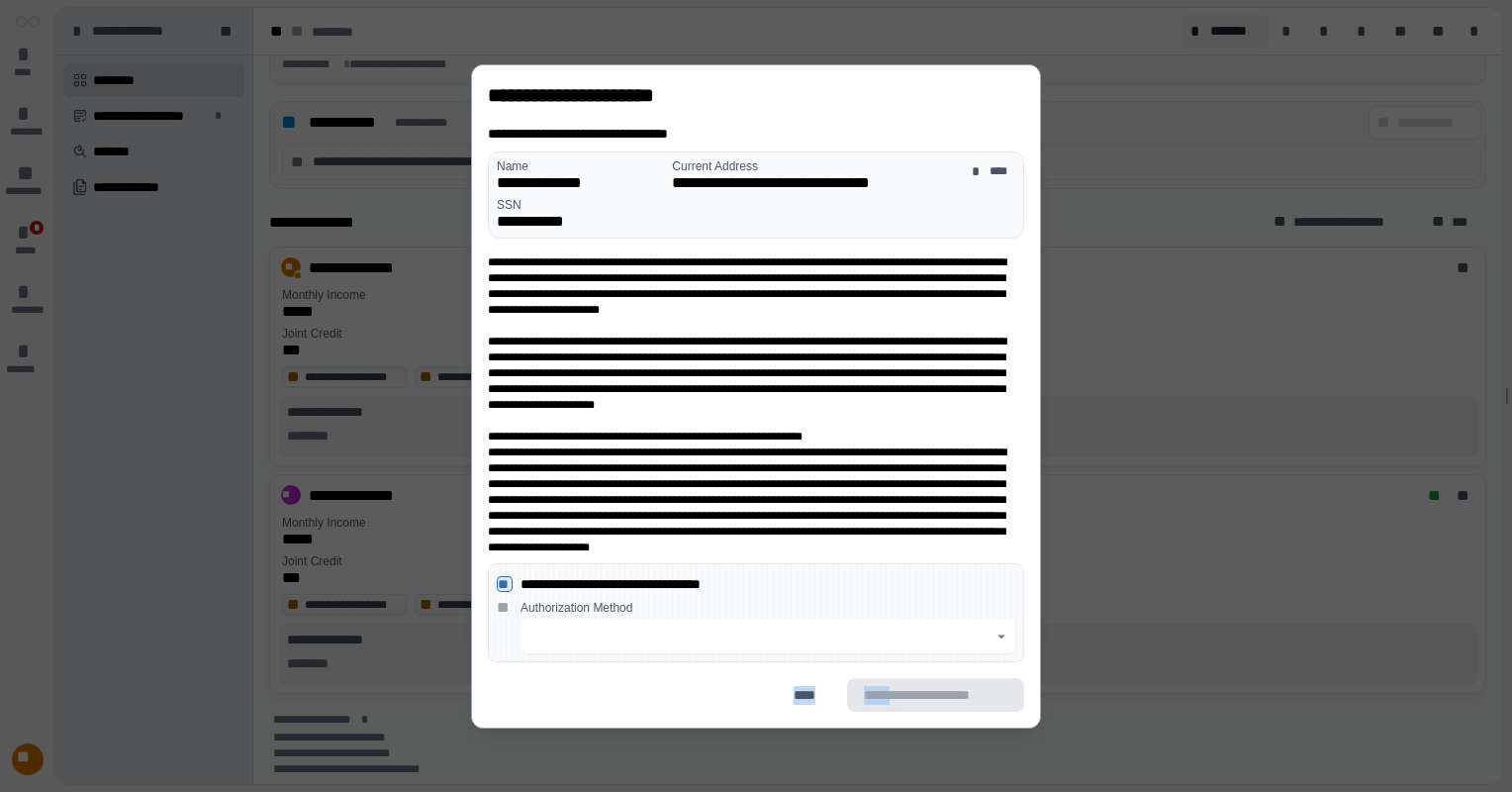 drag, startPoint x: 898, startPoint y: 683, endPoint x: 836, endPoint y: 619, distance: 89.106678 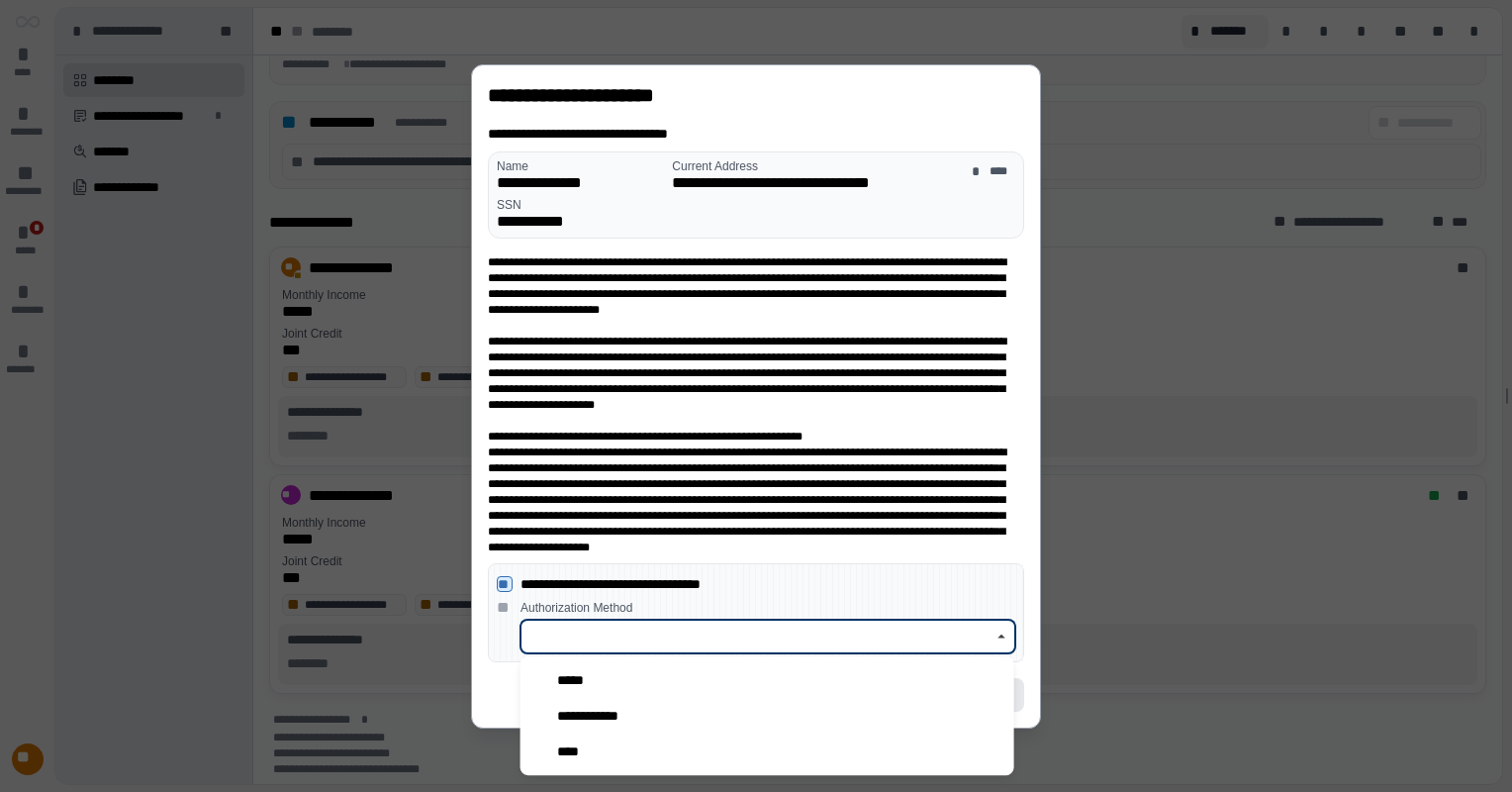 drag, startPoint x: 836, startPoint y: 619, endPoint x: 841, endPoint y: 638, distance: 19.646883 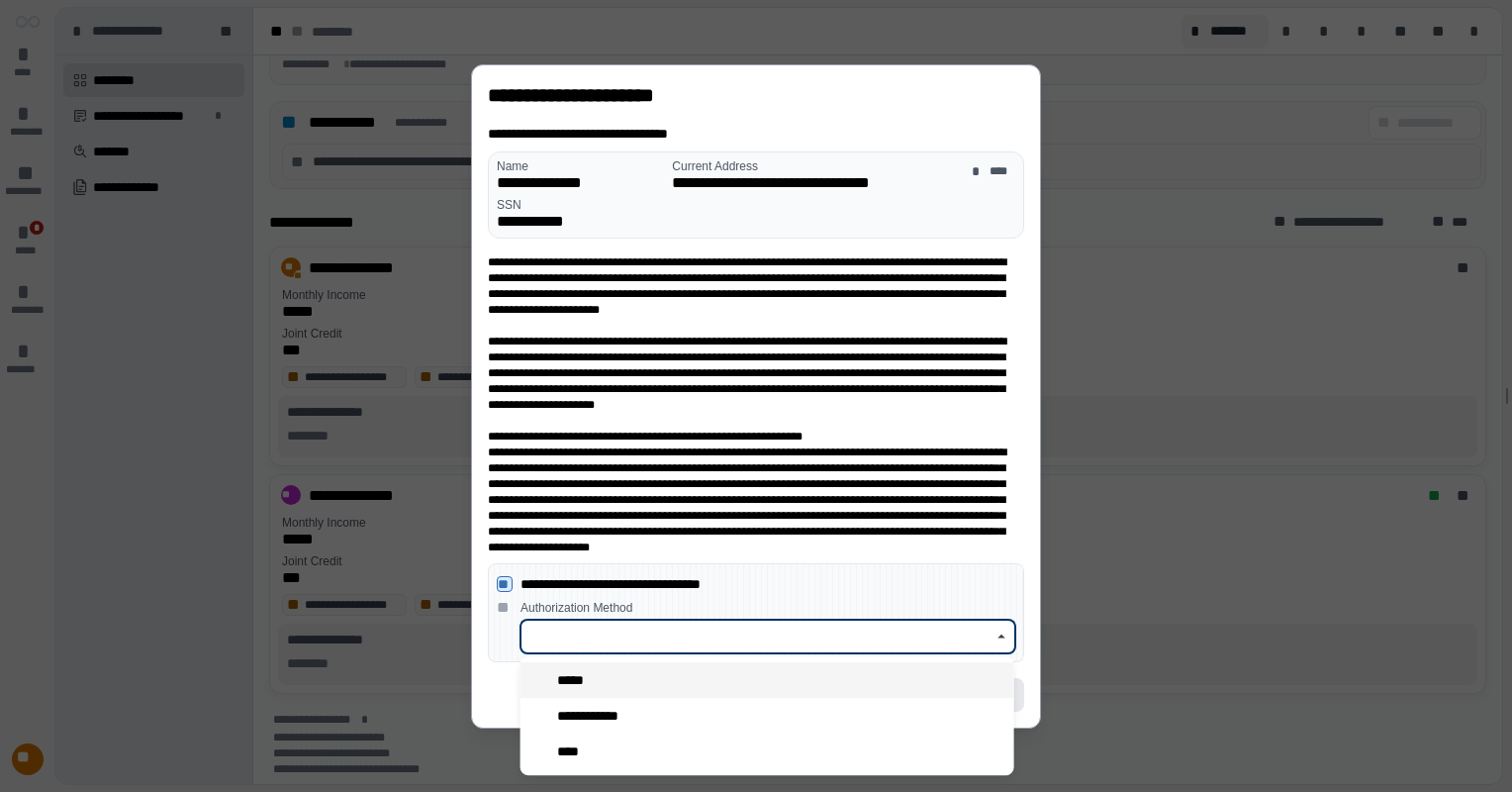 click on "*****" at bounding box center [767, 680] 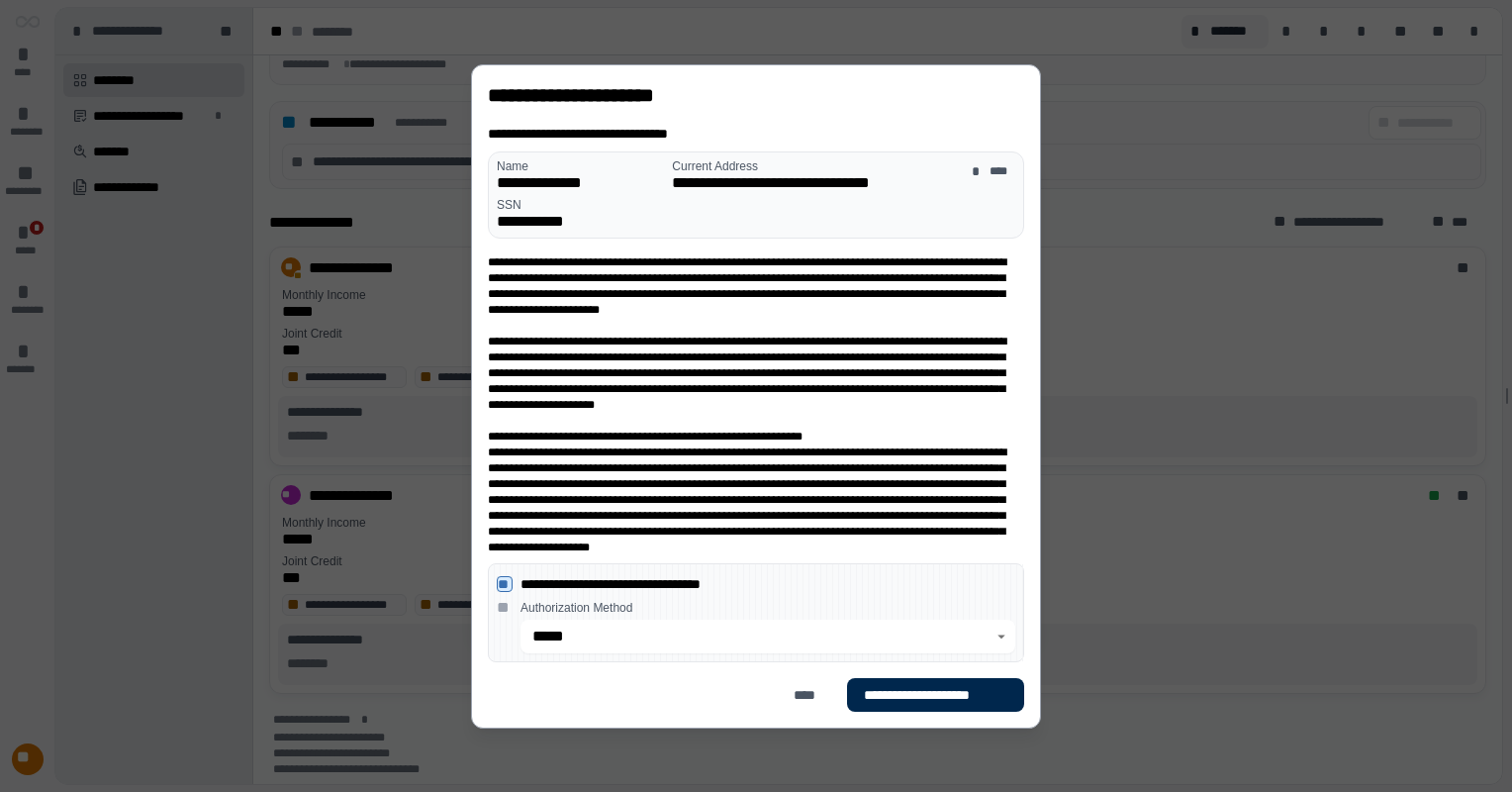 click on "**********" at bounding box center [935, 694] 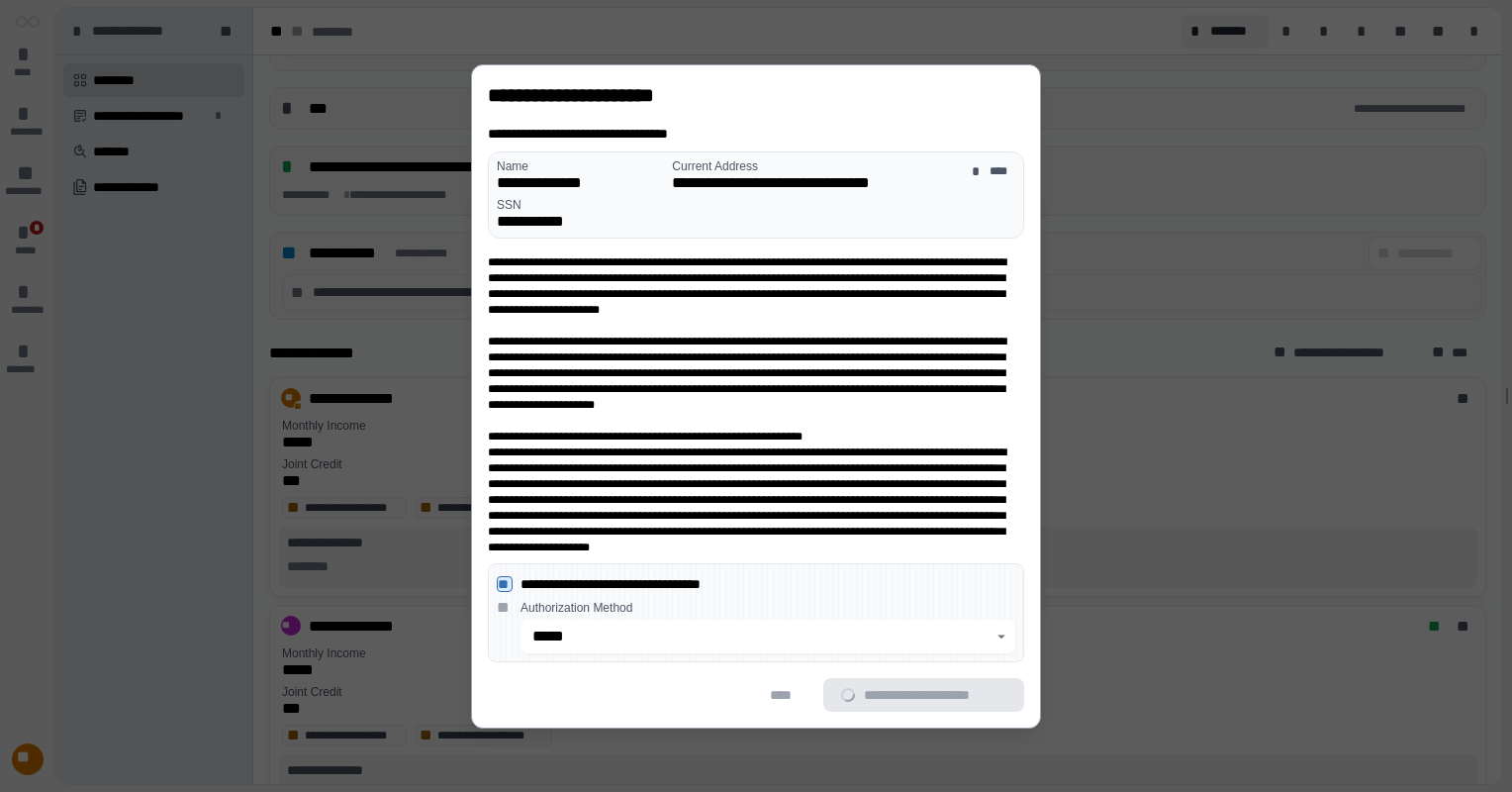 scroll, scrollTop: 832, scrollLeft: 0, axis: vertical 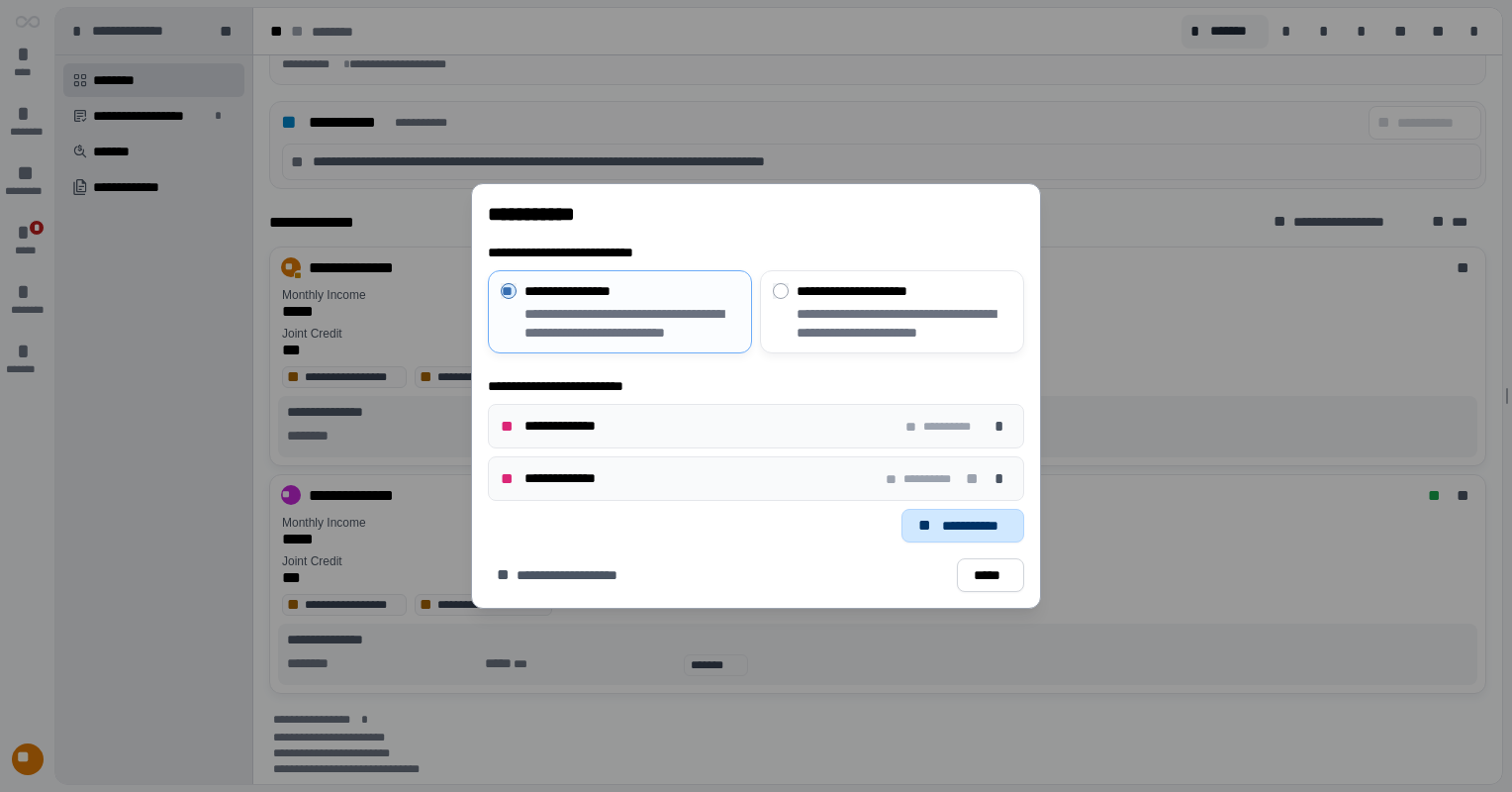 click on "**********" at bounding box center (975, 526) 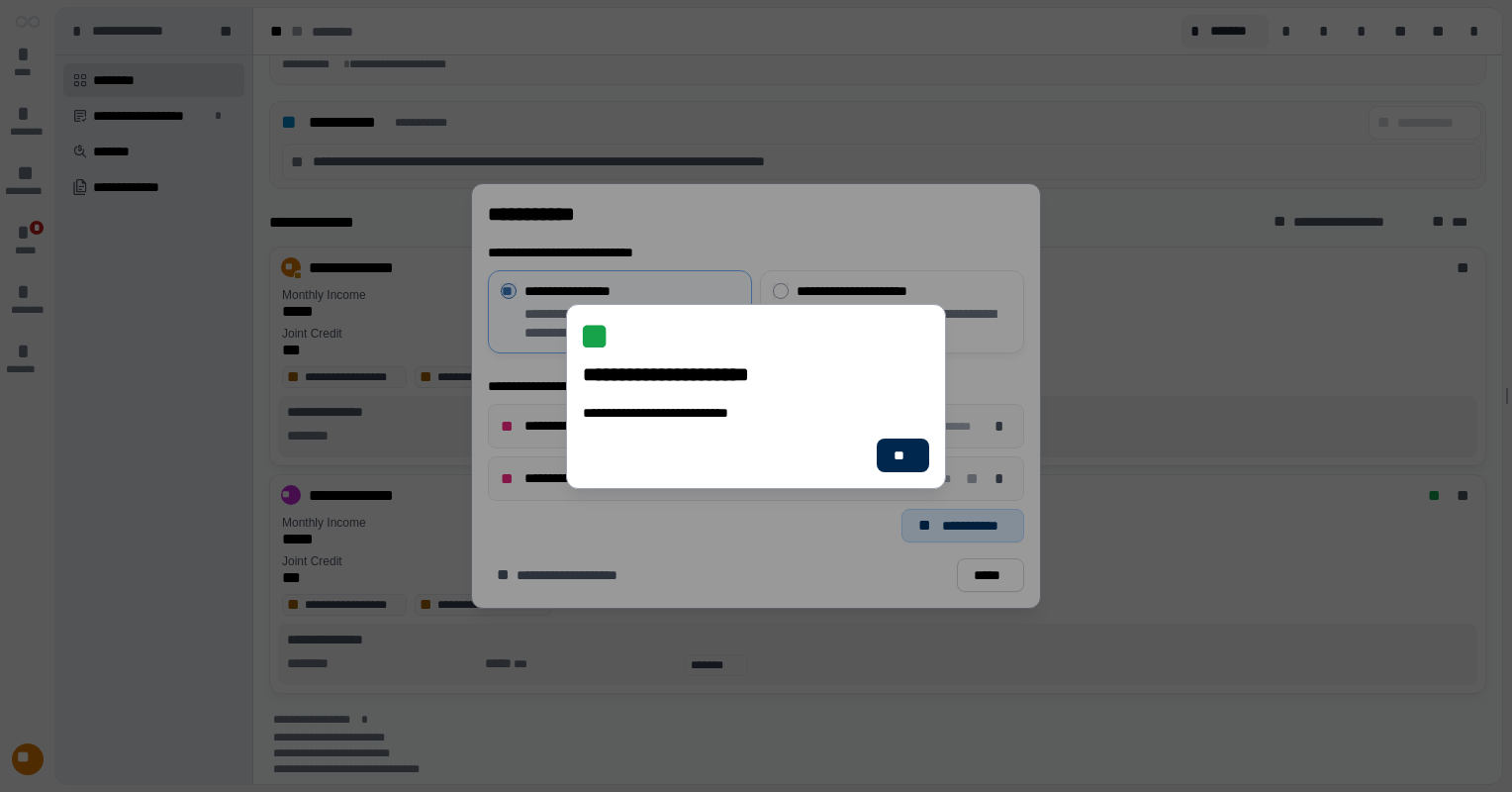 click on "**" at bounding box center (902, 454) 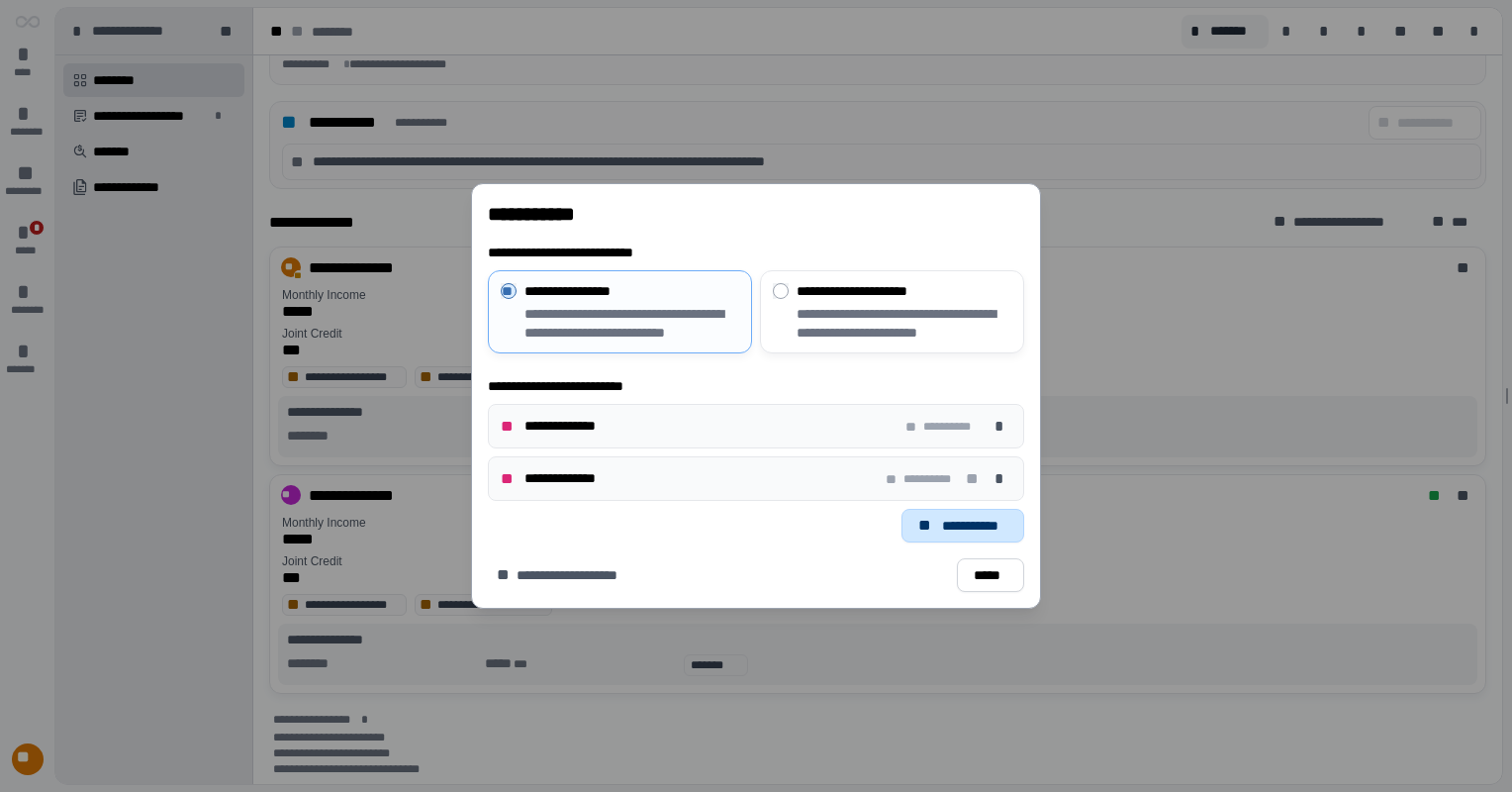 click on "**********" at bounding box center (975, 526) 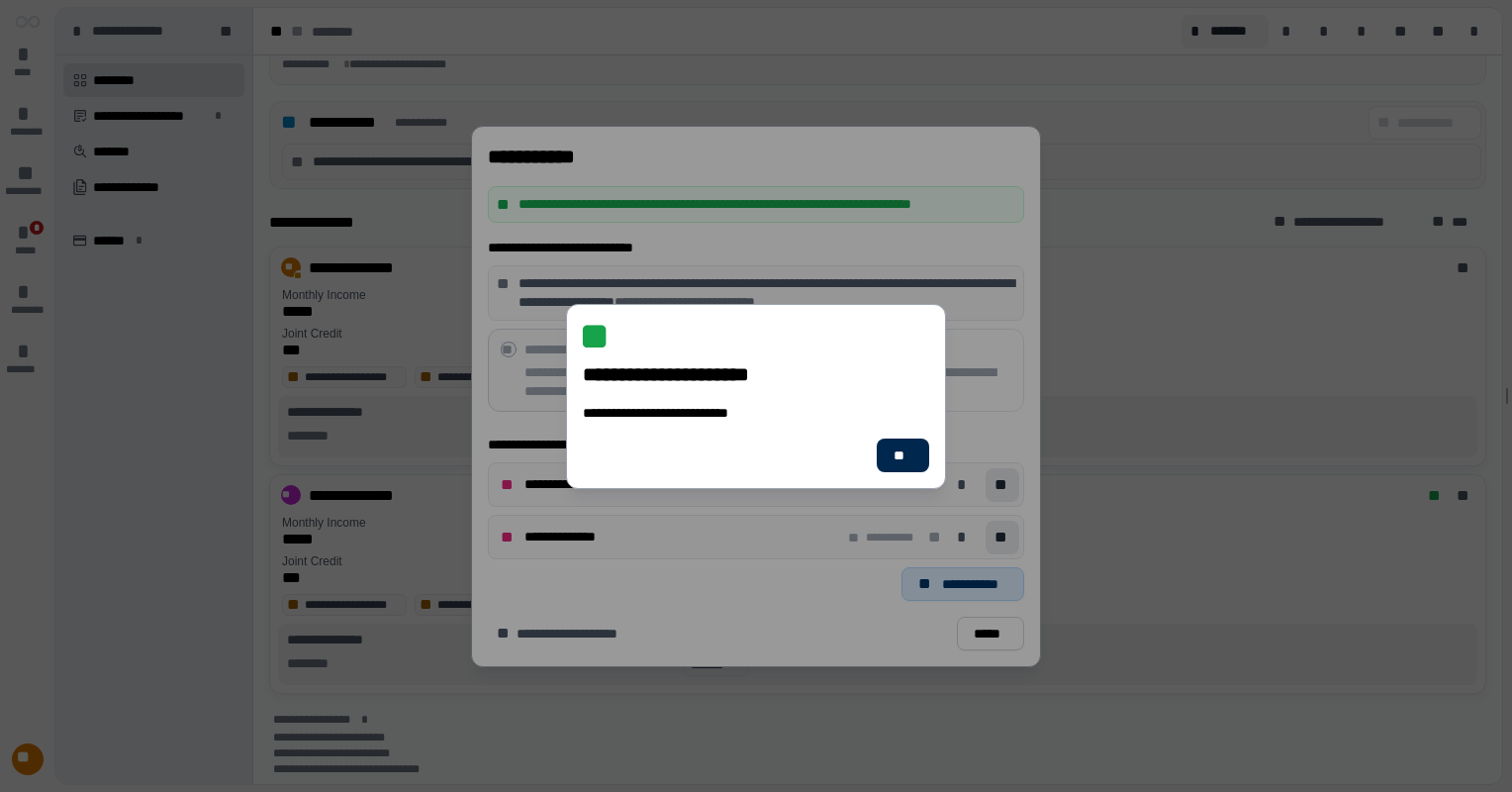 click on "**" at bounding box center [902, 454] 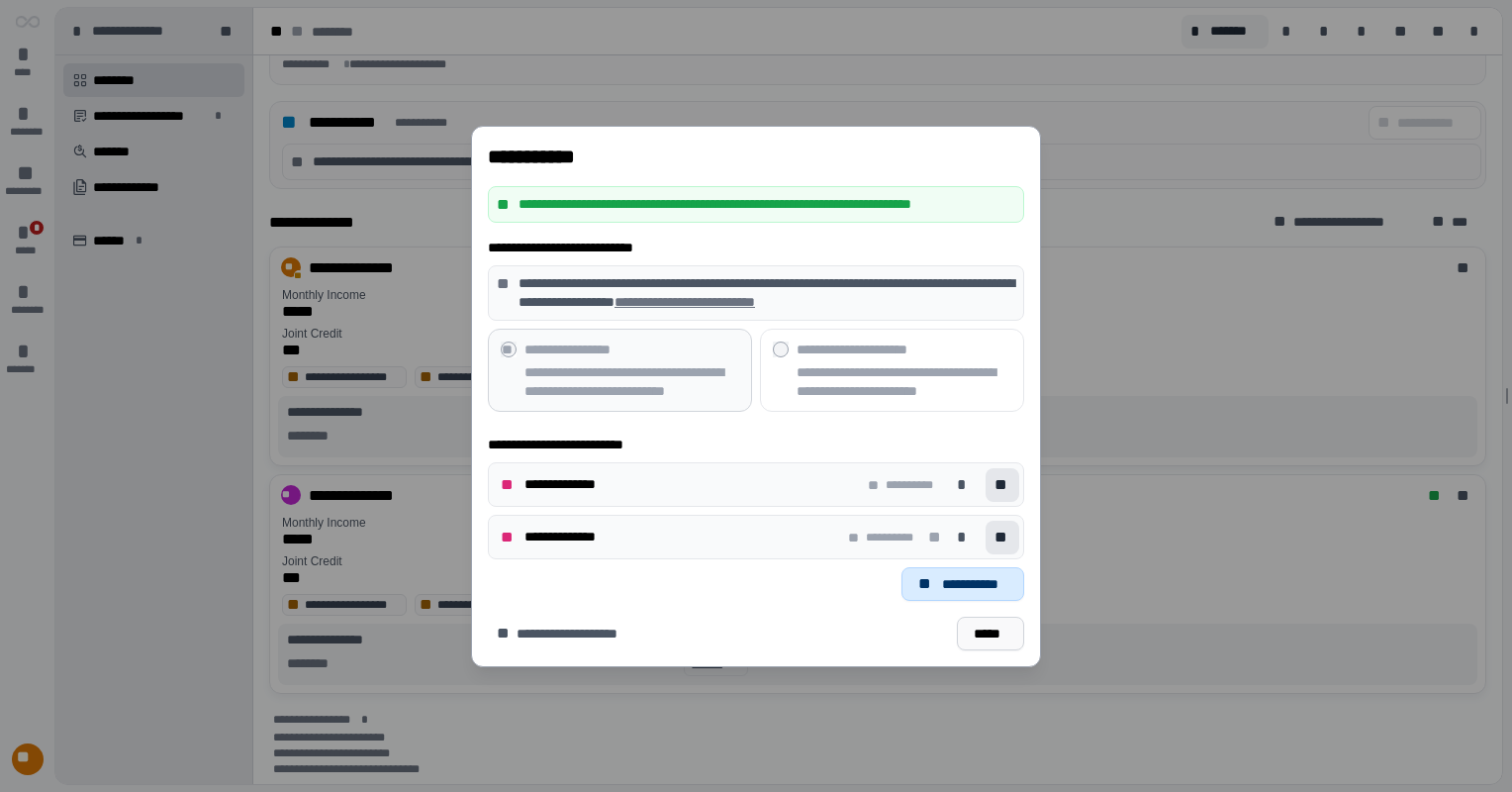 click on "*****" at bounding box center (991, 634) 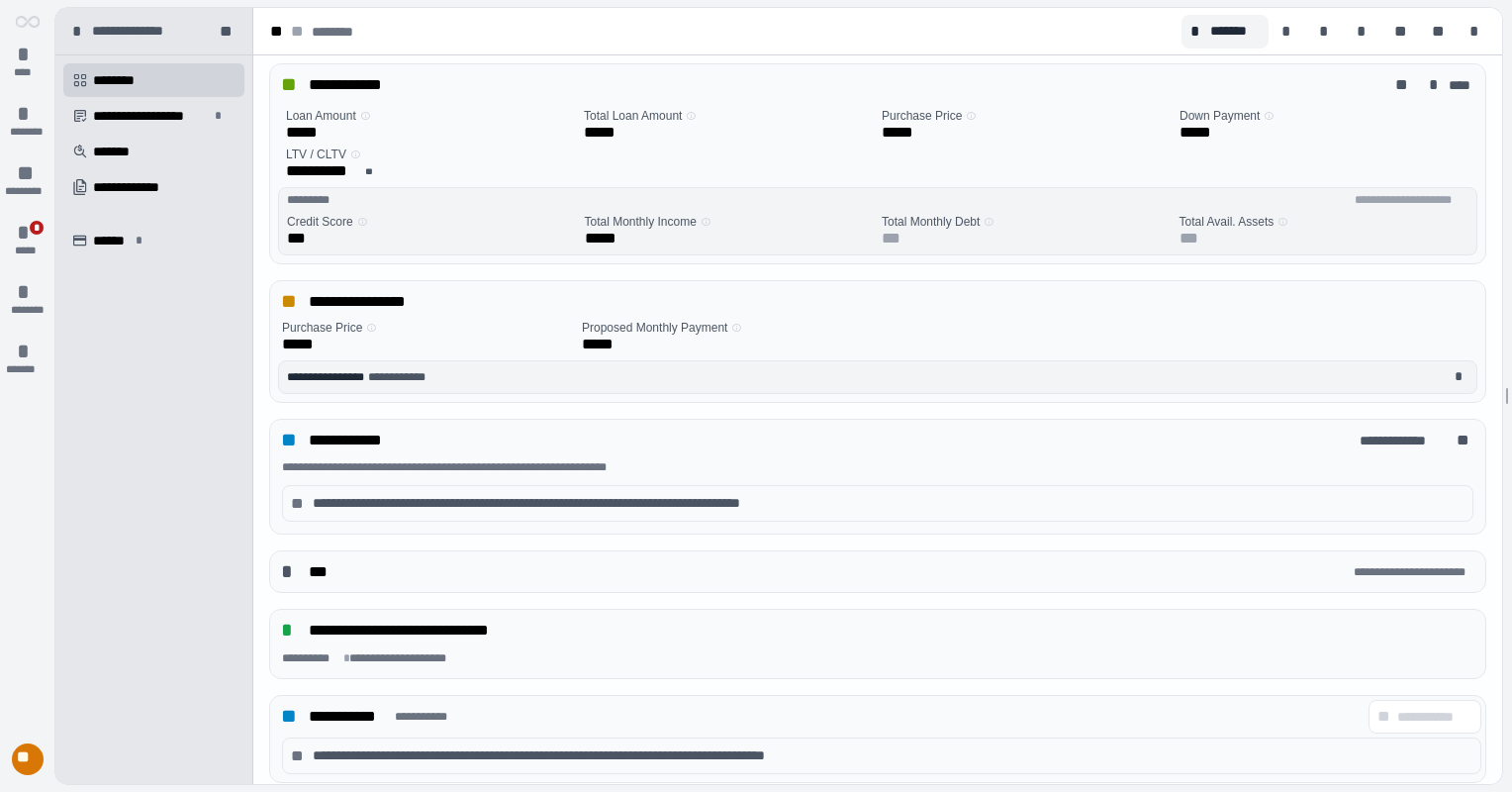 scroll, scrollTop: 0, scrollLeft: 0, axis: both 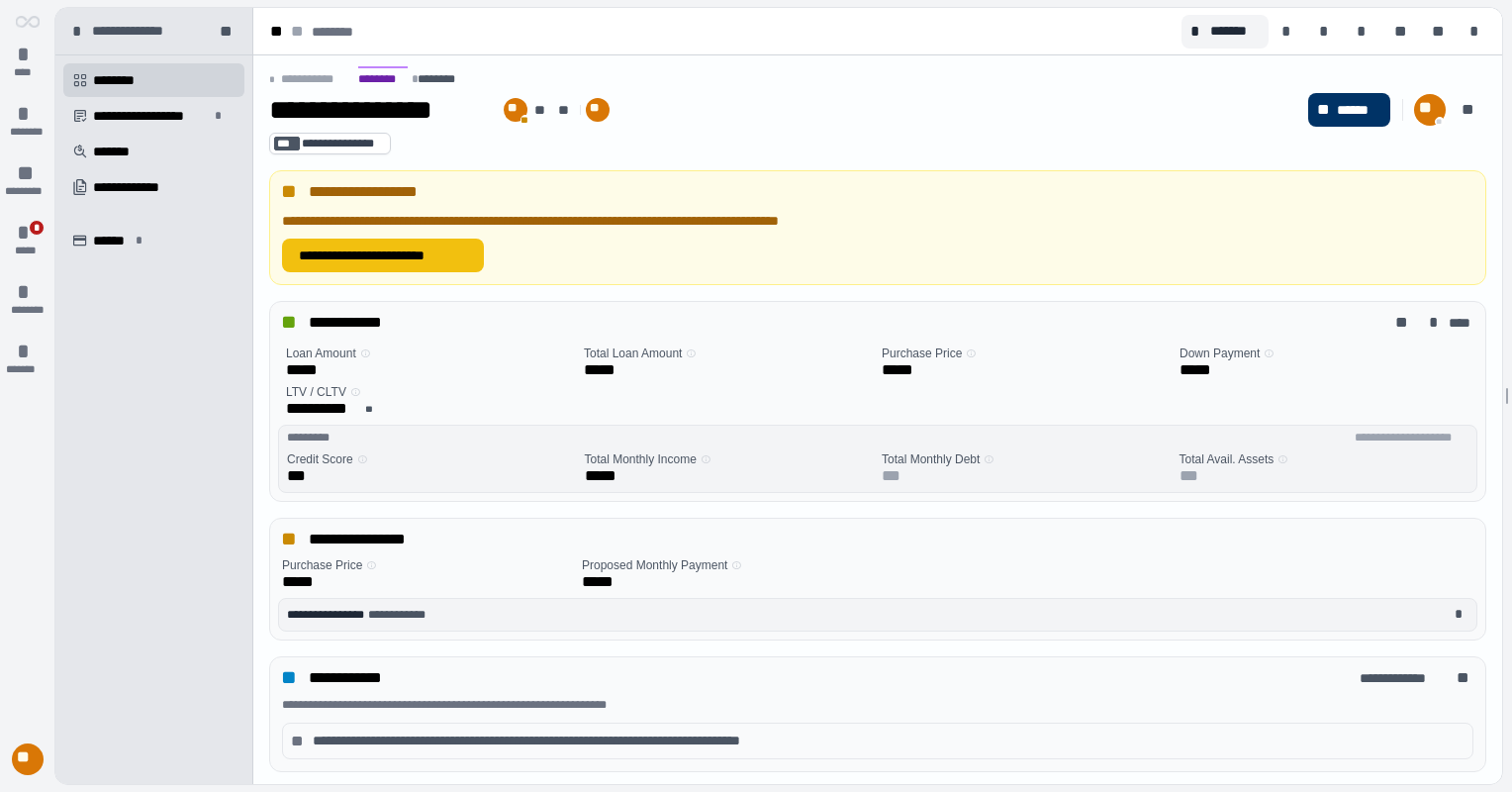 click on "**********" at bounding box center (383, 255) 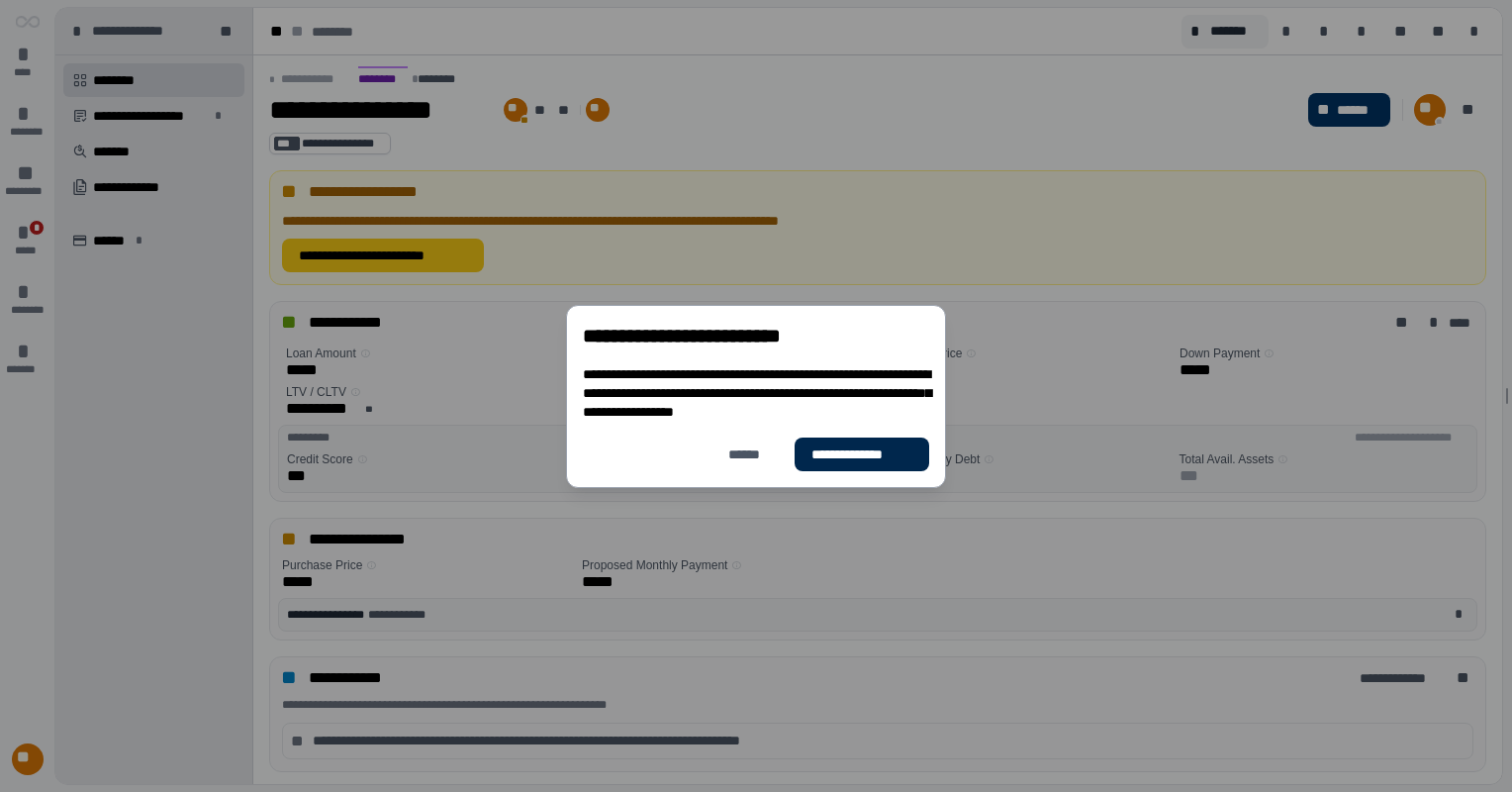 click on "**********" at bounding box center (862, 453) 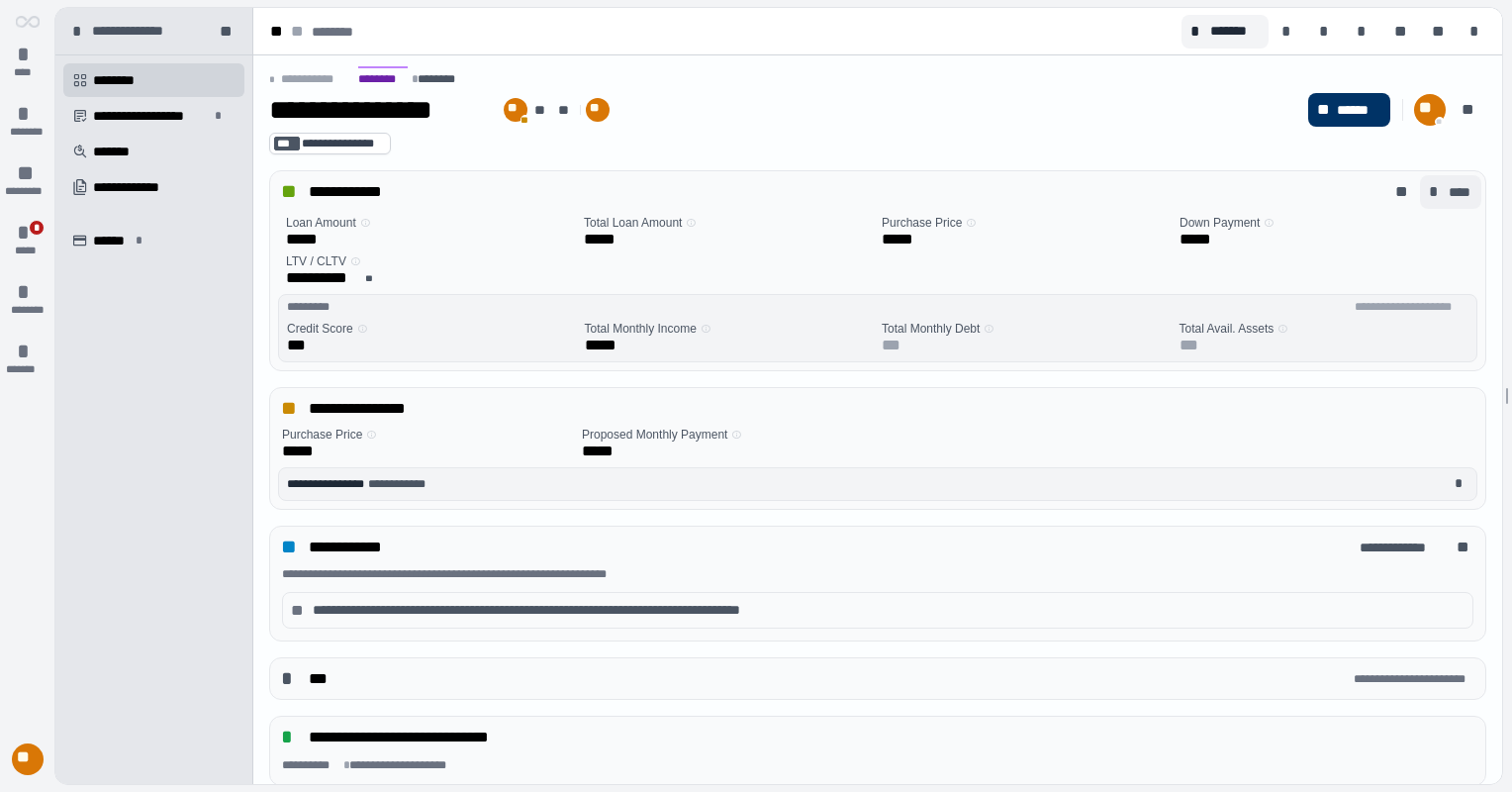 click on "****" at bounding box center [1461, 192] 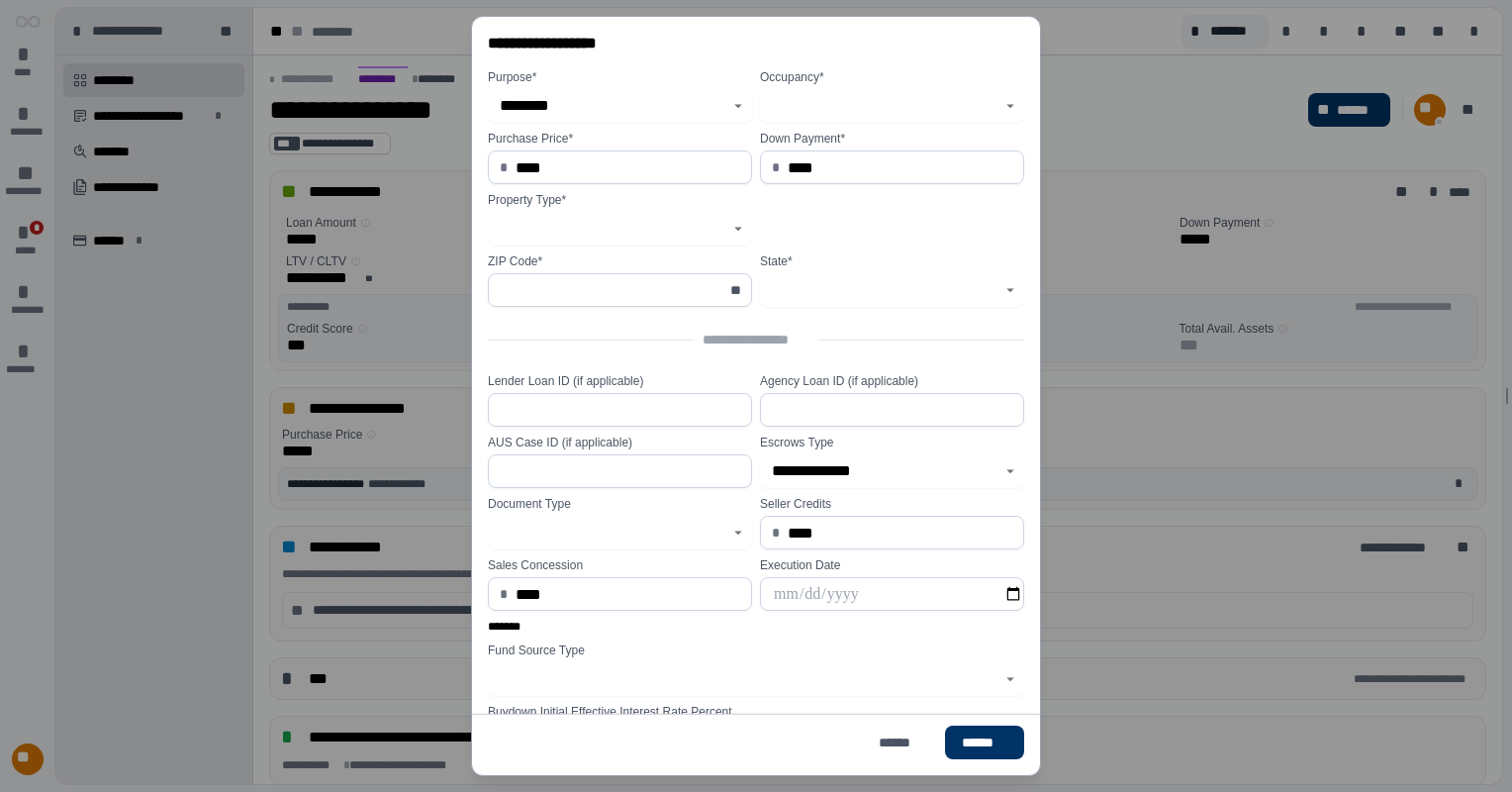 click on "****" at bounding box center (627, 167) 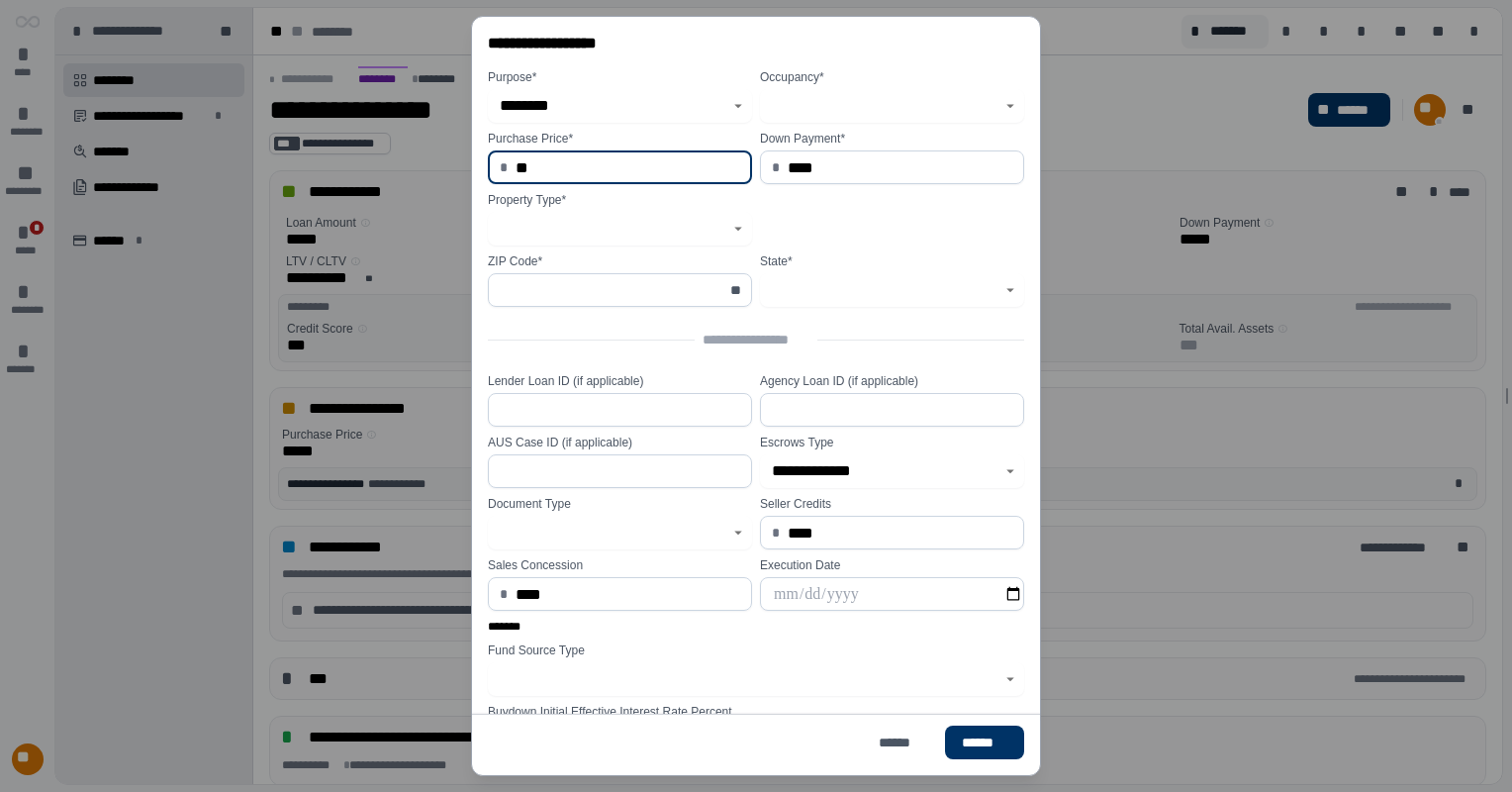 type on "*" 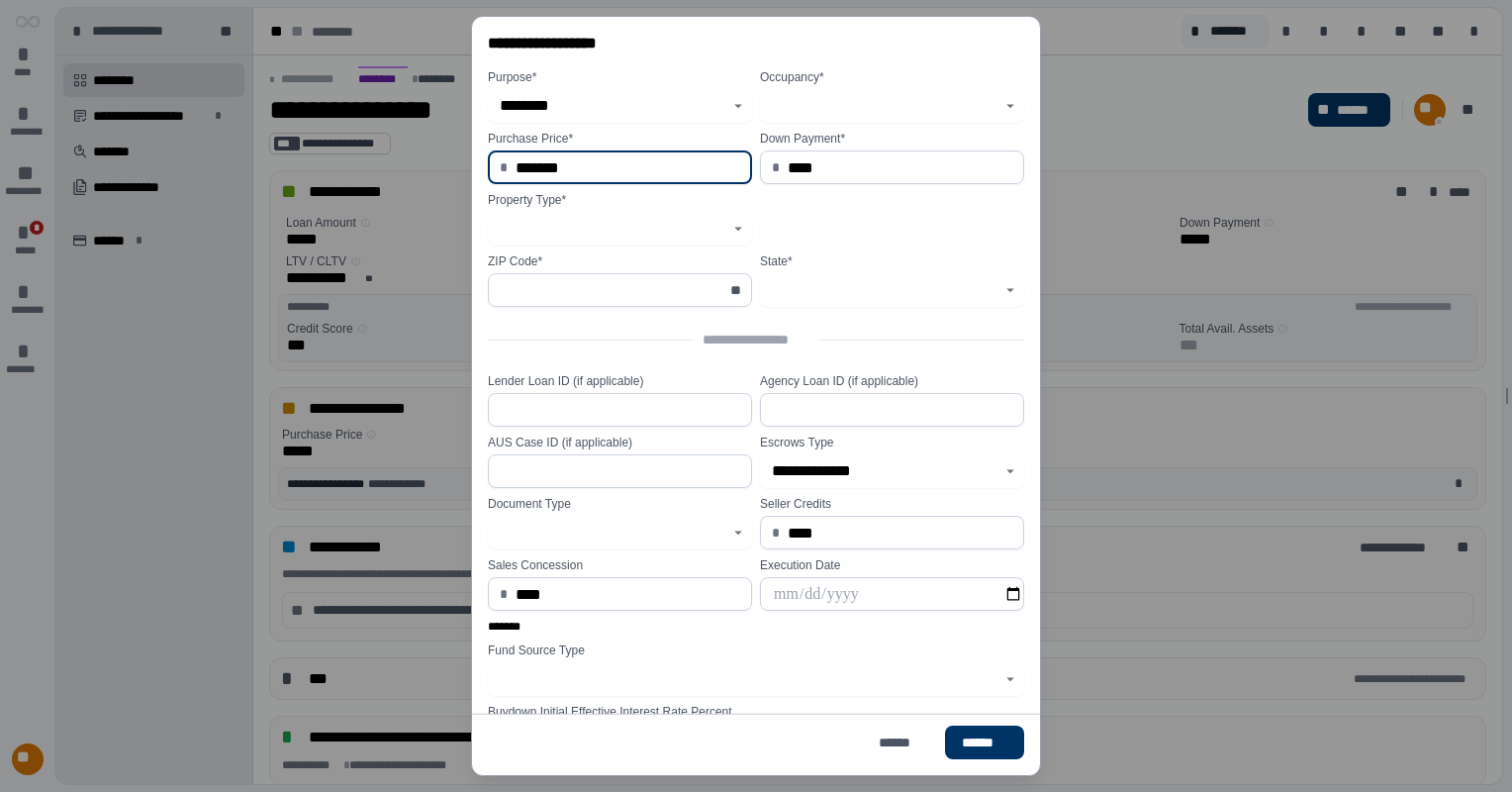 type on "**********" 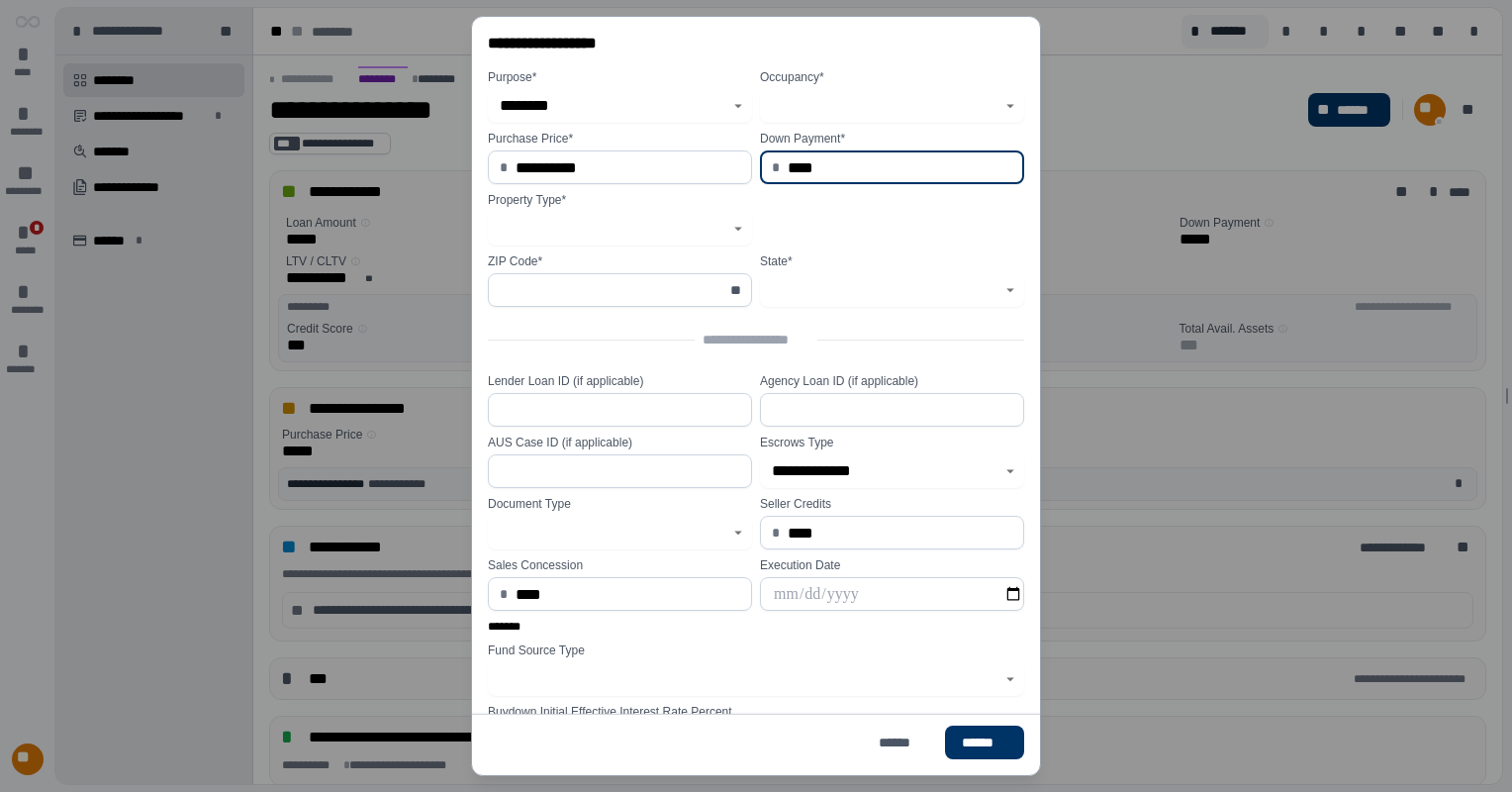 click on "****" at bounding box center (899, 167) 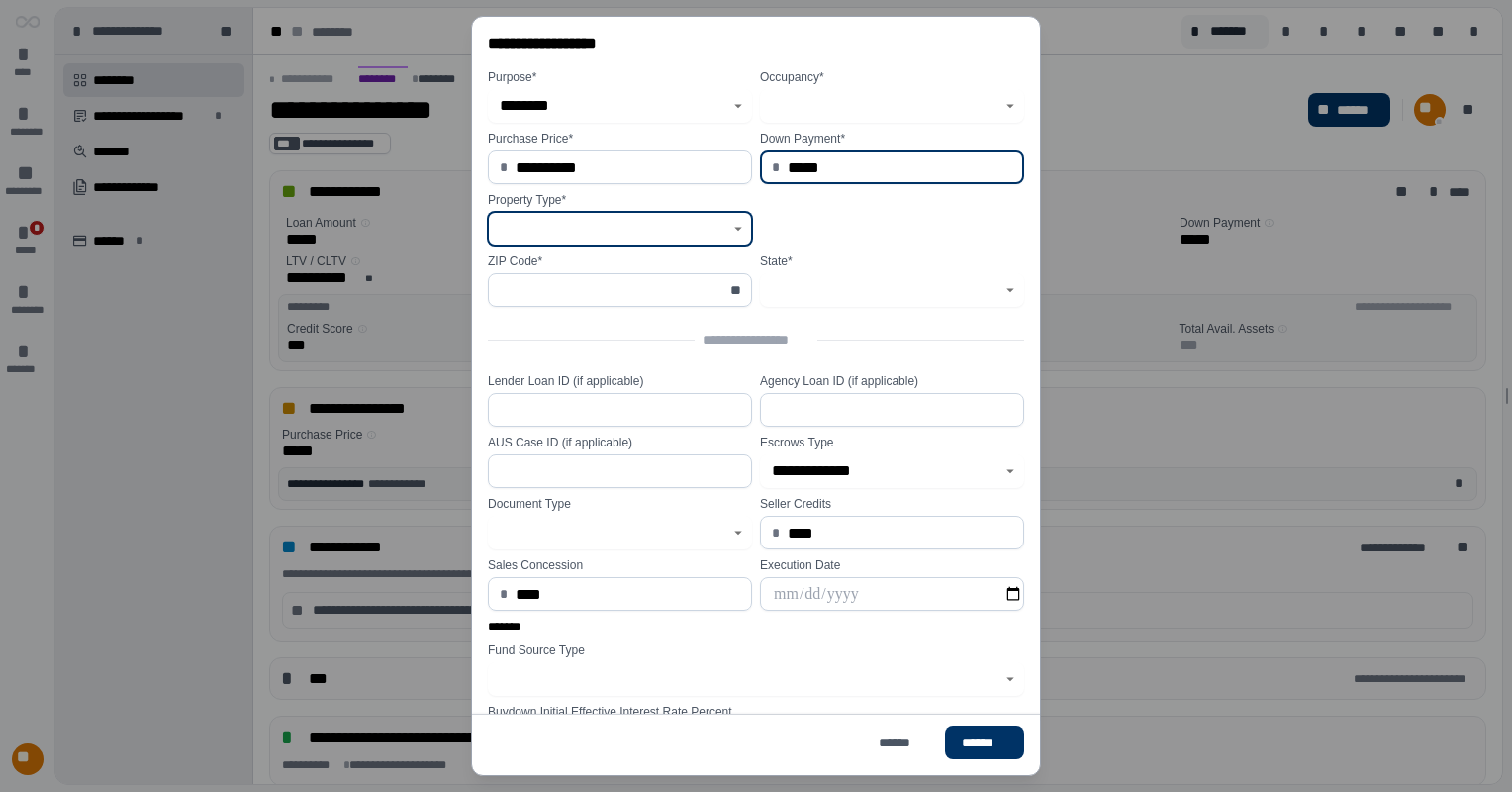 type on "********" 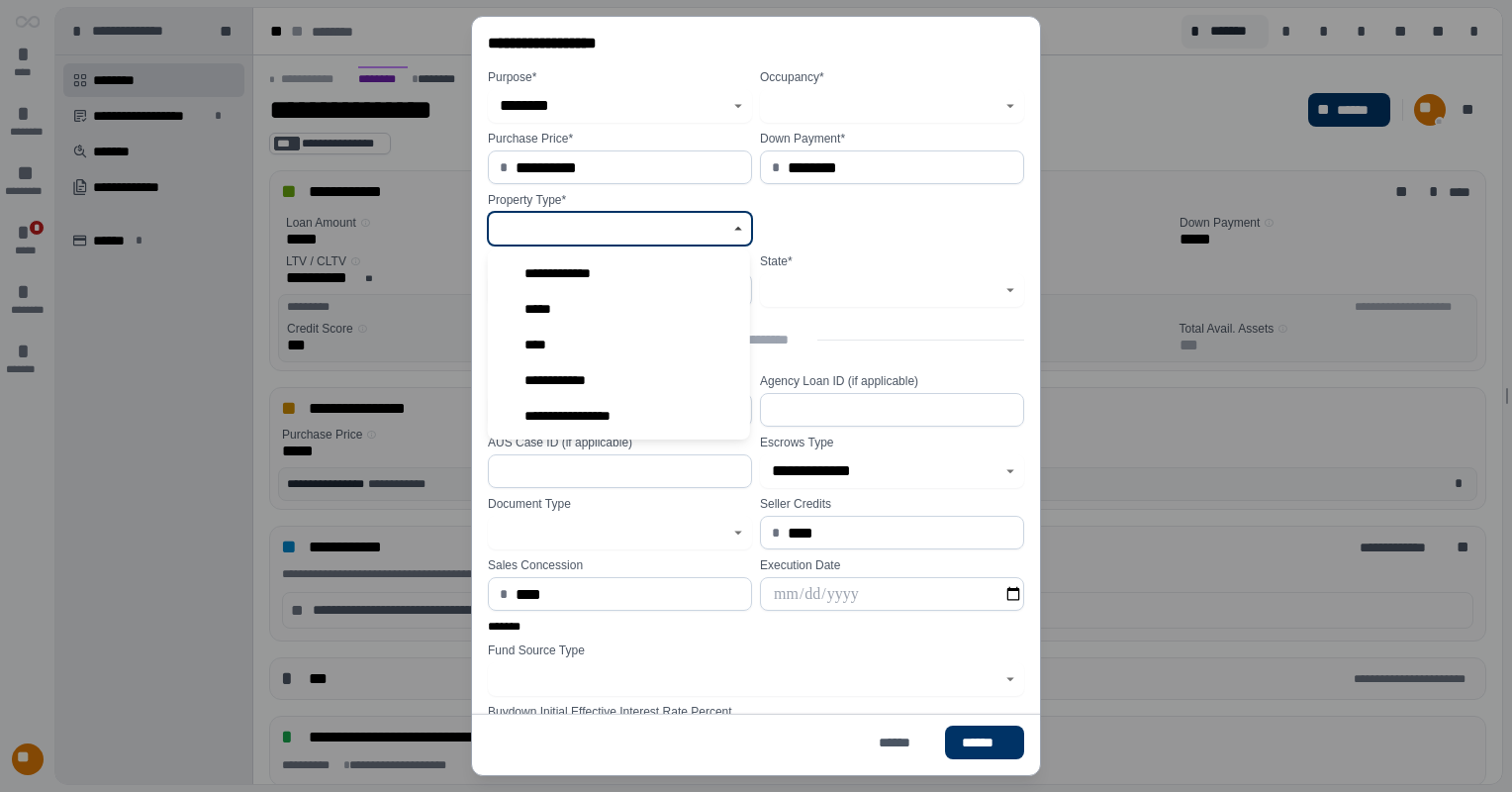 click at bounding box center [609, 229] 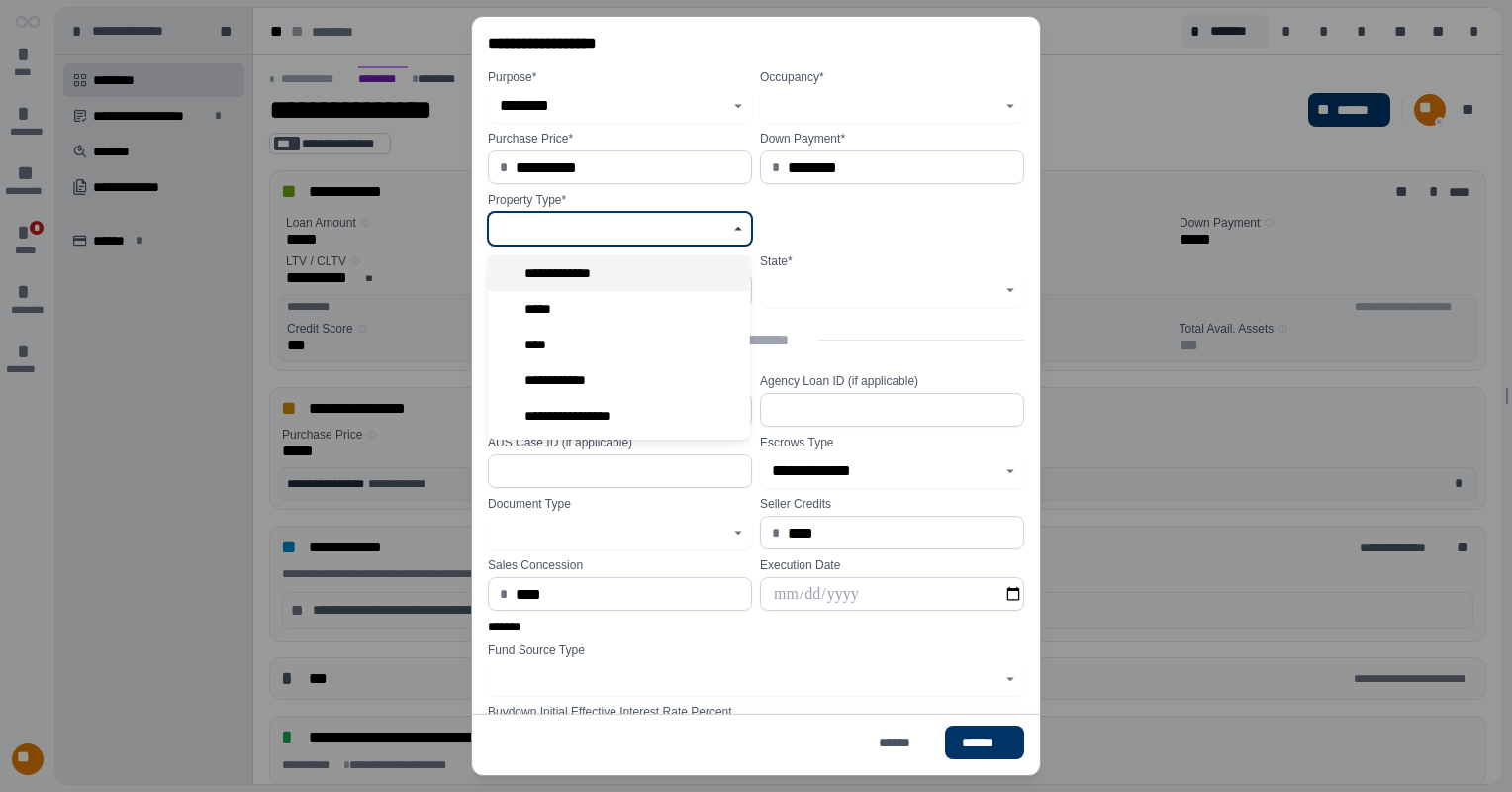 click on "**********" at bounding box center (618, 273) 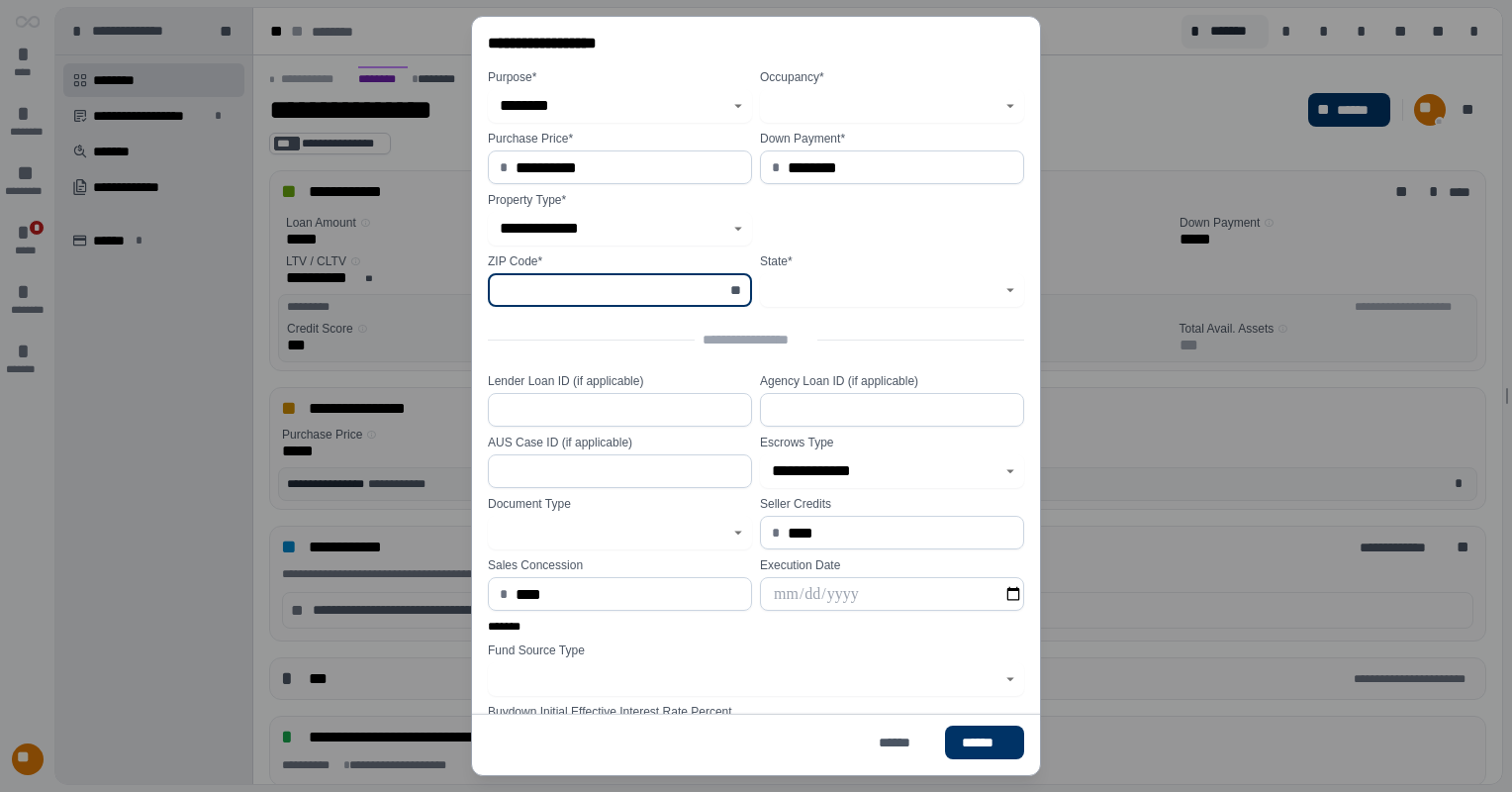 click at bounding box center (609, 290) 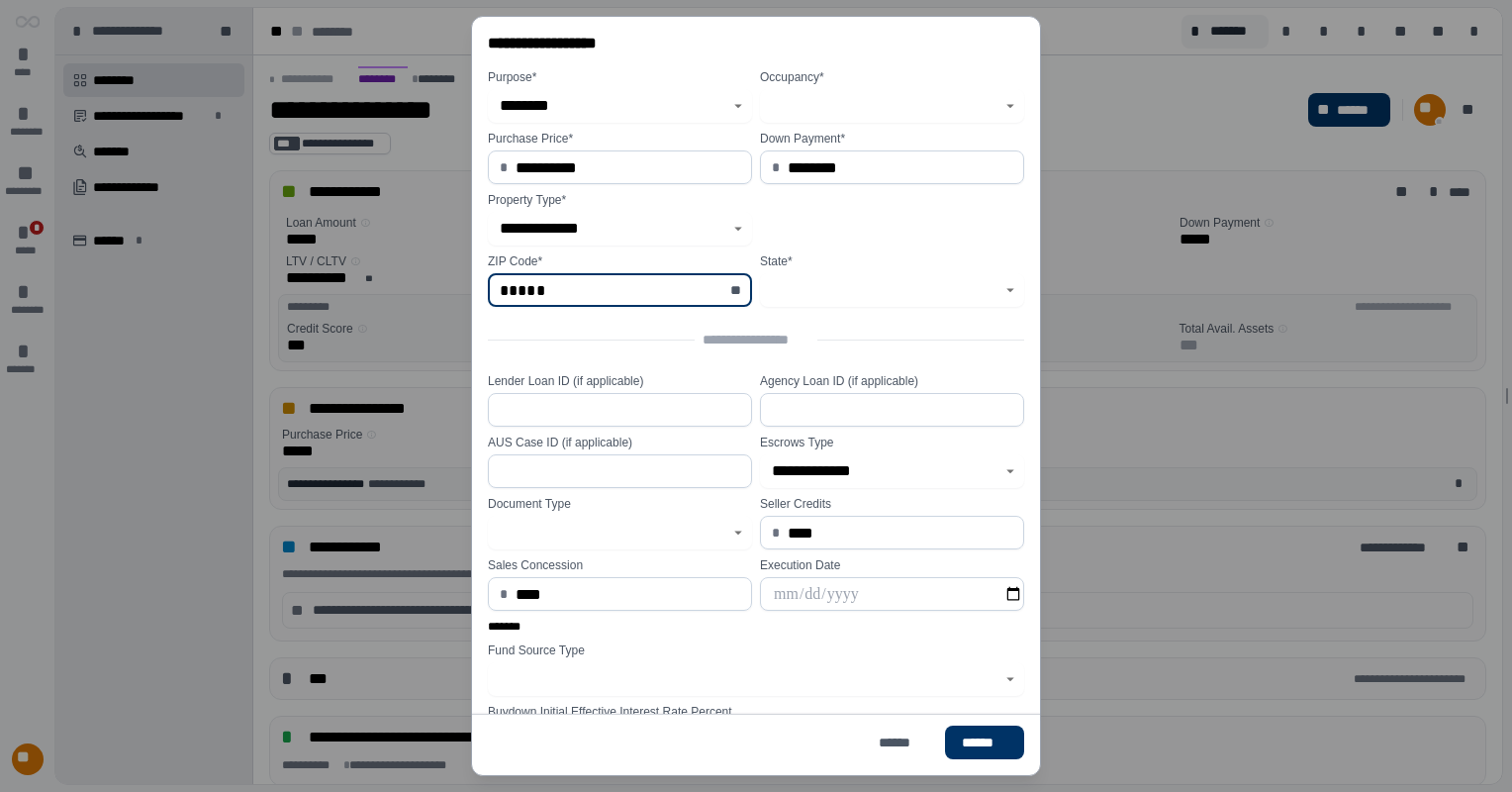 click at bounding box center [881, 290] 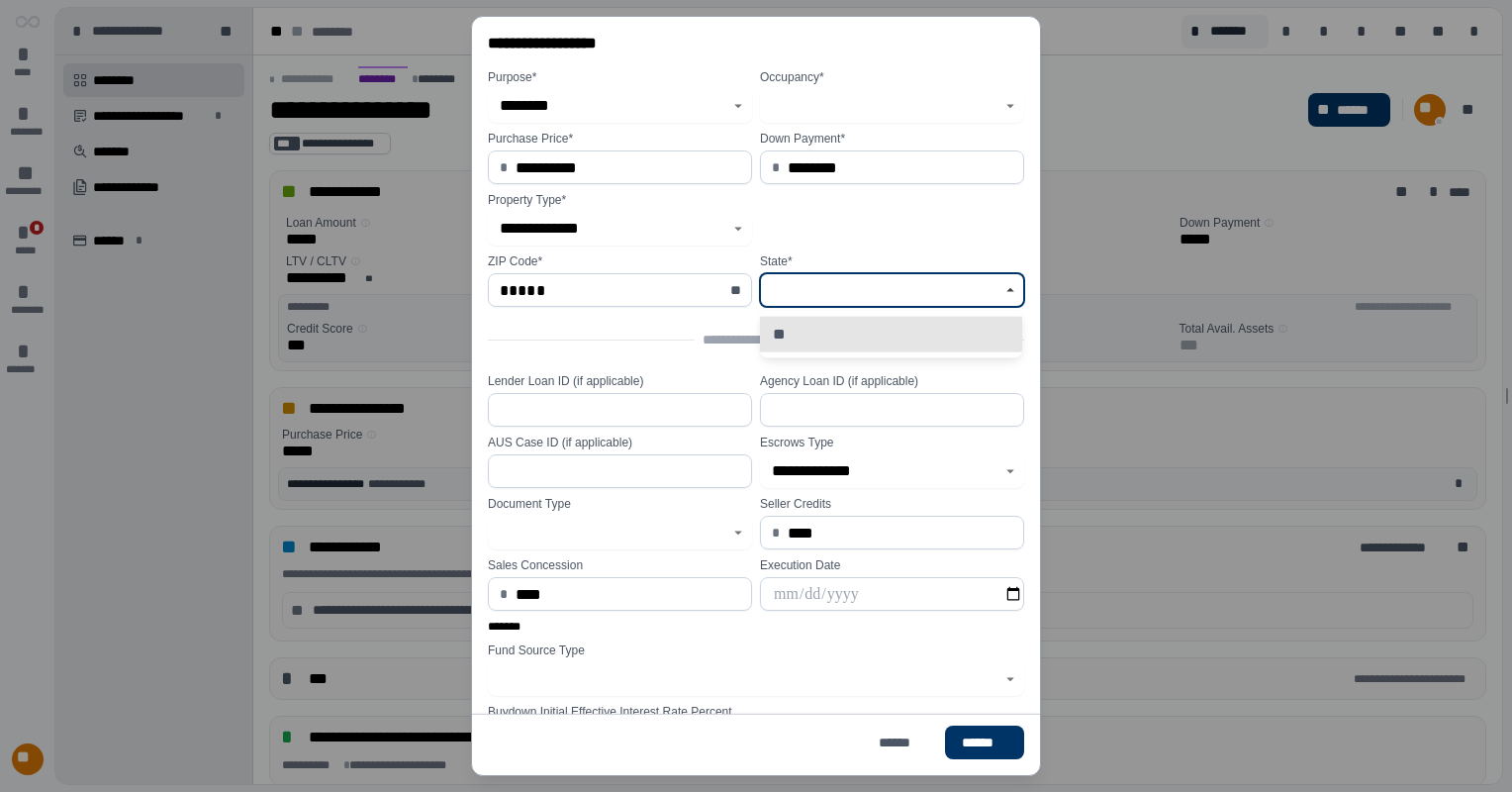 click at bounding box center (881, 290) 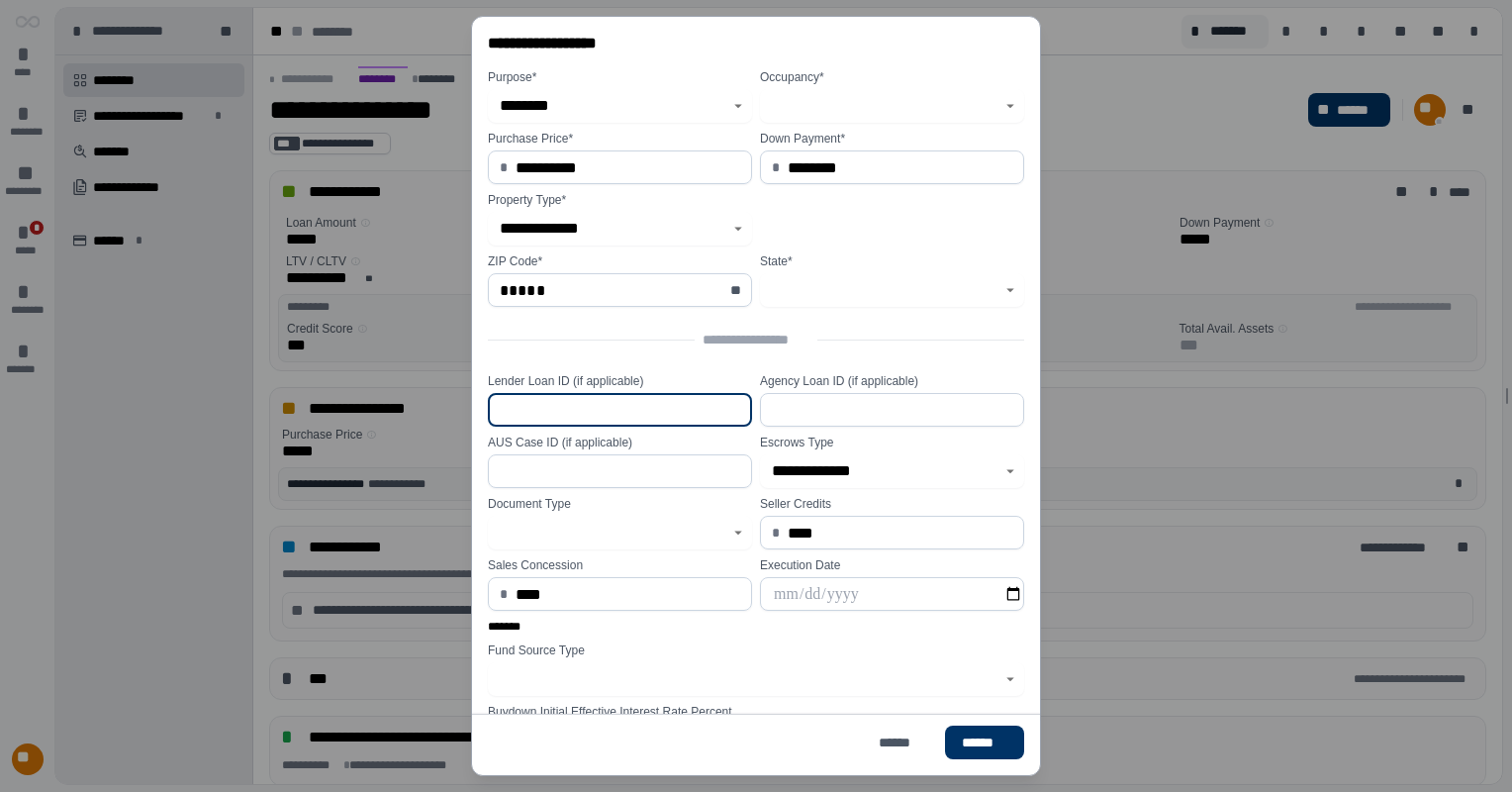 click at bounding box center [619, 410] 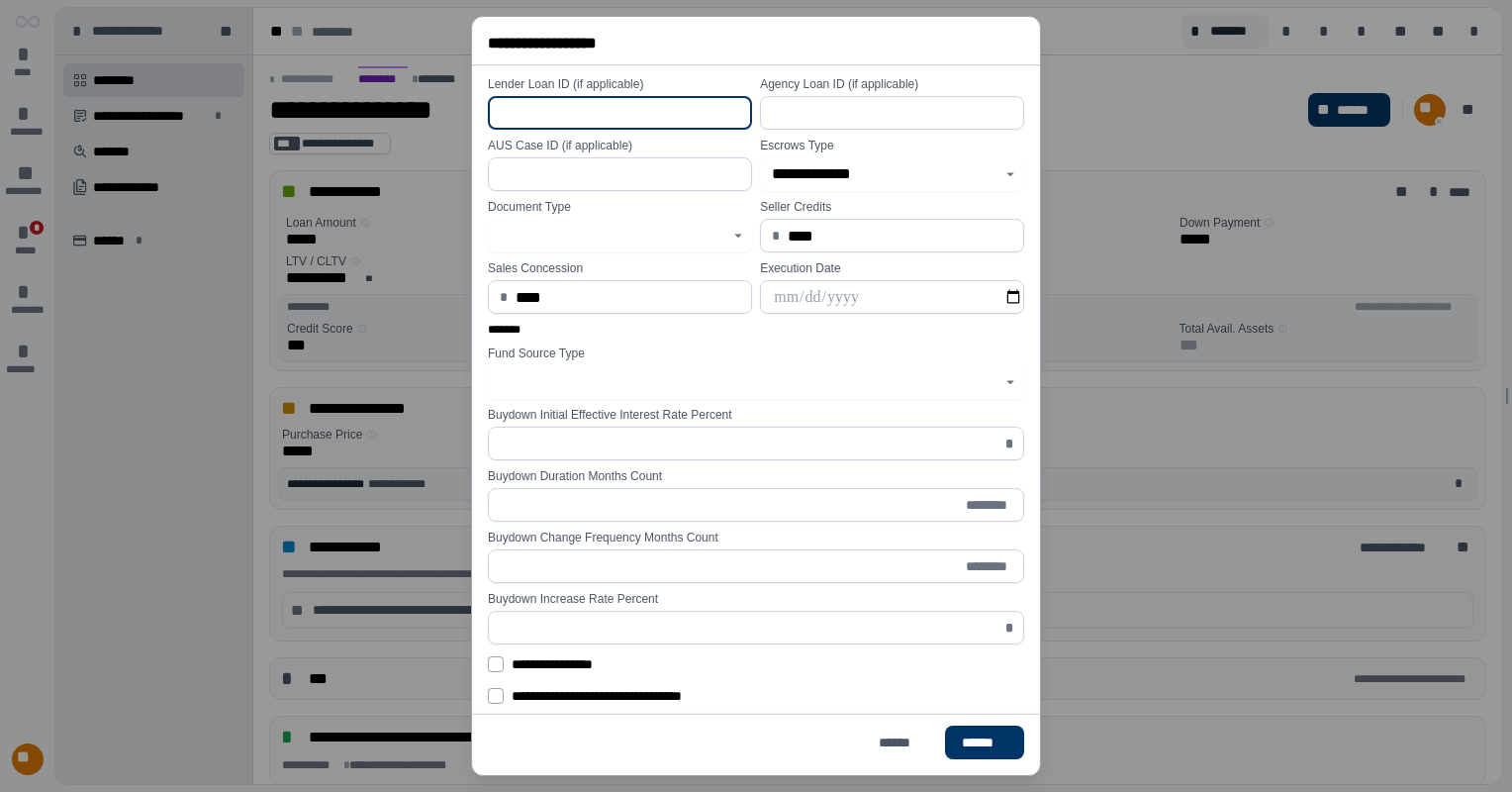 scroll, scrollTop: 391, scrollLeft: 0, axis: vertical 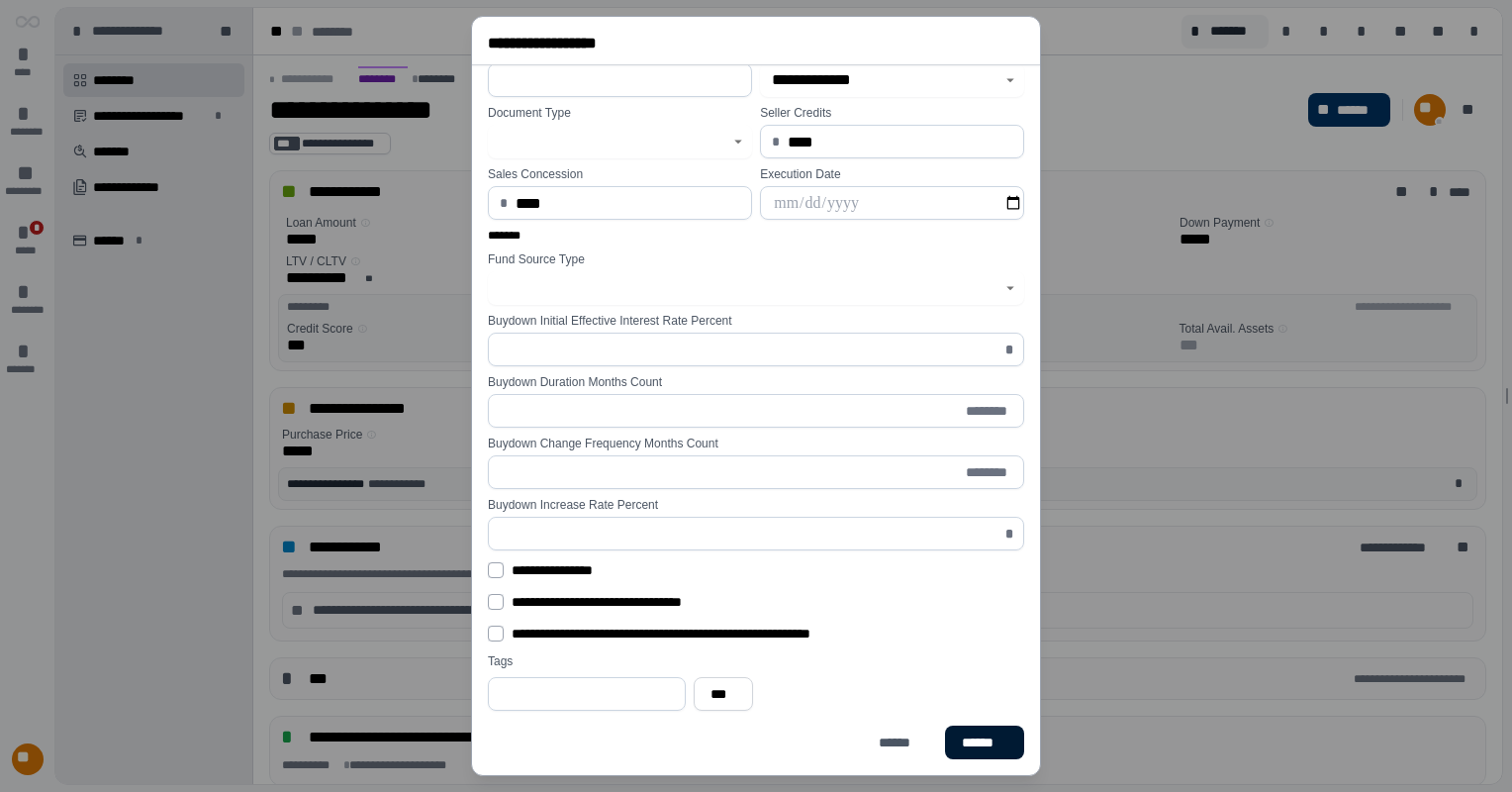 drag, startPoint x: 976, startPoint y: 750, endPoint x: 861, endPoint y: 567, distance: 216.1342 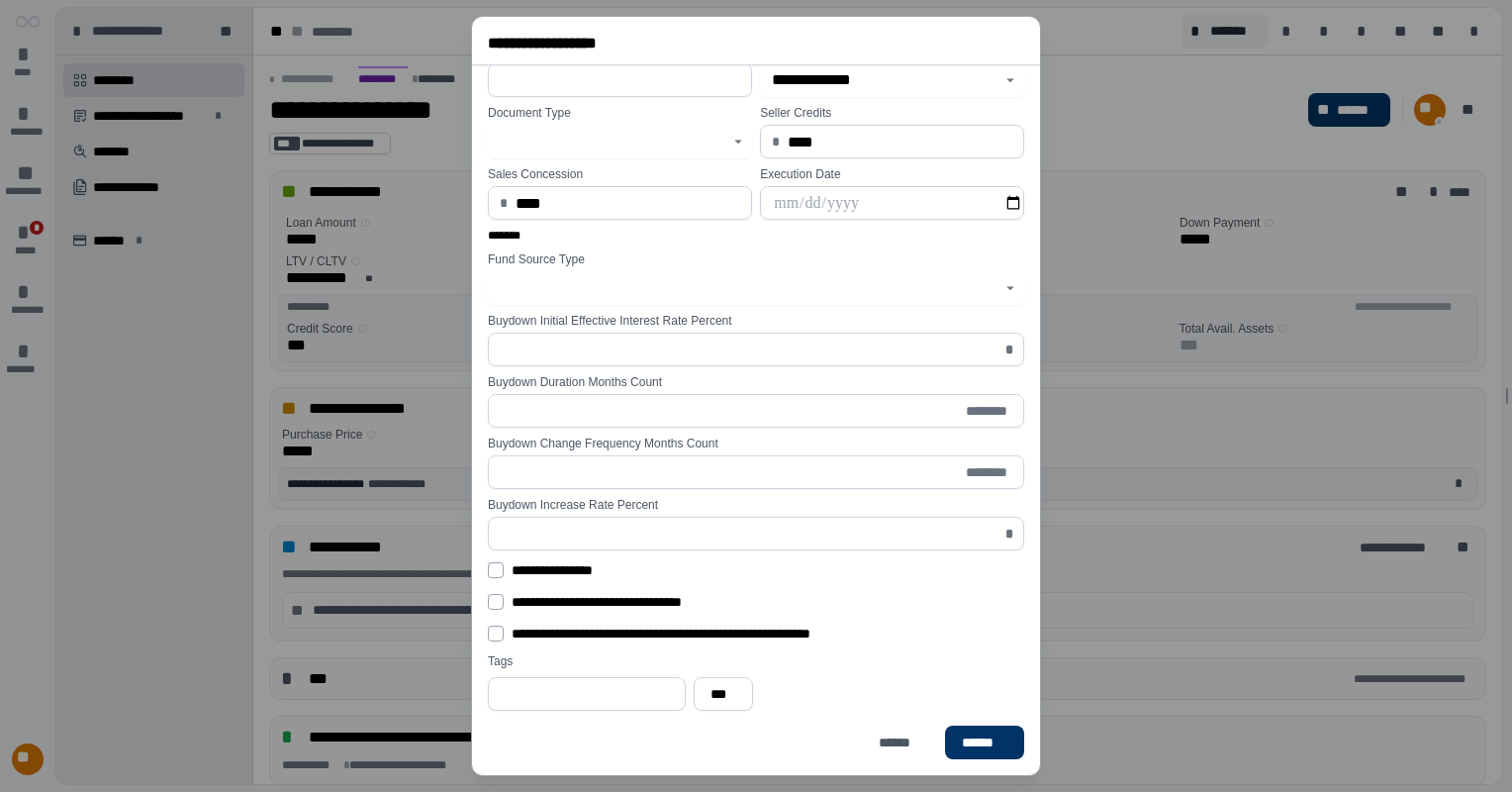 click at bounding box center [892, 203] 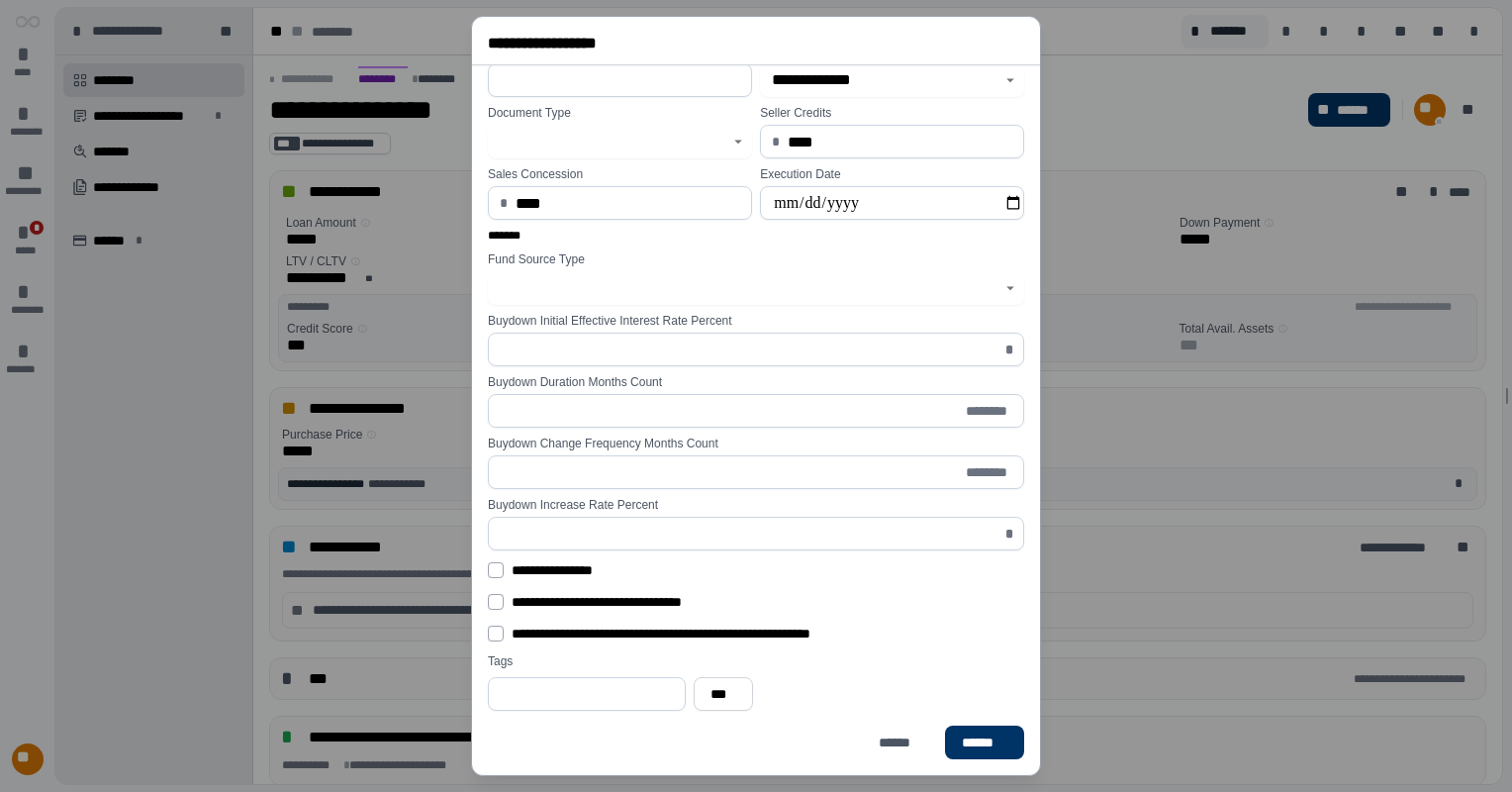 type on "**********" 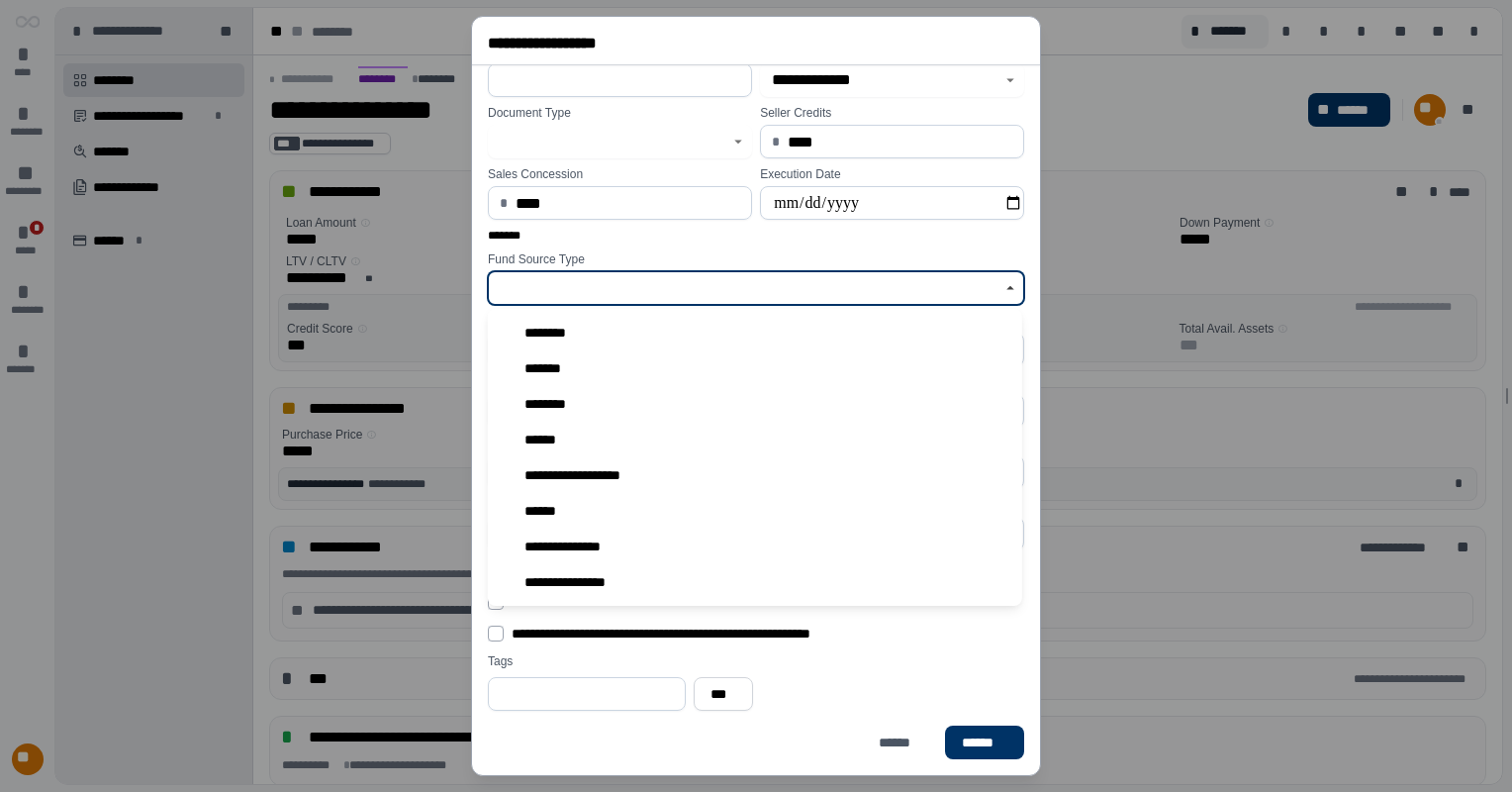 click at bounding box center [745, 288] 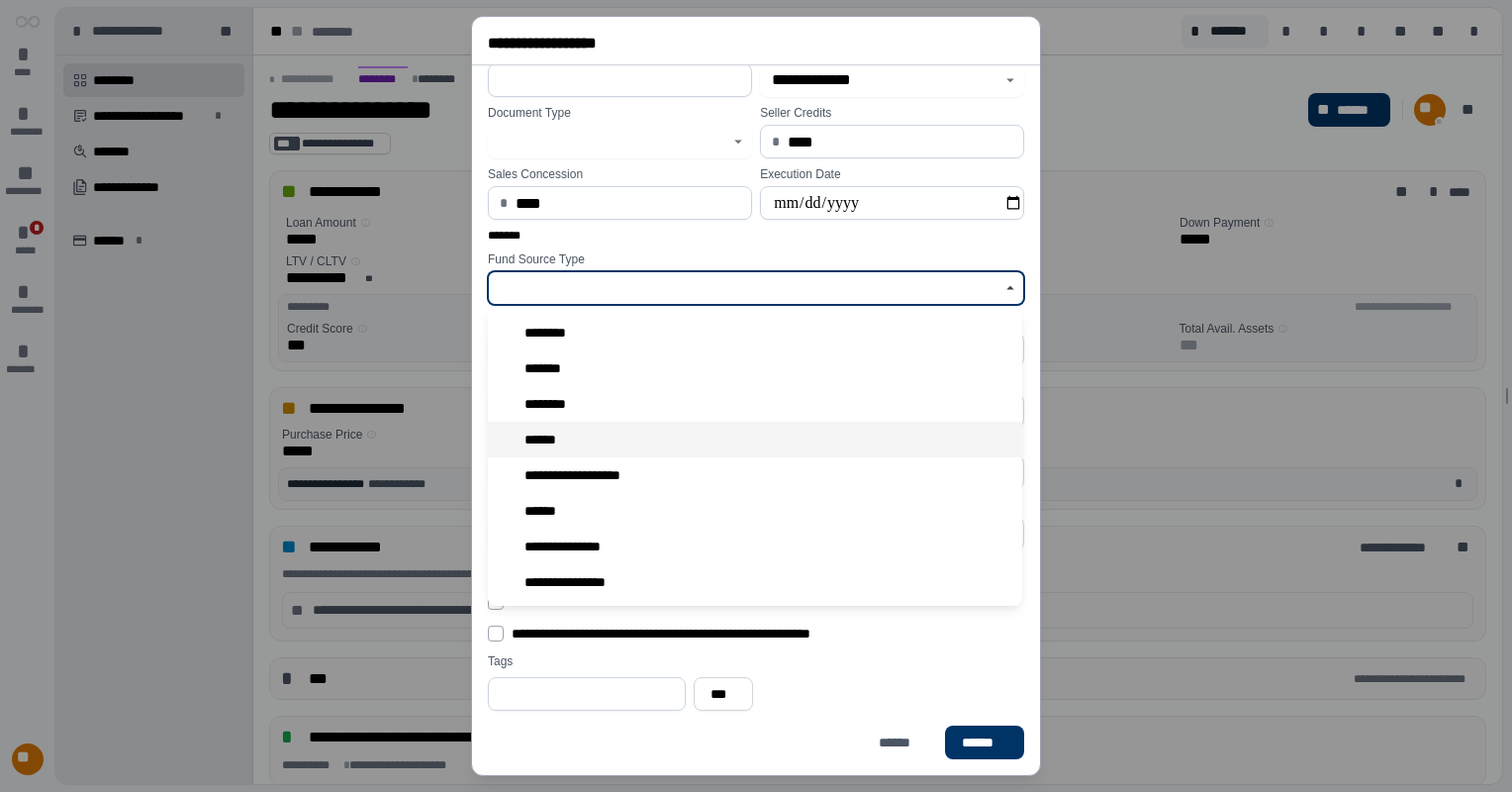 click on "******" at bounding box center (545, 440) 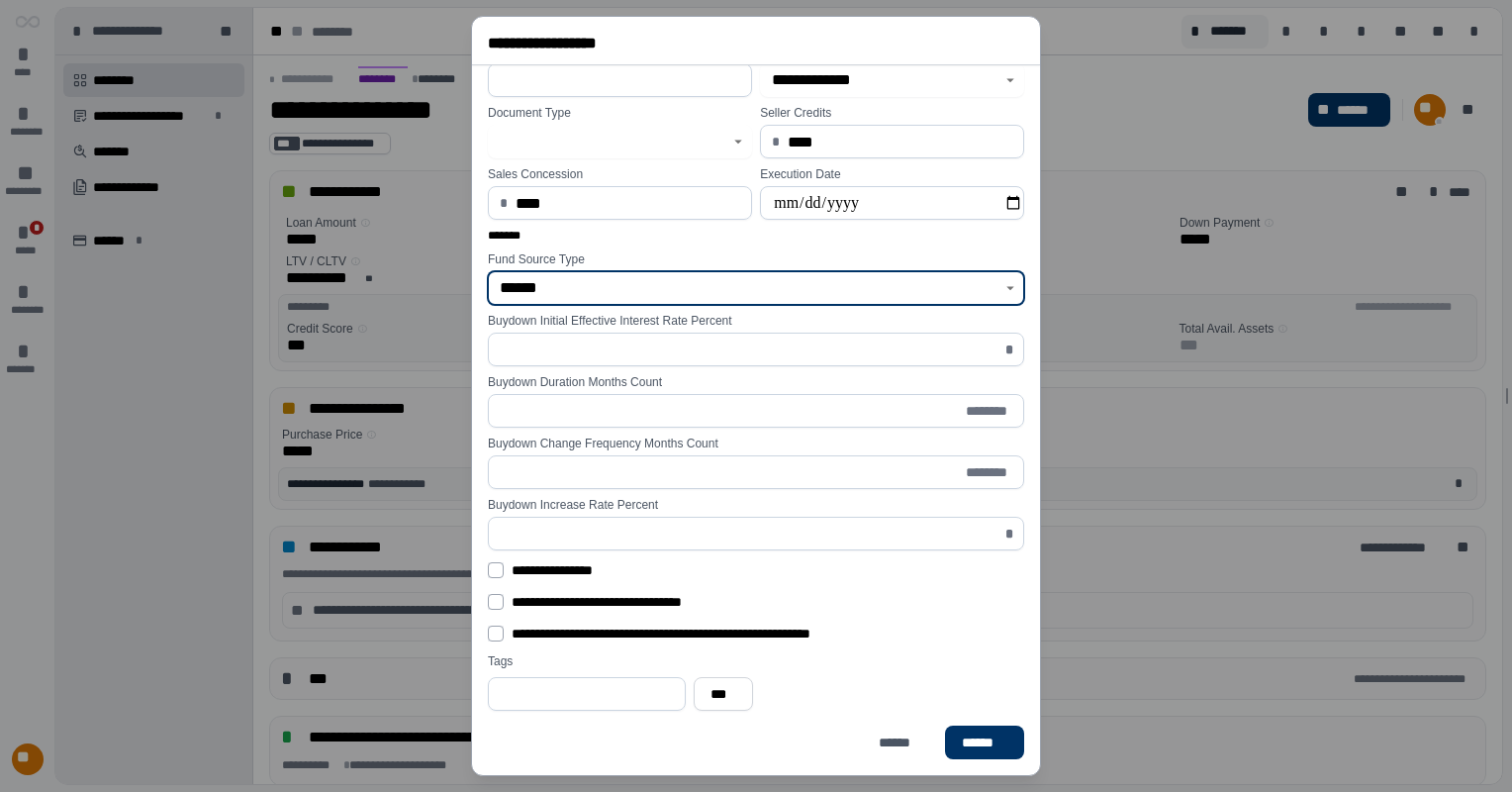 click 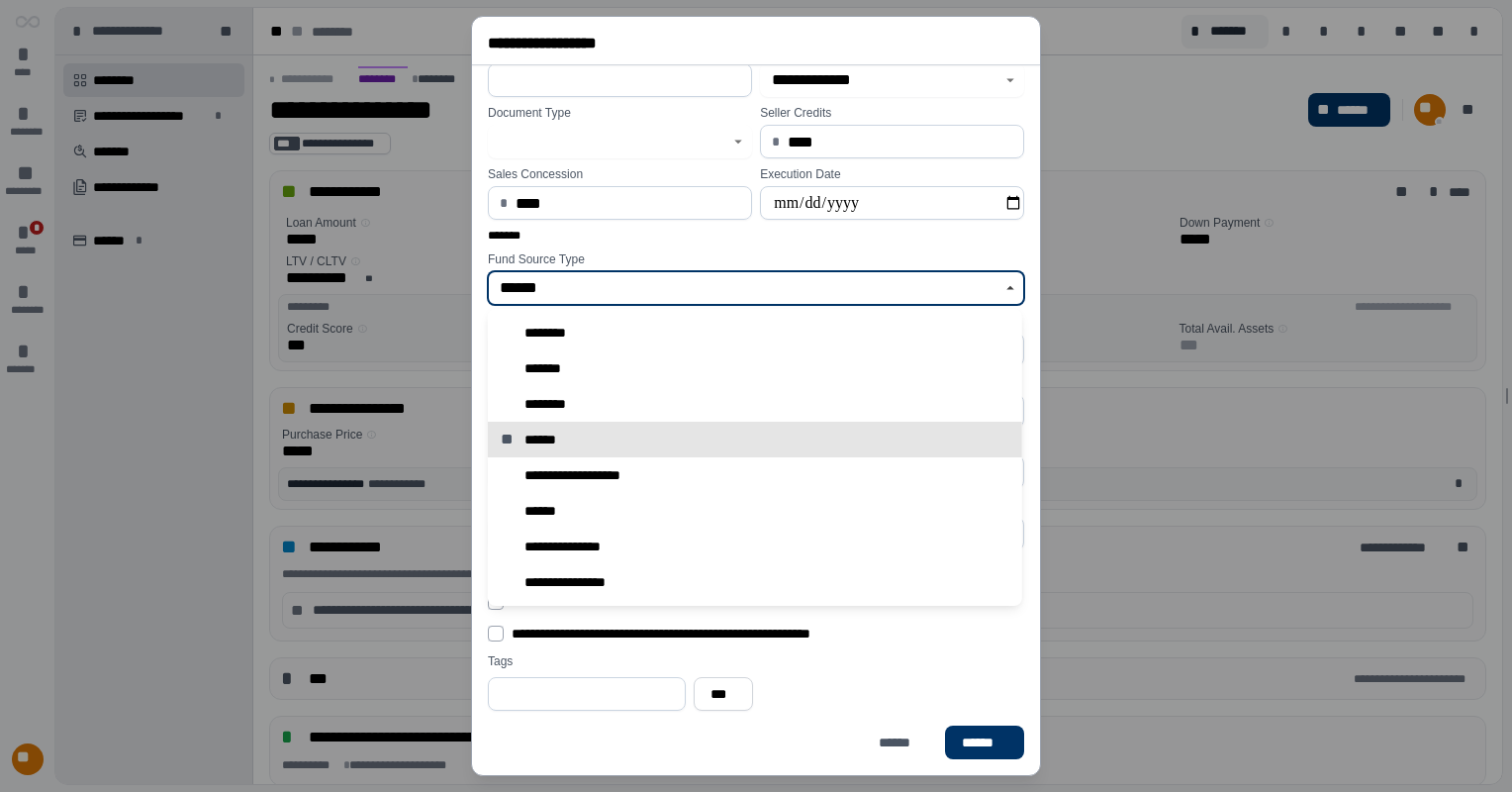 click 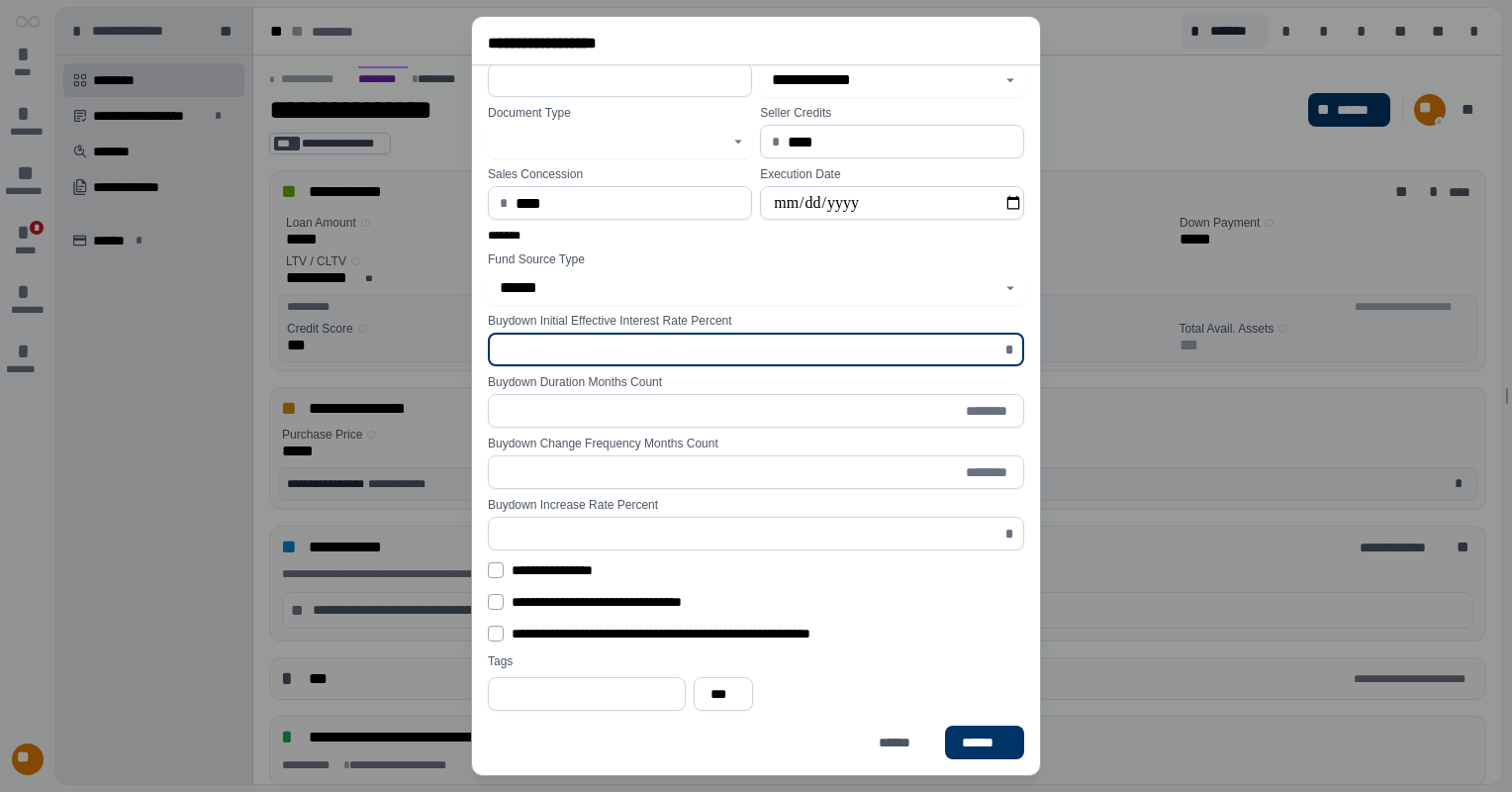 click at bounding box center (750, 349) 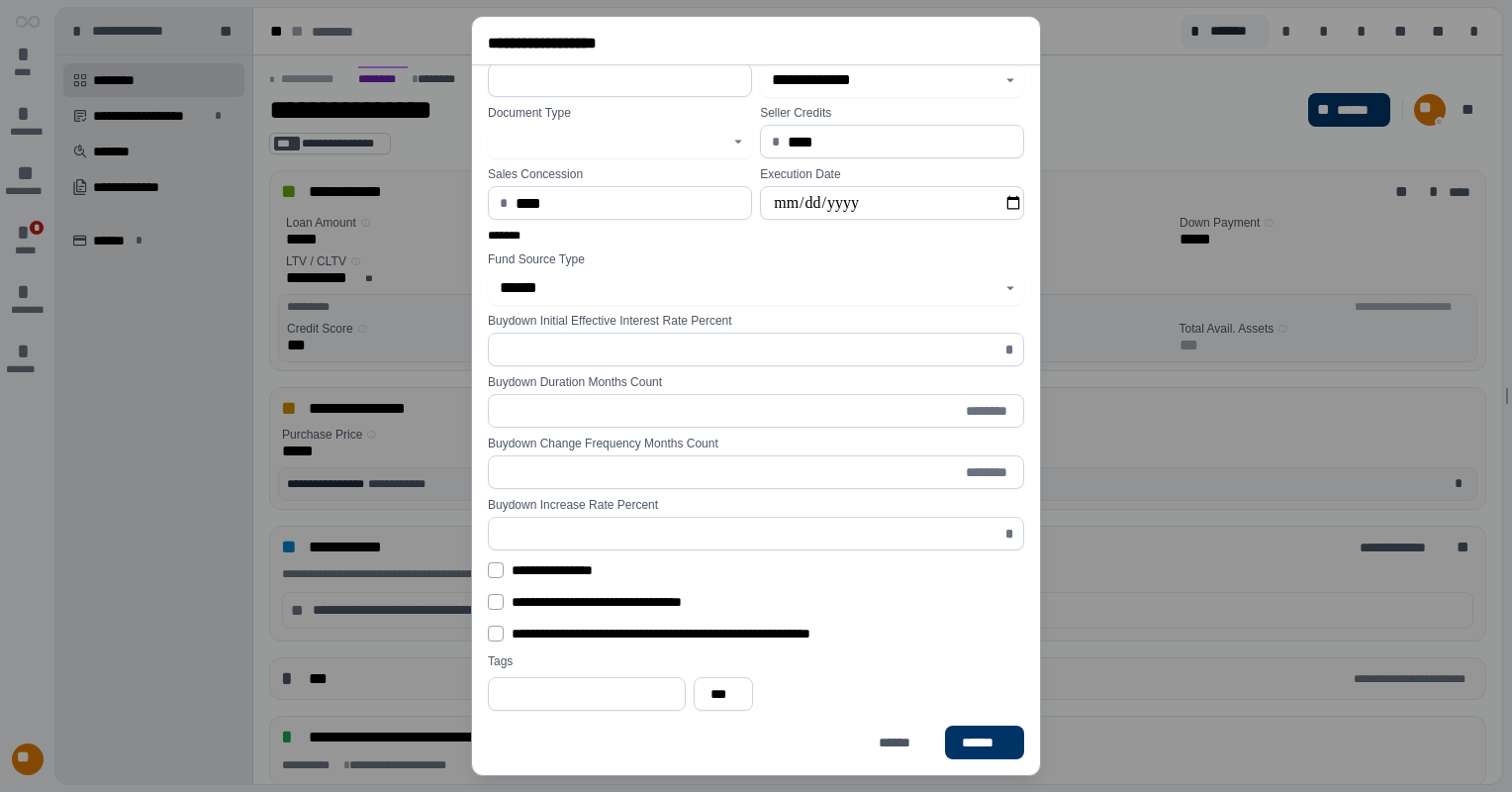 click on "Buydown Duration Months Count ********" at bounding box center (756, 401) 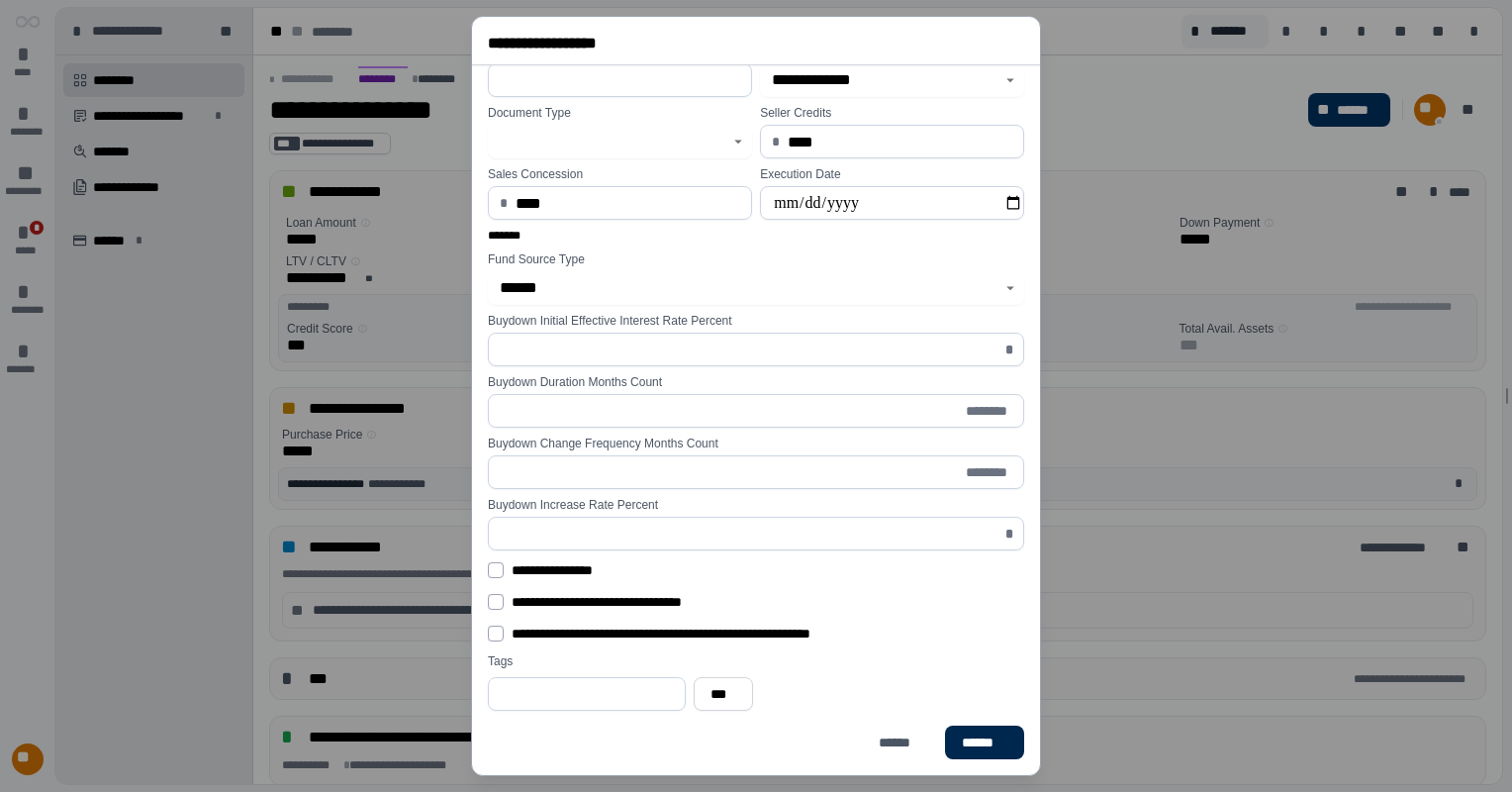 click on "******" at bounding box center (985, 742) 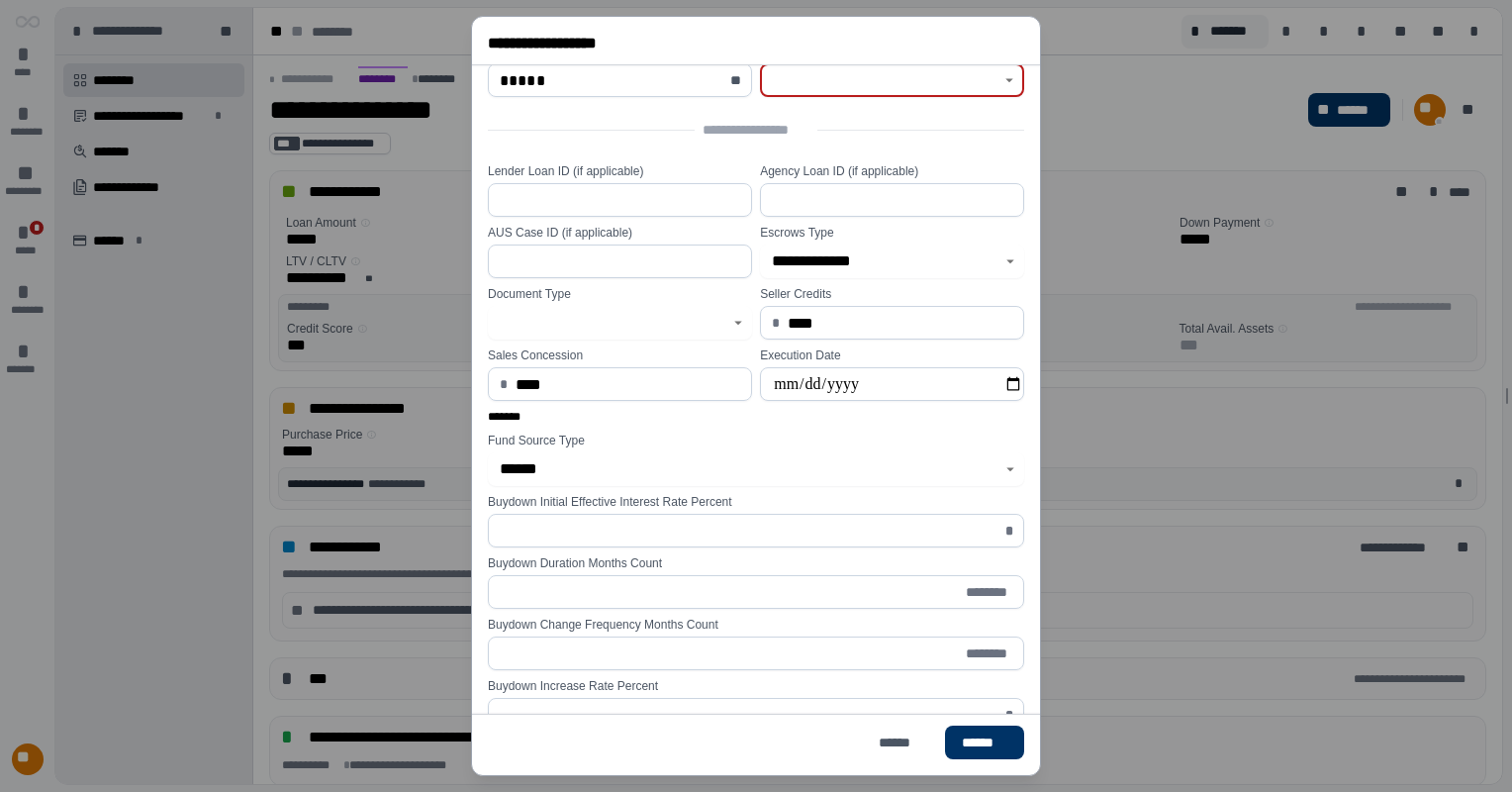 scroll, scrollTop: 0, scrollLeft: 0, axis: both 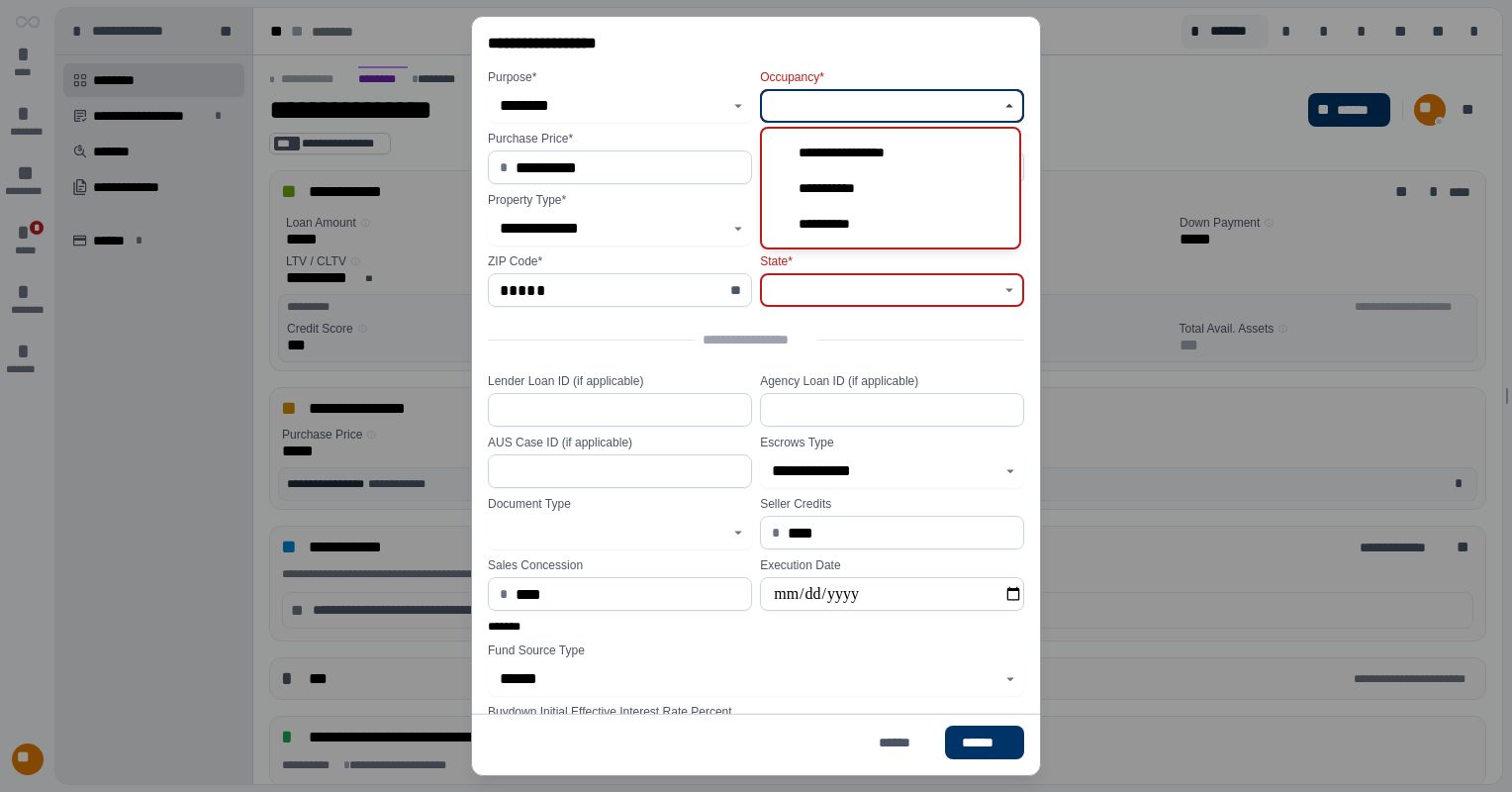 click at bounding box center [882, 106] 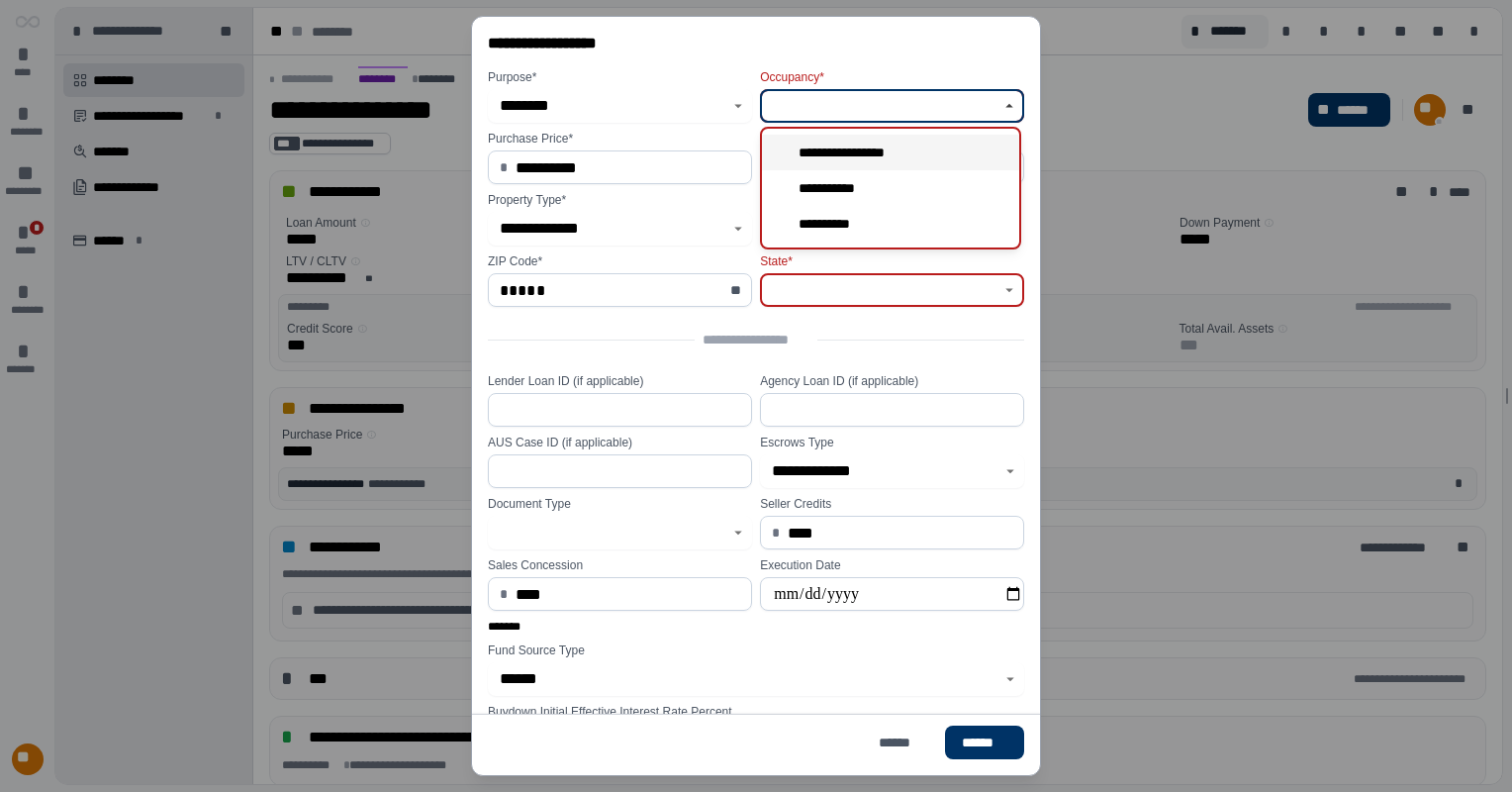 click on "**********" at bounding box center [854, 152] 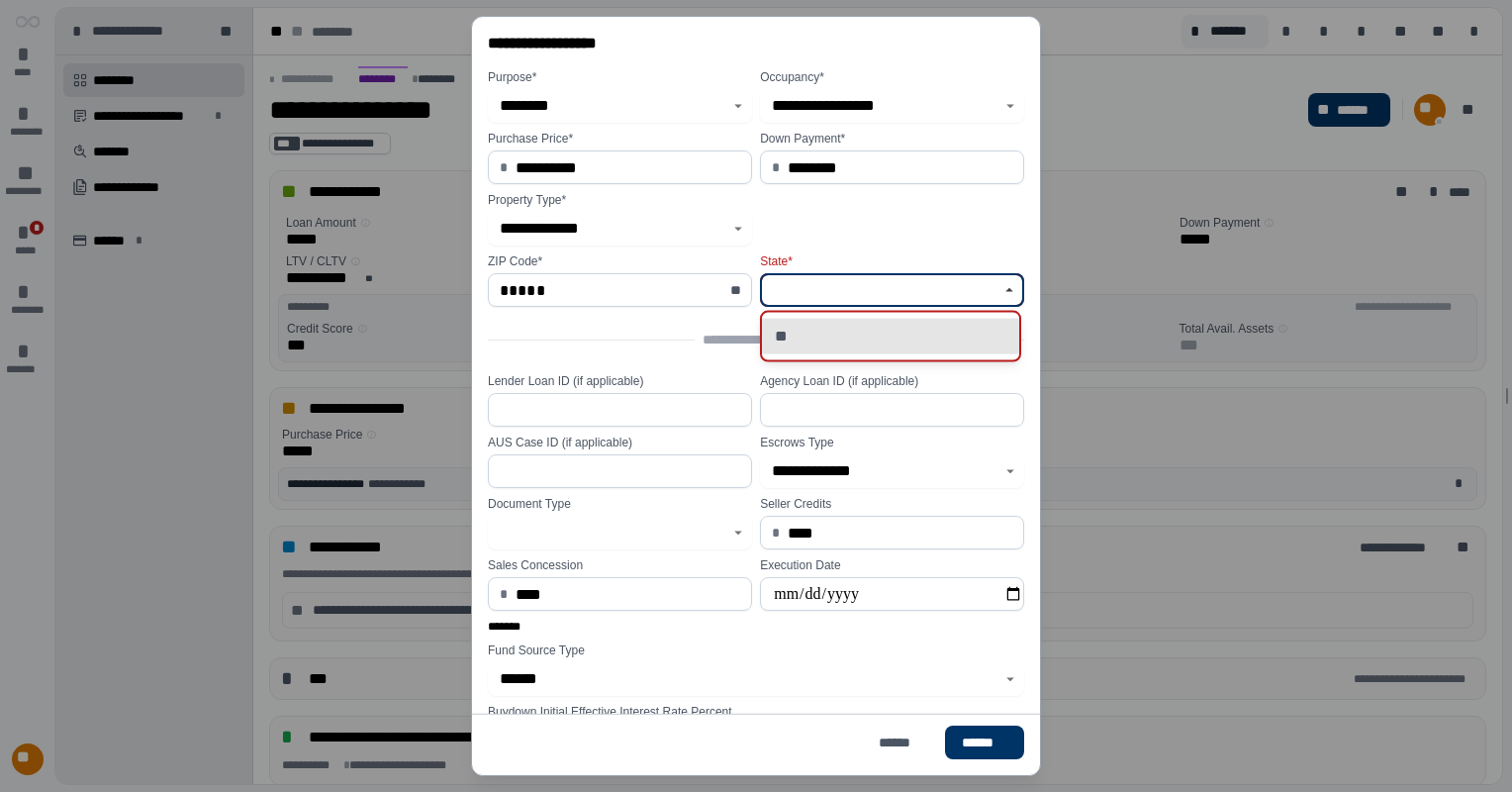 click at bounding box center [882, 290] 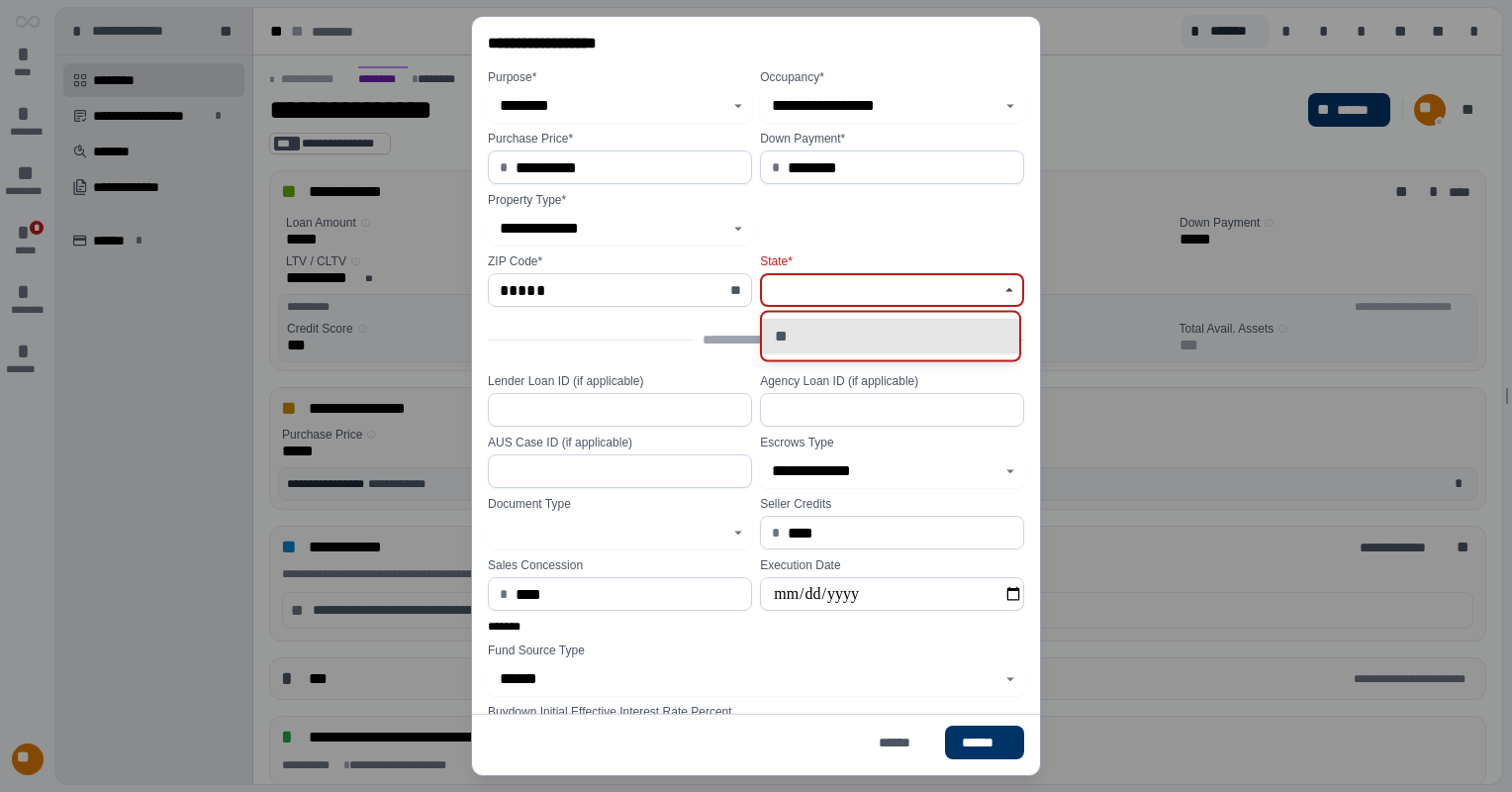 click on "ZIP Code  * ***** **" at bounding box center (619, 280) 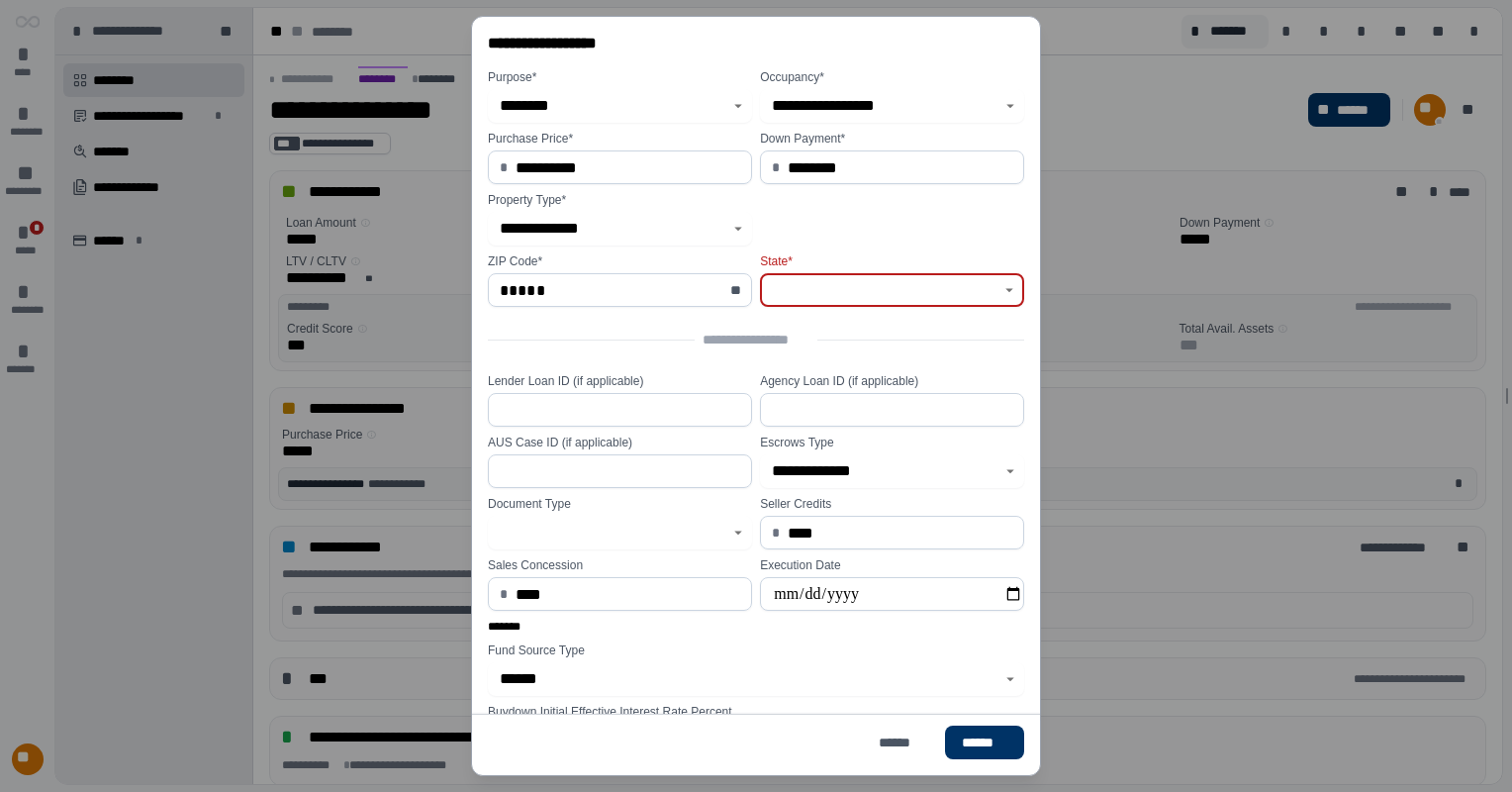 click 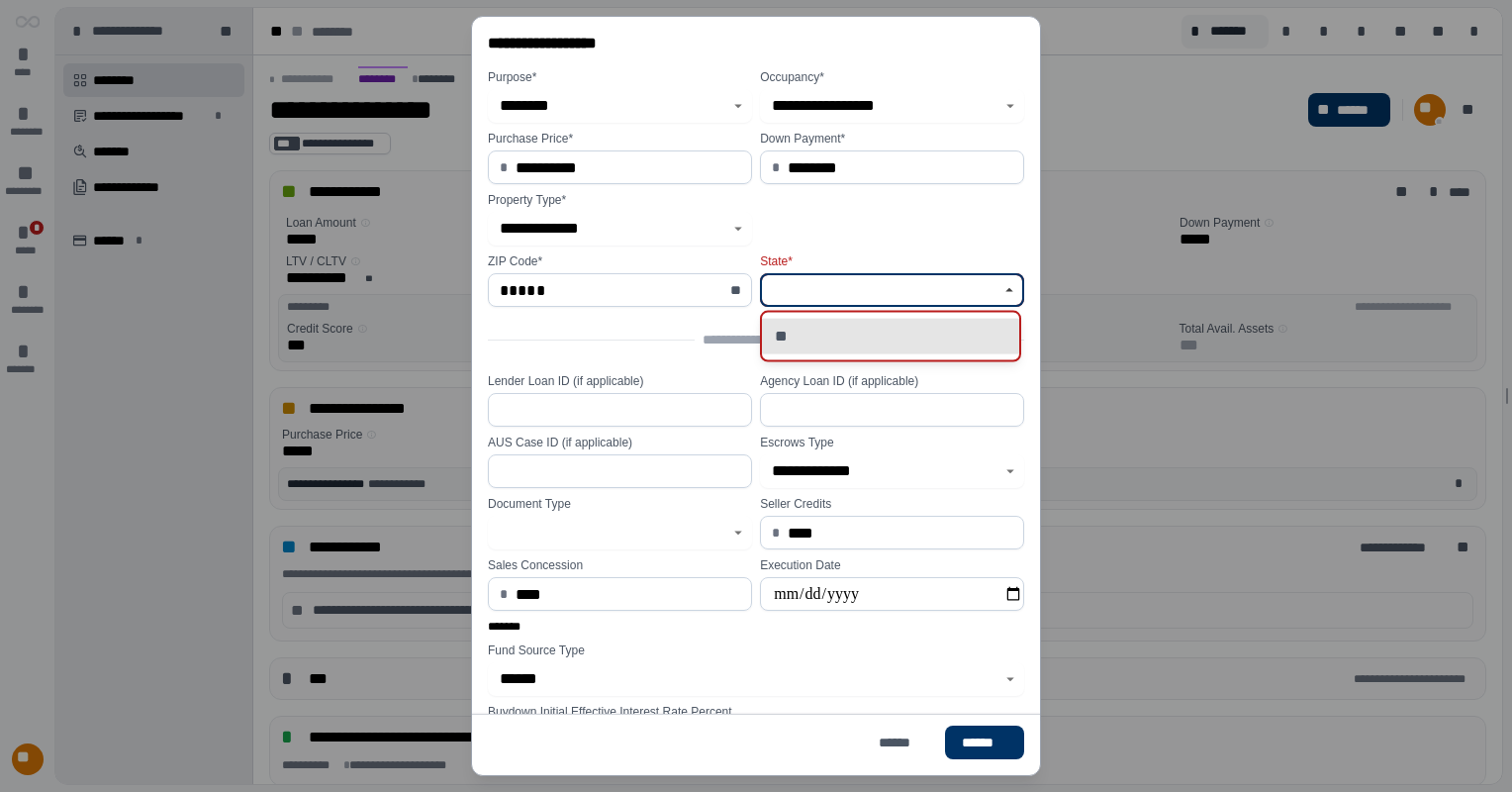 click 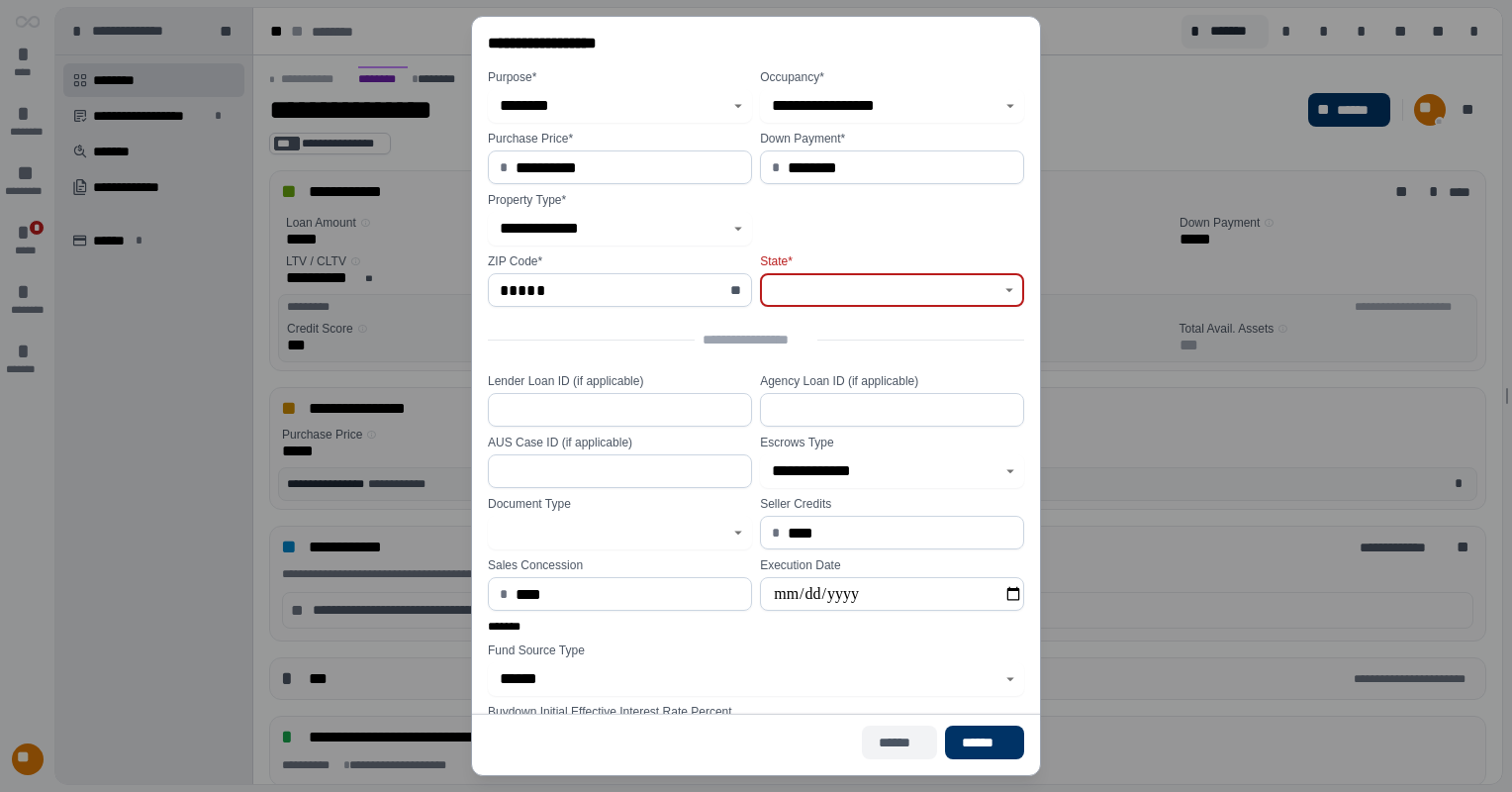 drag, startPoint x: 895, startPoint y: 729, endPoint x: 933, endPoint y: 677, distance: 64 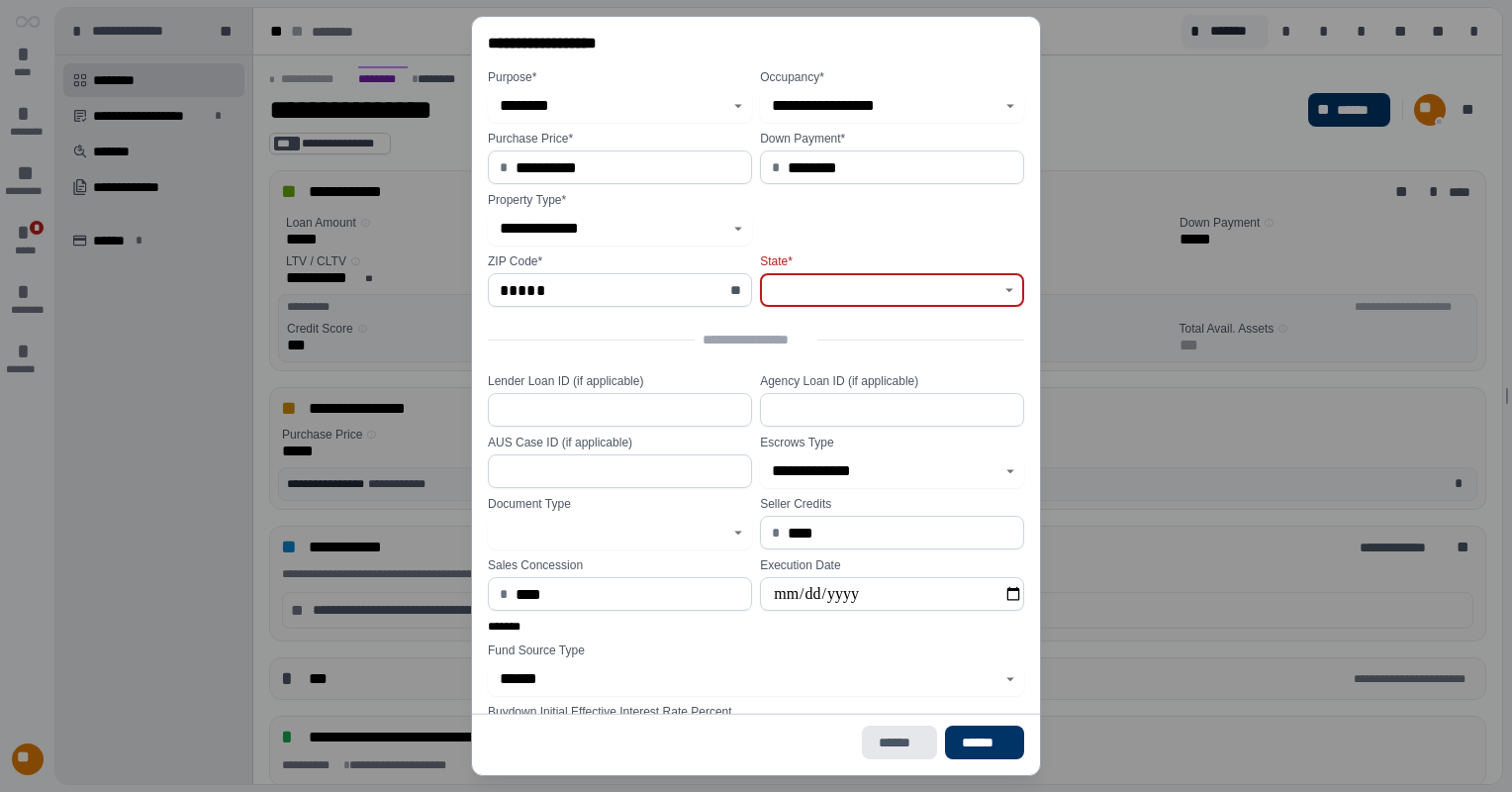 click on "******" at bounding box center [899, 742] 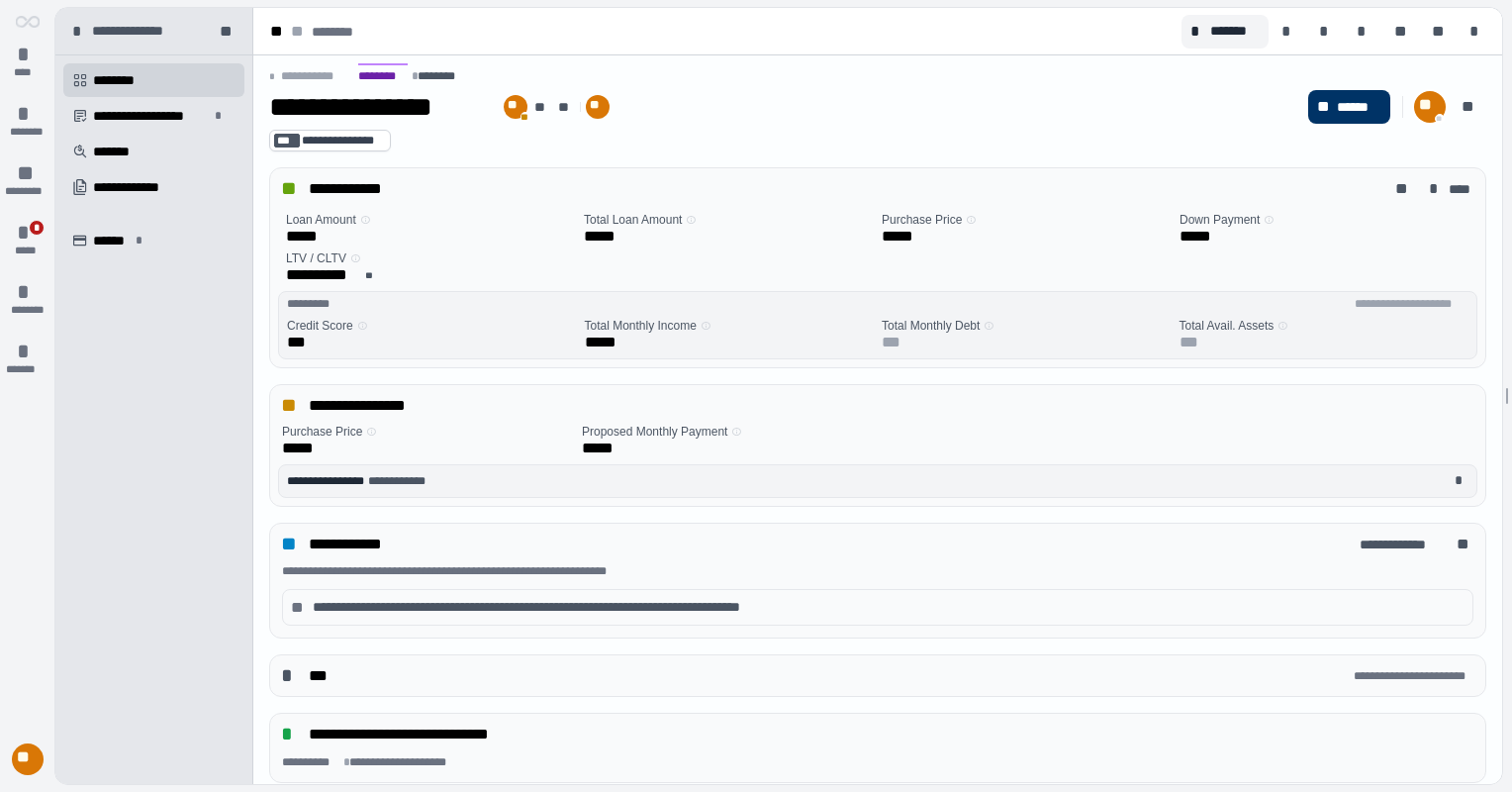 scroll, scrollTop: 0, scrollLeft: 0, axis: both 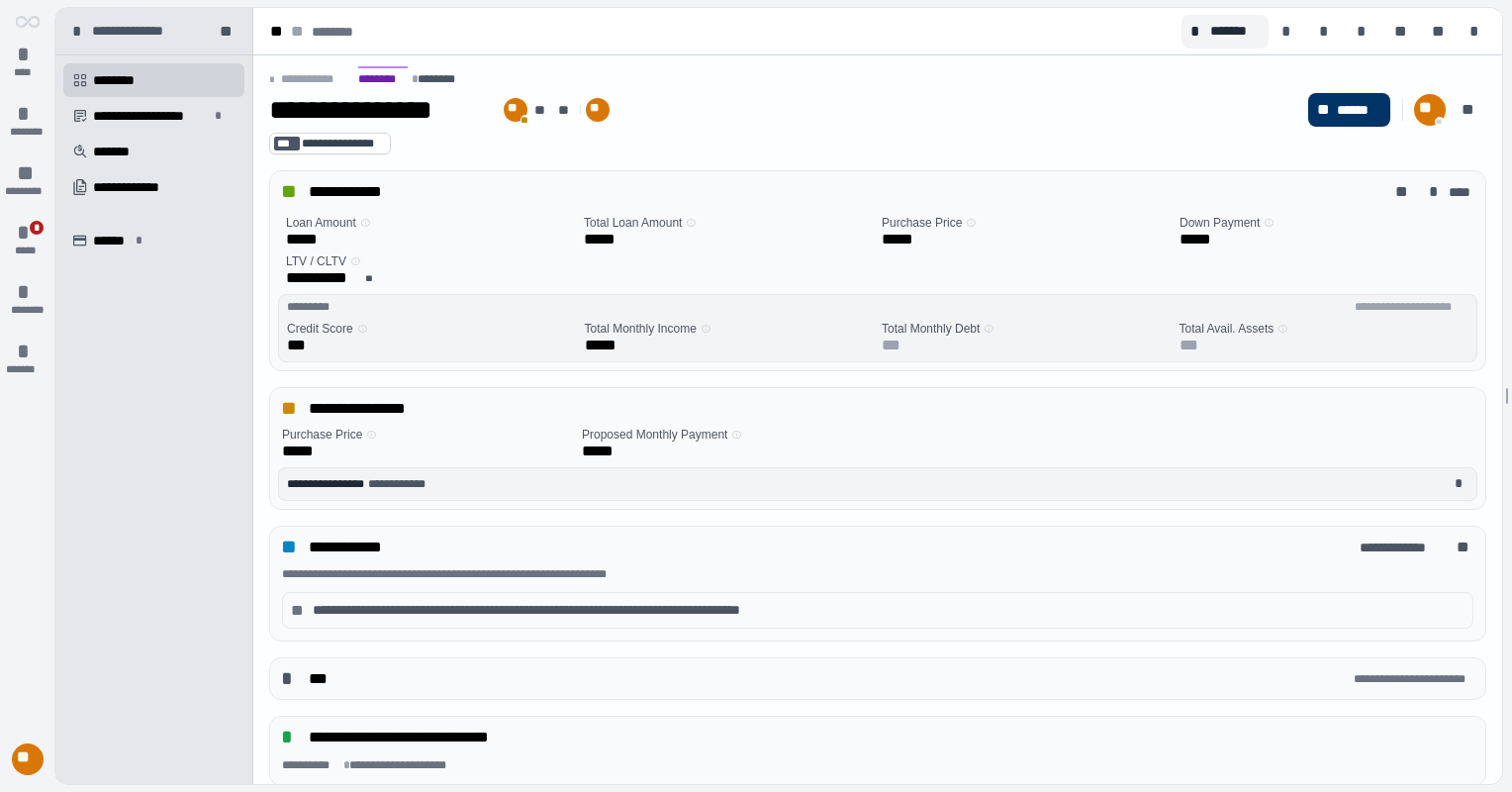 click on "*****" at bounding box center (430, 239) 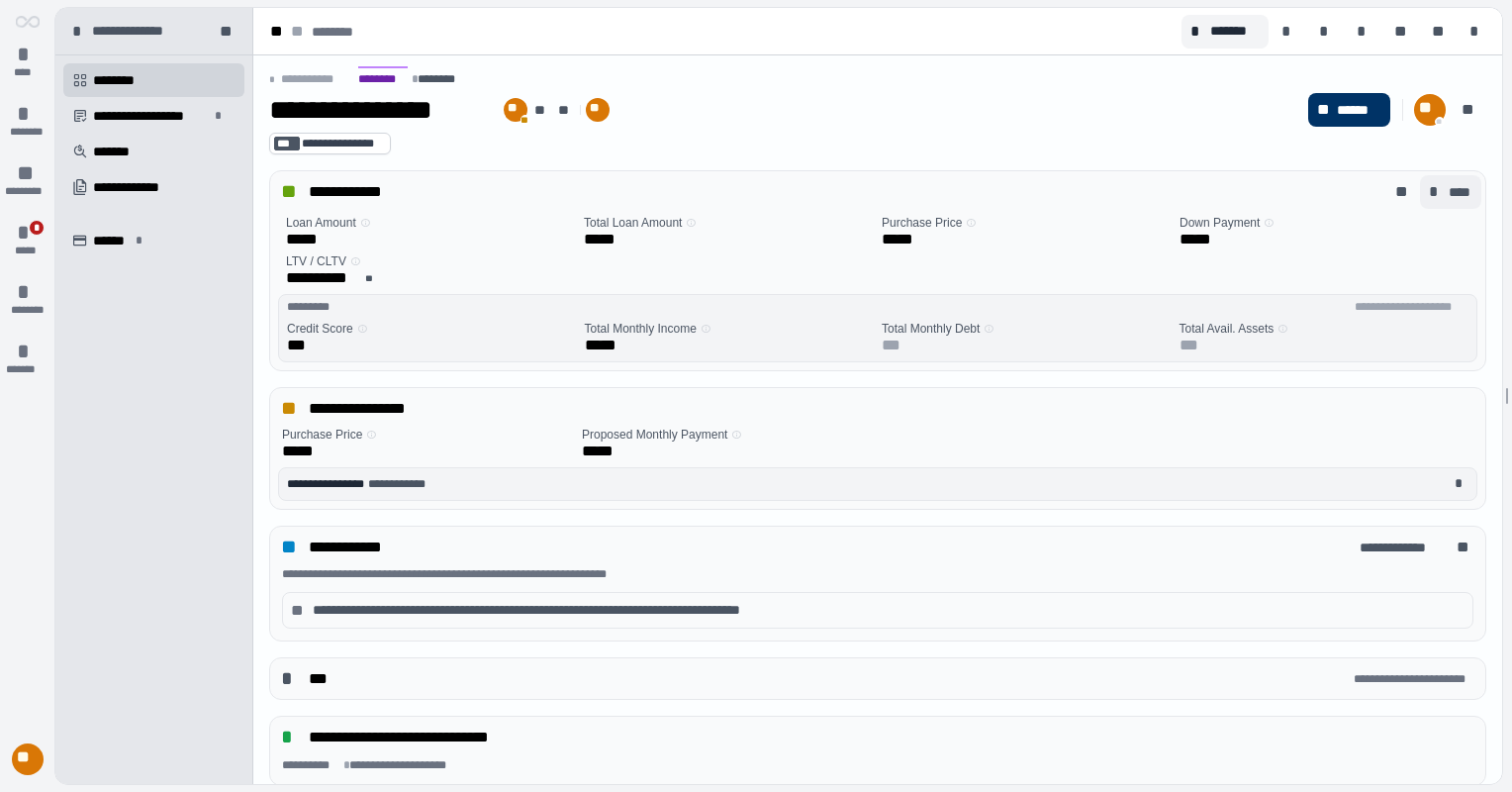 click on "****" at bounding box center (1461, 192) 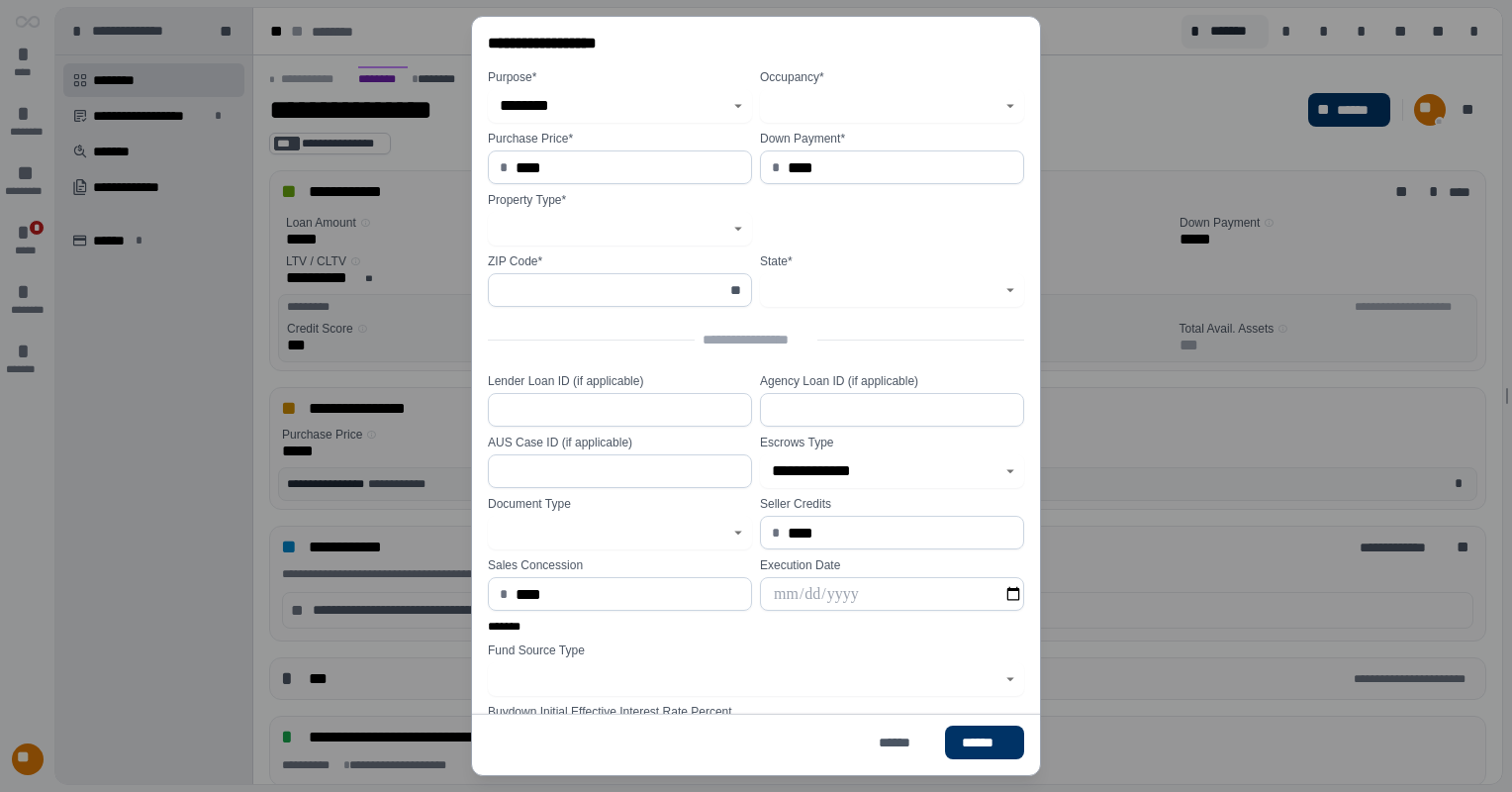 click on "****" at bounding box center (627, 167) 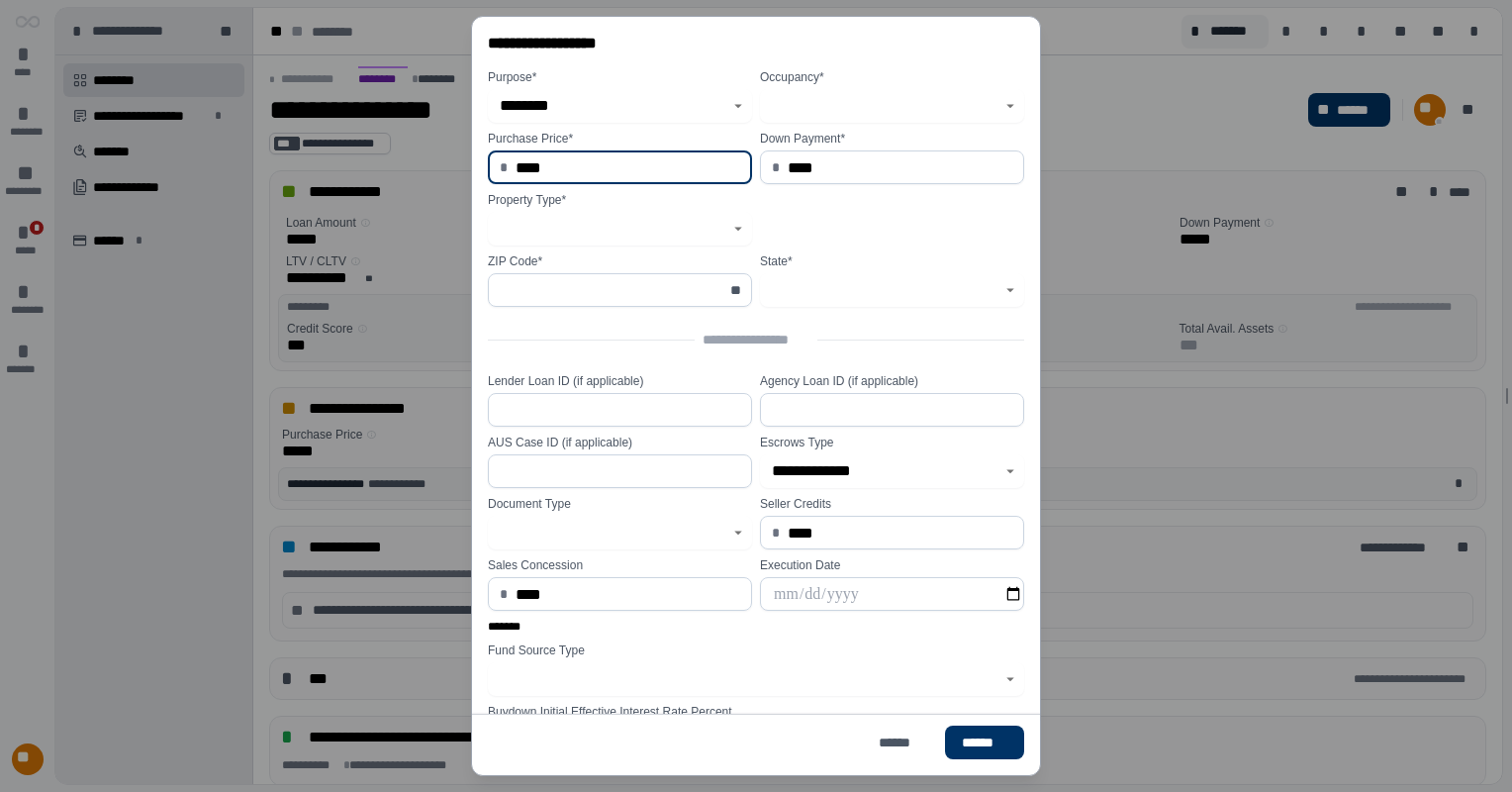 click on "**********" at bounding box center [756, 396] 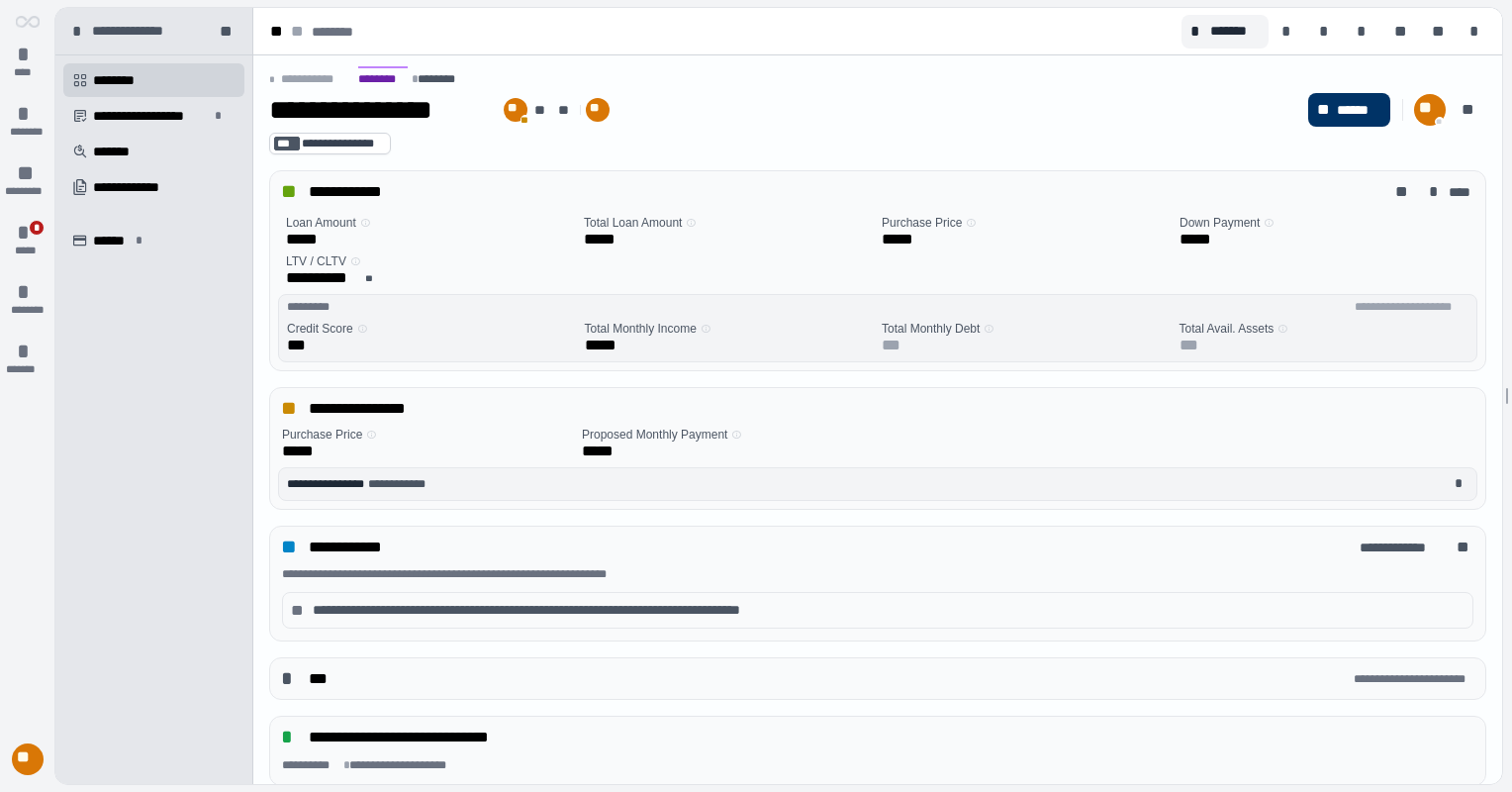 click on "*****" at bounding box center (305, 239) 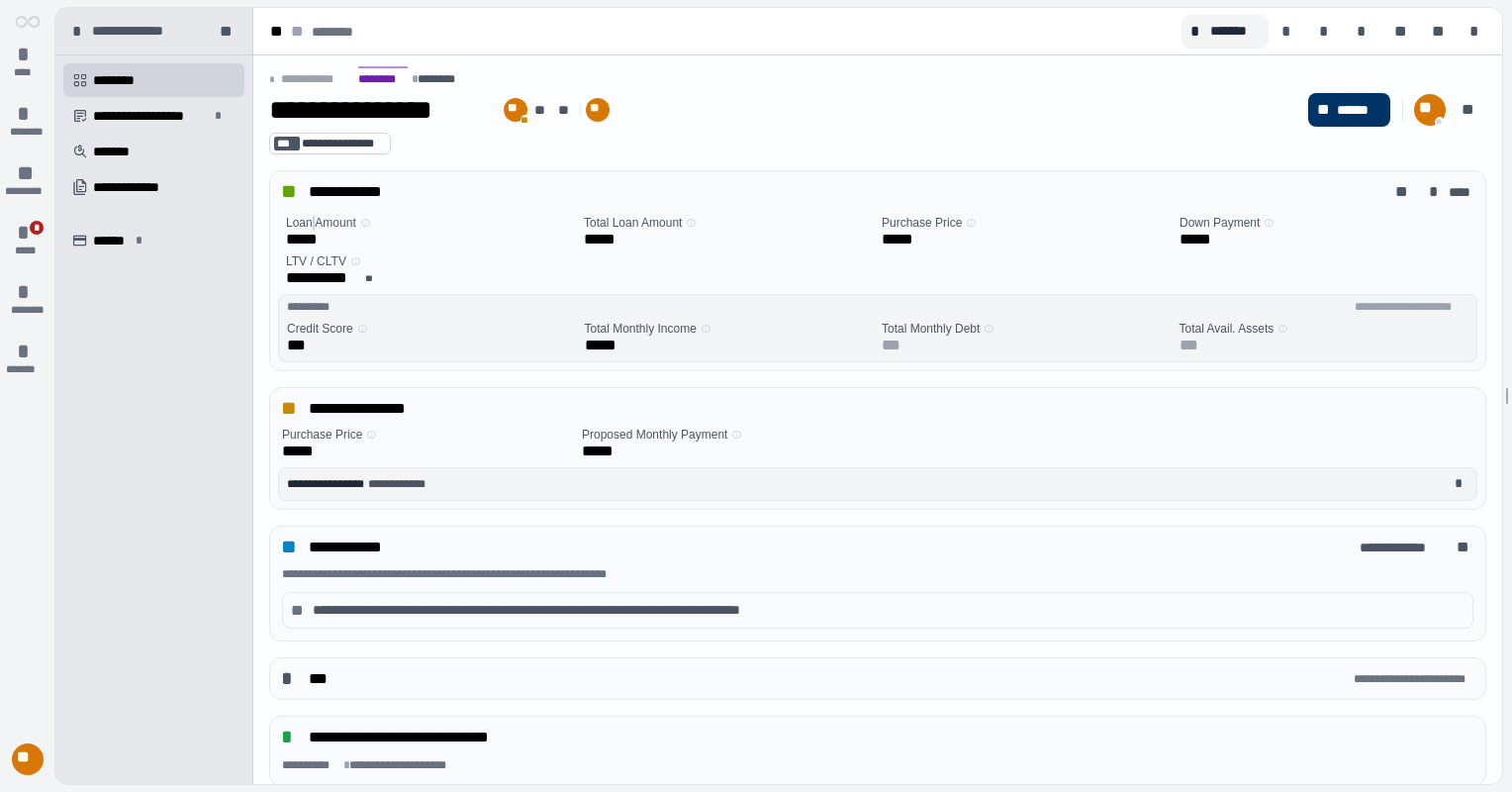 click on "Loan Amount 󰋽" at bounding box center (328, 223) 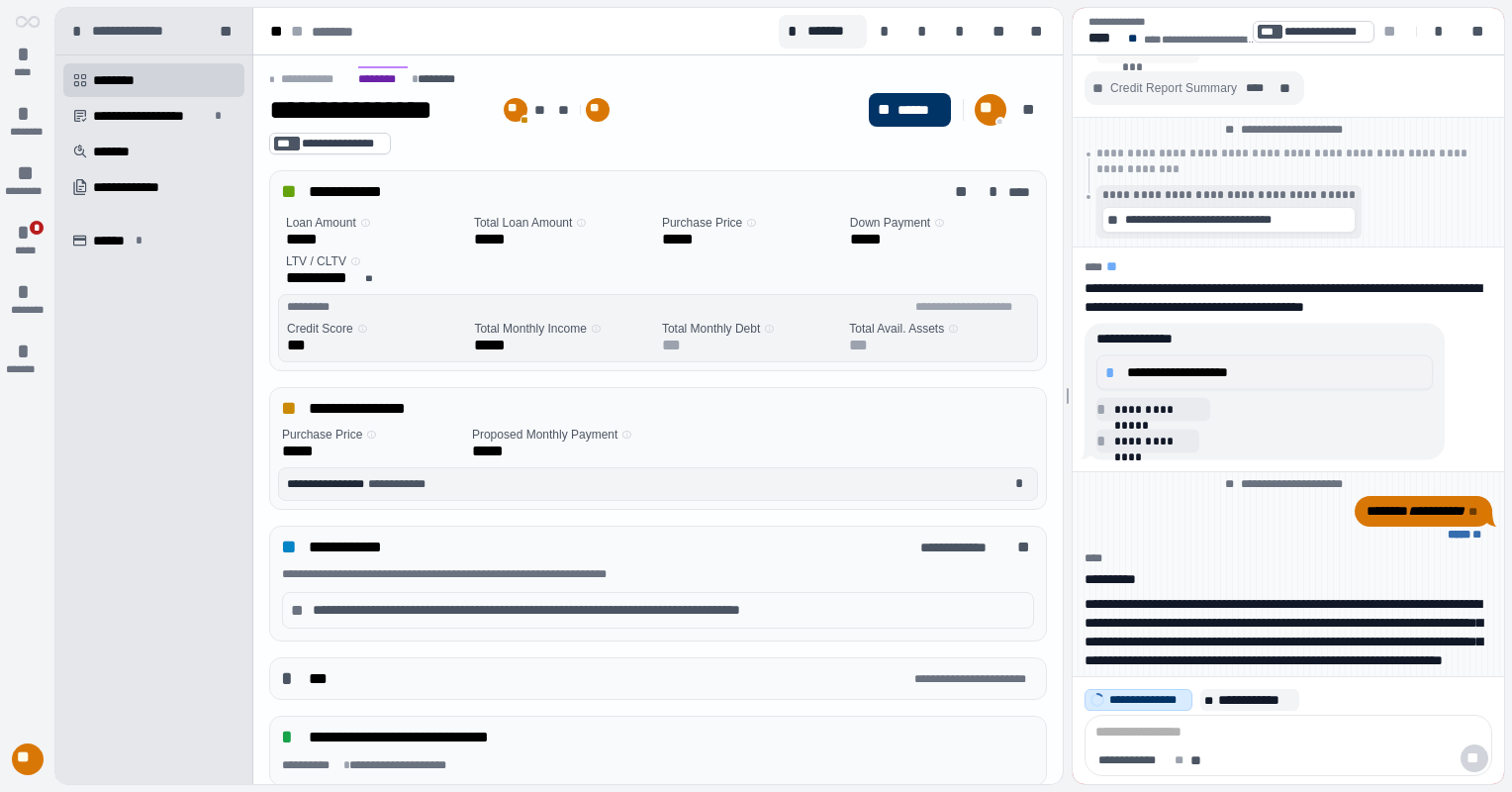 click on "**********" at bounding box center (1276, 372) 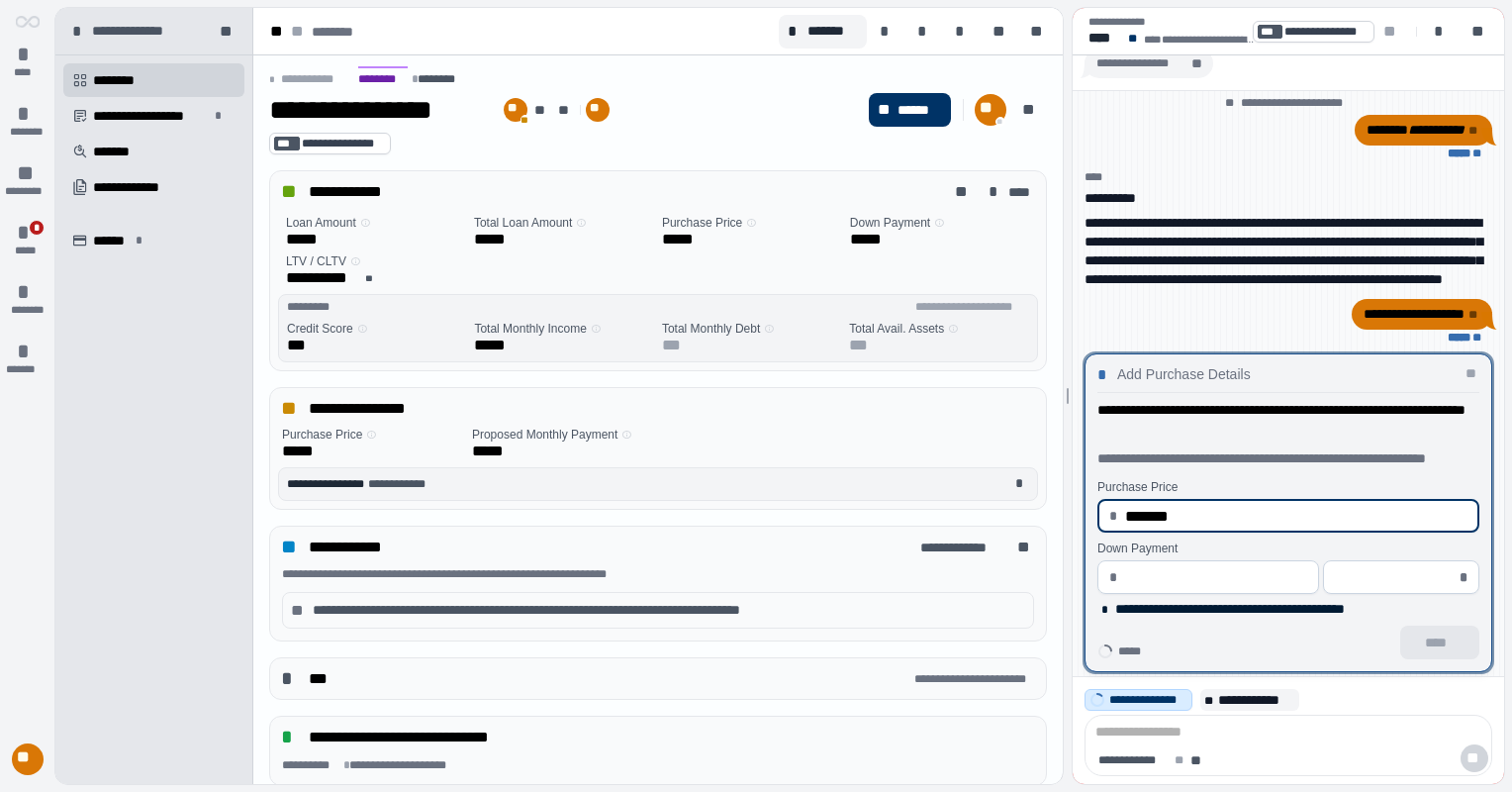 type on "**********" 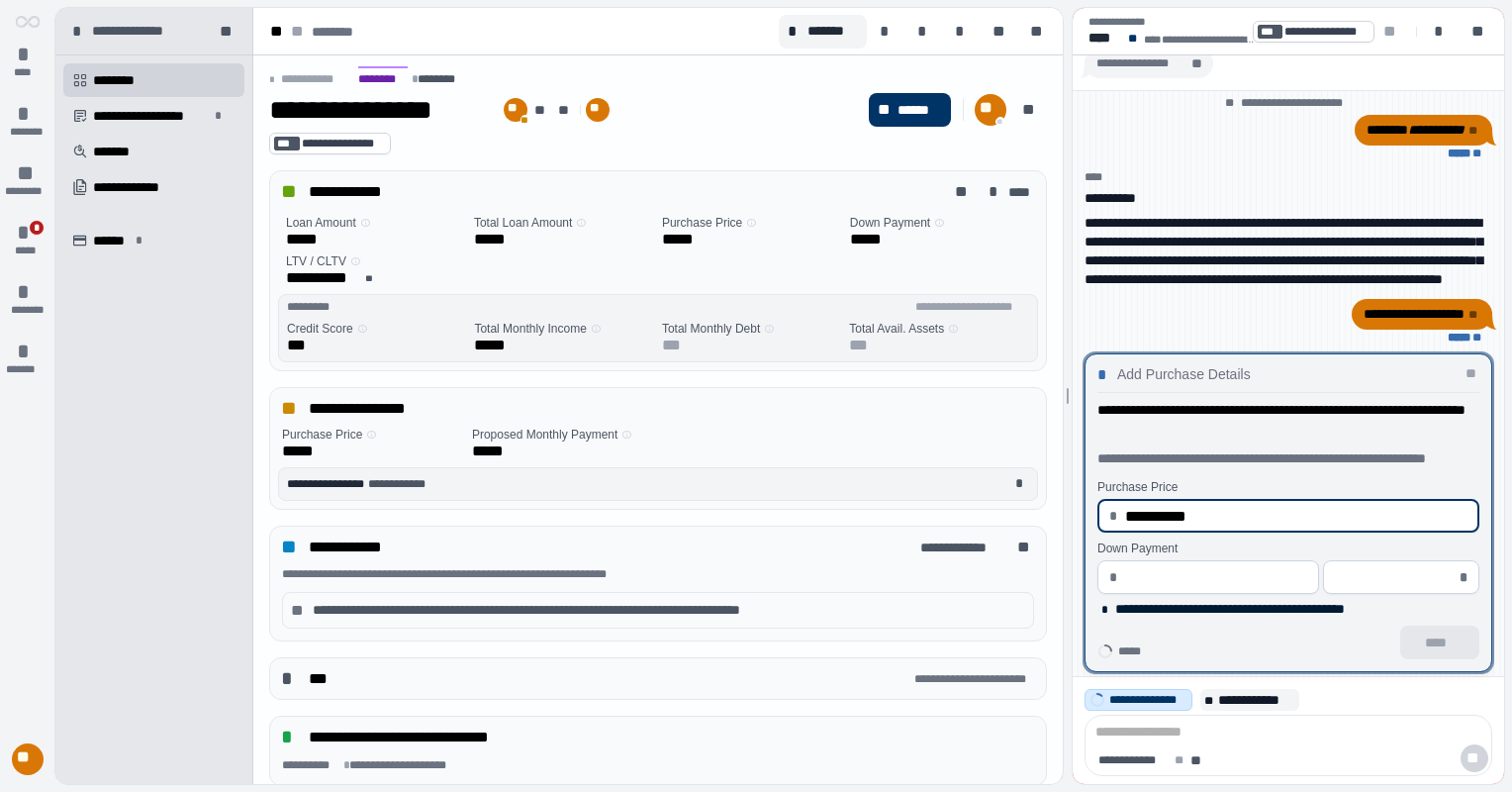 click at bounding box center [1215, 577] 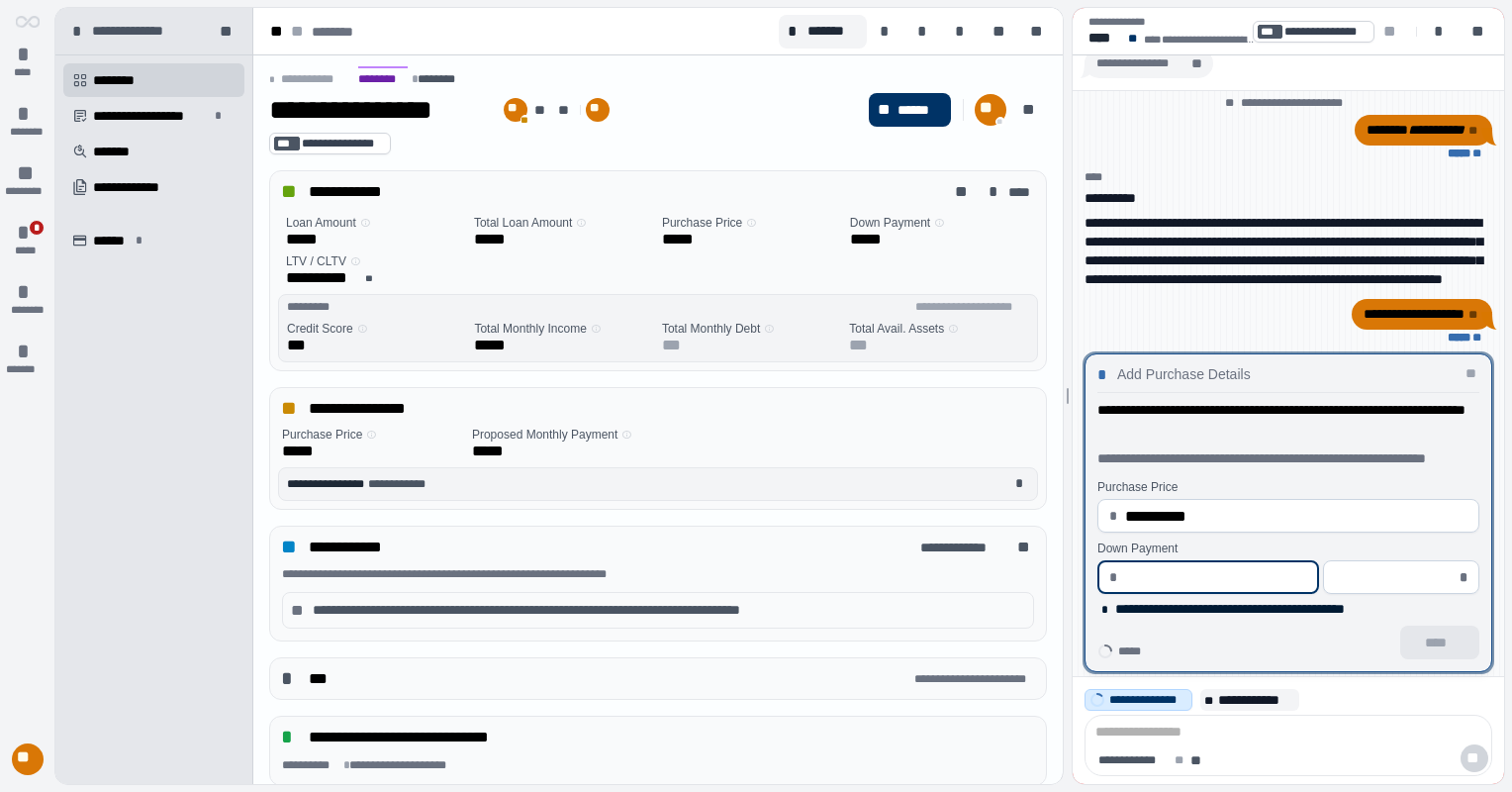 type on "*" 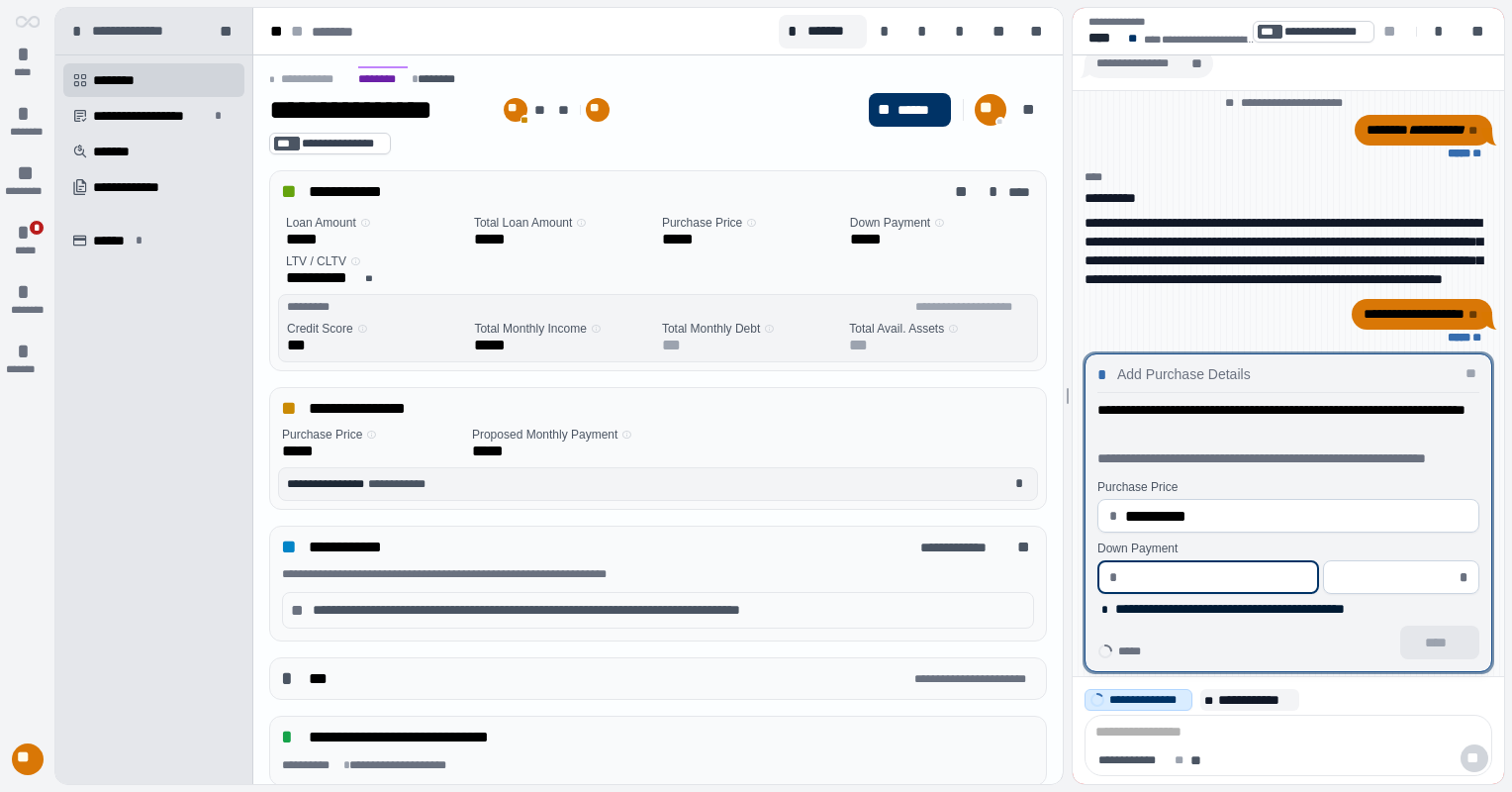 type on "*****" 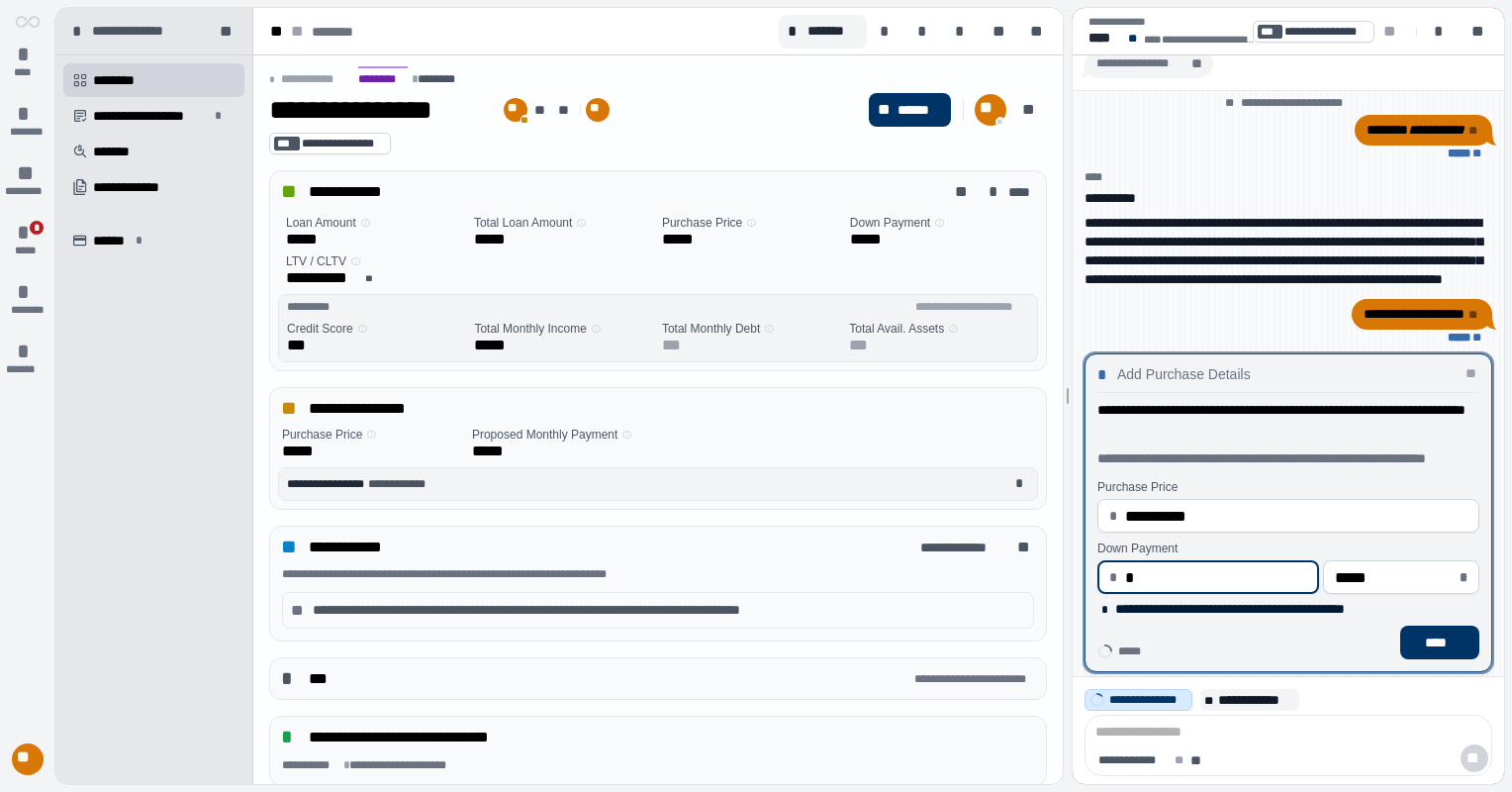 type on "**" 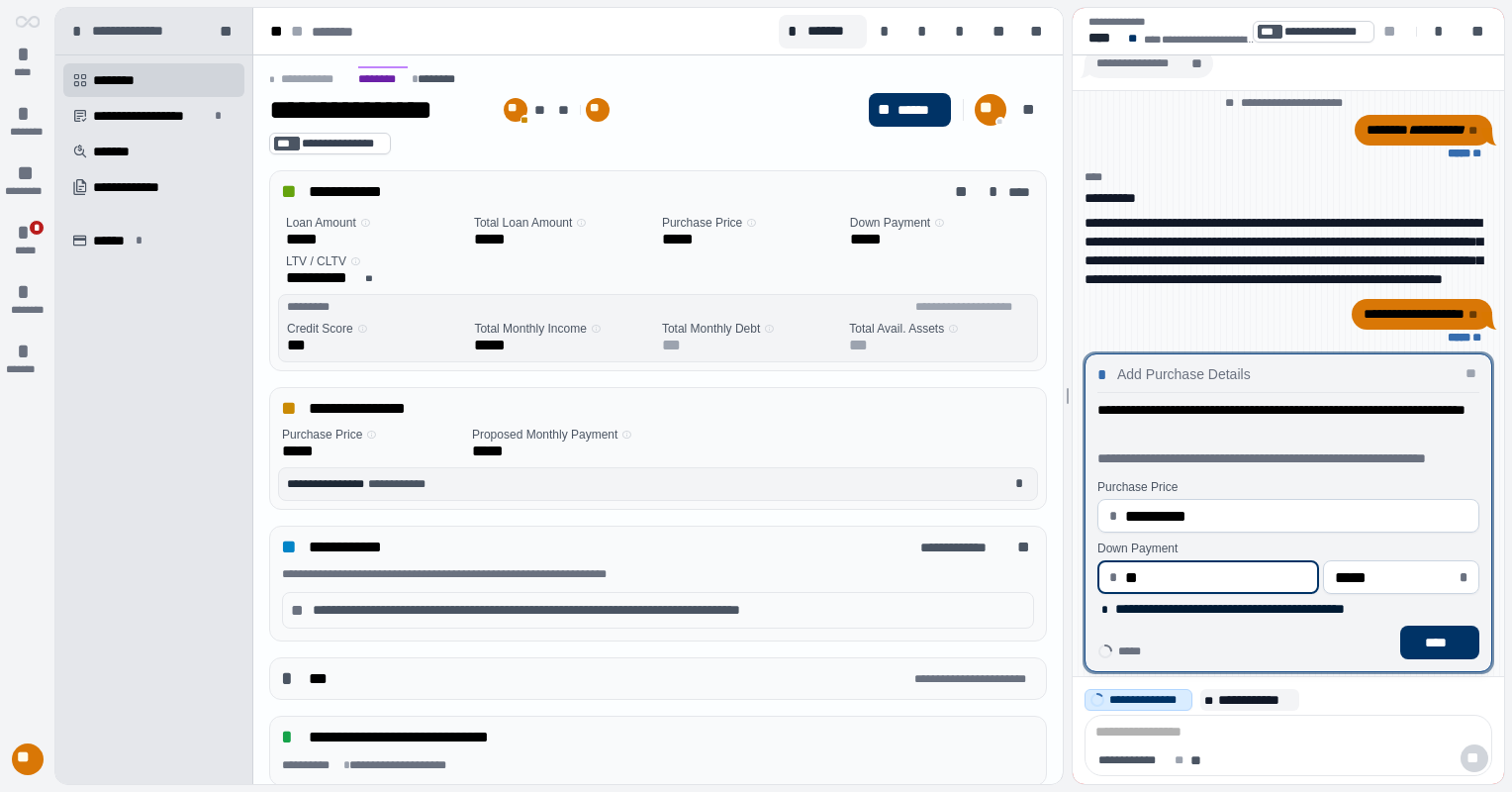 type on "***" 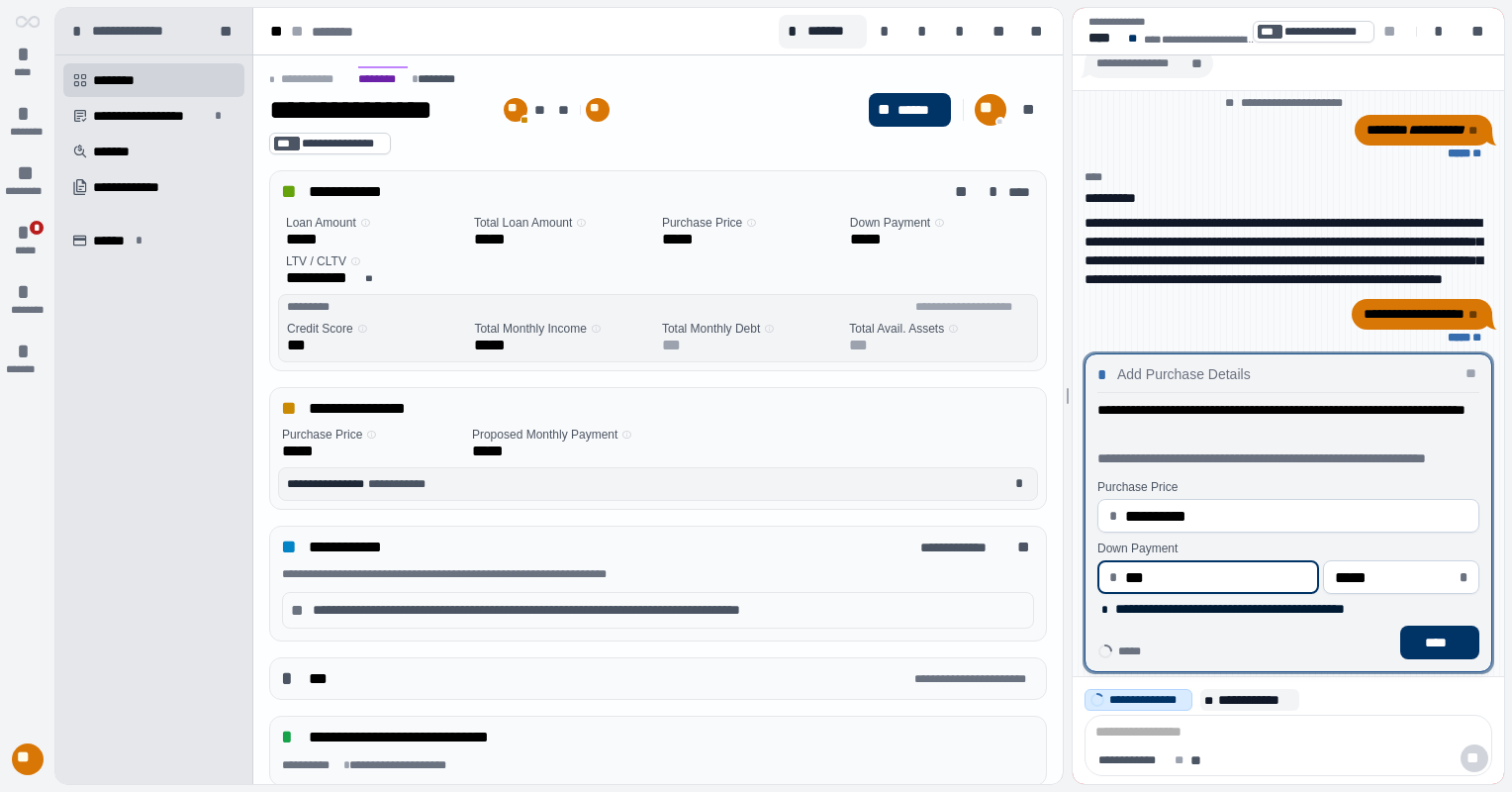 type on "*****" 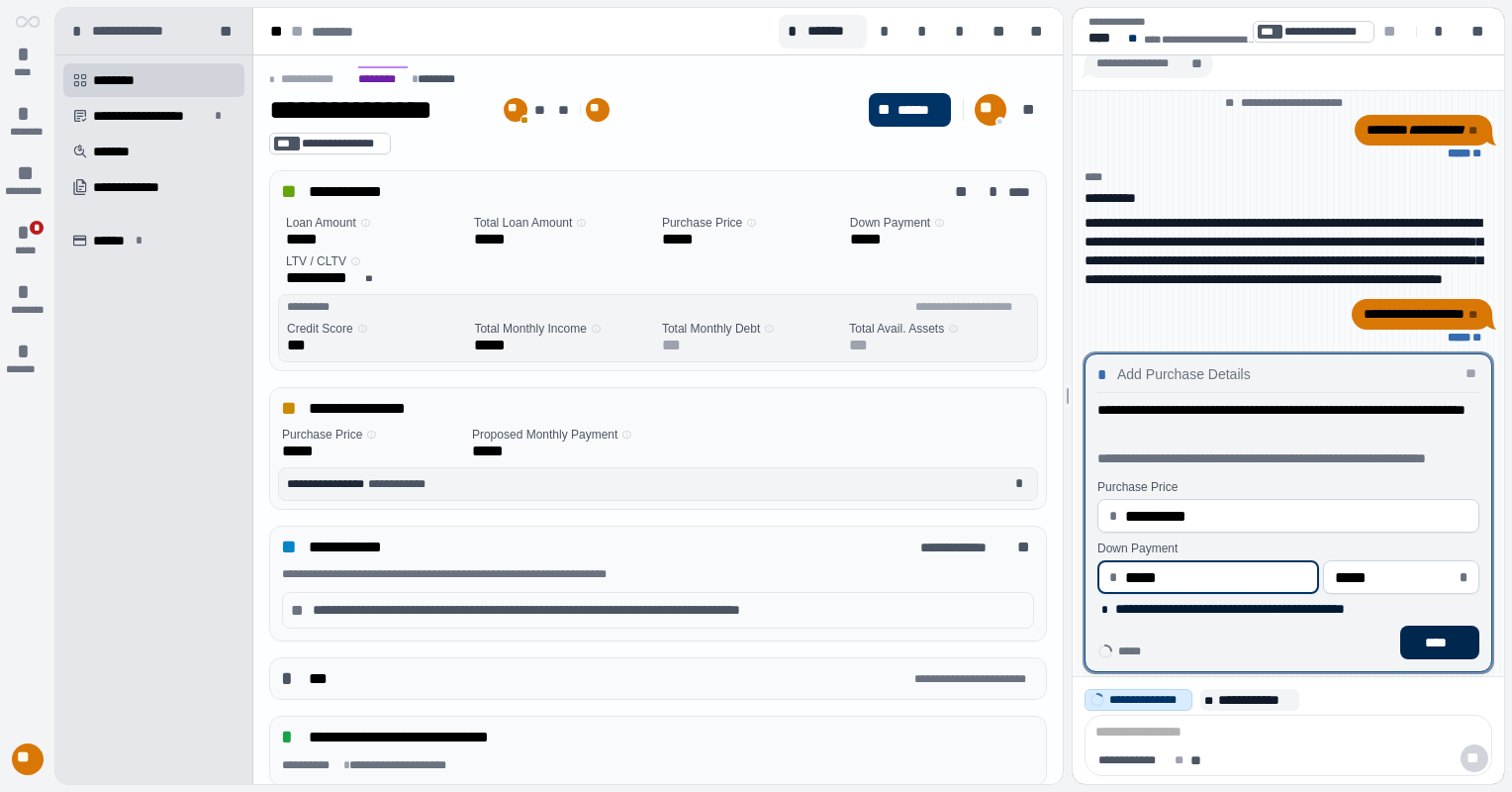 type on "********" 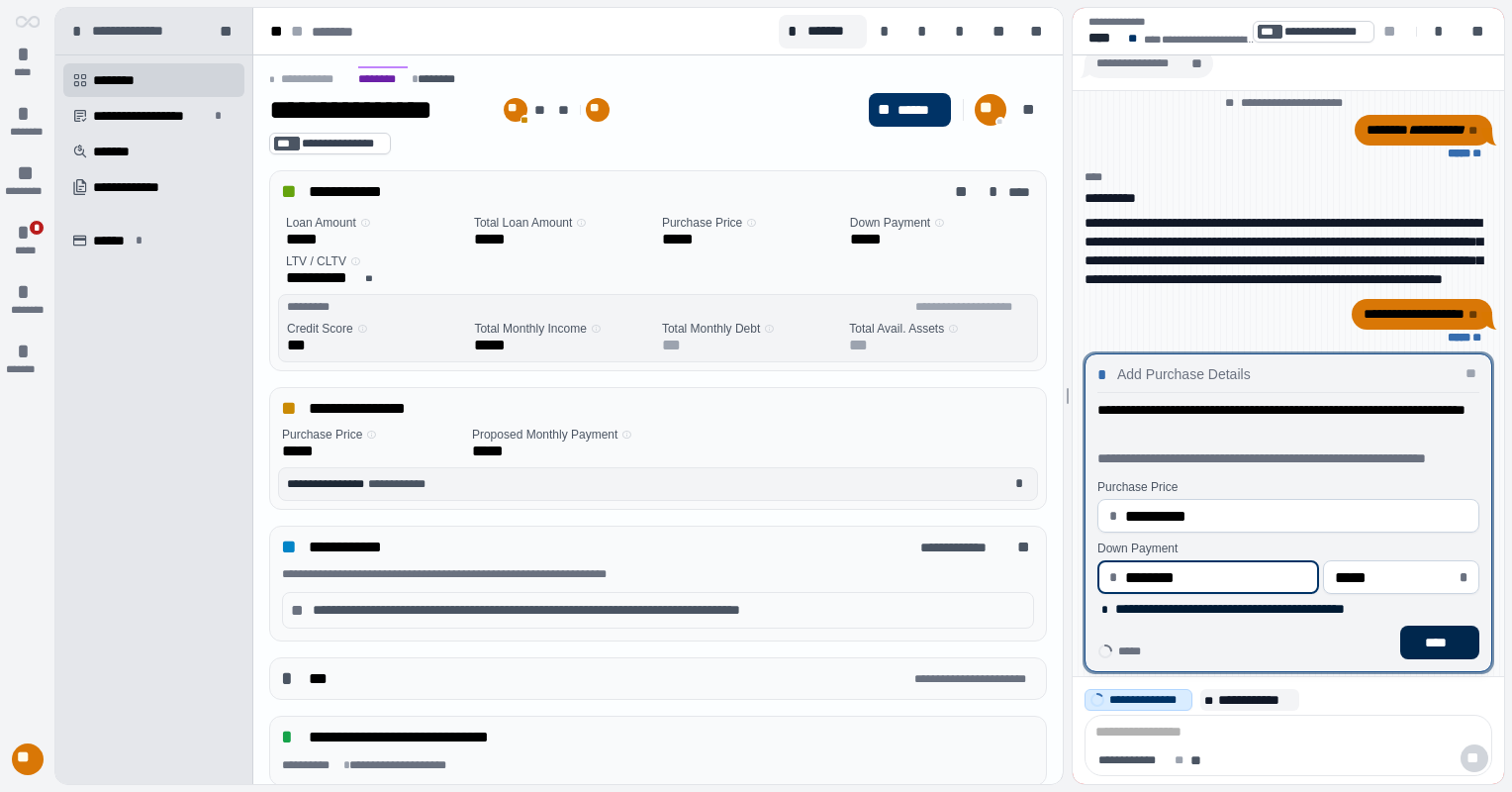 click on "****" at bounding box center [1440, 643] 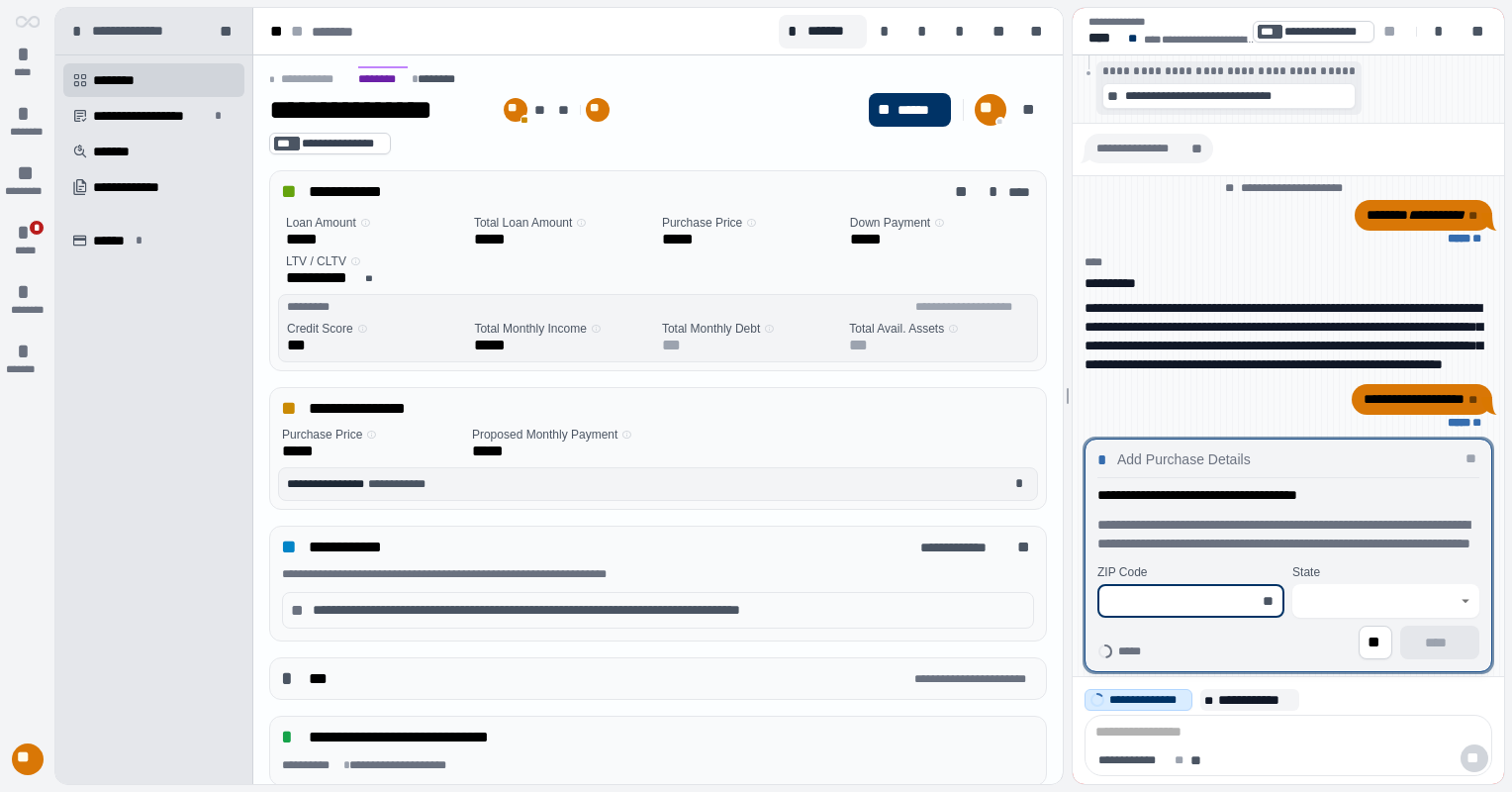 click at bounding box center [1180, 601] 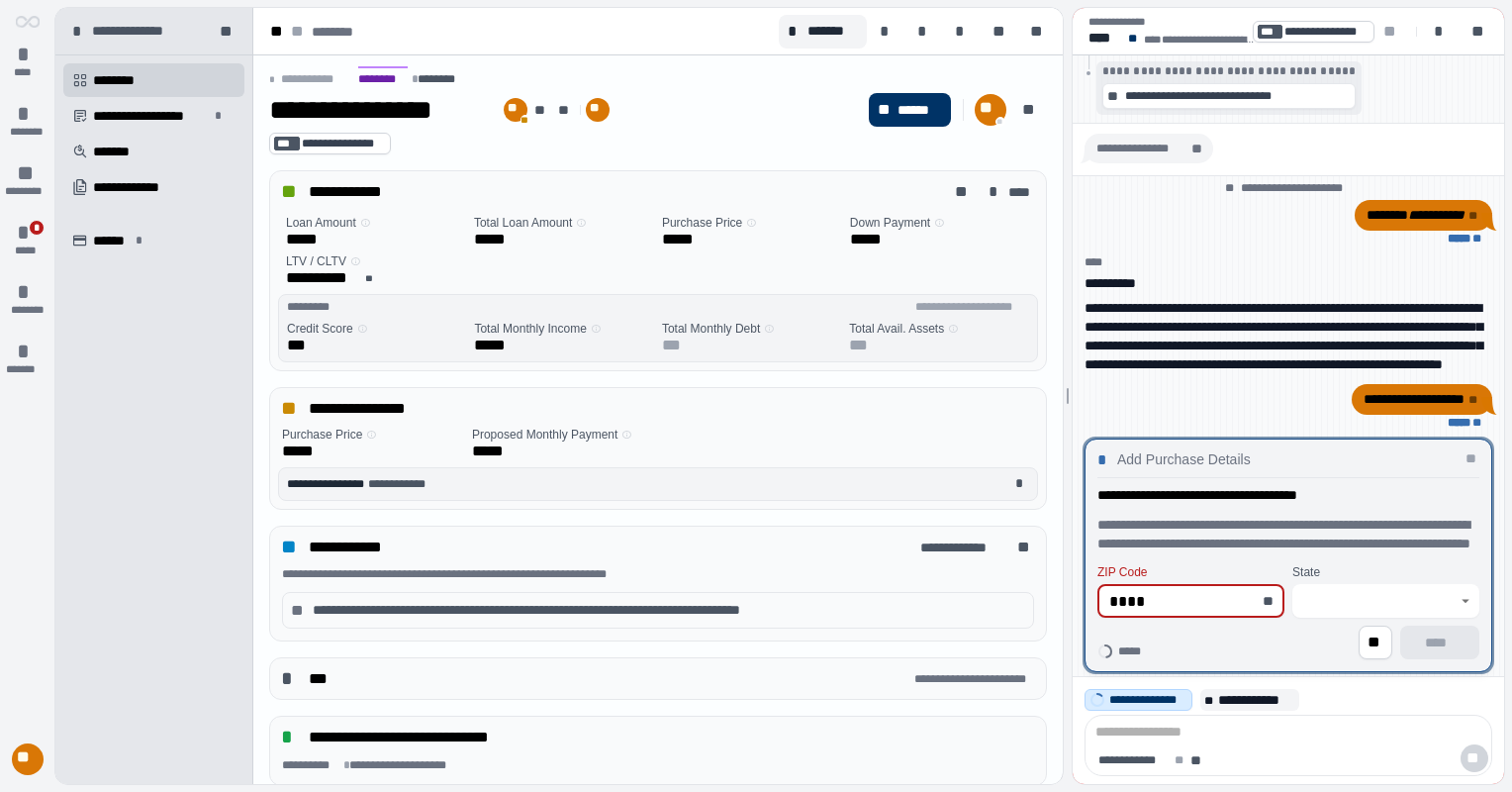 type on "*****" 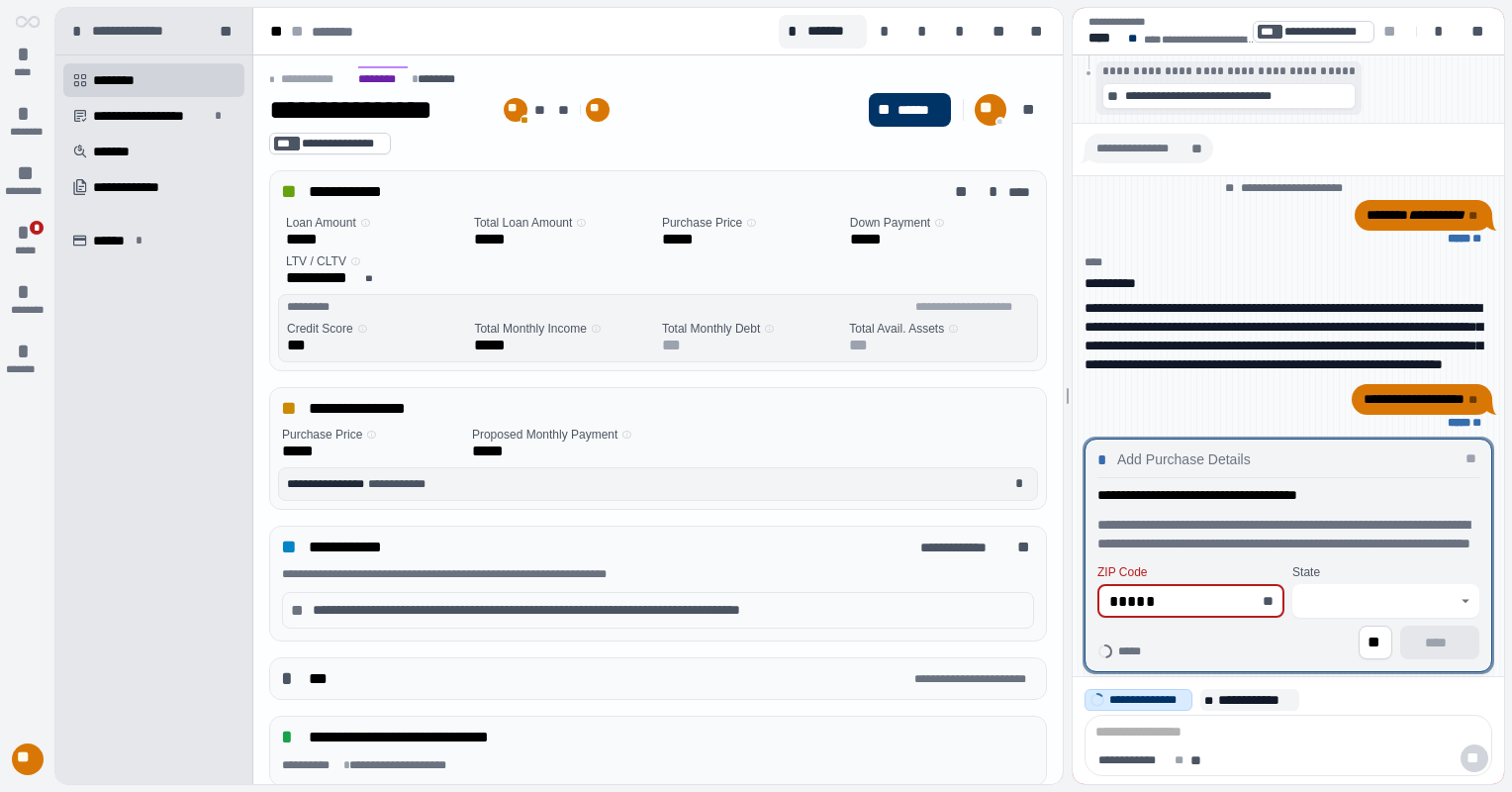 type on "*********" 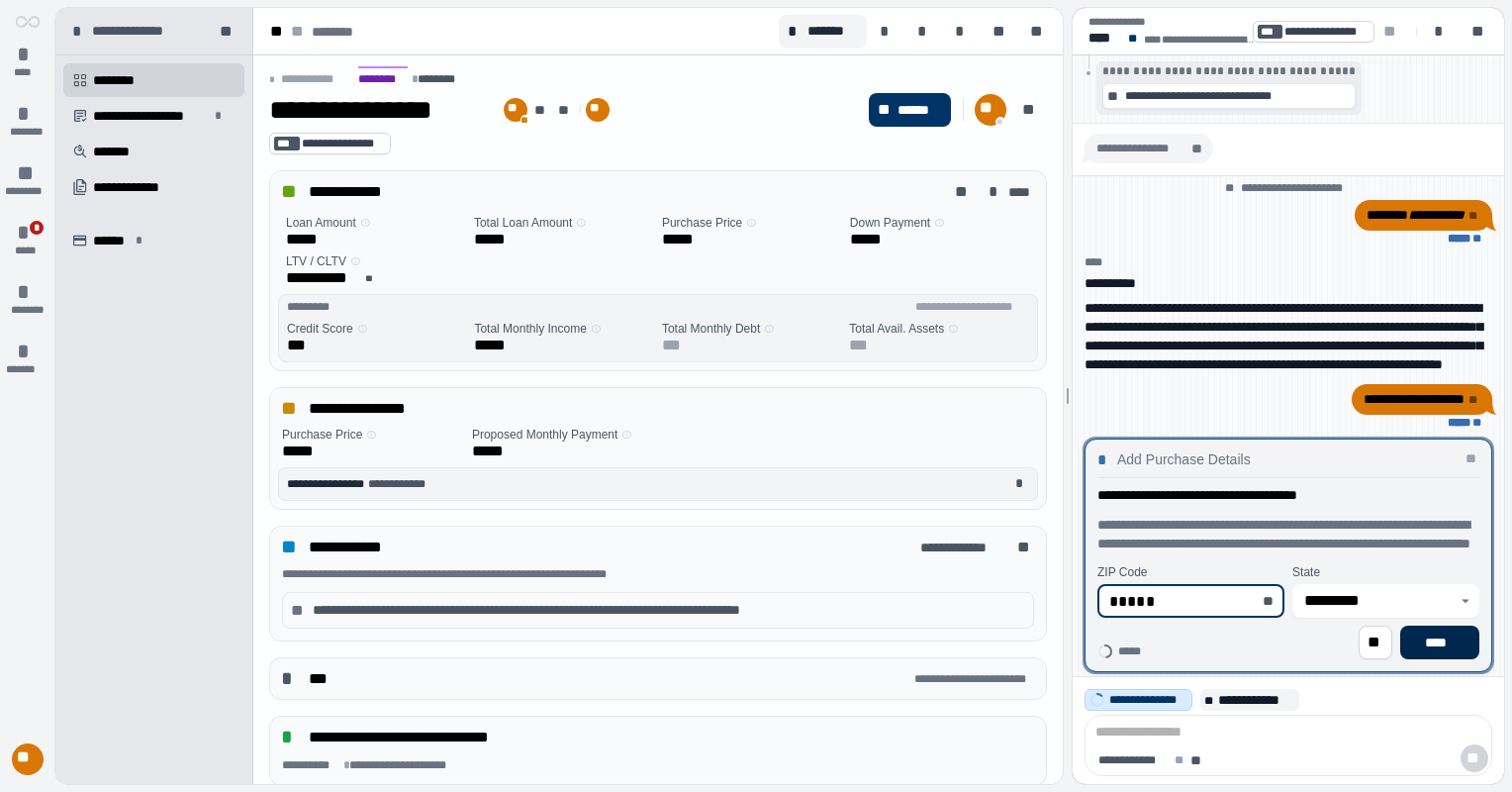 type on "*****" 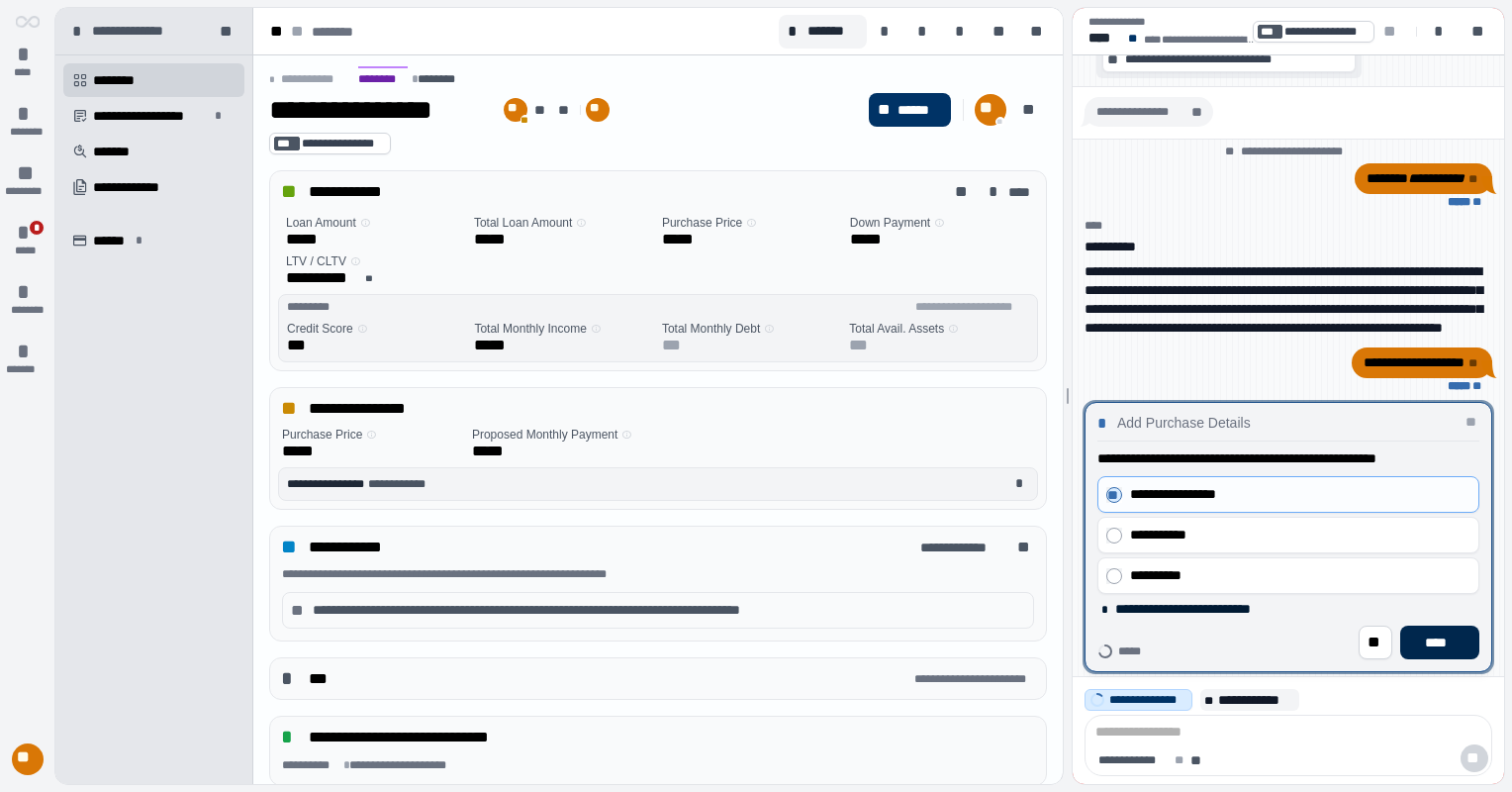 click on "****" at bounding box center [1440, 643] 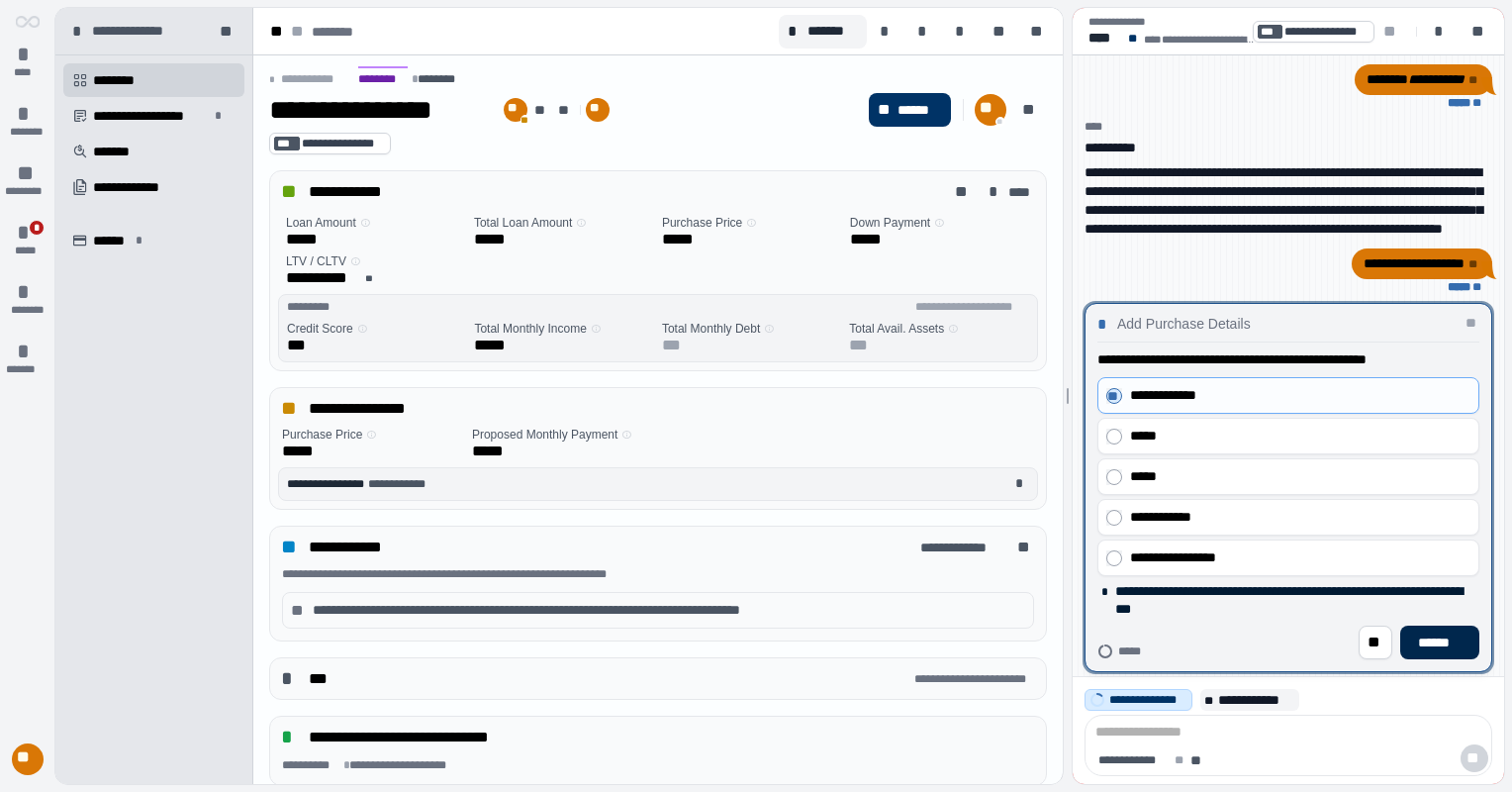 click on "******" at bounding box center [1440, 643] 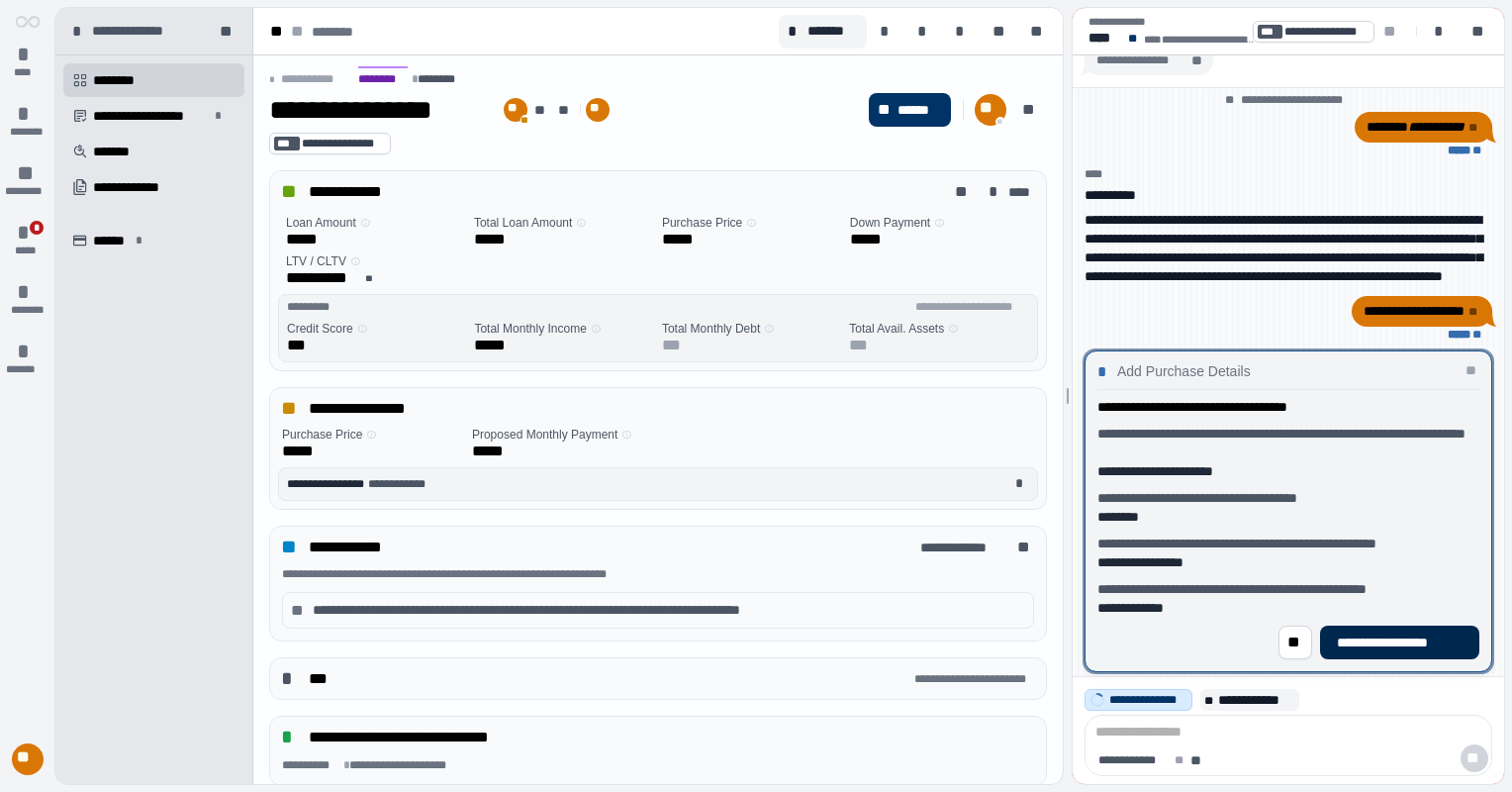 click on "**********" at bounding box center [1399, 643] 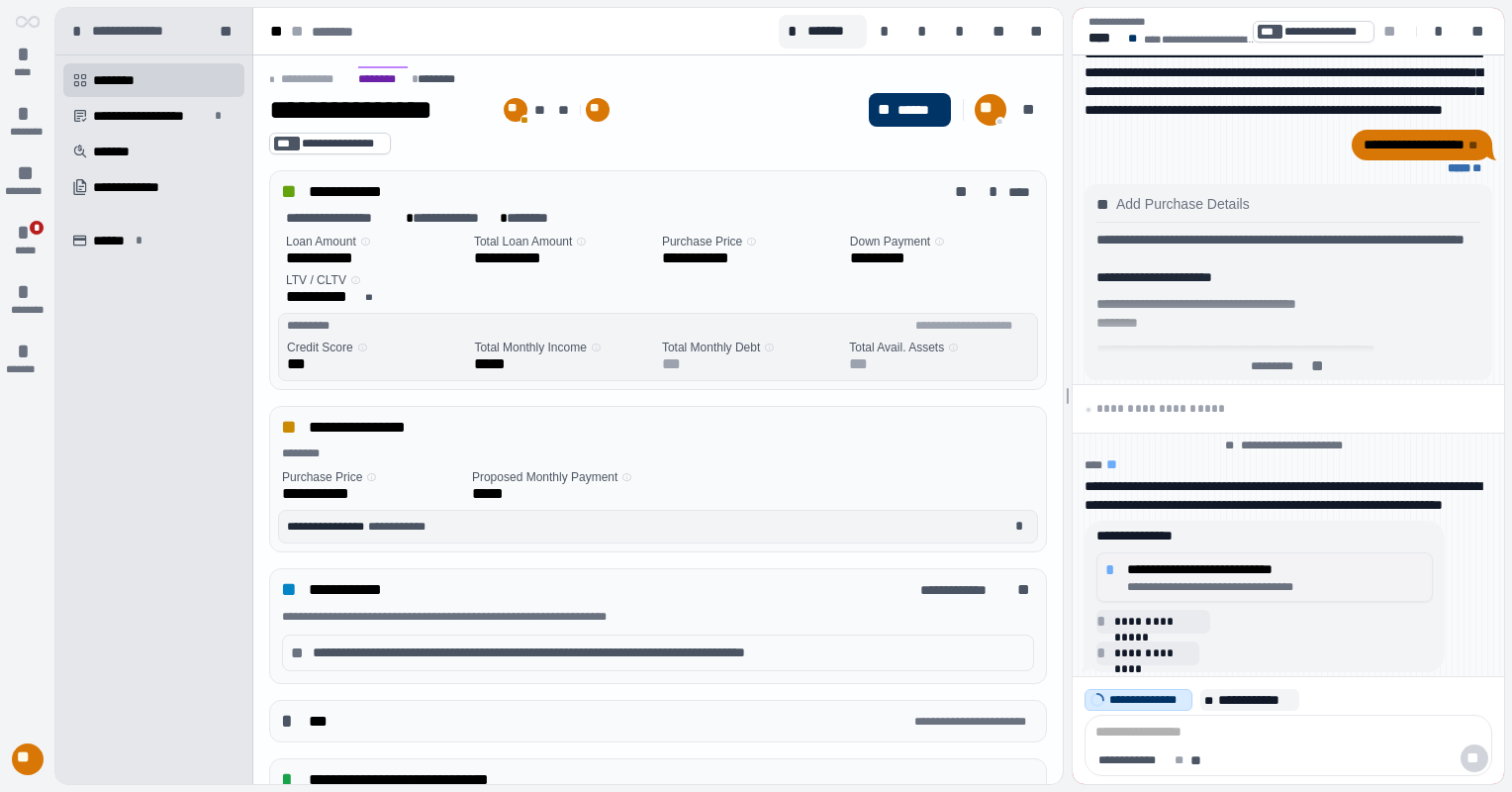click on "**********" at bounding box center [1276, 569] 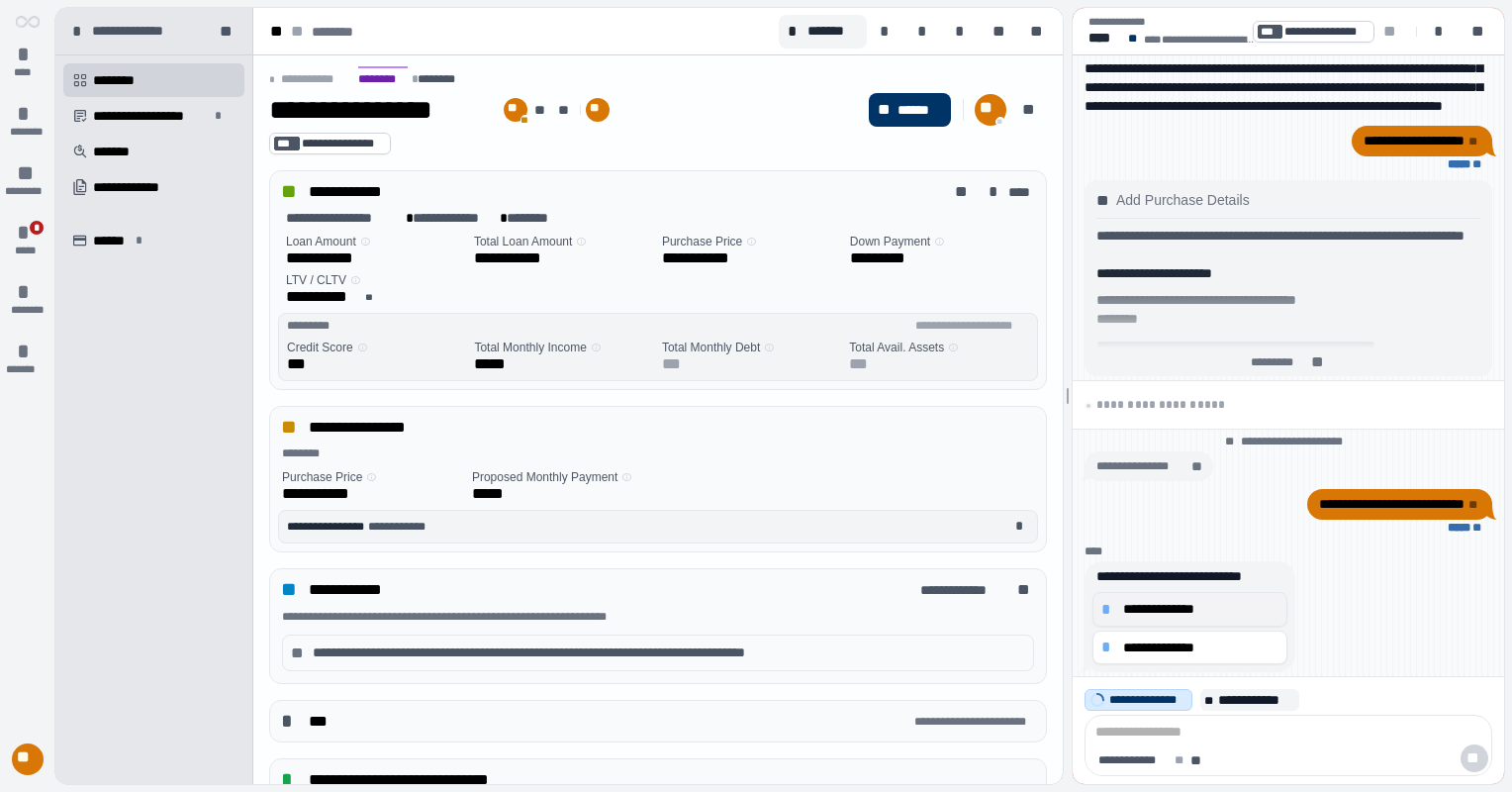 click on "**********" at bounding box center [1200, 609] 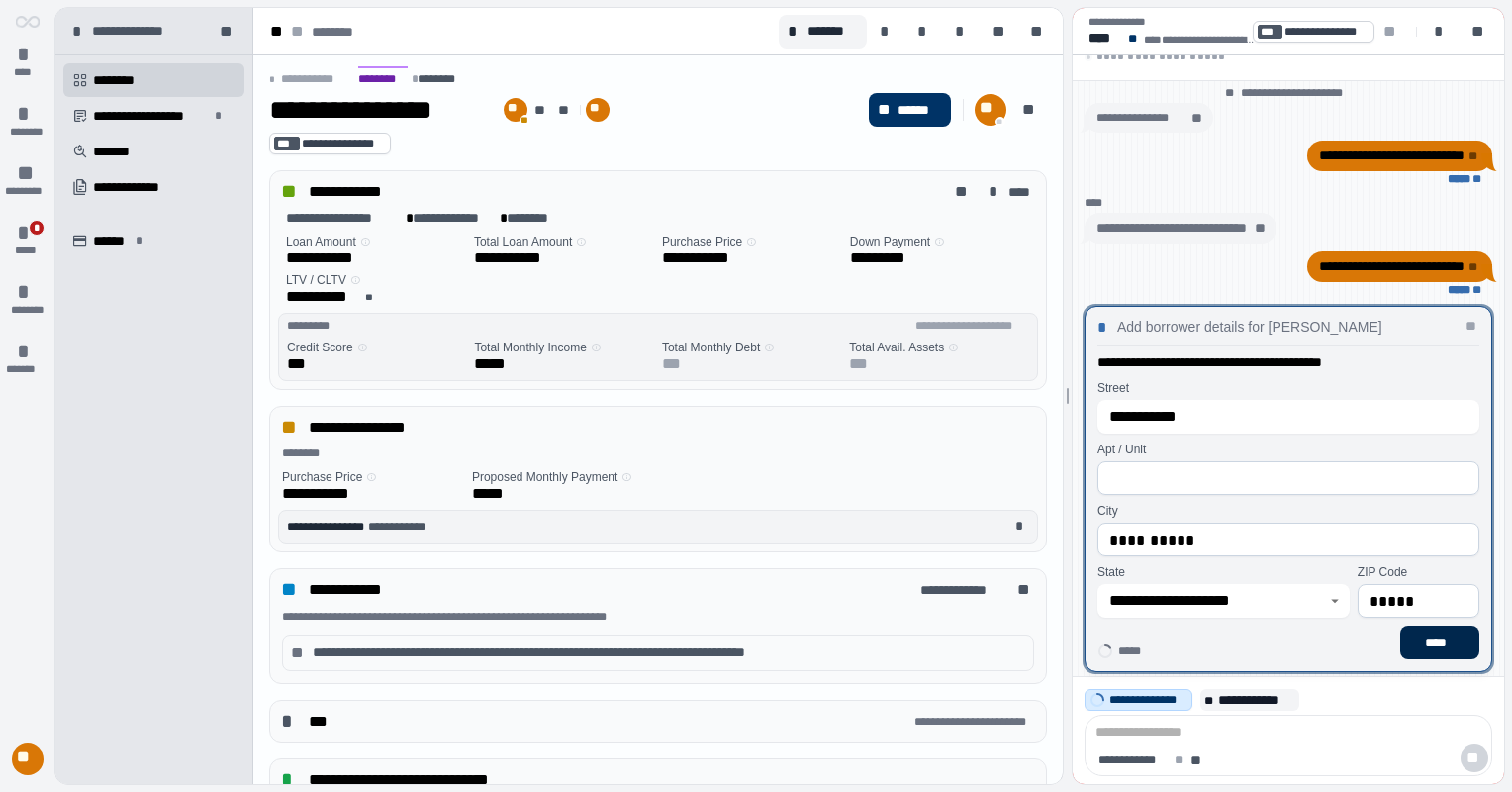 click on "****" at bounding box center [1440, 643] 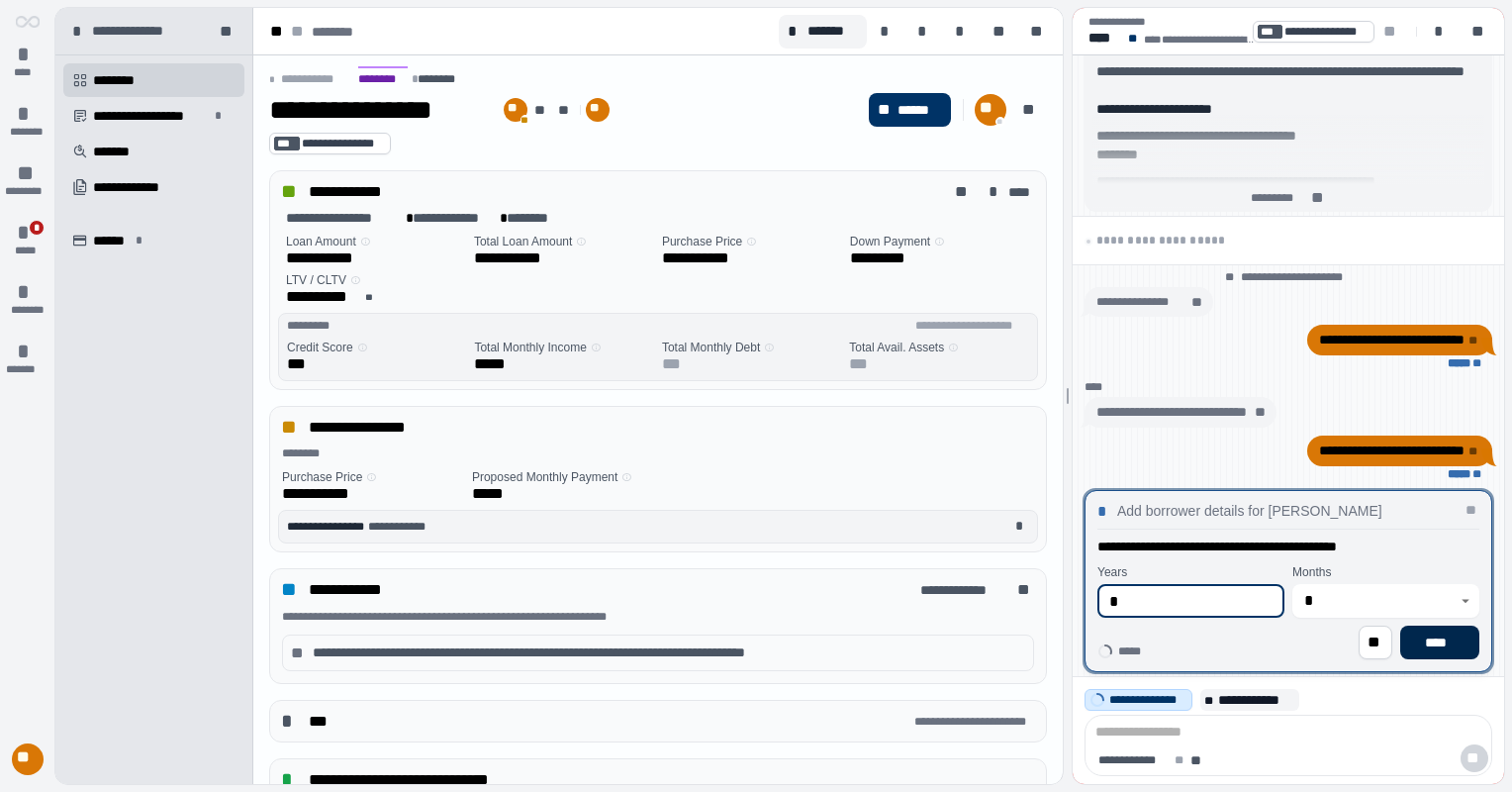 type on "*" 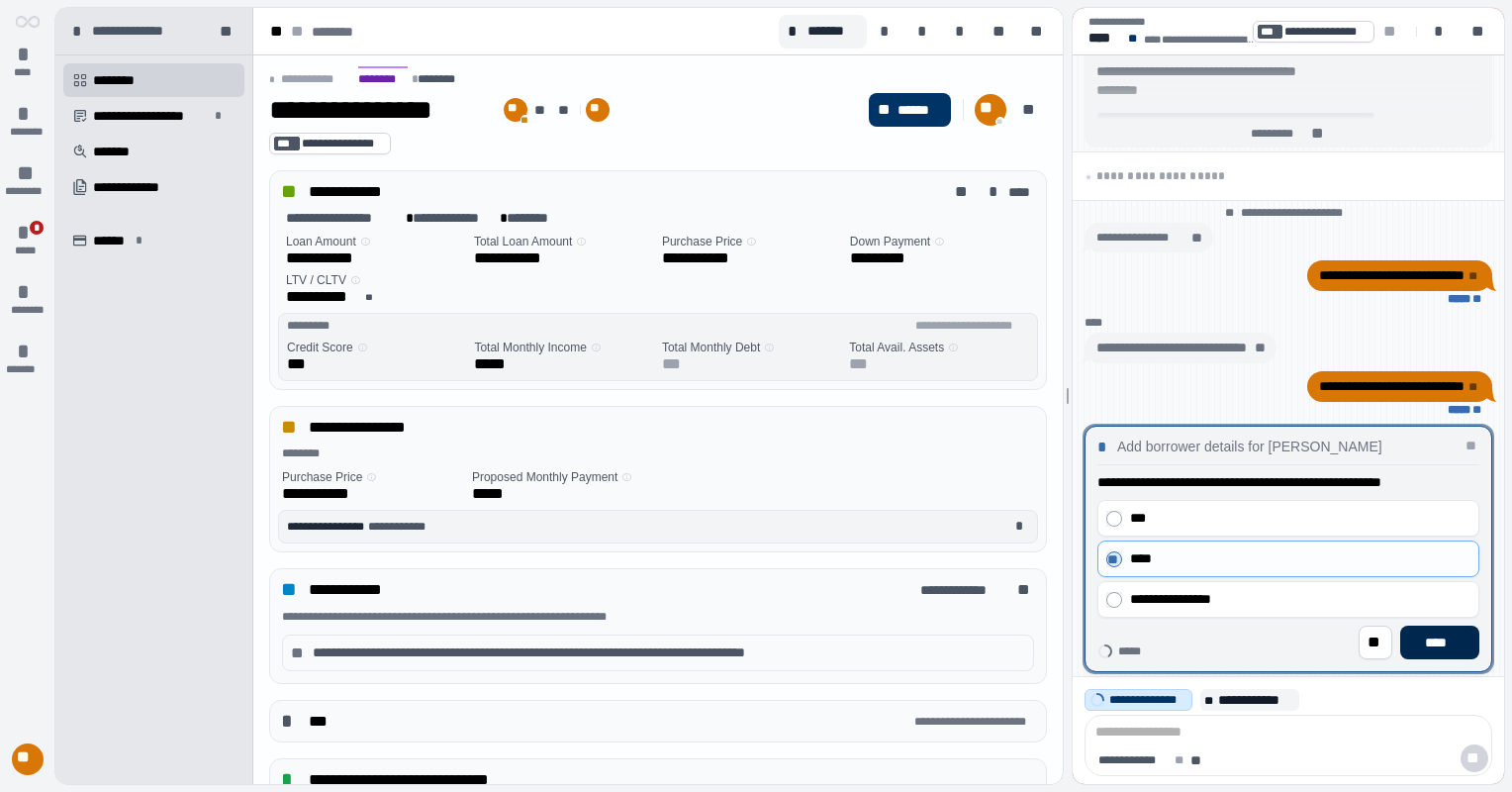 drag, startPoint x: 1417, startPoint y: 639, endPoint x: 1433, endPoint y: 639, distance: 16 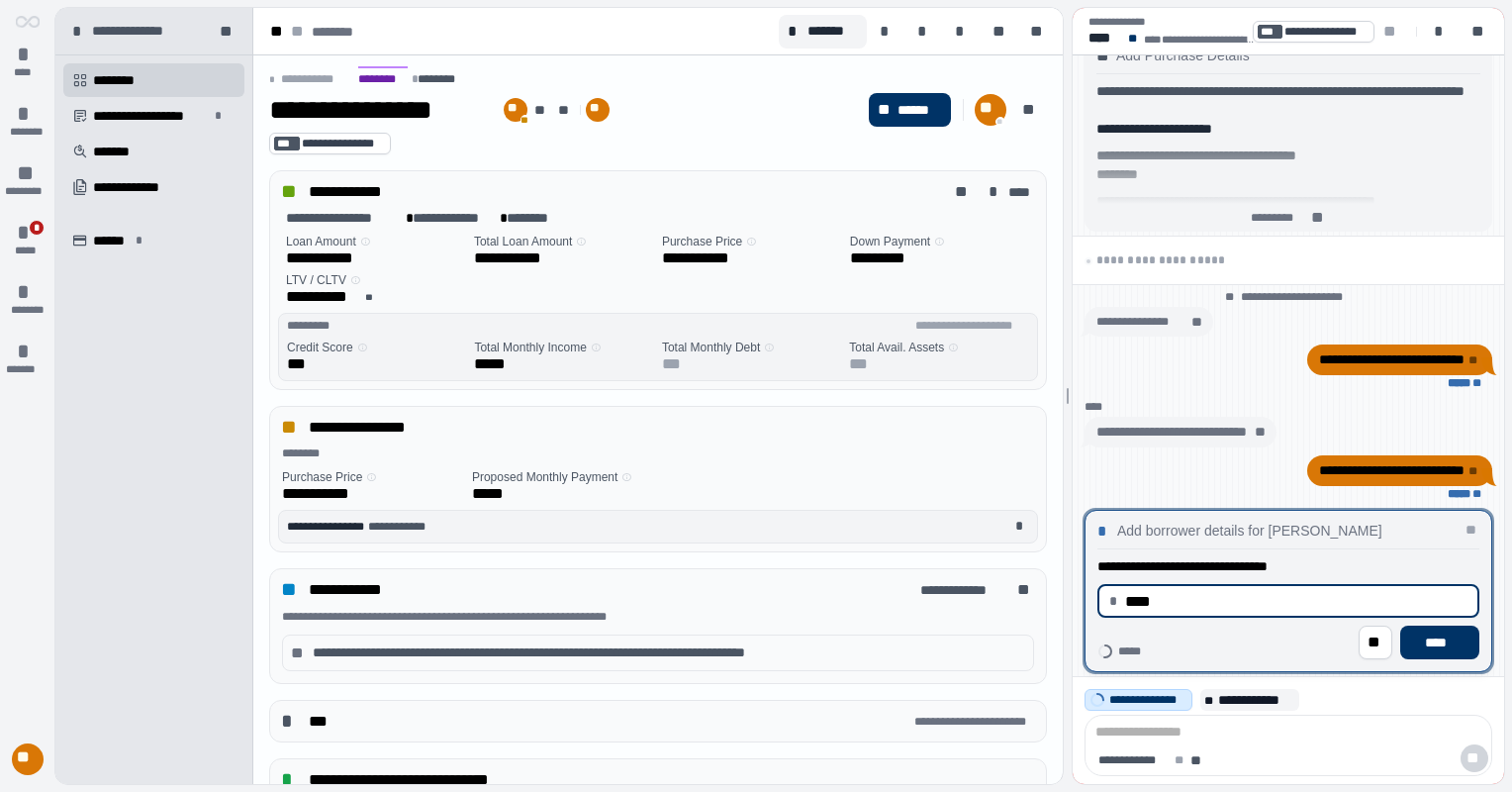 drag, startPoint x: 1196, startPoint y: 607, endPoint x: 1032, endPoint y: 570, distance: 168.12198 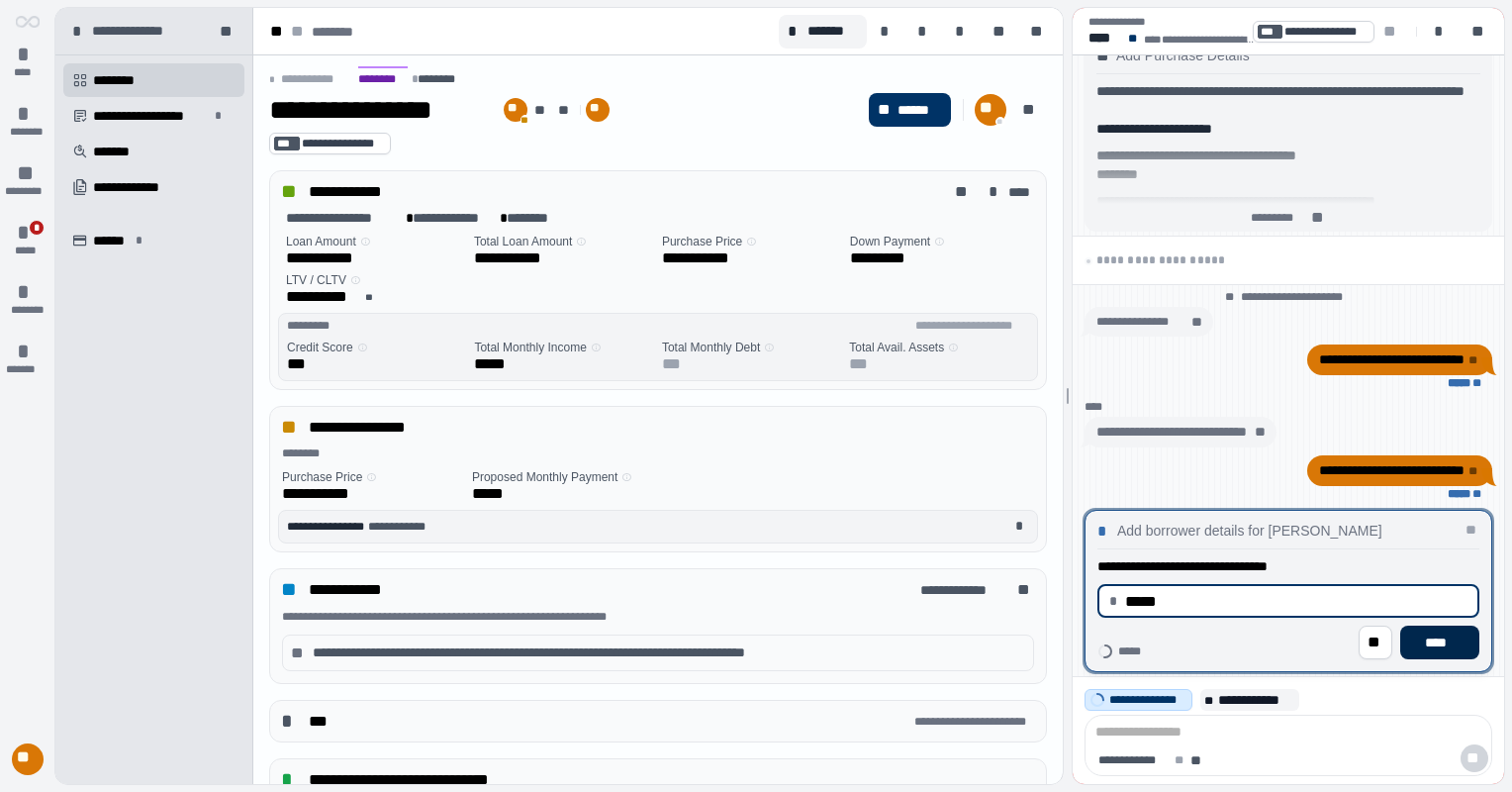 type on "********" 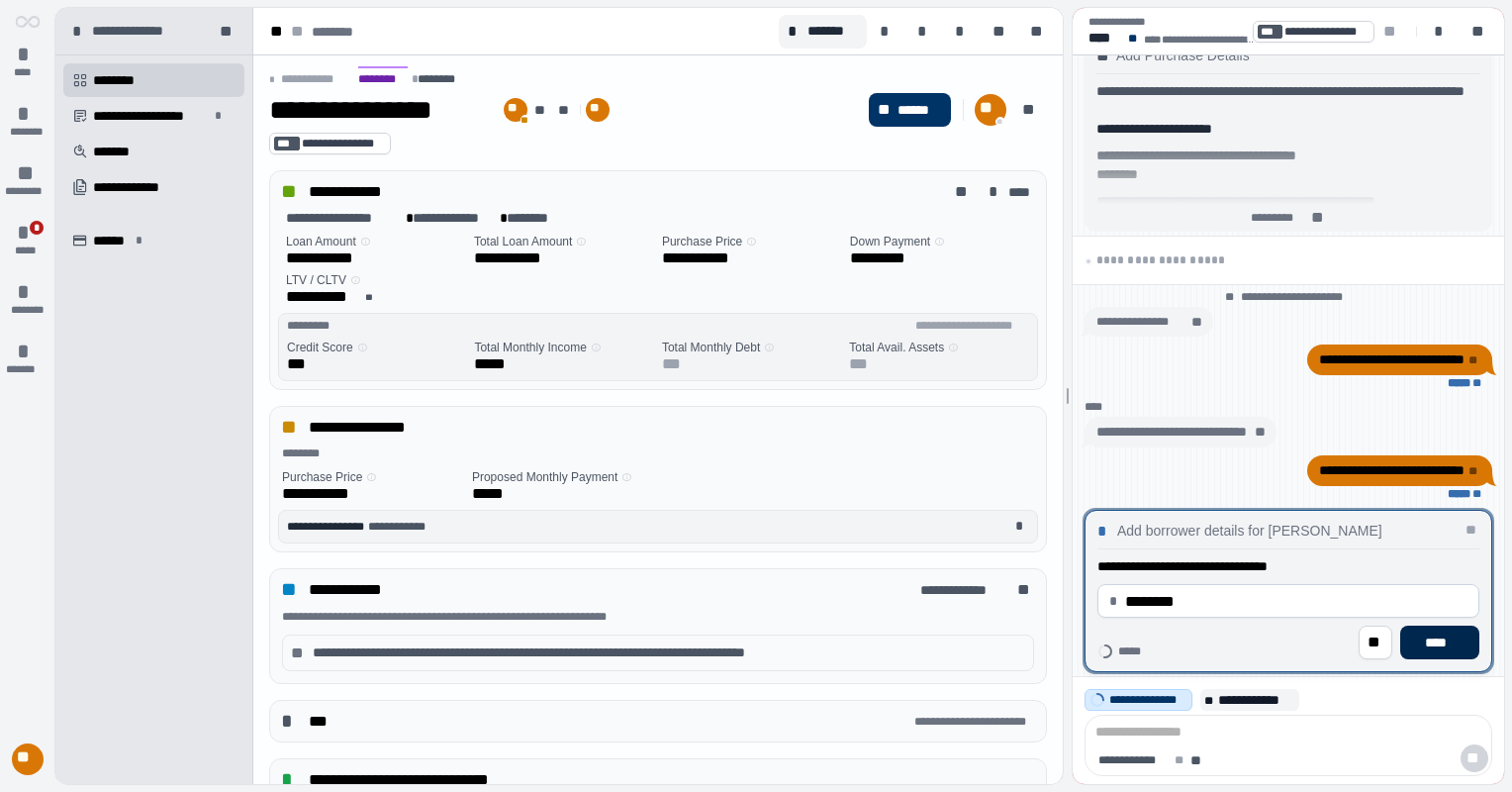 click on "****" at bounding box center (1440, 643) 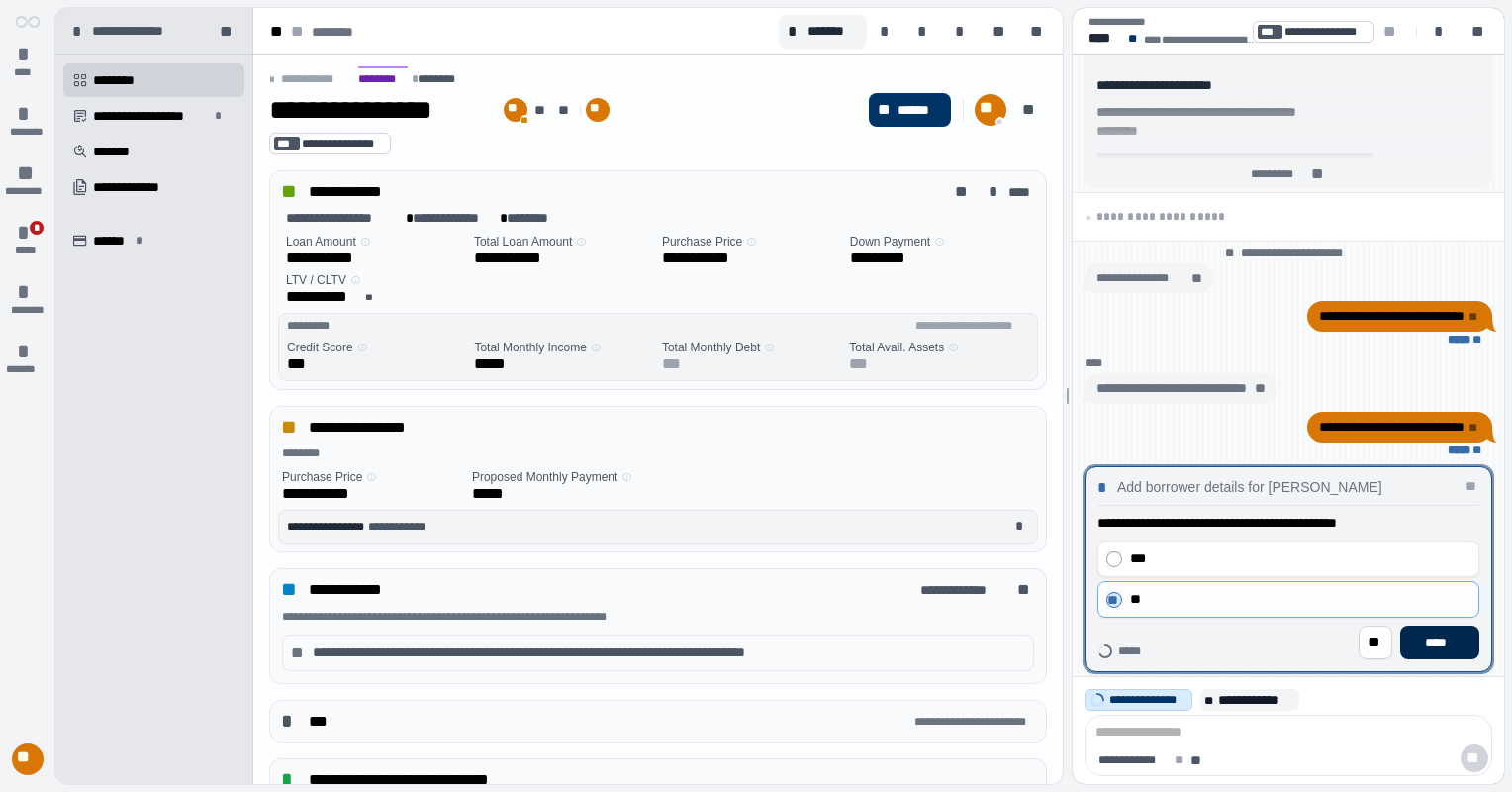 click on "****" at bounding box center [1440, 643] 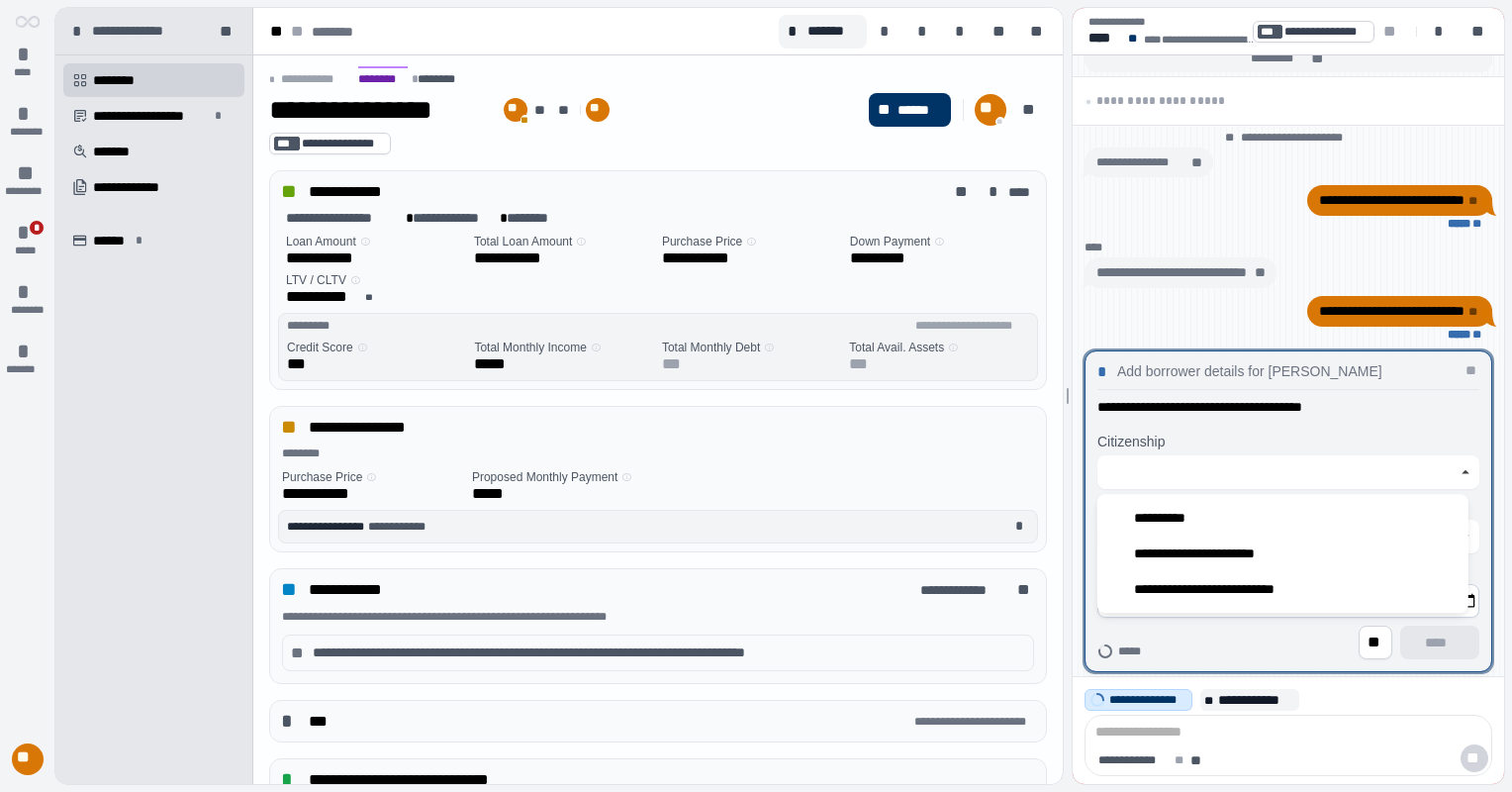 click at bounding box center (1277, 472) 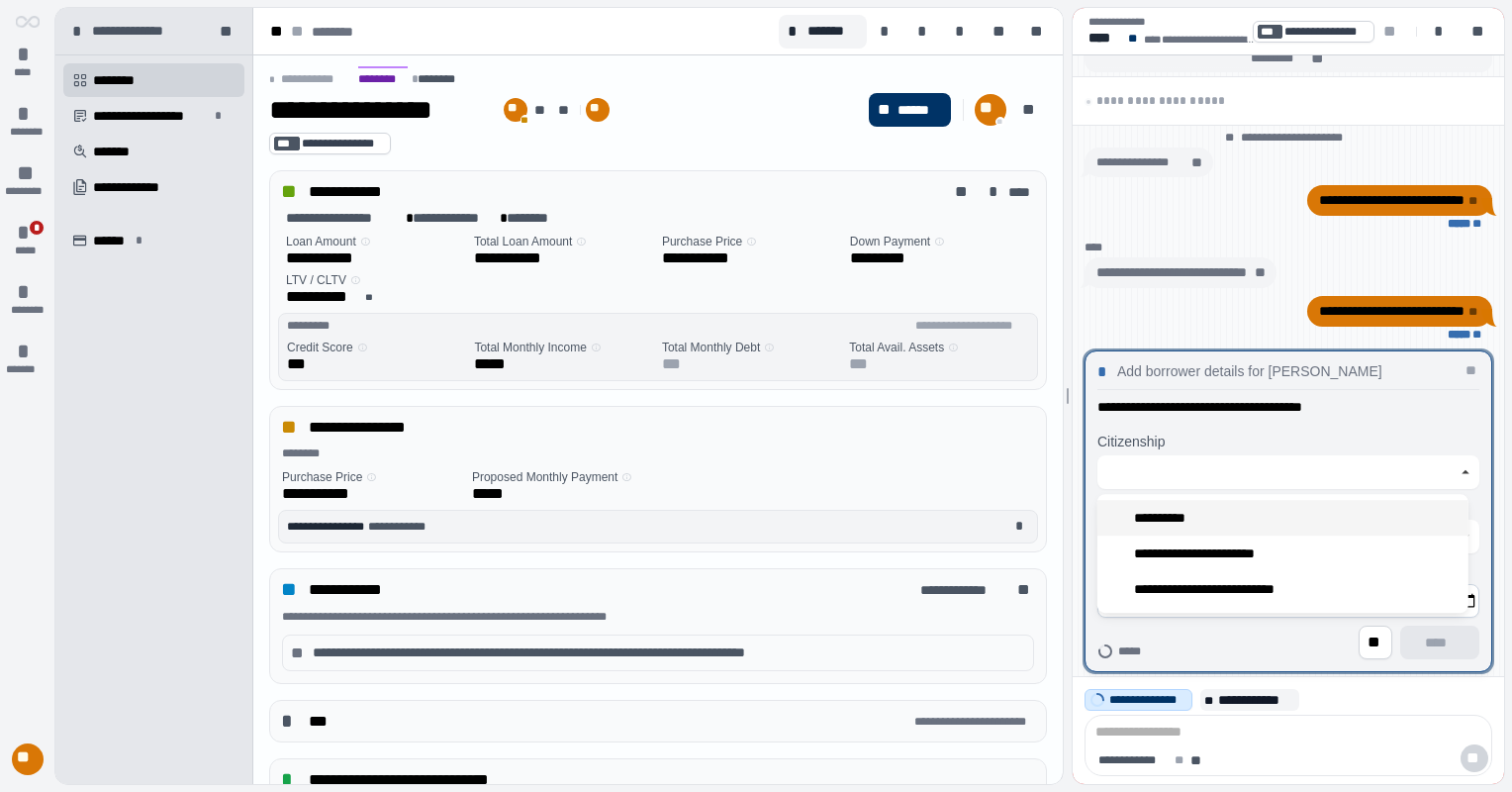 click on "**********" at bounding box center [1282, 518] 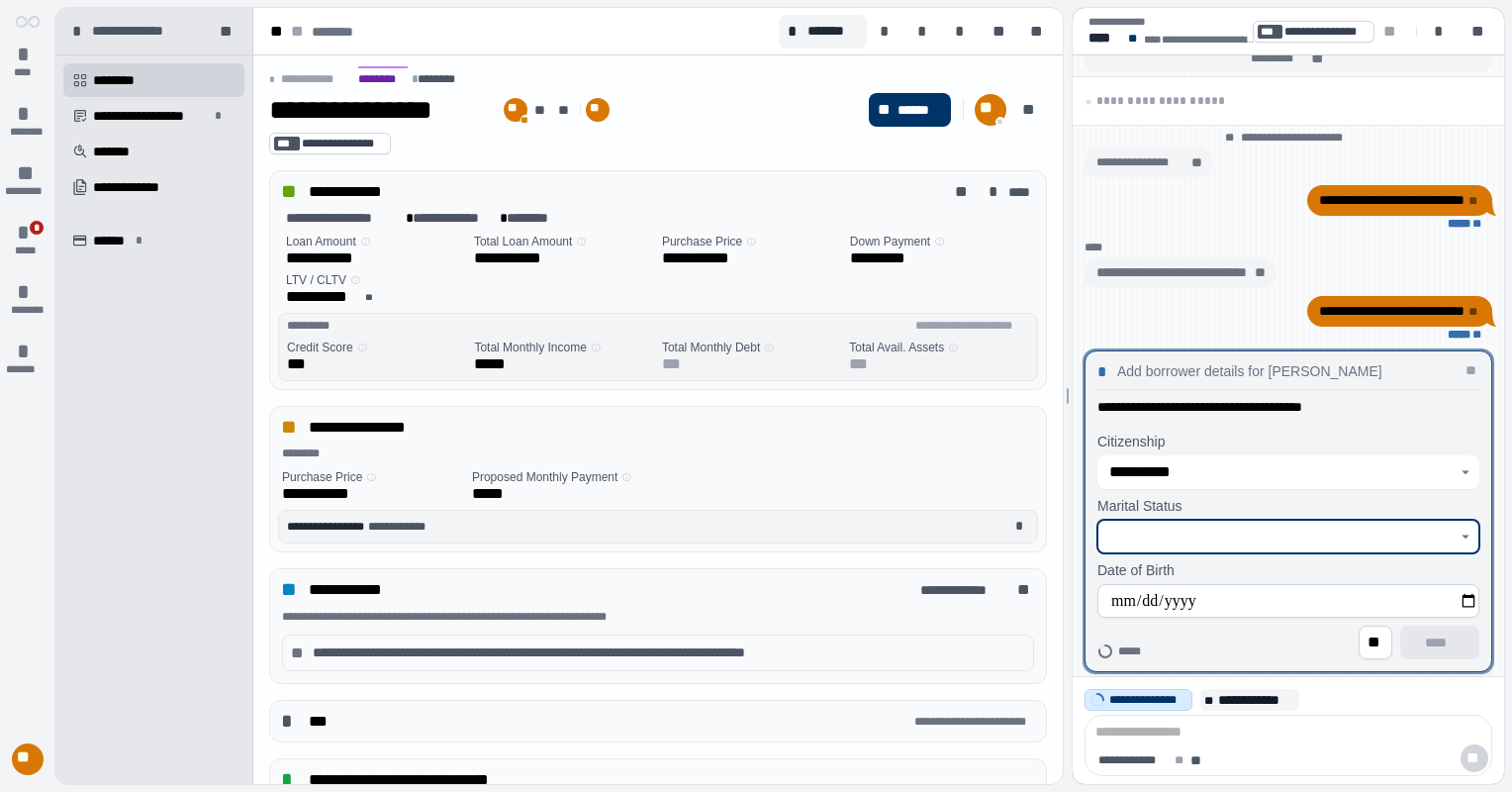 click at bounding box center [1277, 537] 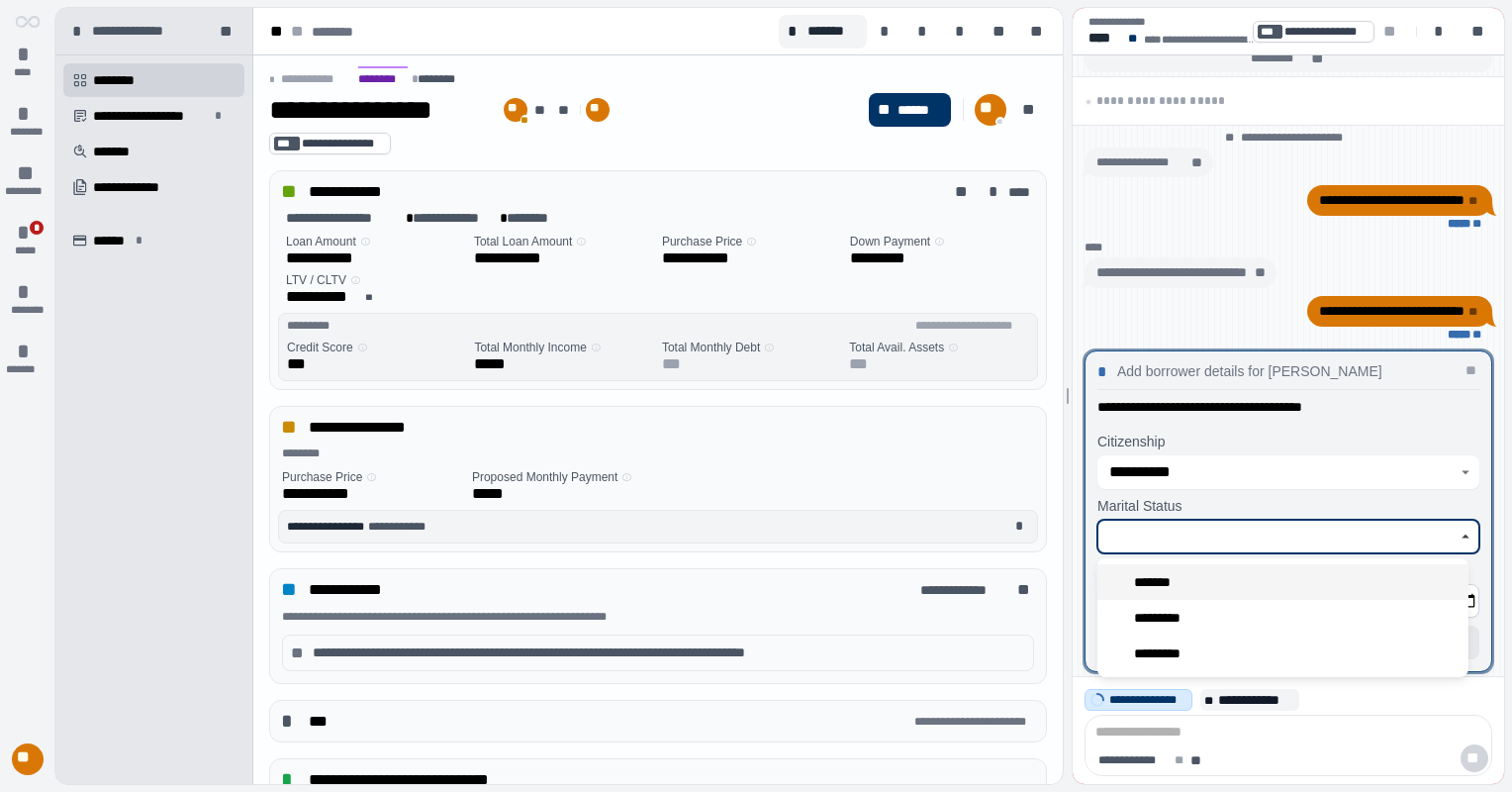 click on "*******" at bounding box center [1282, 582] 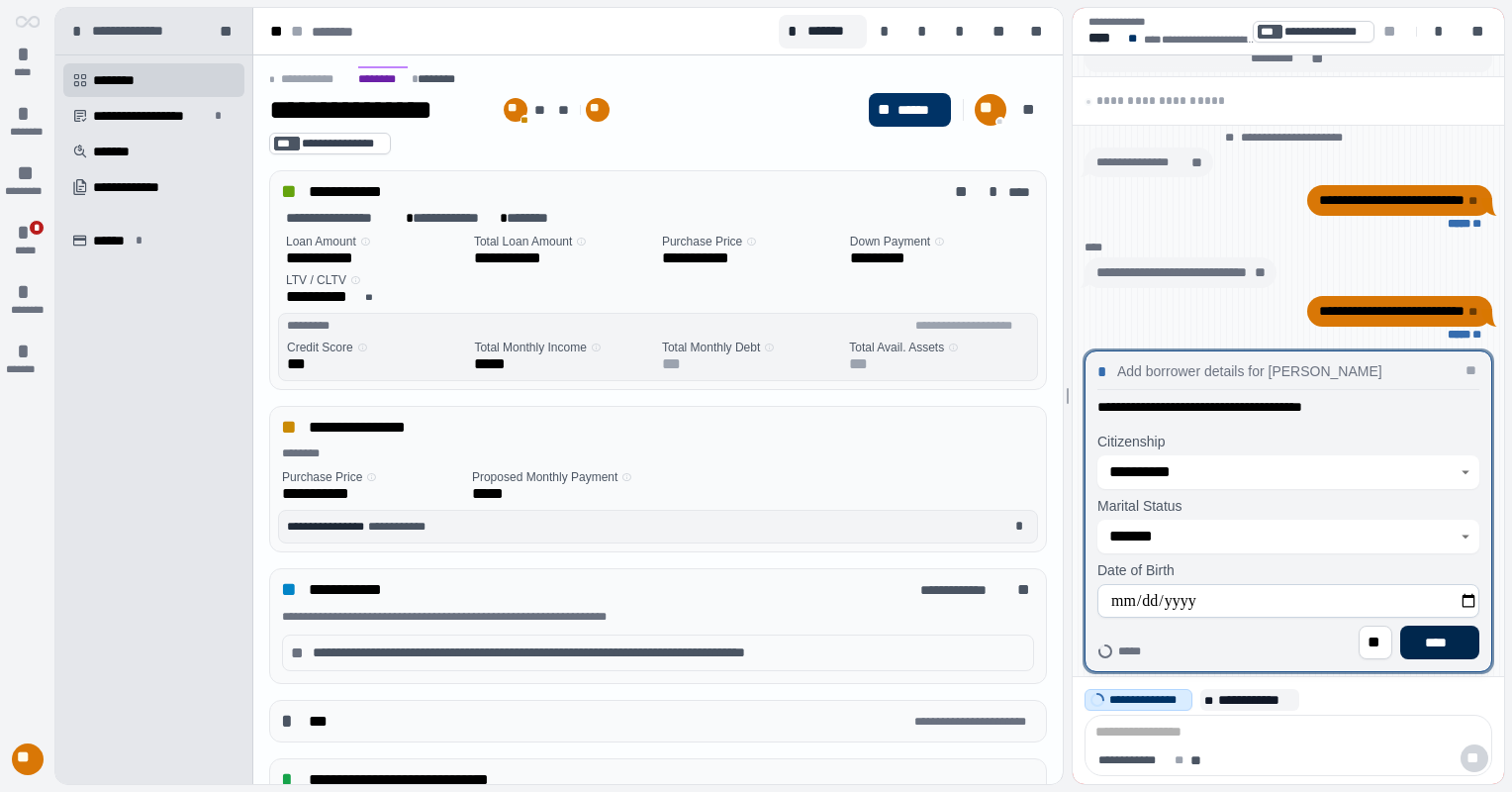 click on "****" at bounding box center (1440, 643) 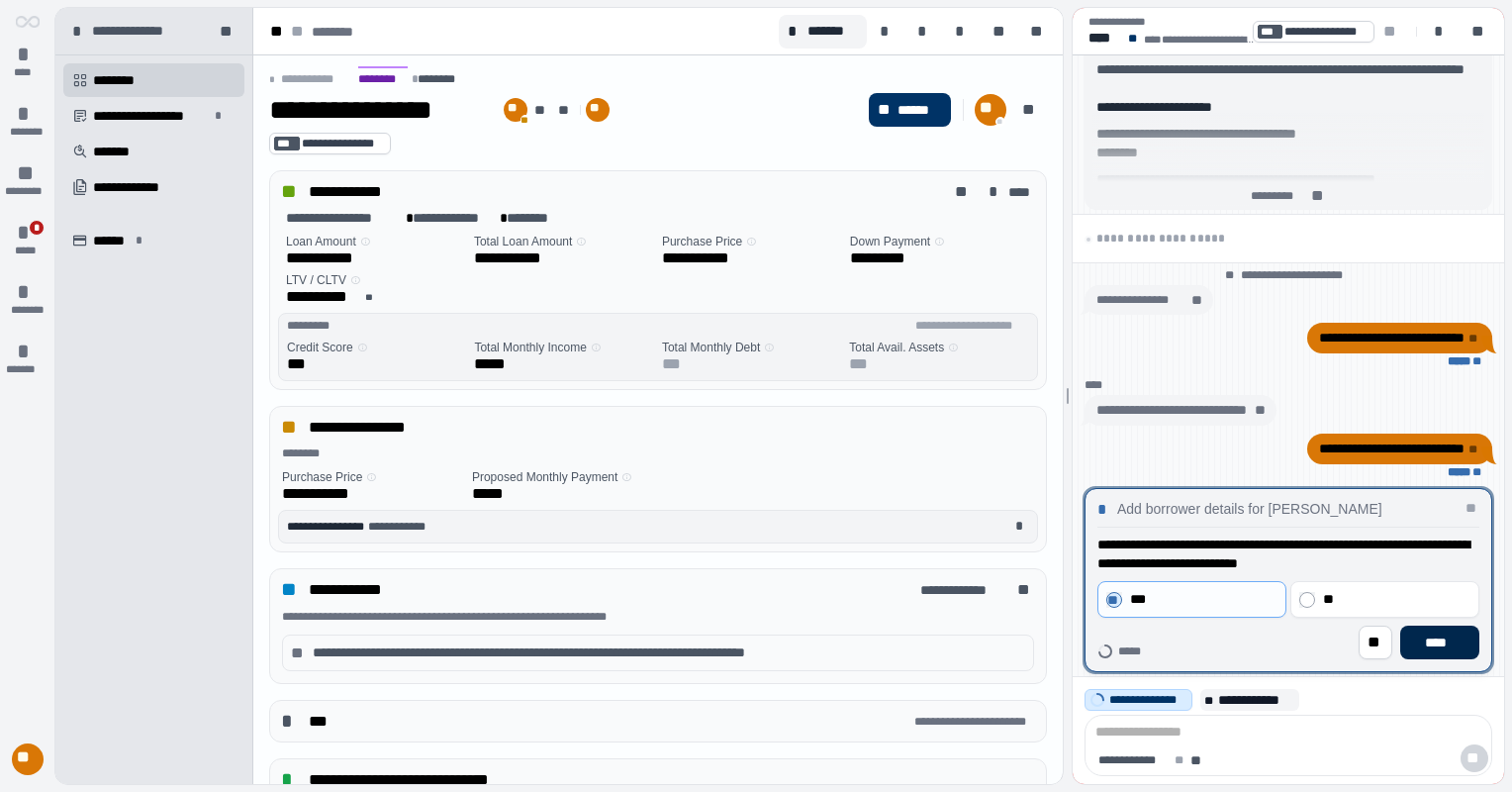 click on "****" at bounding box center (1440, 643) 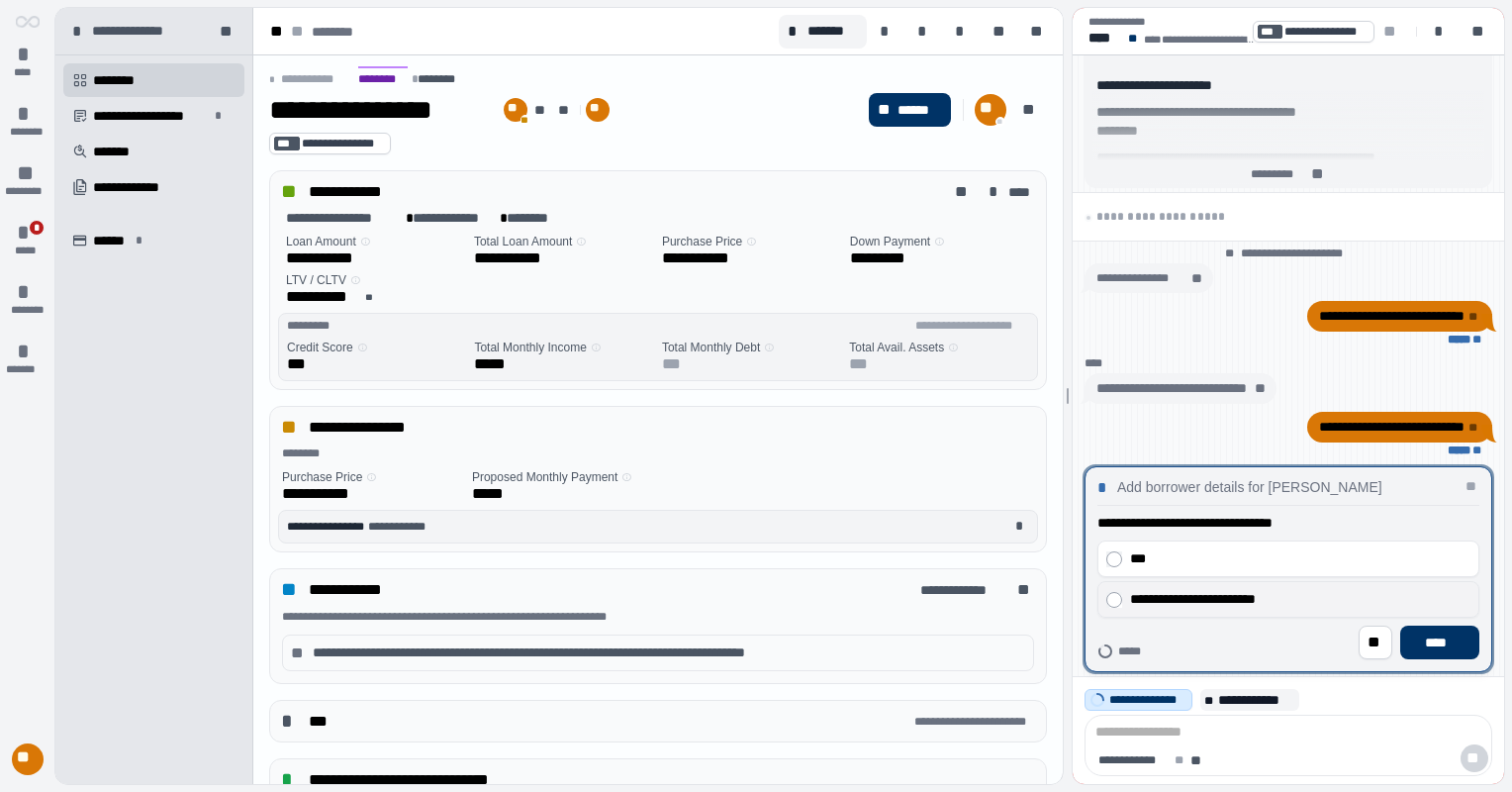click on "***" at bounding box center (1288, 558) 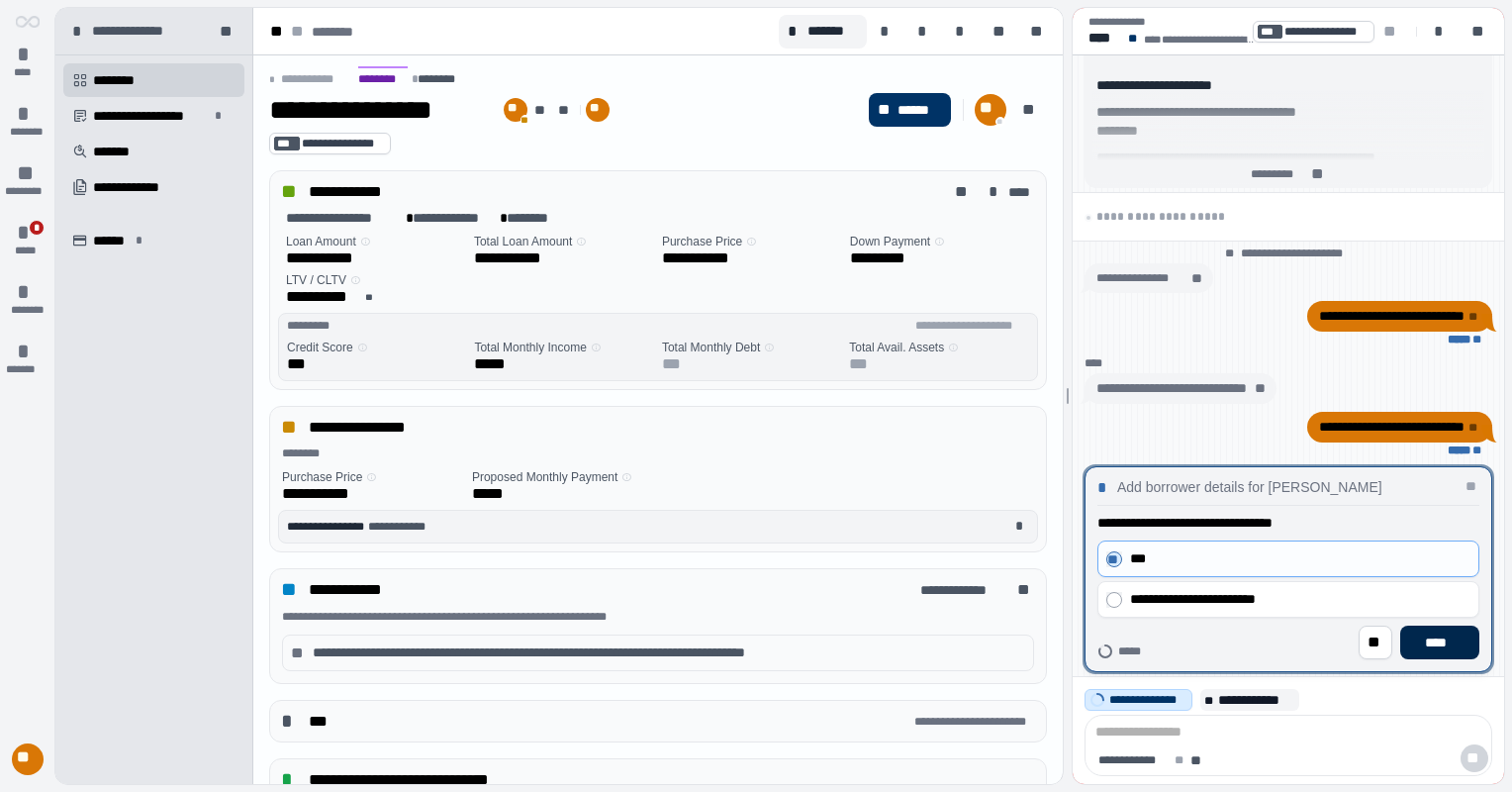 click on "****" at bounding box center [1440, 643] 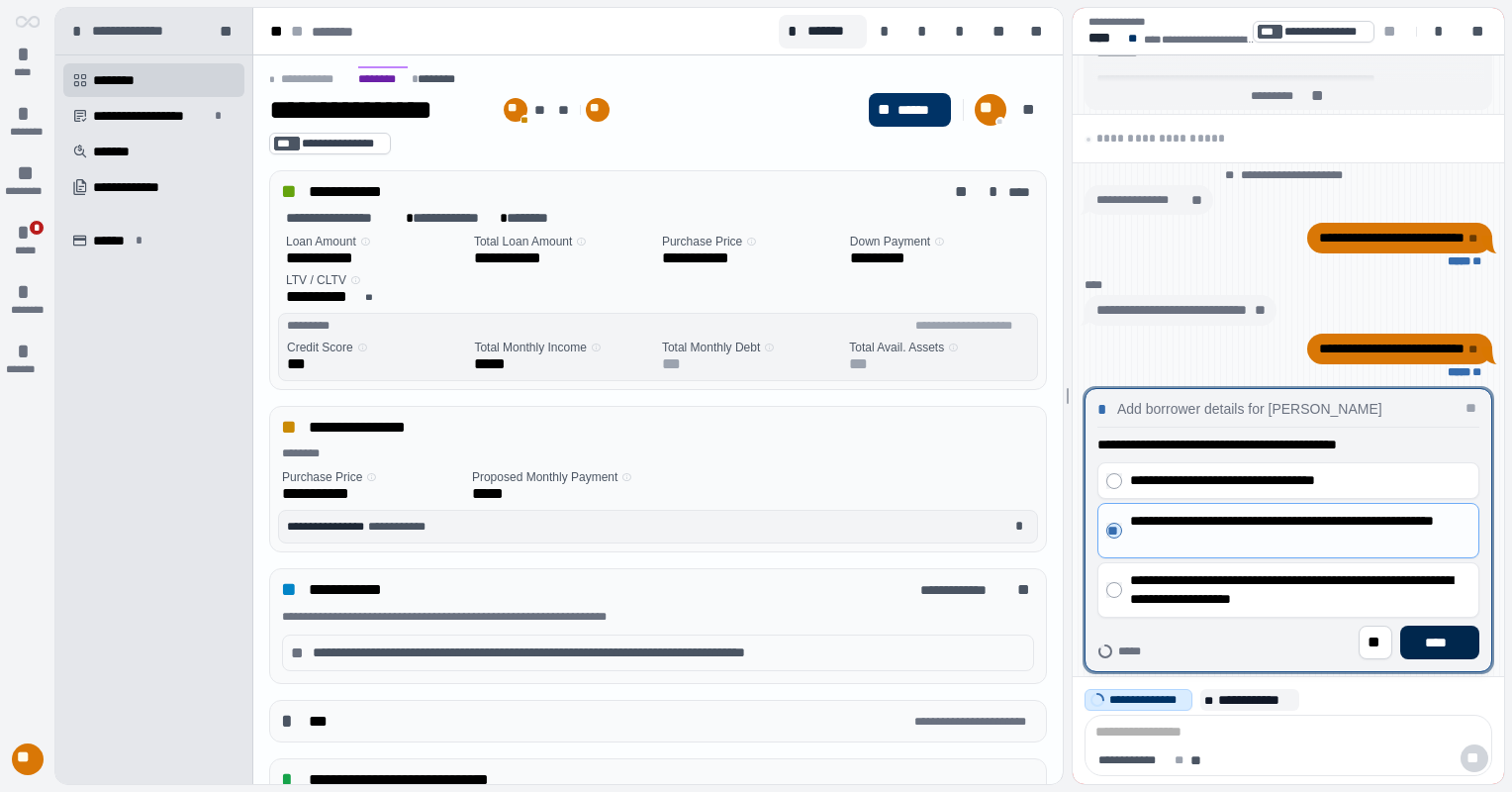 click on "****" at bounding box center [1440, 643] 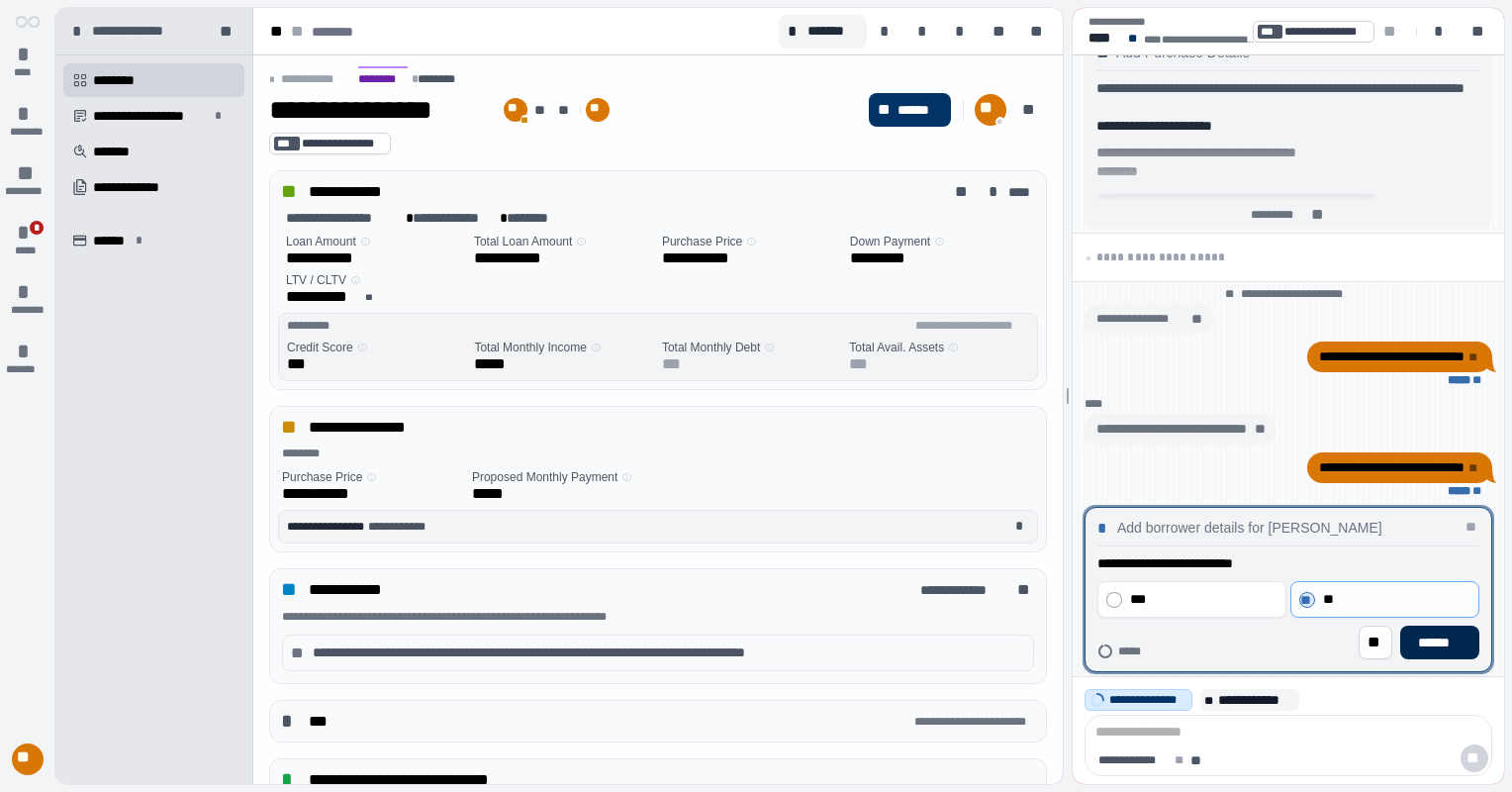 click on "******" at bounding box center [1440, 643] 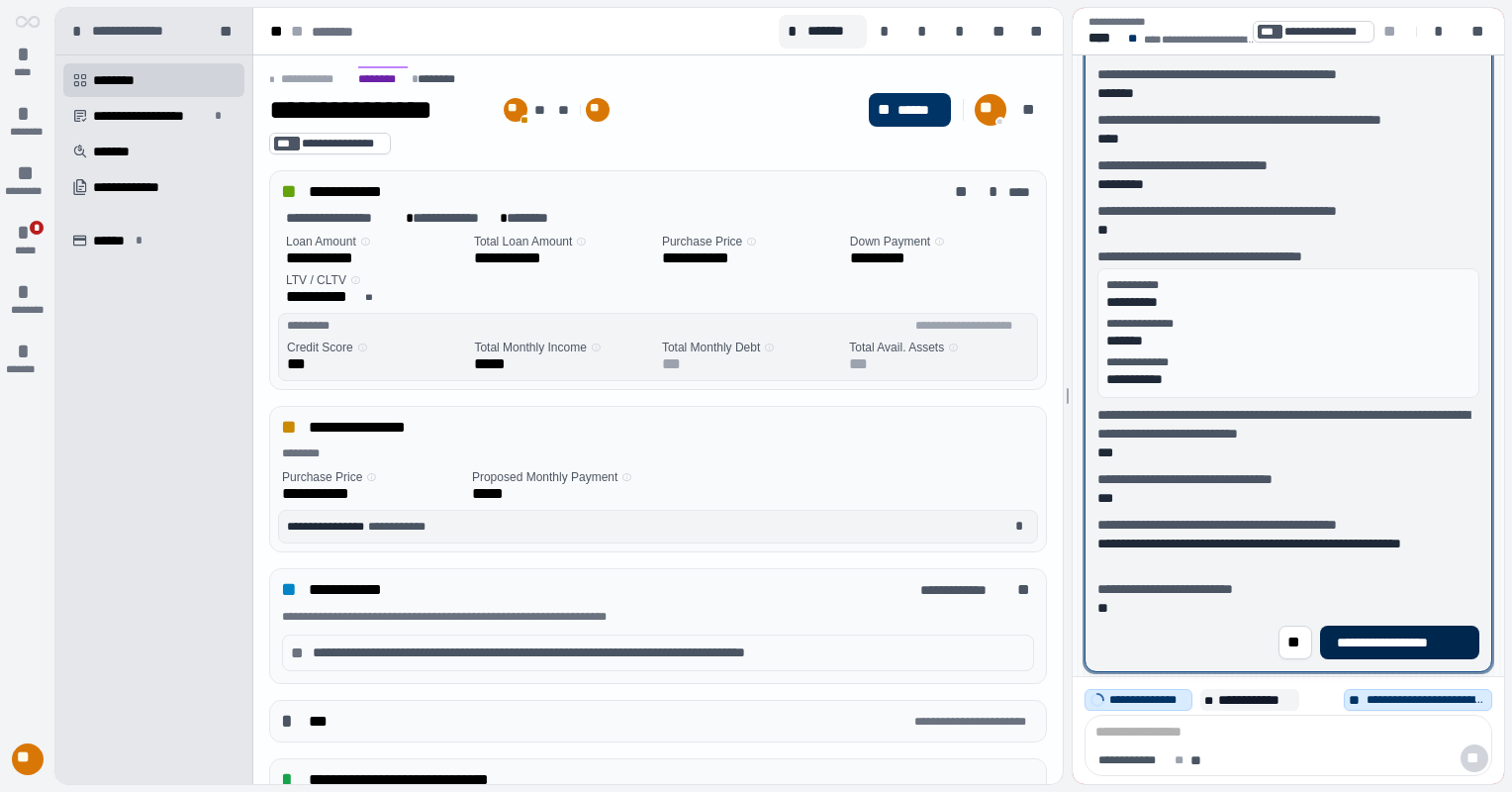 click on "**********" at bounding box center (1399, 643) 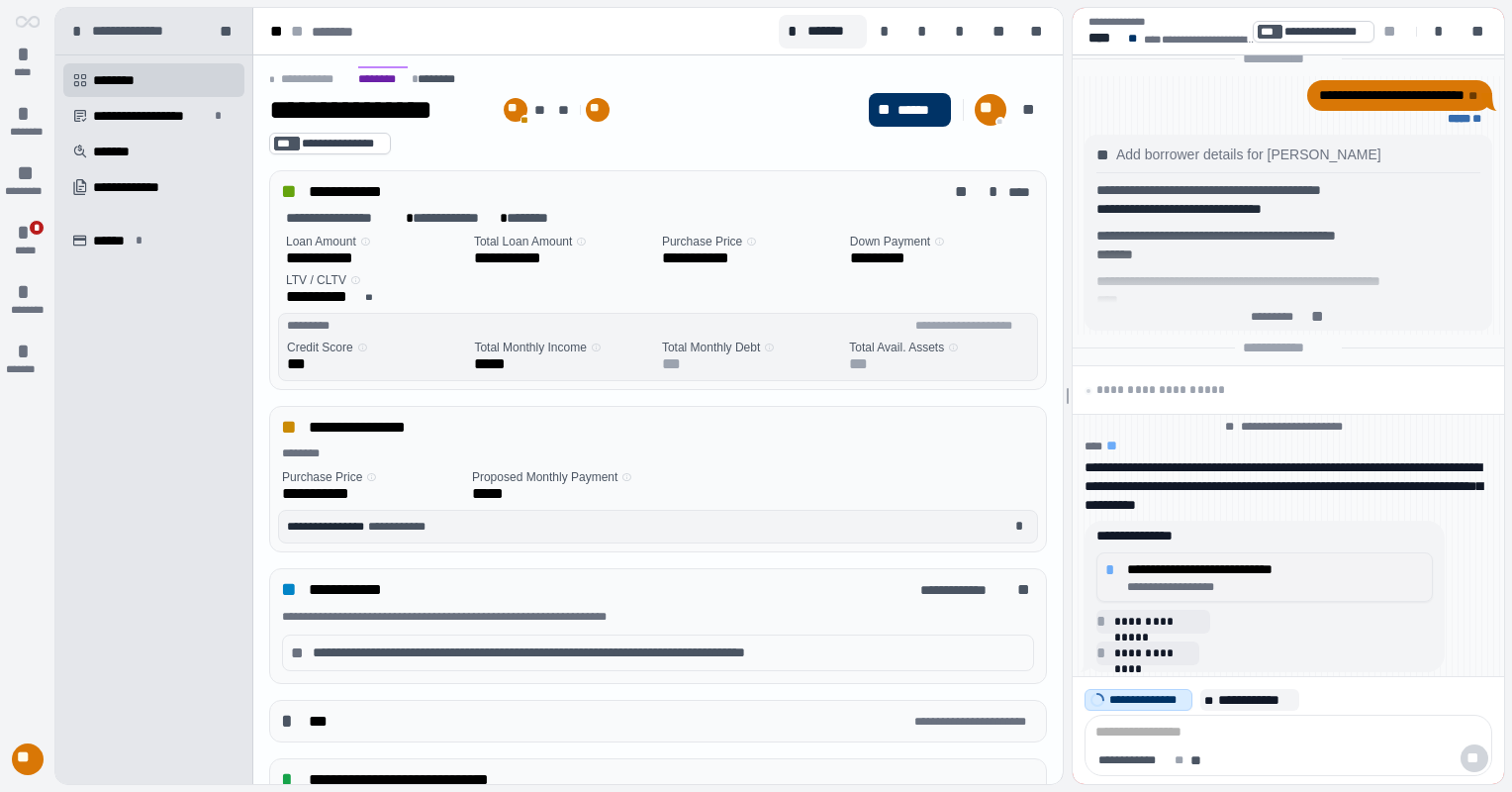 click on "**********" at bounding box center (1276, 587) 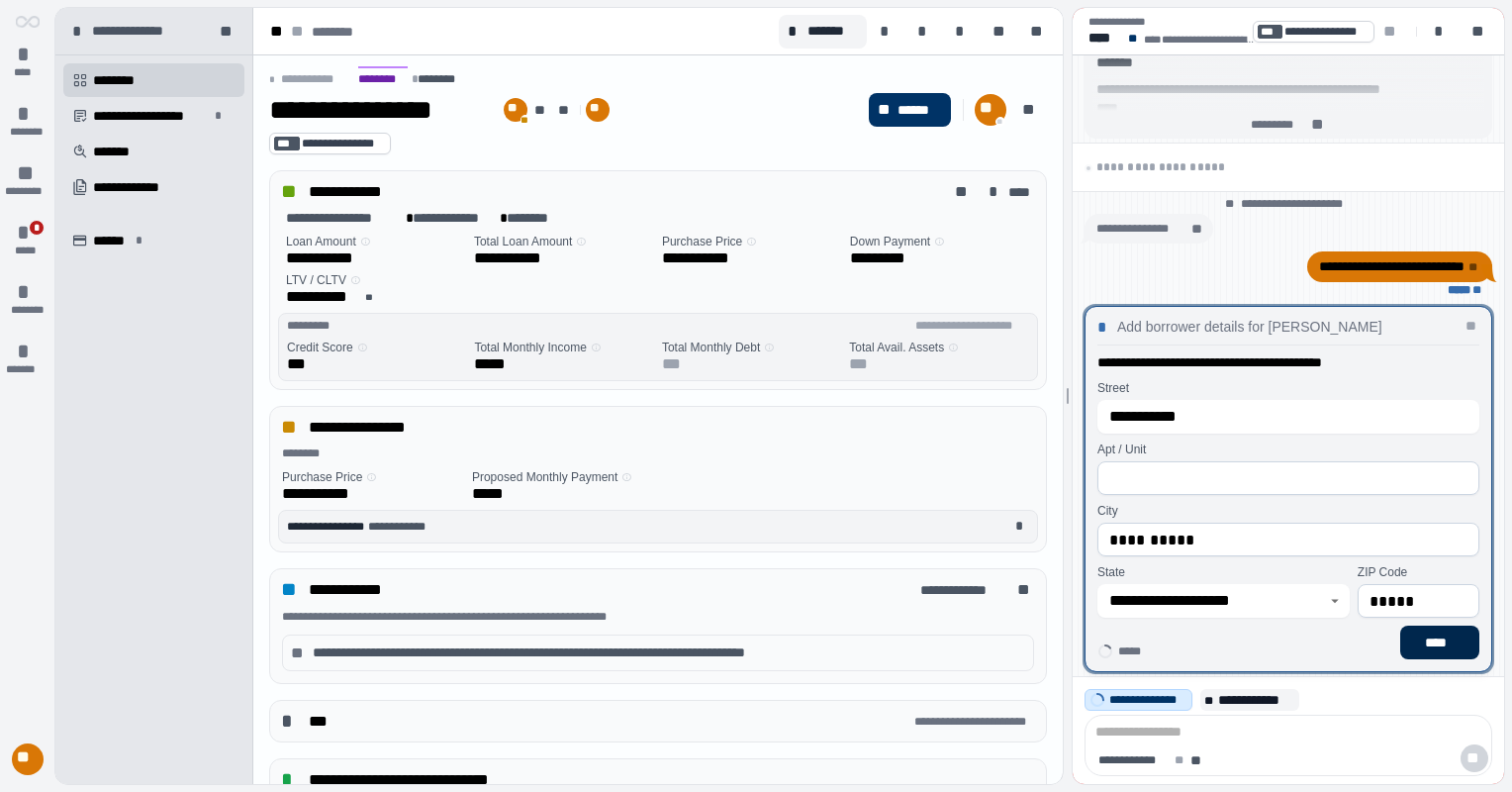 click on "****" at bounding box center (1440, 643) 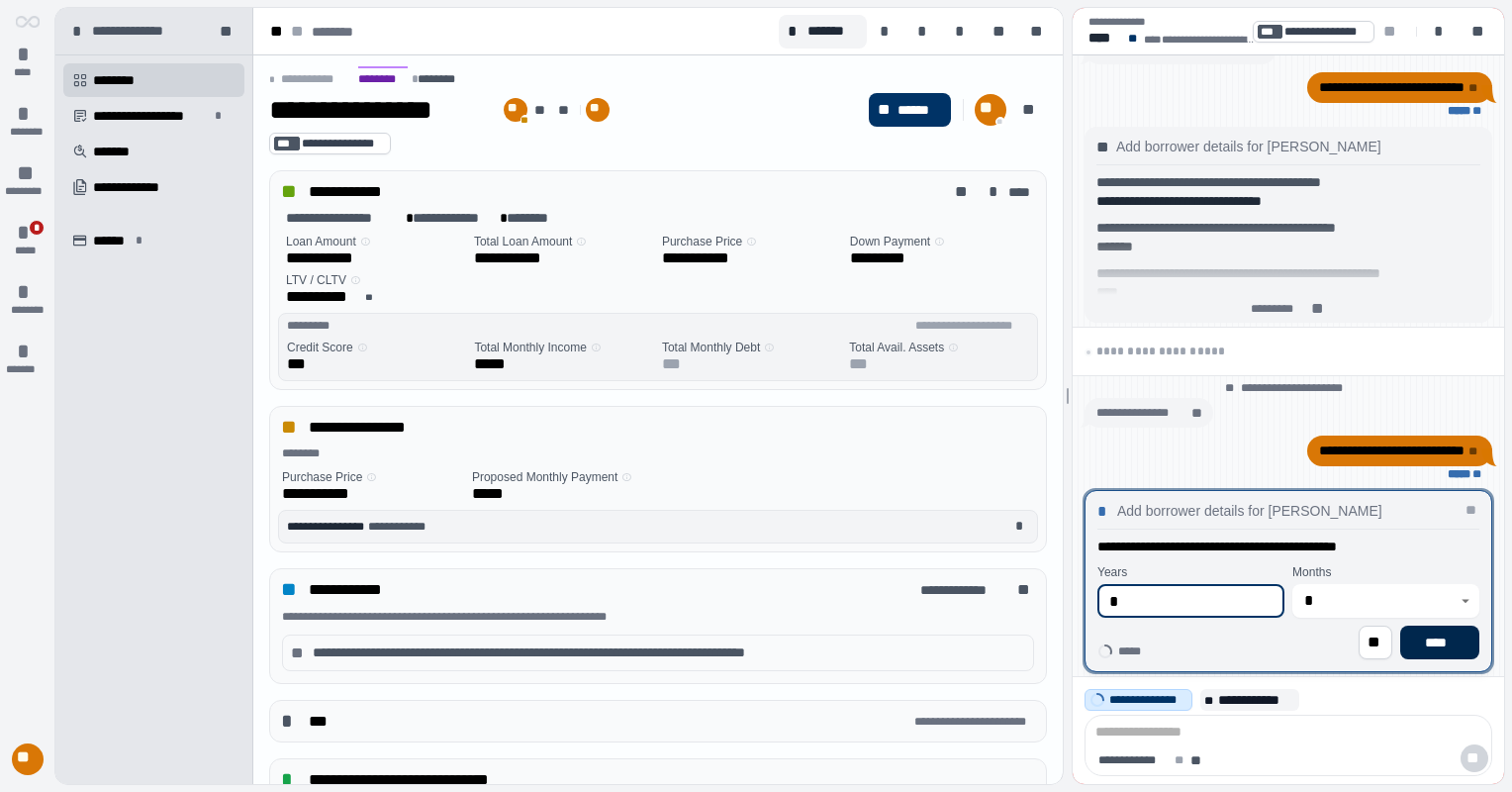 type on "*" 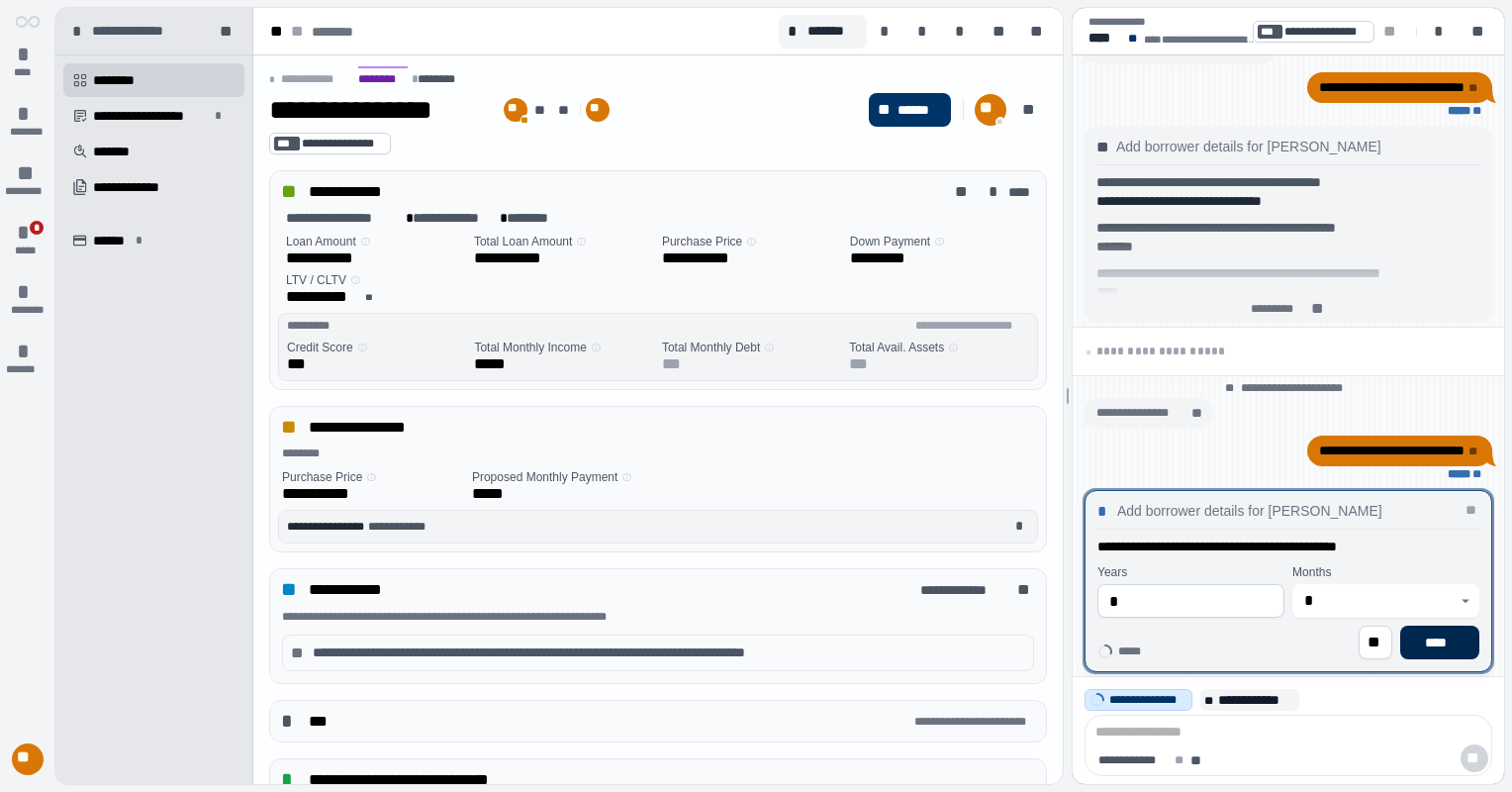 click on "****" at bounding box center [1440, 643] 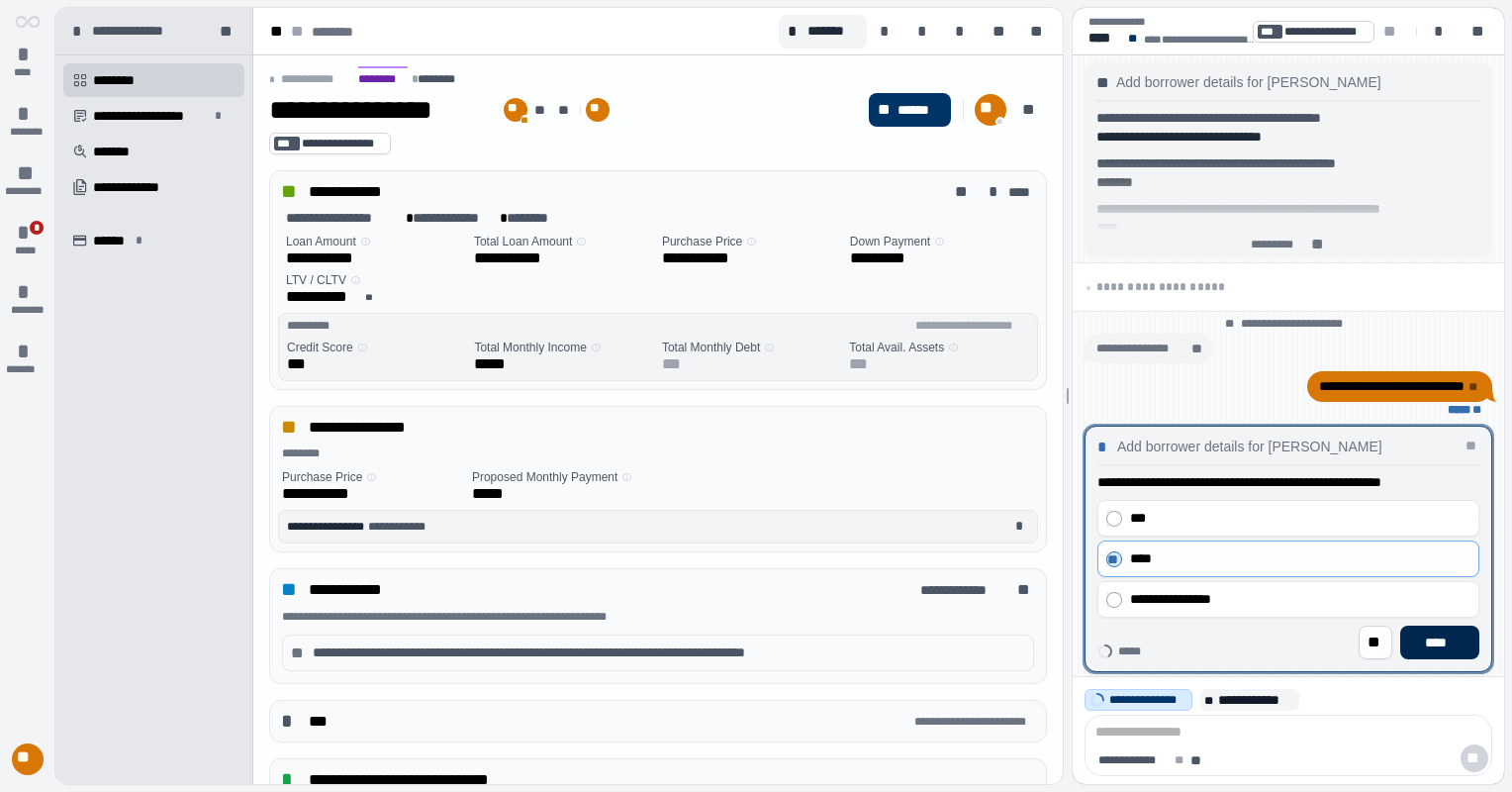 click on "****" at bounding box center [1440, 643] 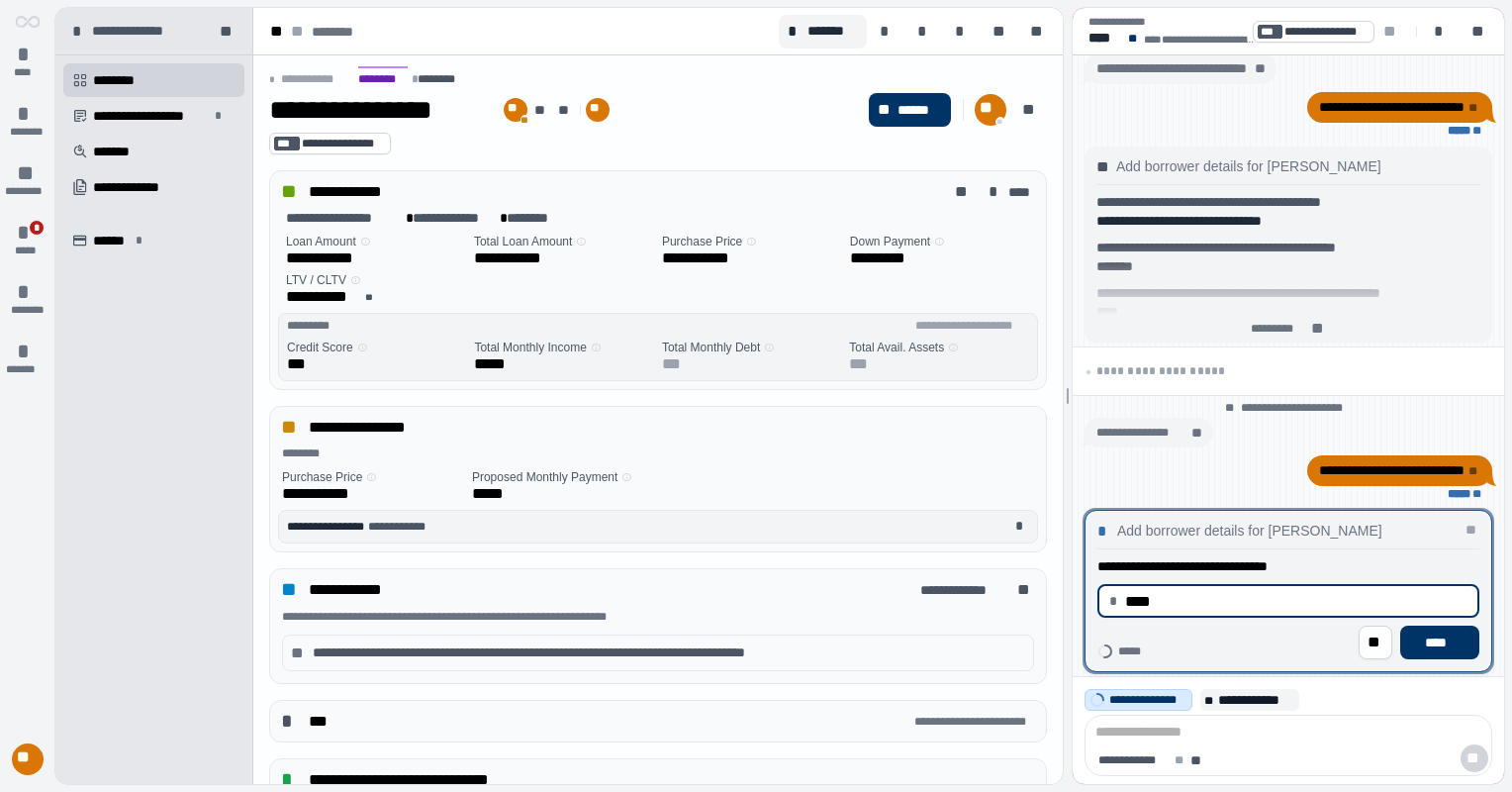 drag, startPoint x: 1170, startPoint y: 609, endPoint x: 1095, endPoint y: 591, distance: 77.12976 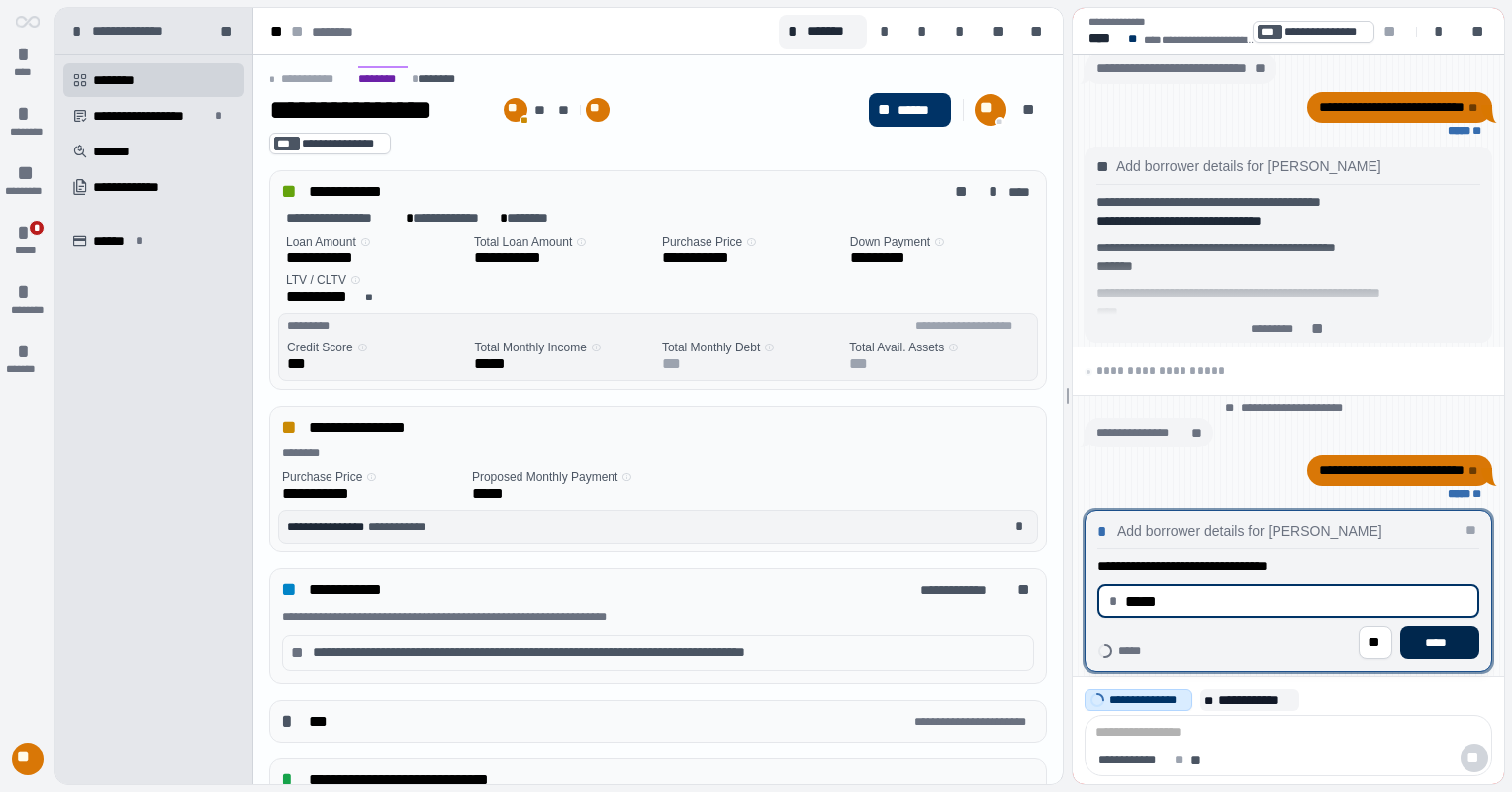 type on "********" 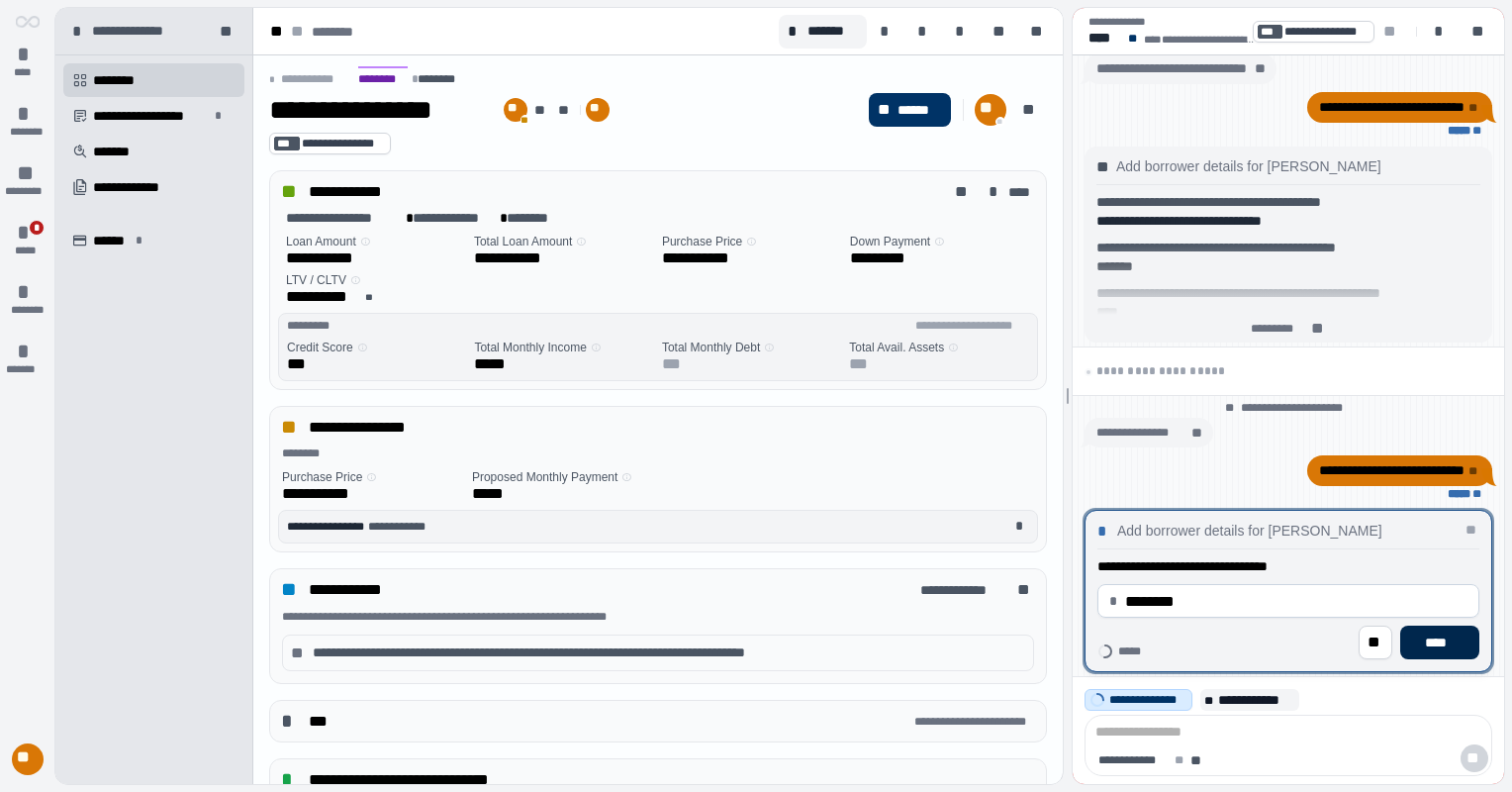 click on "****" at bounding box center (1440, 643) 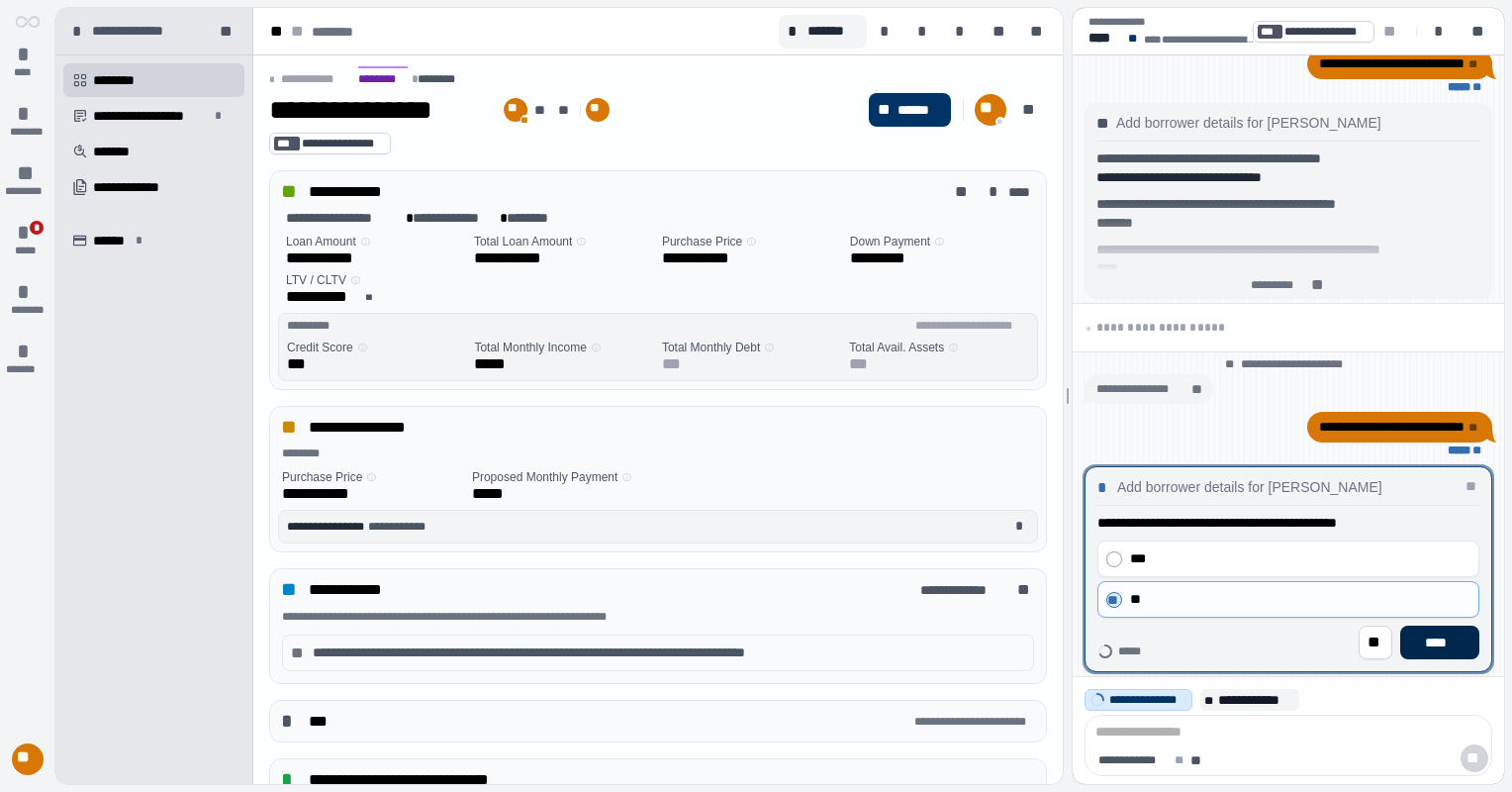 click on "****" at bounding box center [1440, 643] 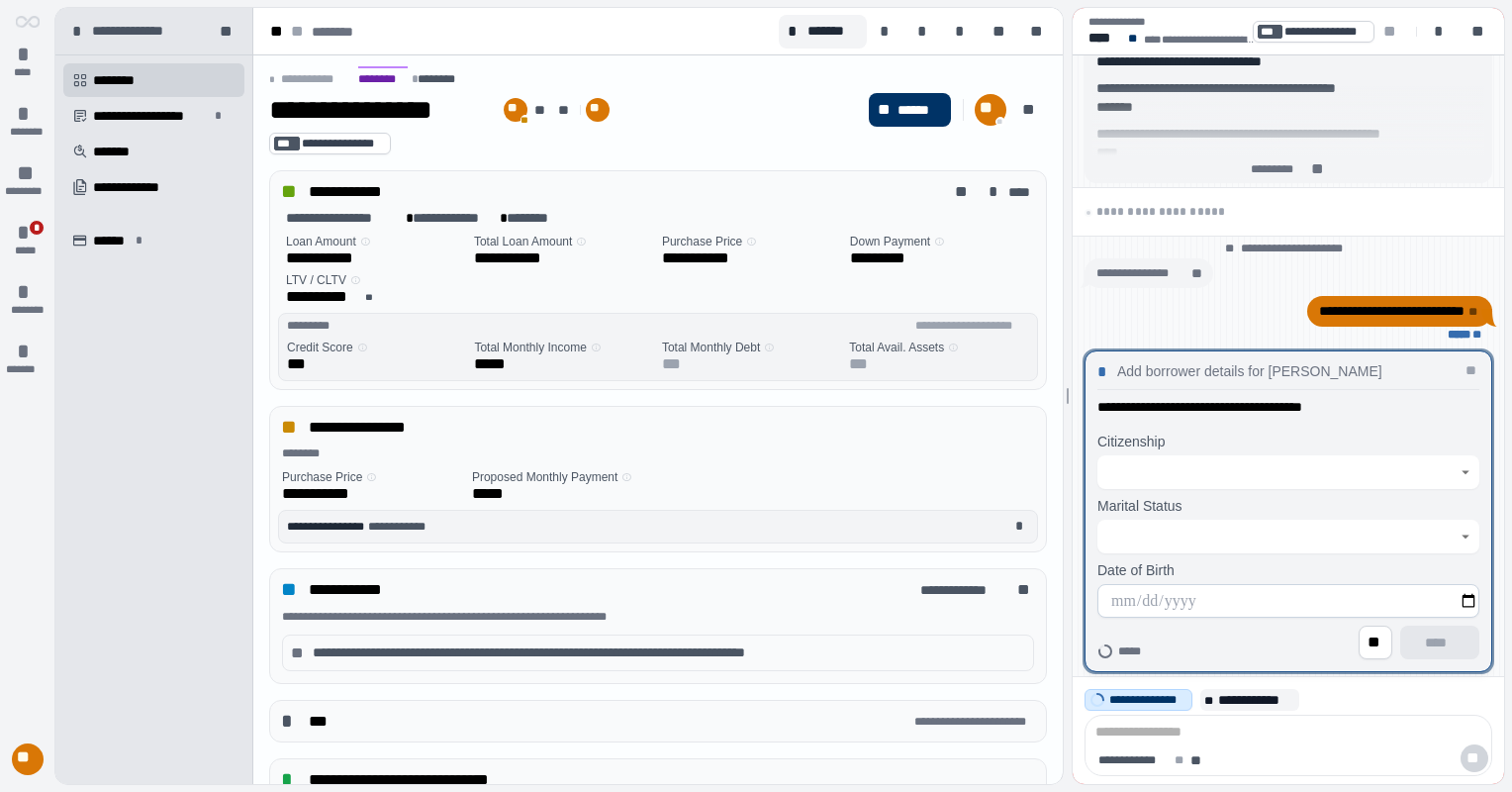 click at bounding box center [1465, 472] 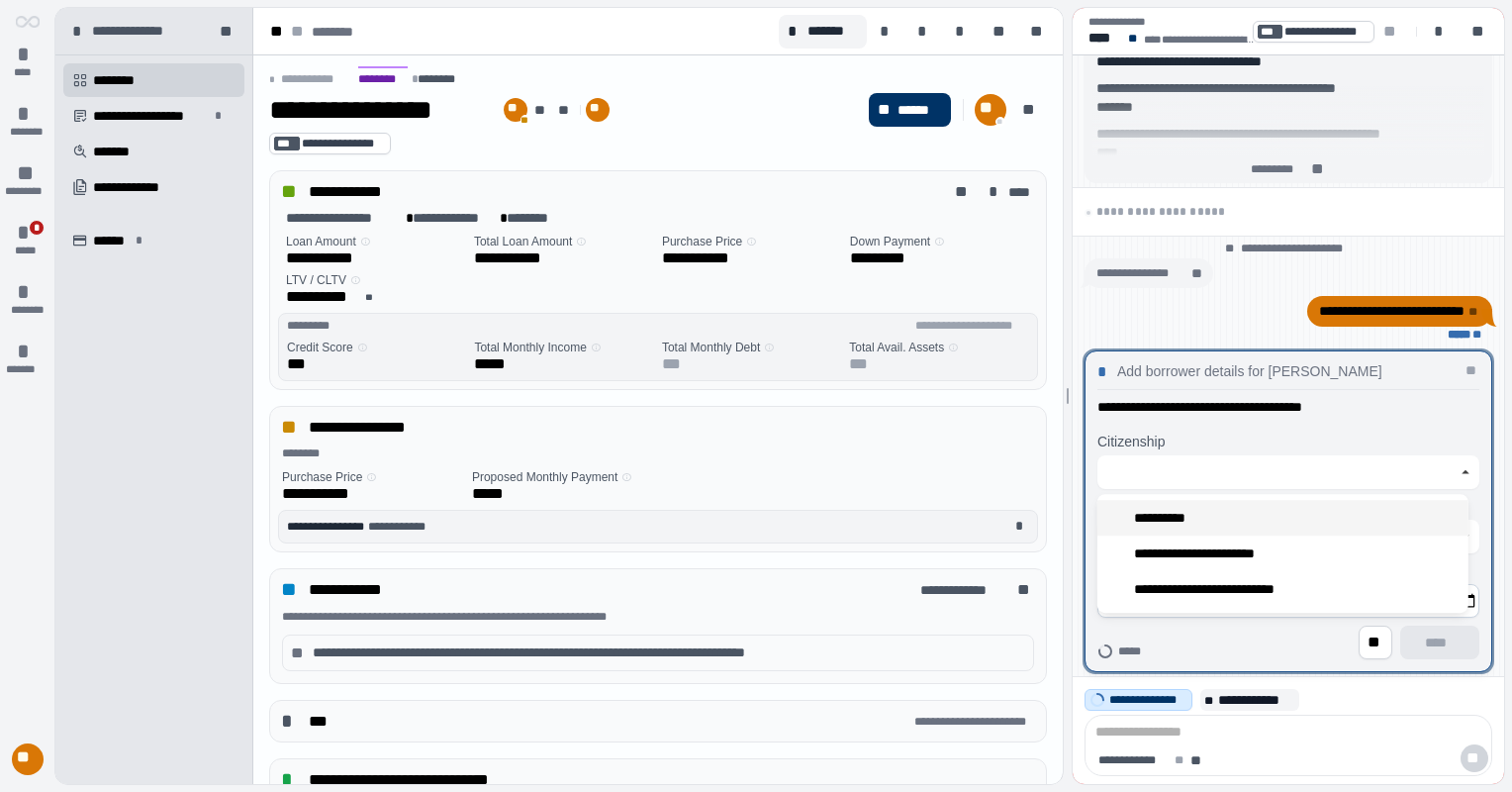 click on "**********" at bounding box center (1282, 518) 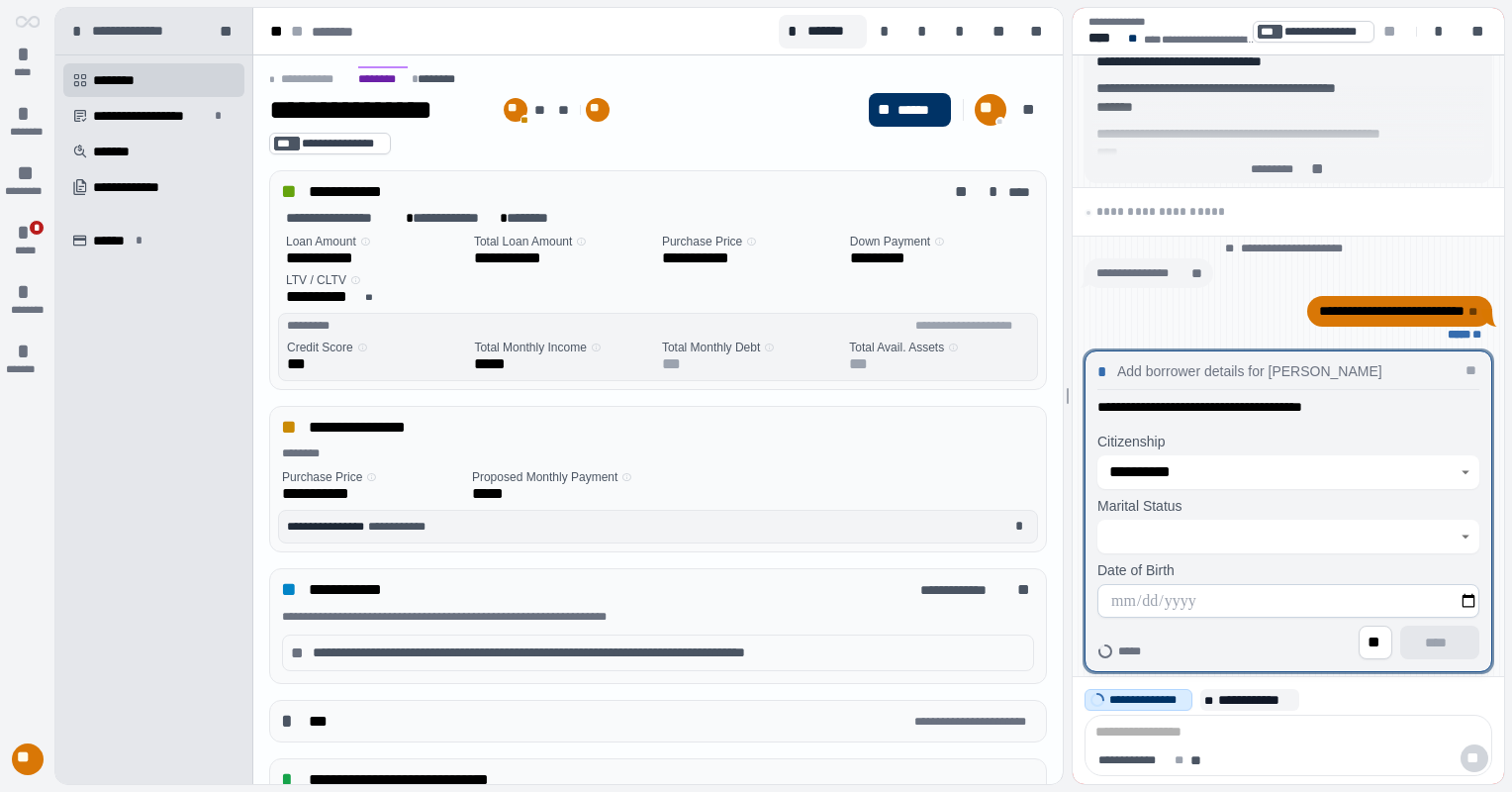 click at bounding box center (1277, 537) 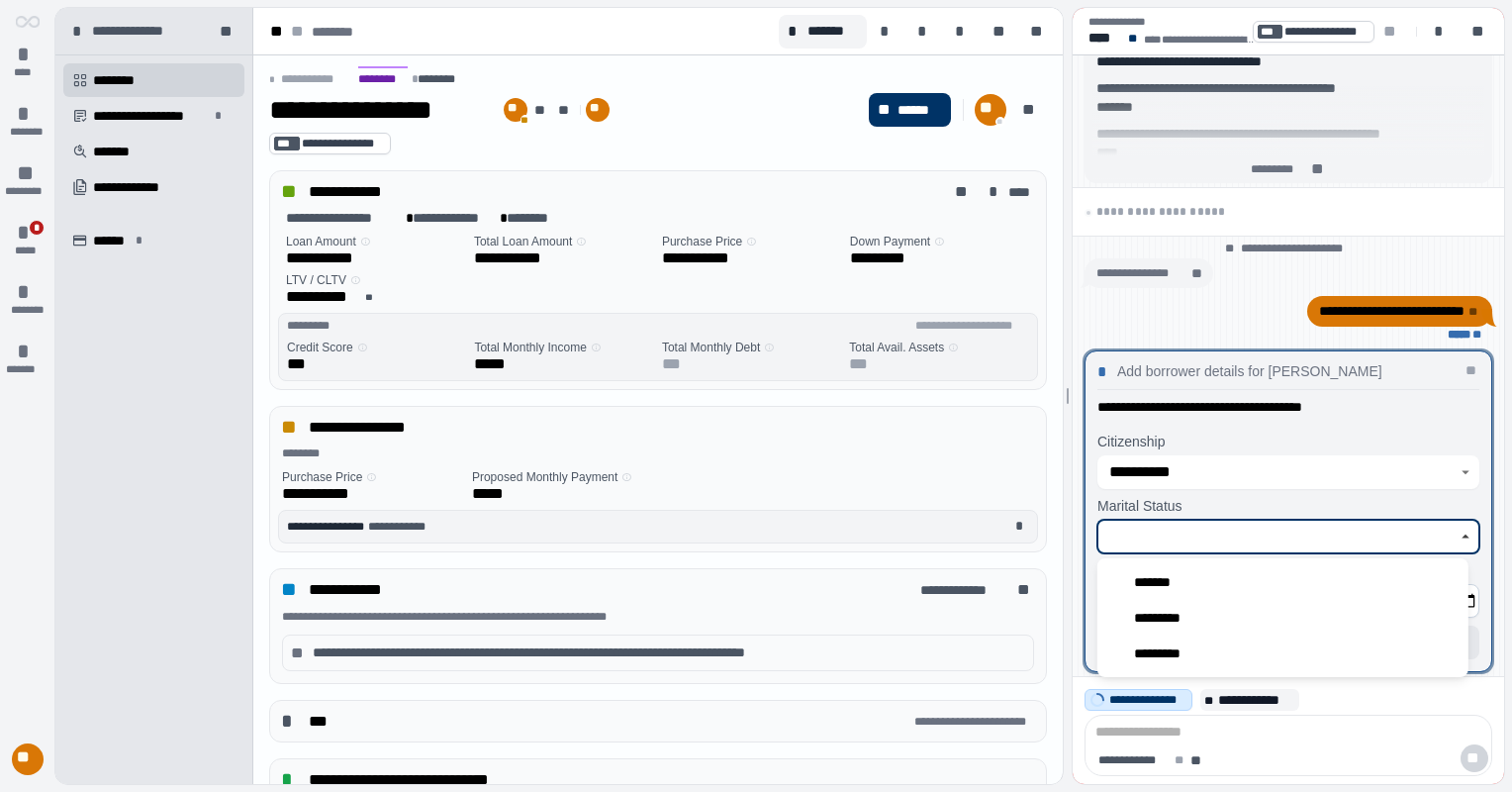 drag, startPoint x: 1418, startPoint y: 535, endPoint x: 1391, endPoint y: 543, distance: 28.160256 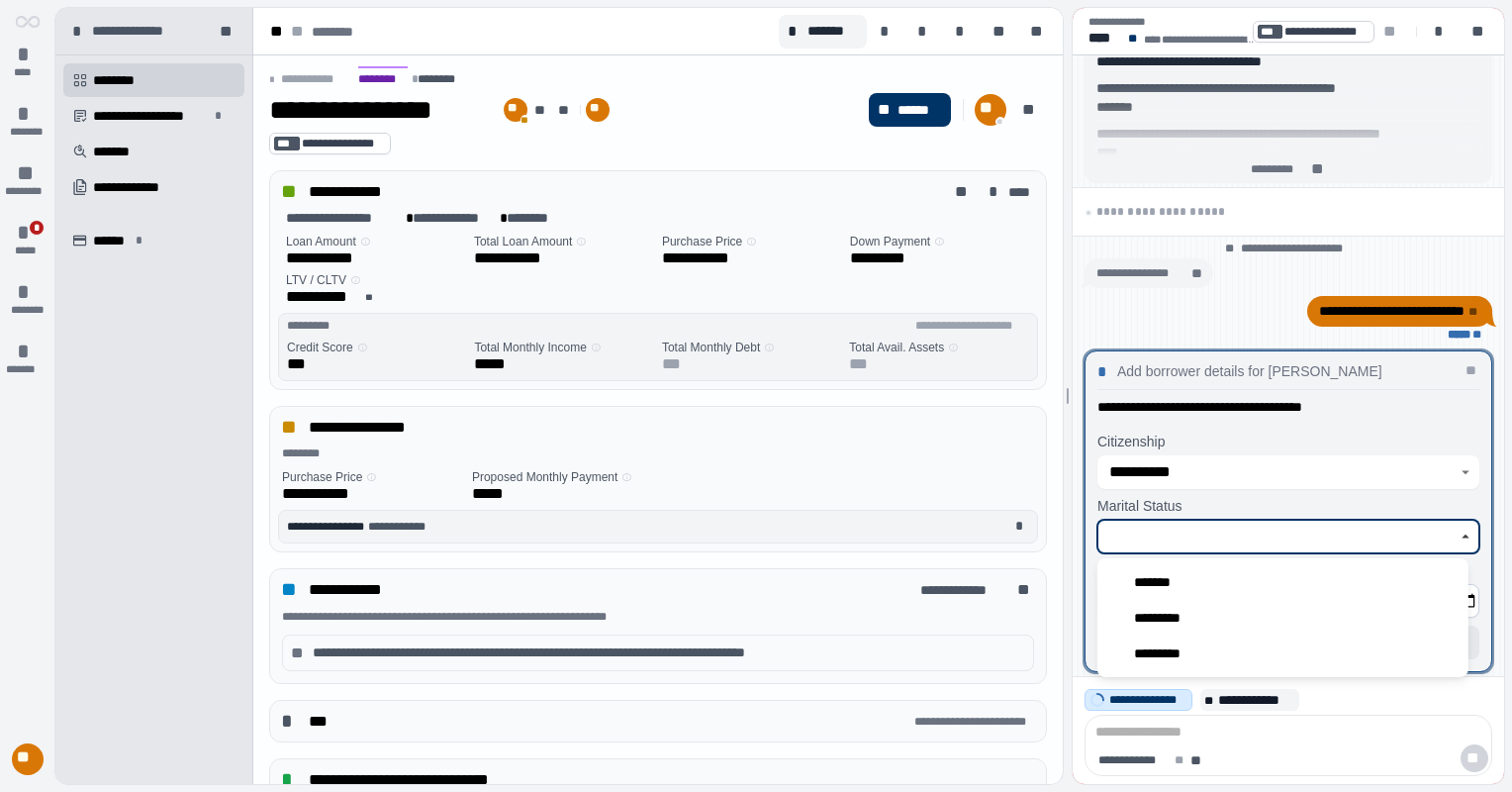 click at bounding box center (1277, 537) 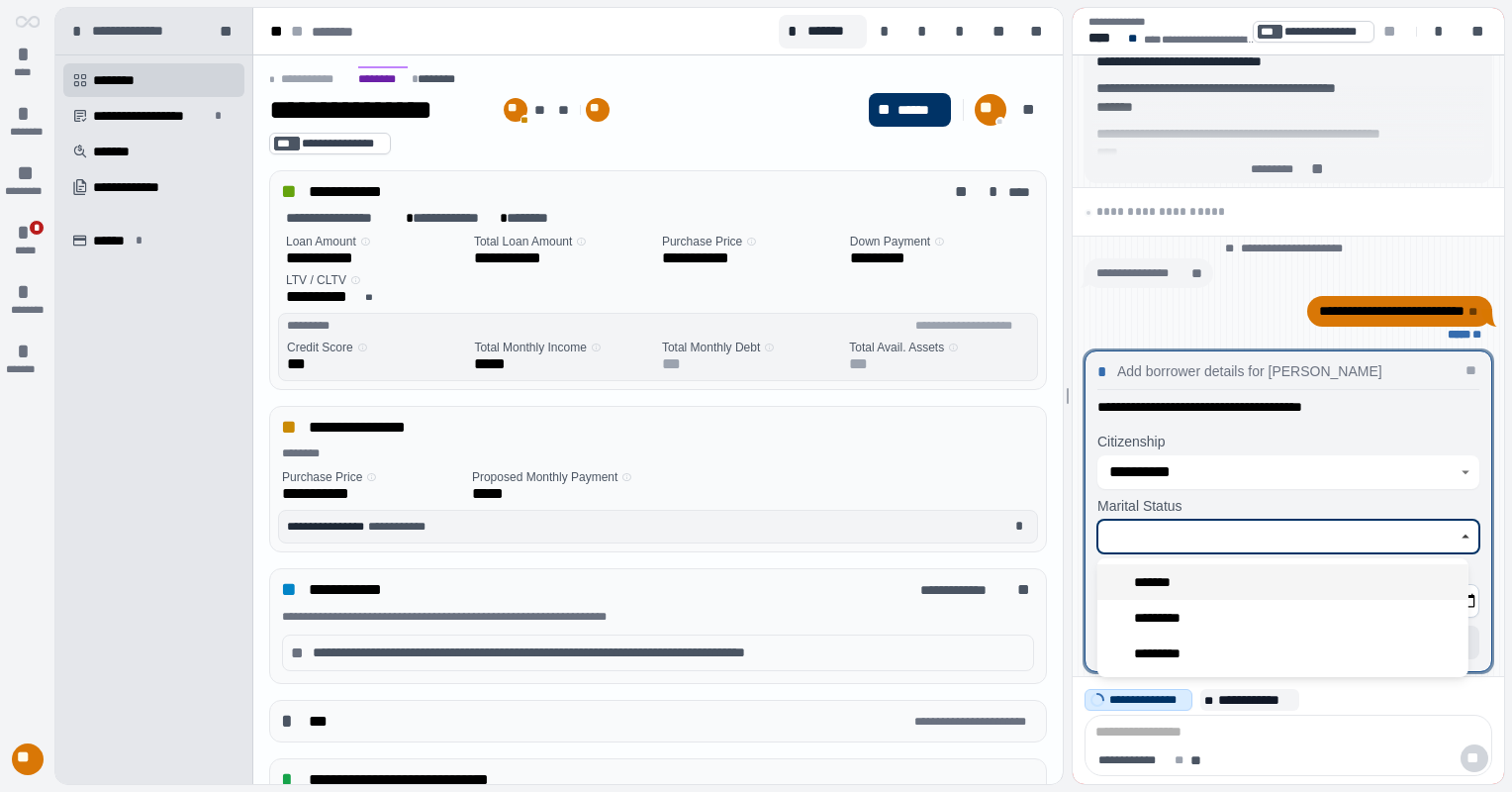 click on "*******" at bounding box center [1282, 582] 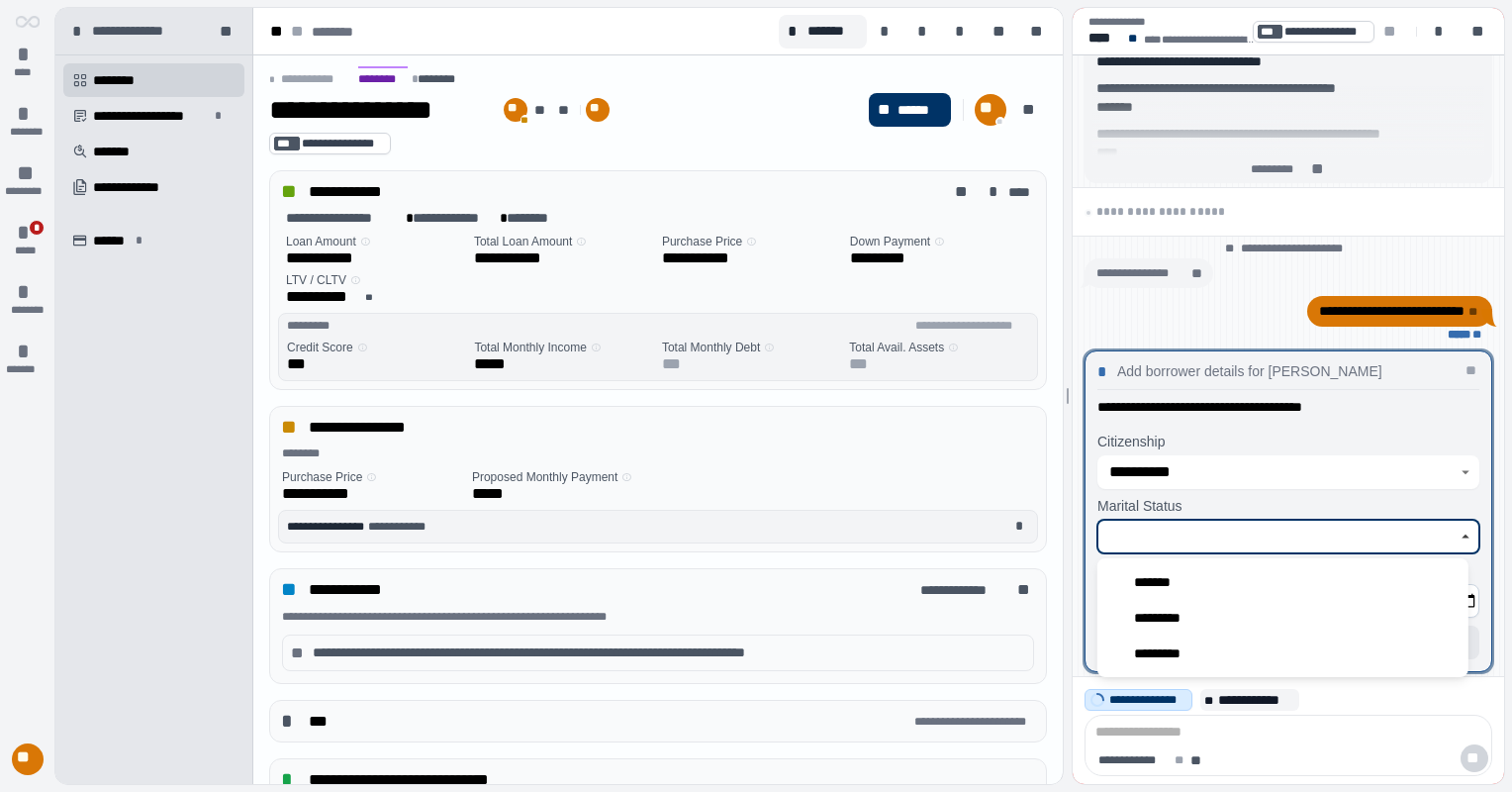 type on "*******" 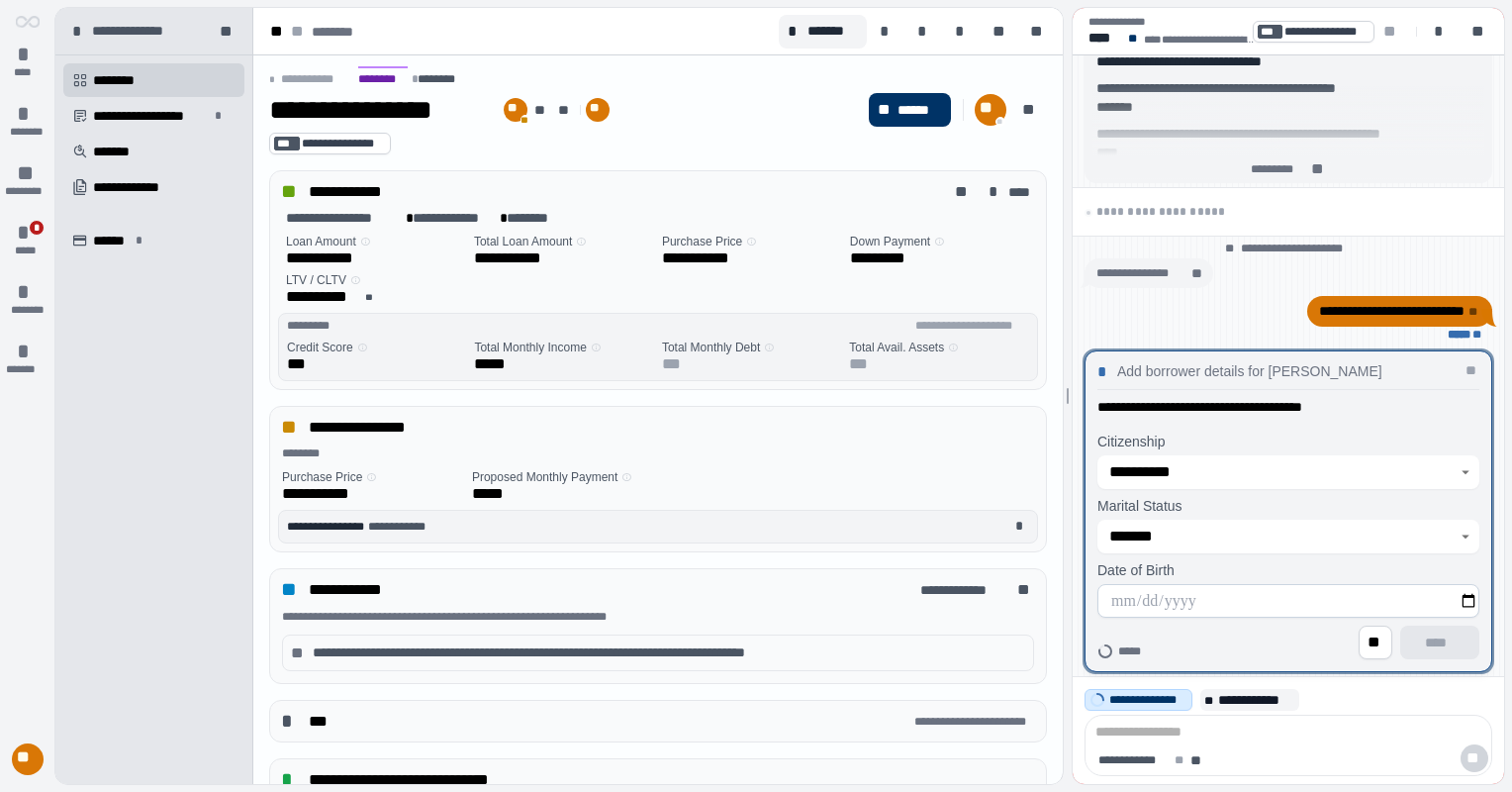 click at bounding box center (1288, 601) 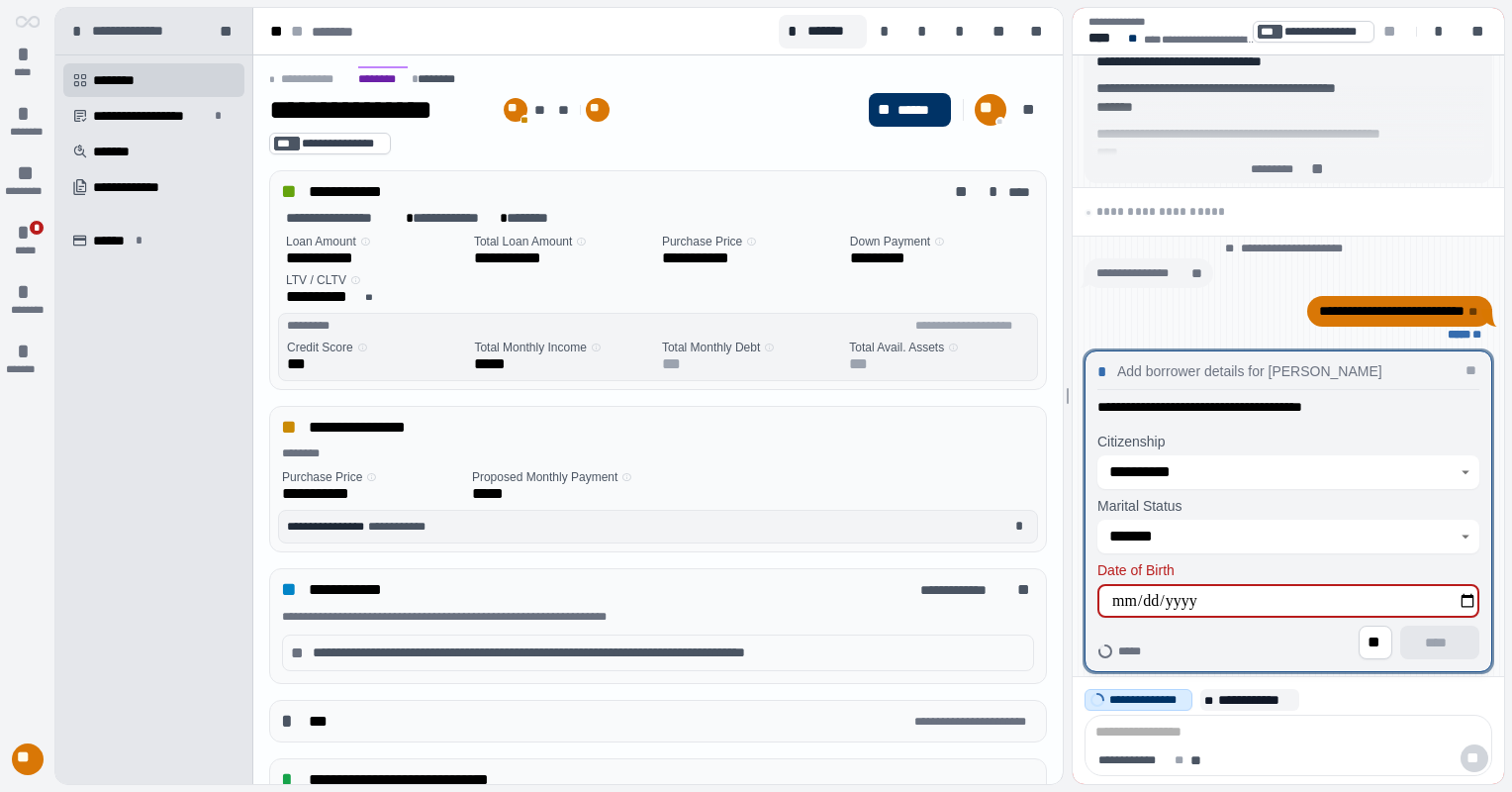 type on "**********" 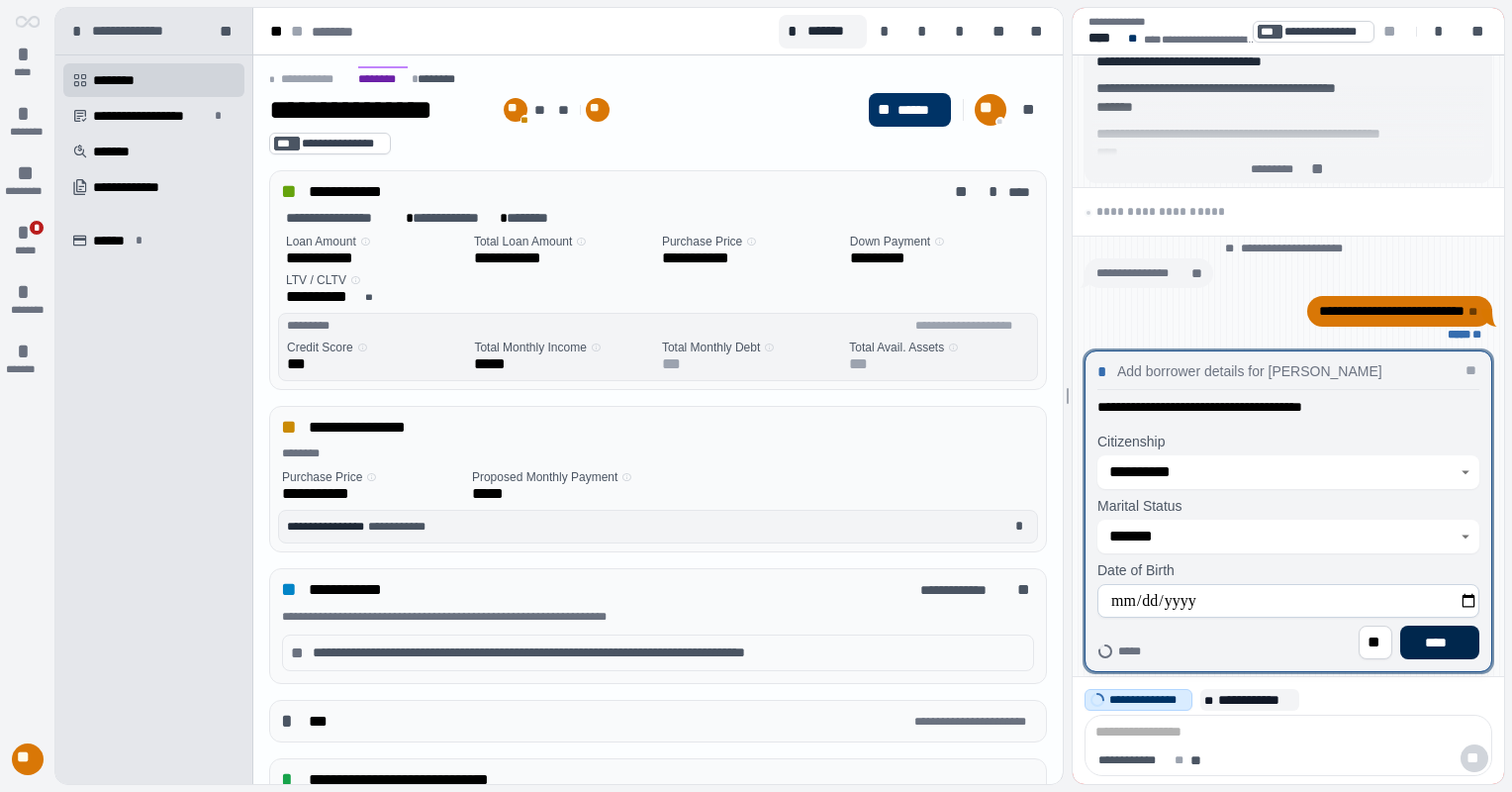 click on "****" at bounding box center (1440, 643) 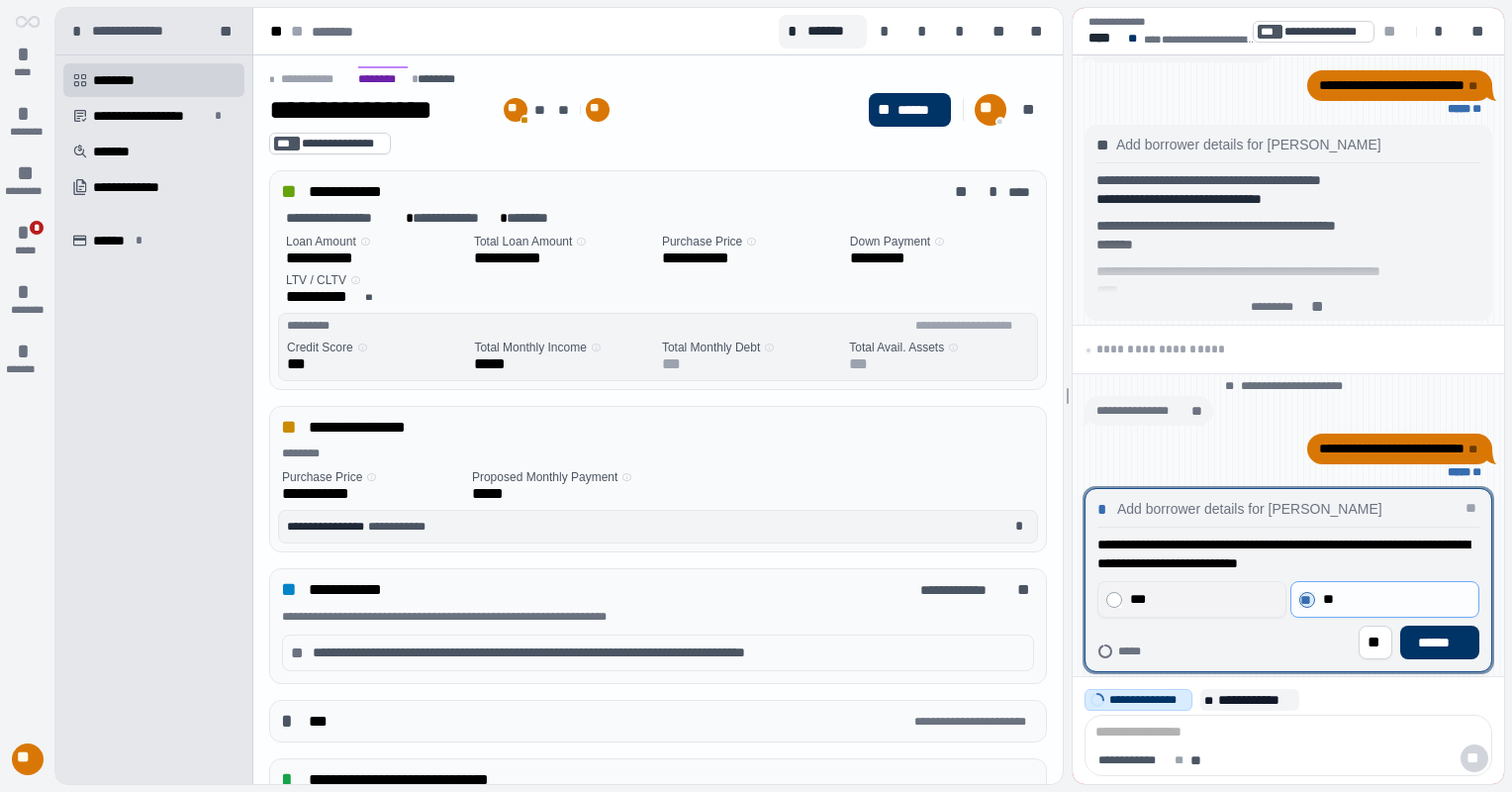 click on "***" at bounding box center (1191, 599) 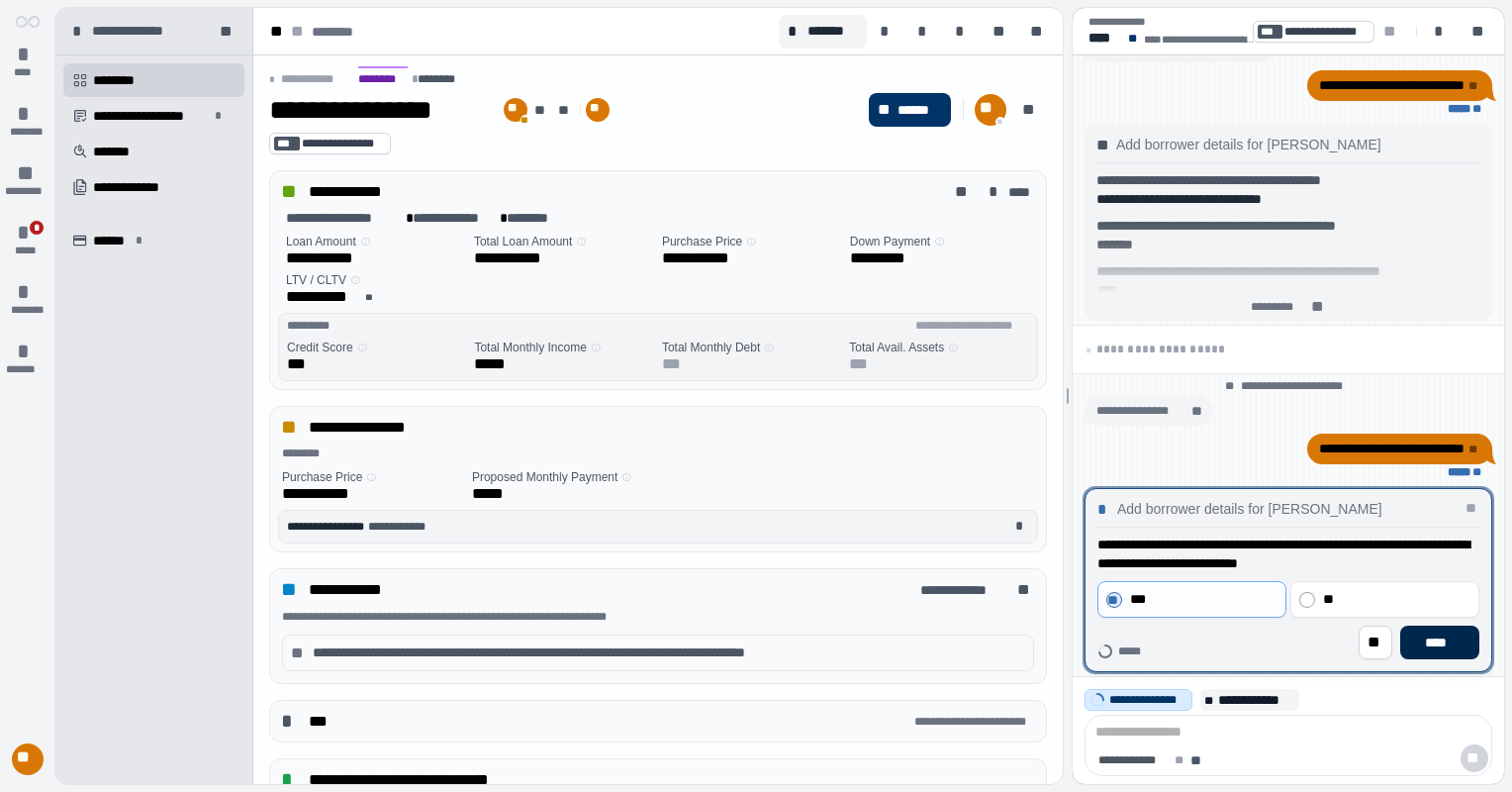 click on "****" at bounding box center [1440, 643] 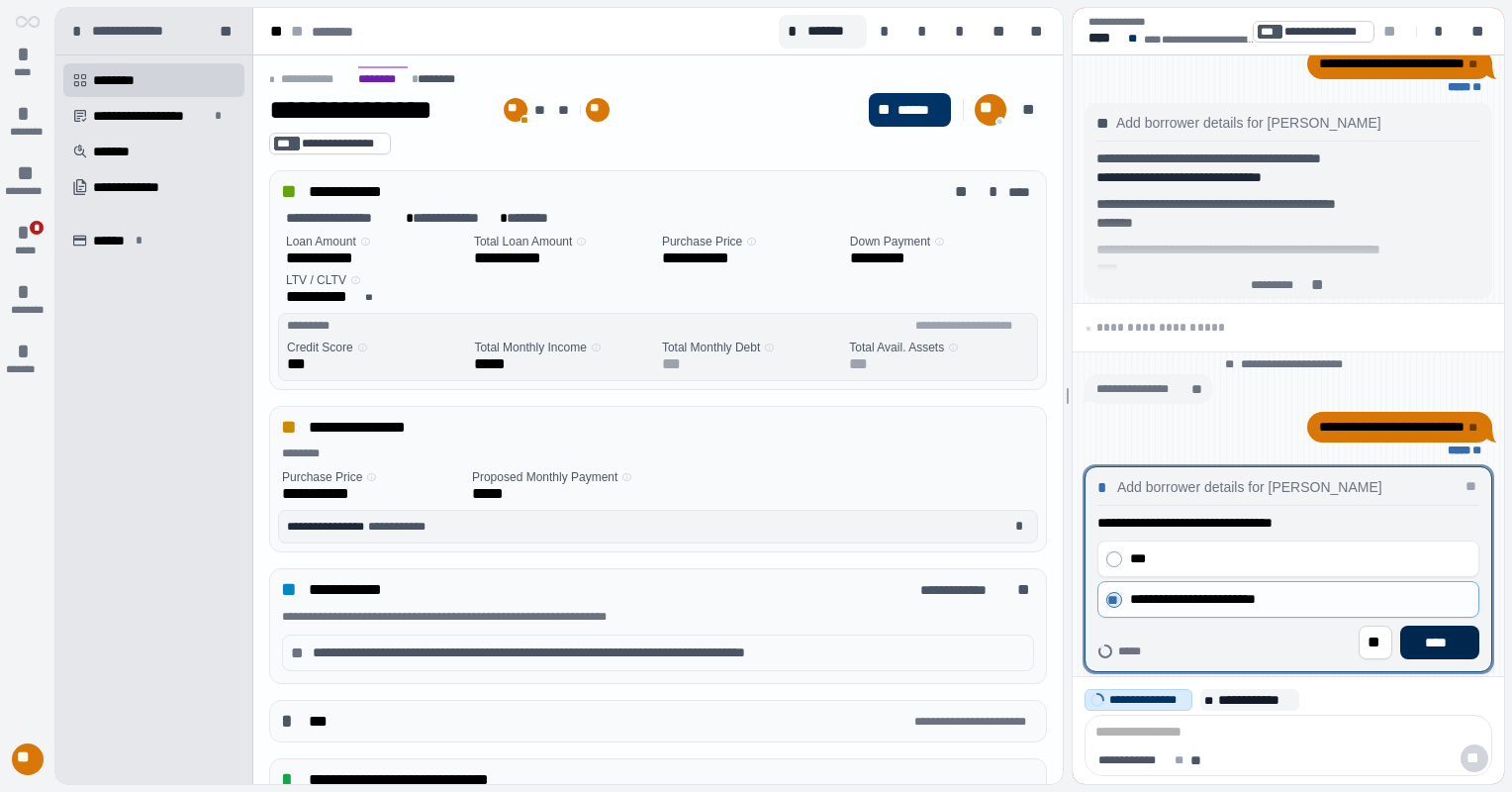 click on "****" at bounding box center [1440, 643] 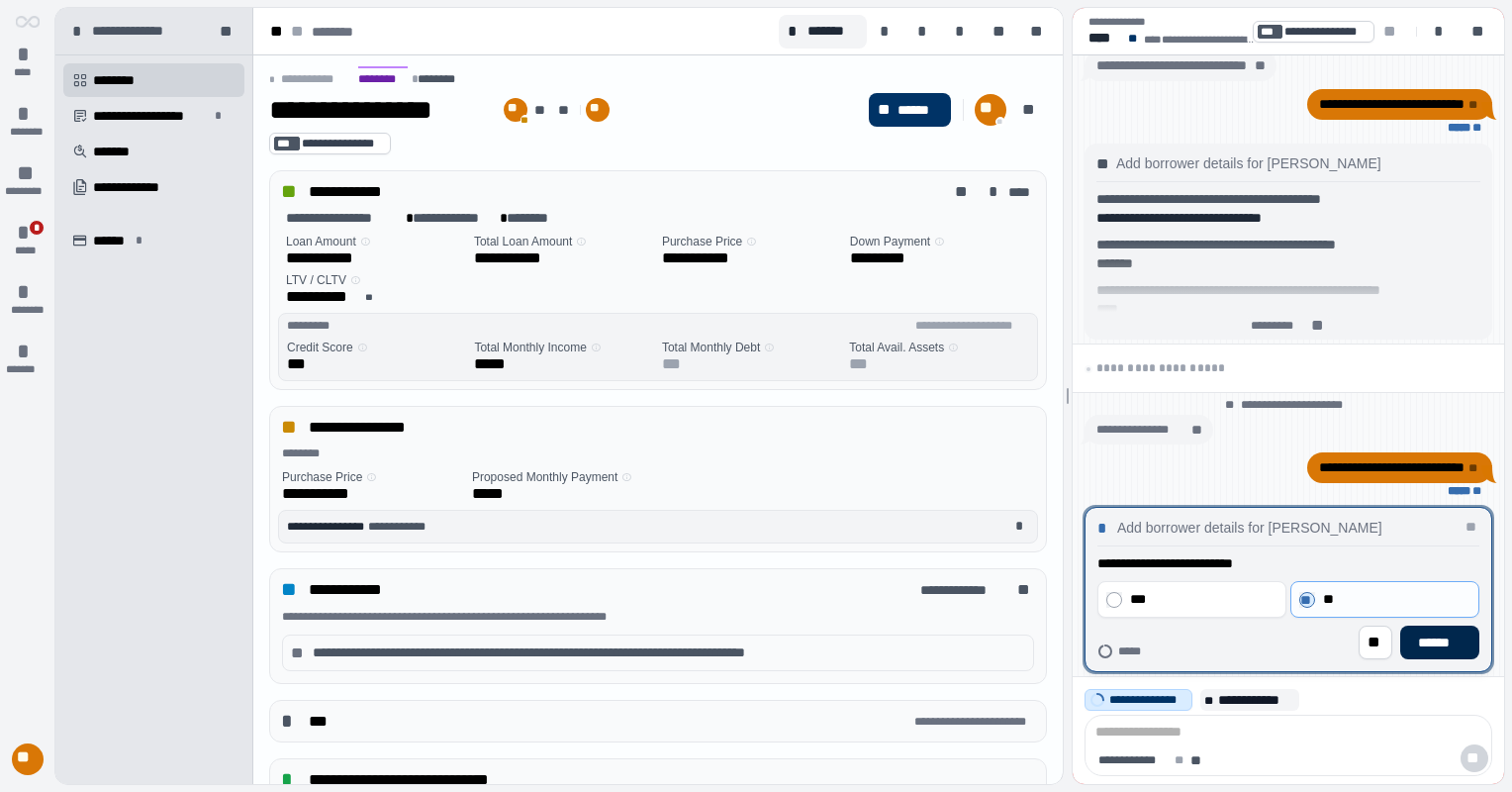 click on "******" at bounding box center [1440, 643] 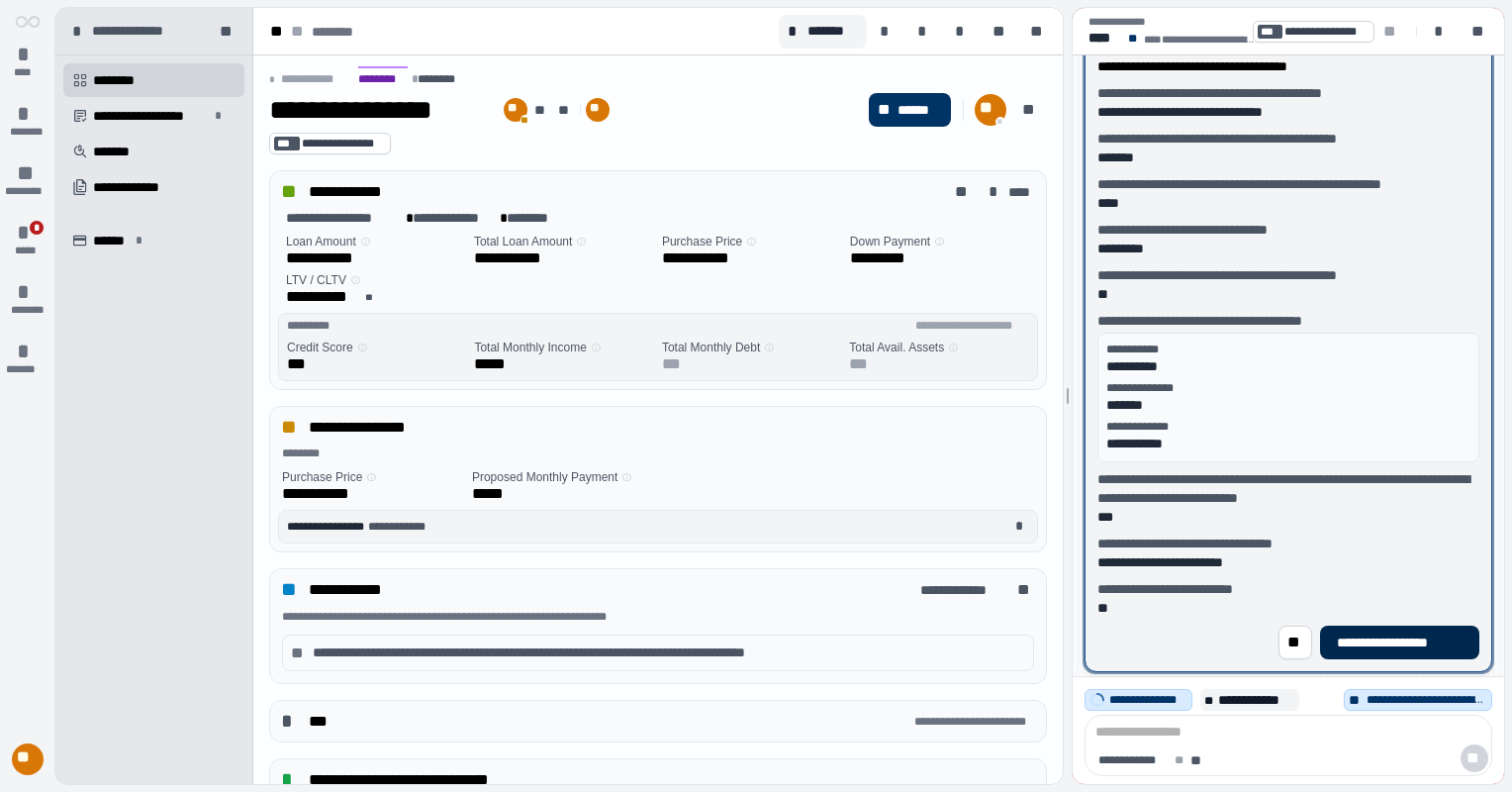 click on "**********" at bounding box center (1399, 643) 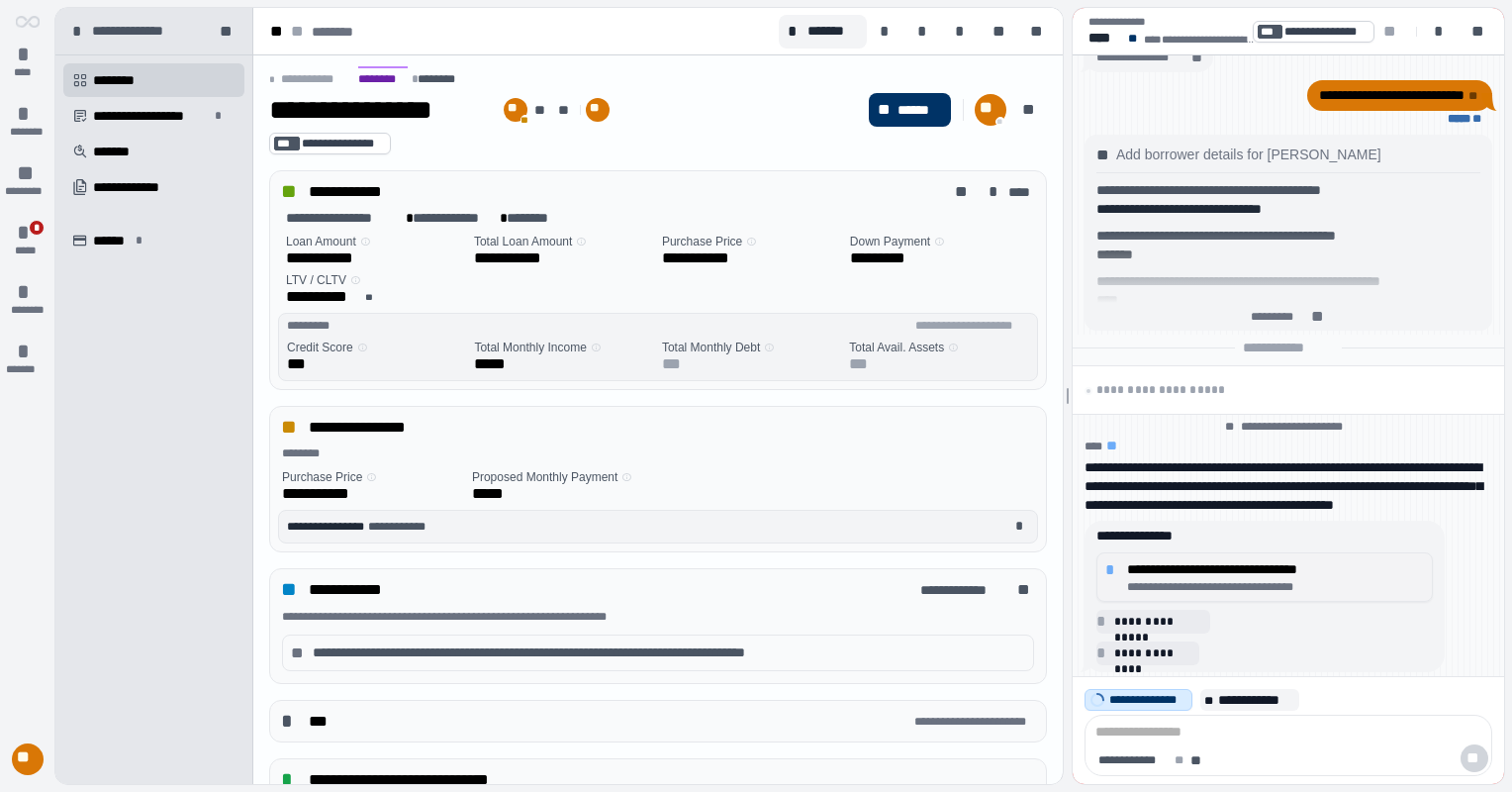 click on "**********" at bounding box center [1276, 587] 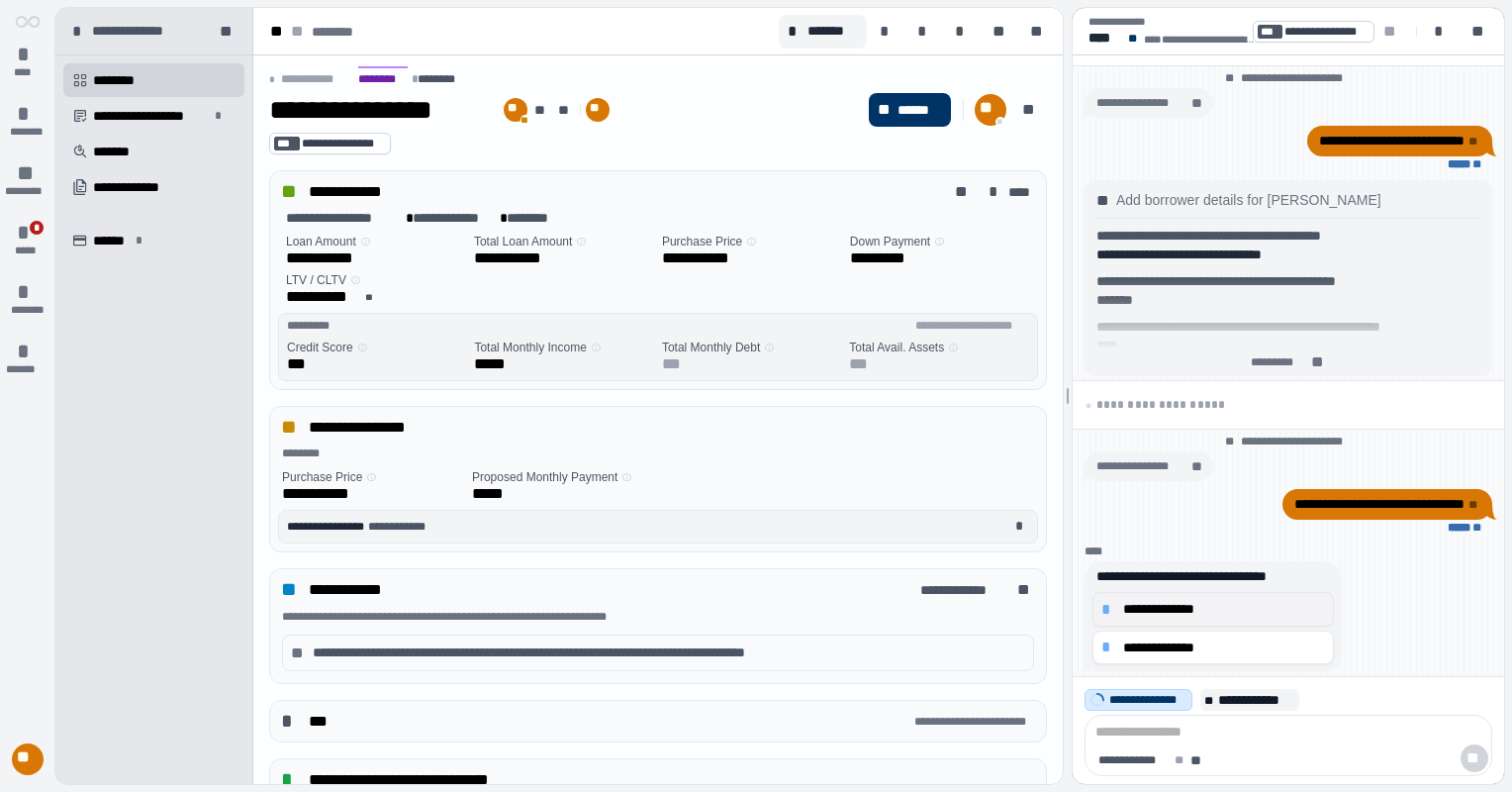 click on "**********" at bounding box center (1224, 609) 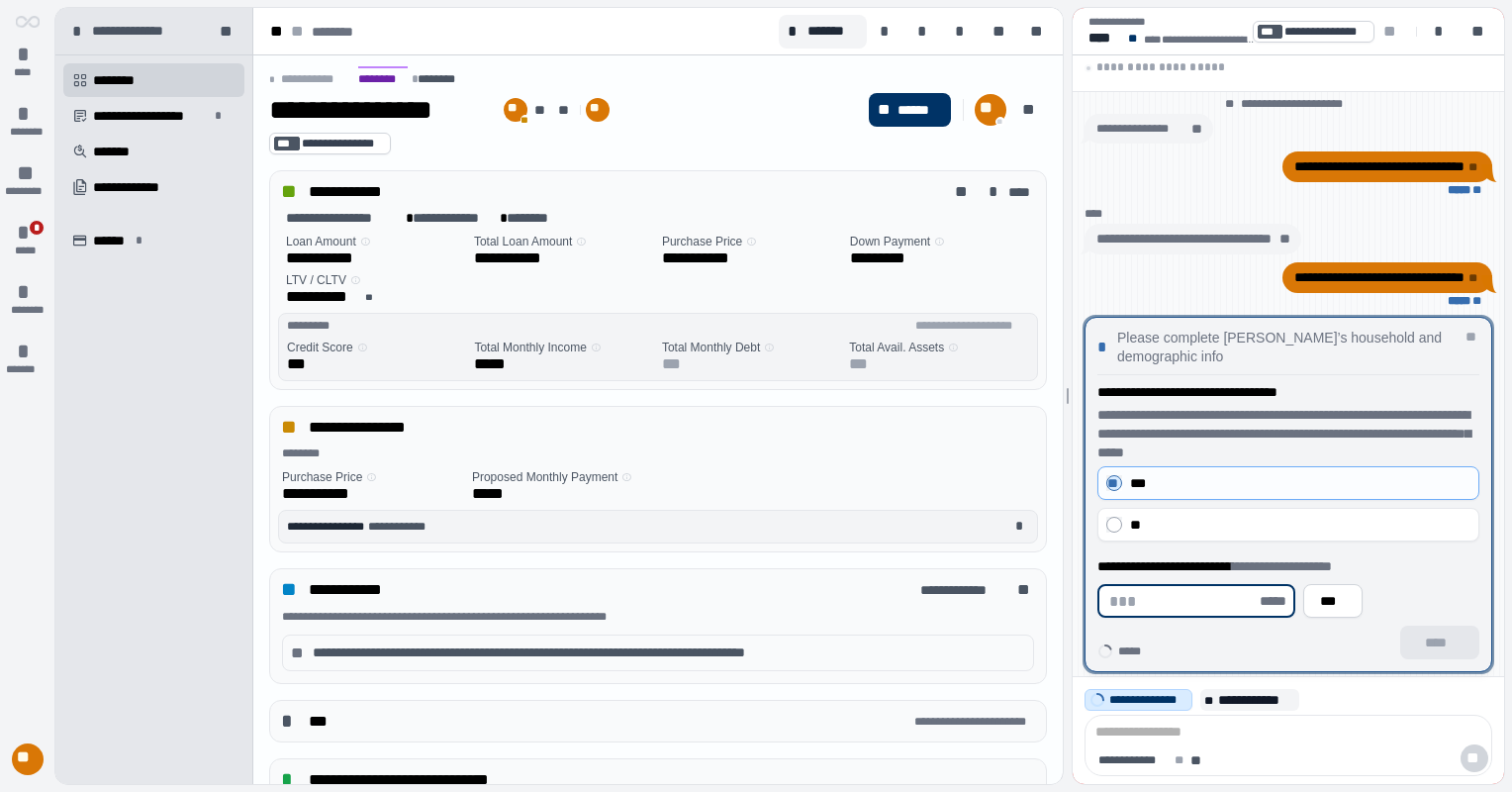 click at bounding box center (1182, 601) 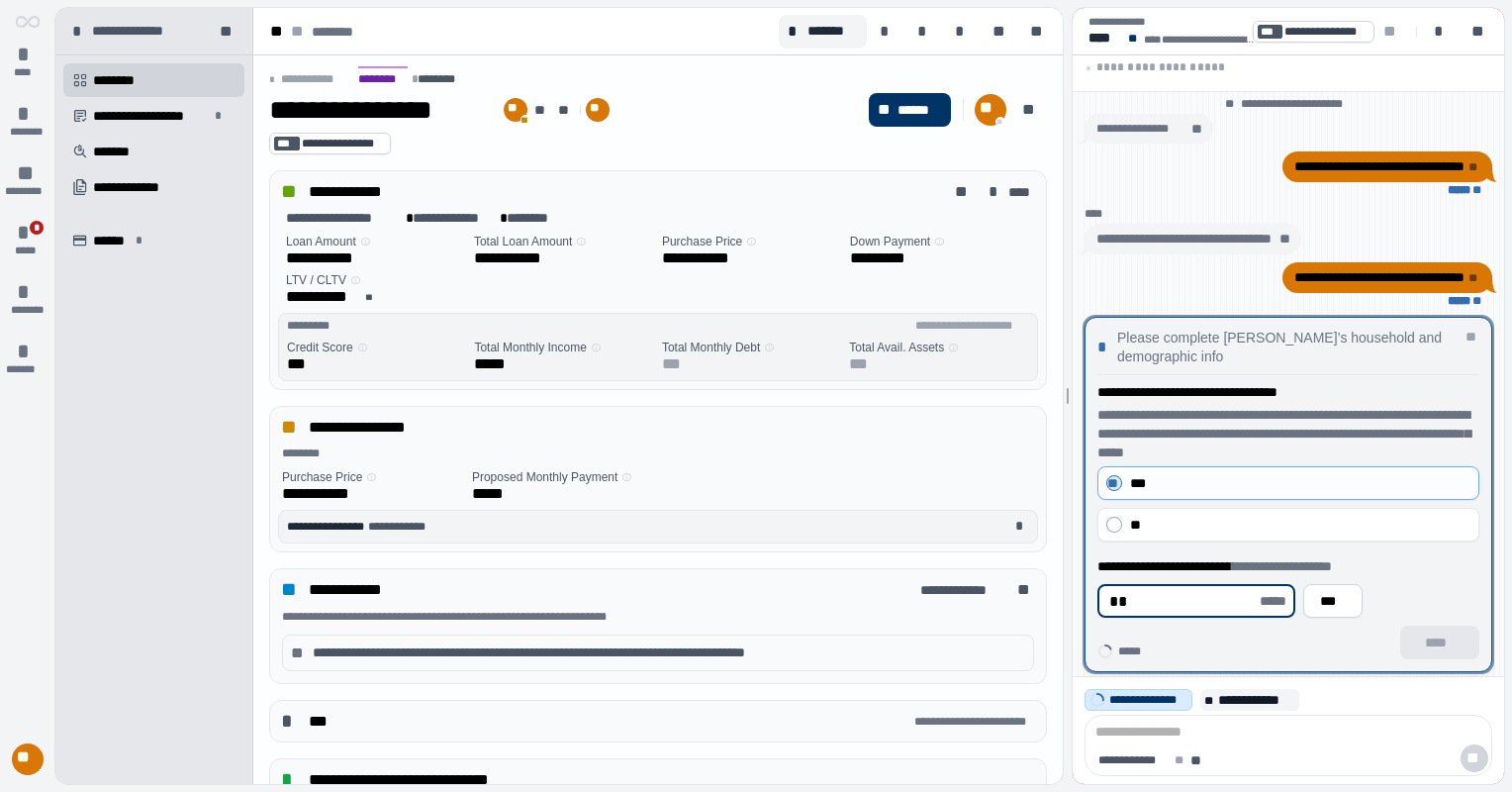 type on "*" 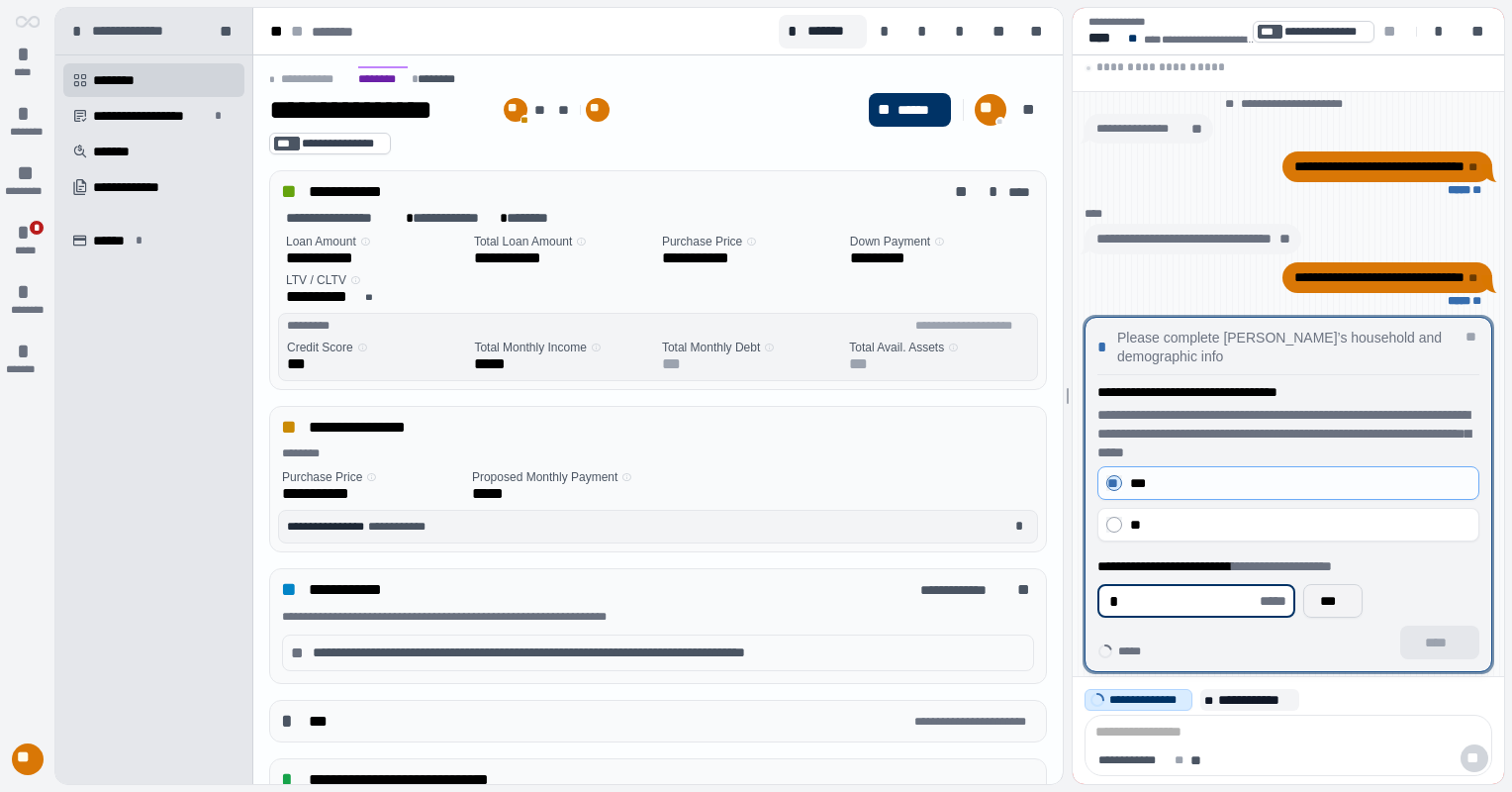 type on "*" 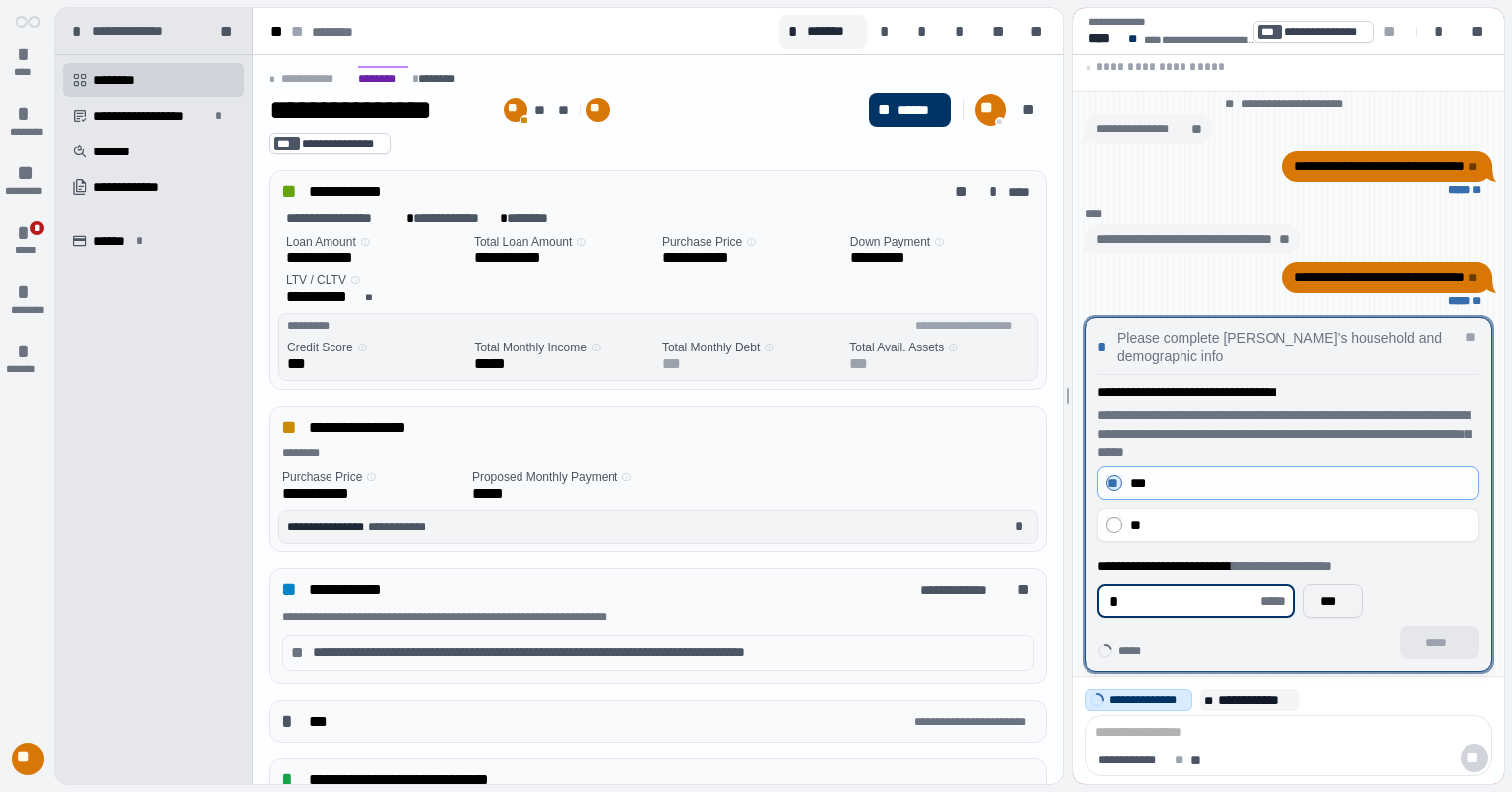 click on "***" at bounding box center [1333, 601] 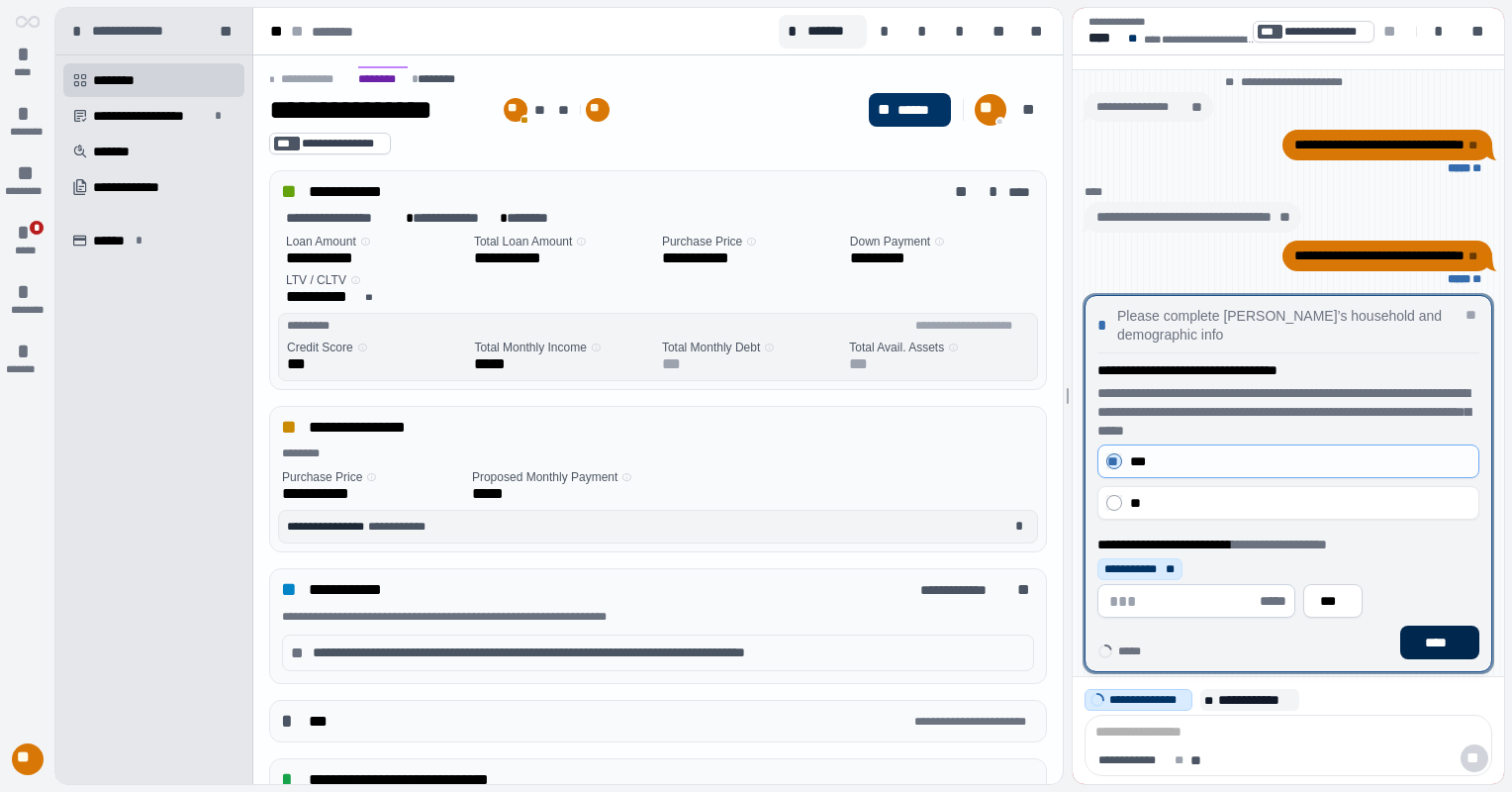 click on "****" at bounding box center (1440, 643) 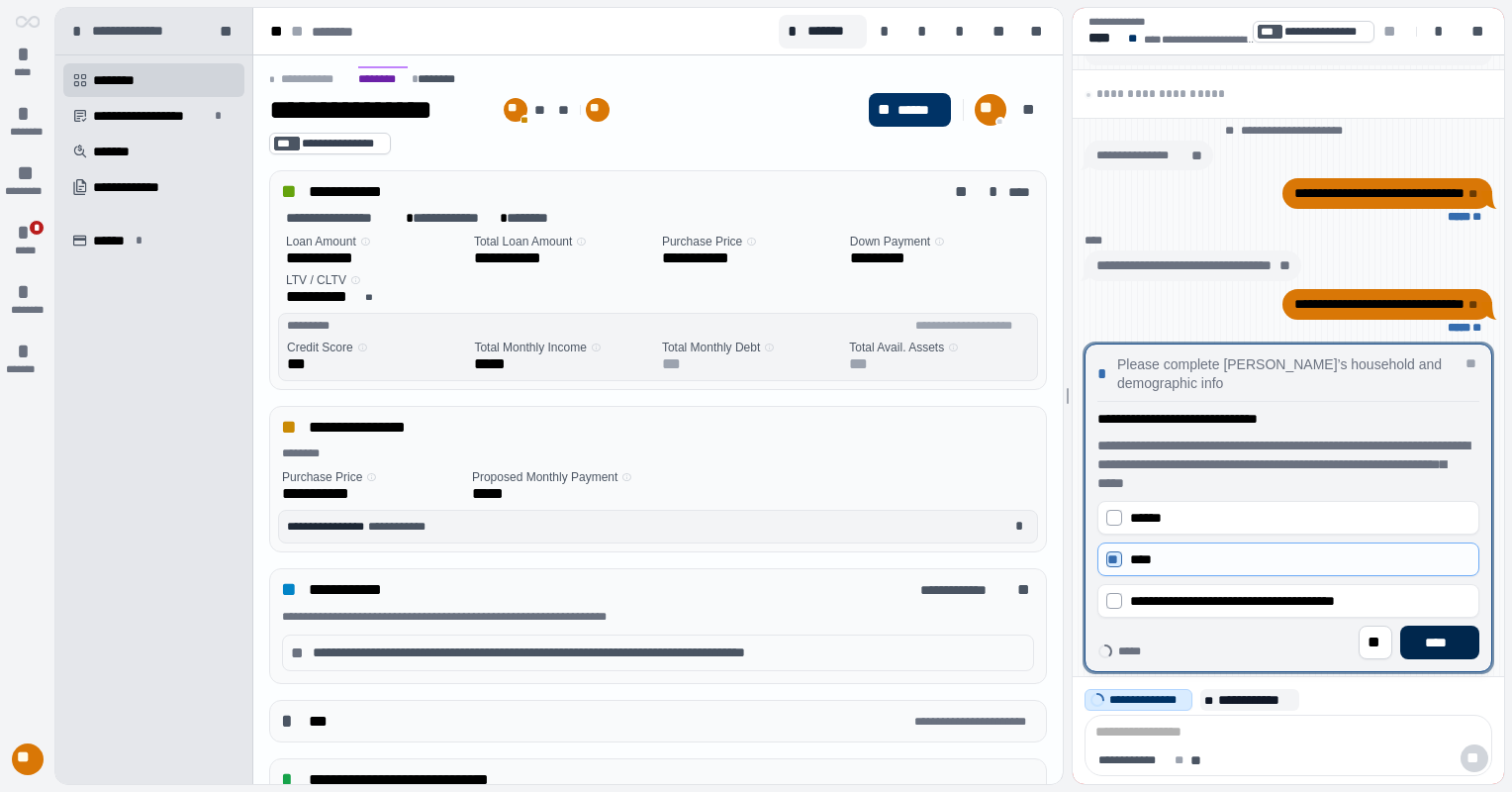 click on "****" at bounding box center (1440, 643) 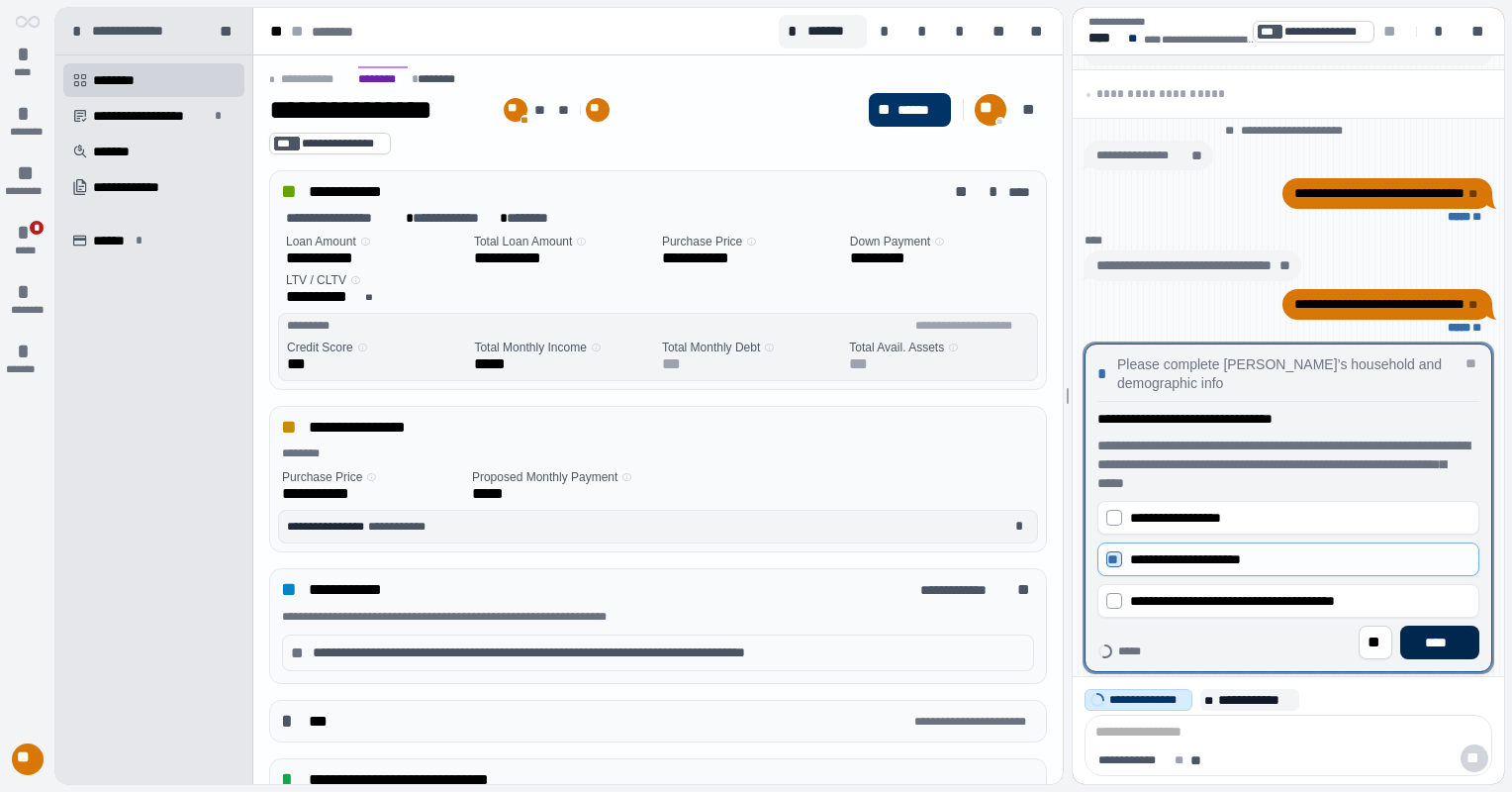 click on "****" at bounding box center [1440, 643] 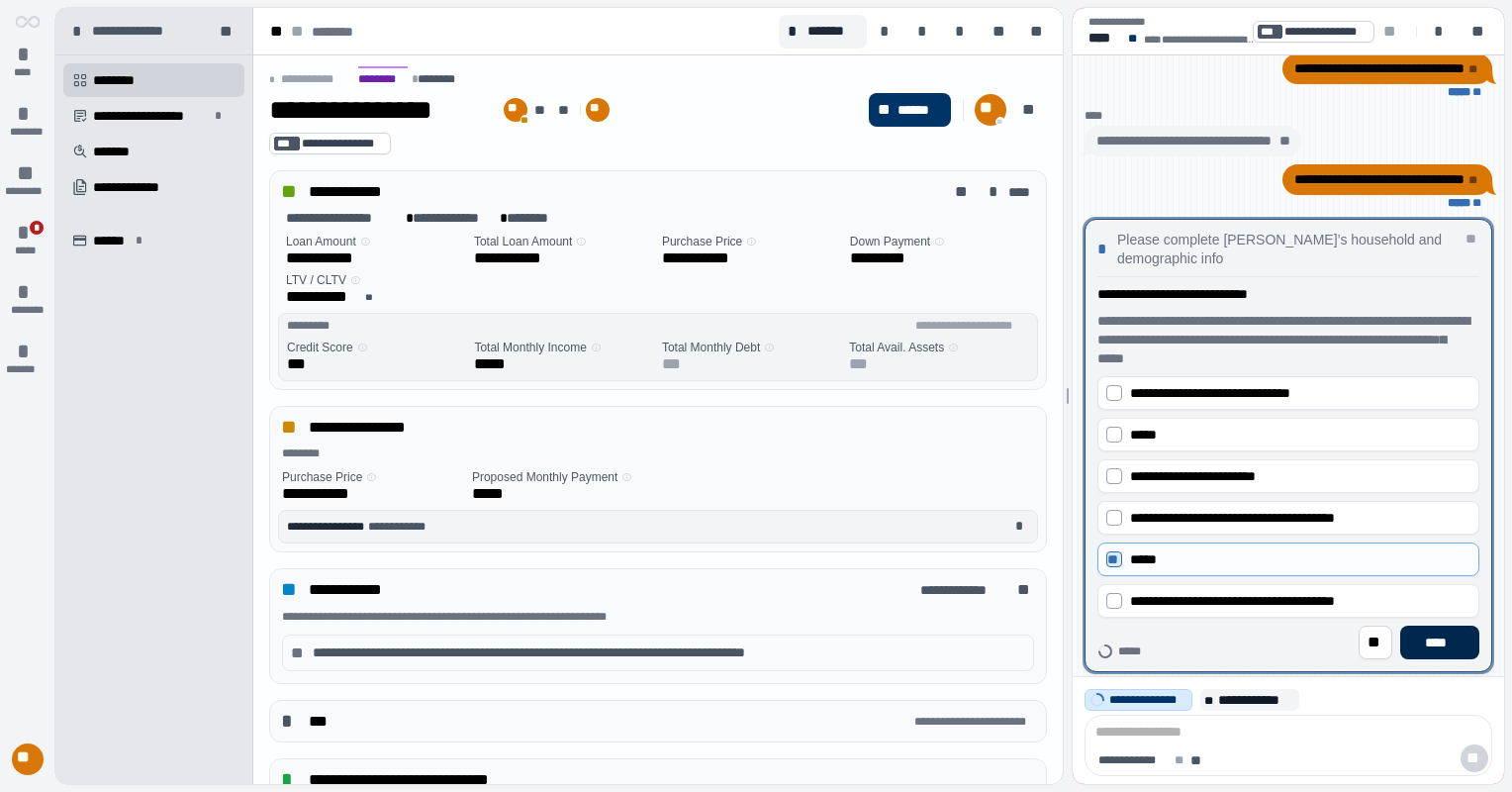 click on "****" at bounding box center [1440, 643] 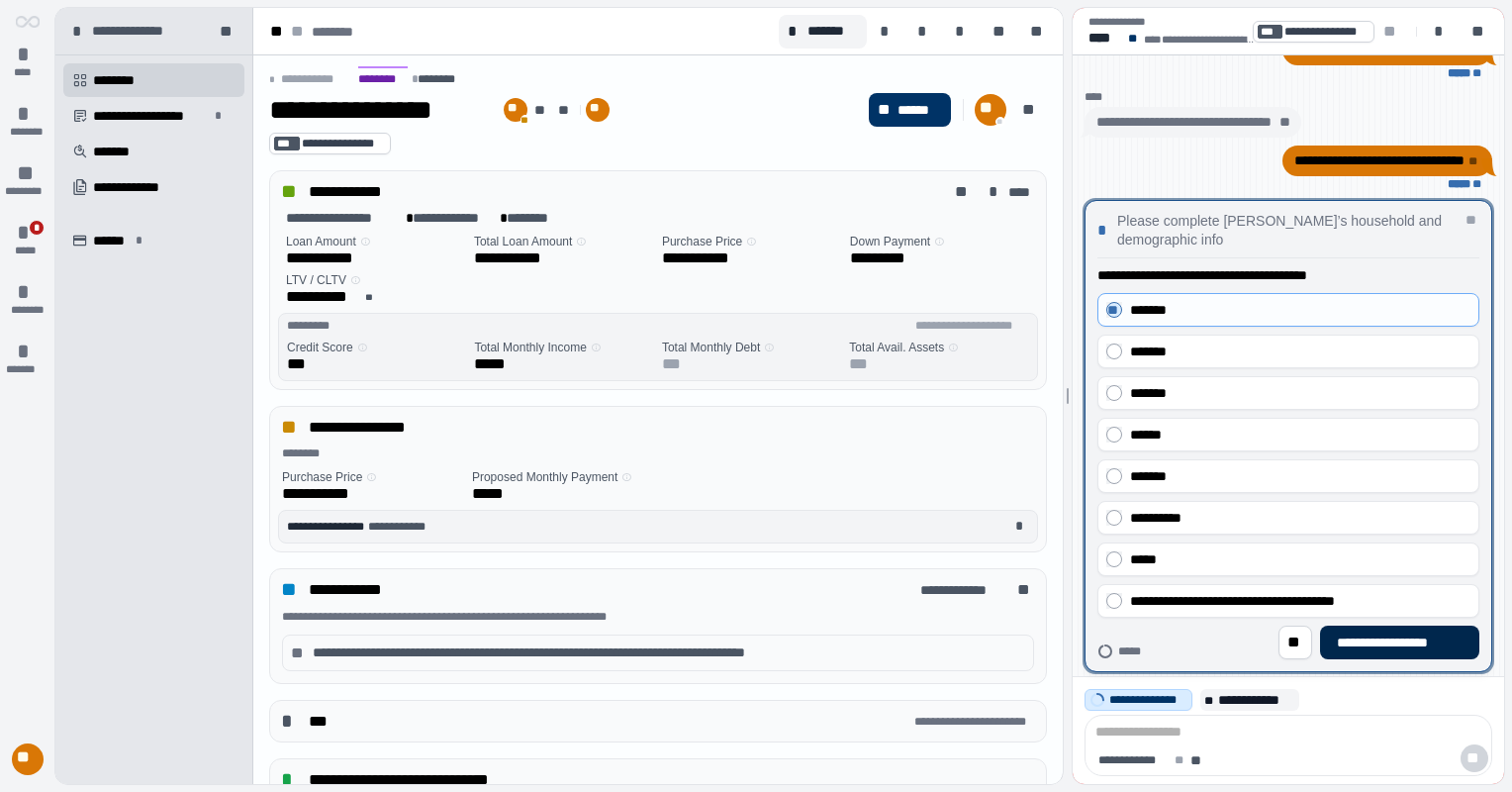 click on "**********" at bounding box center (1399, 643) 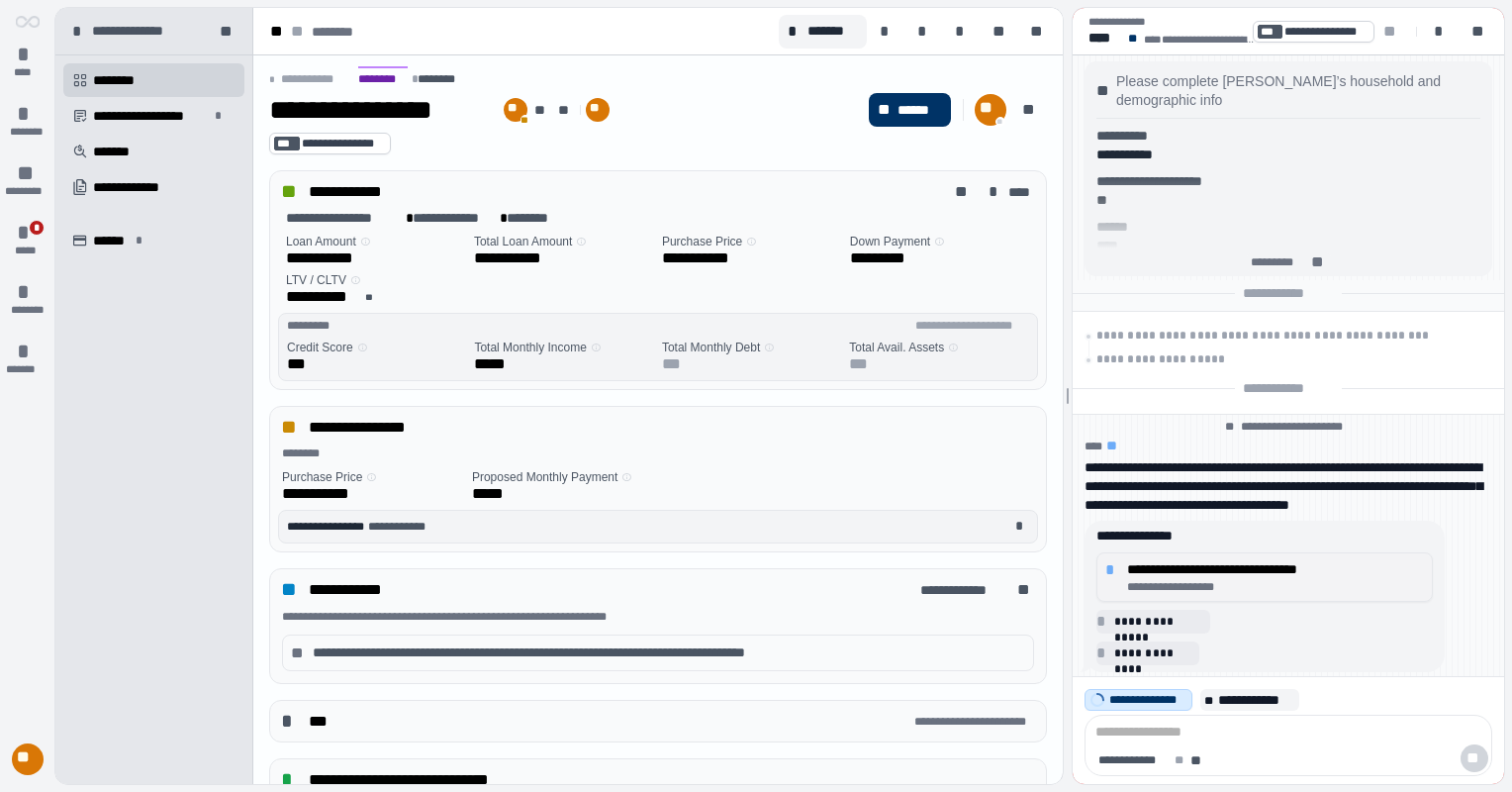 click on "**********" at bounding box center (1265, 577) 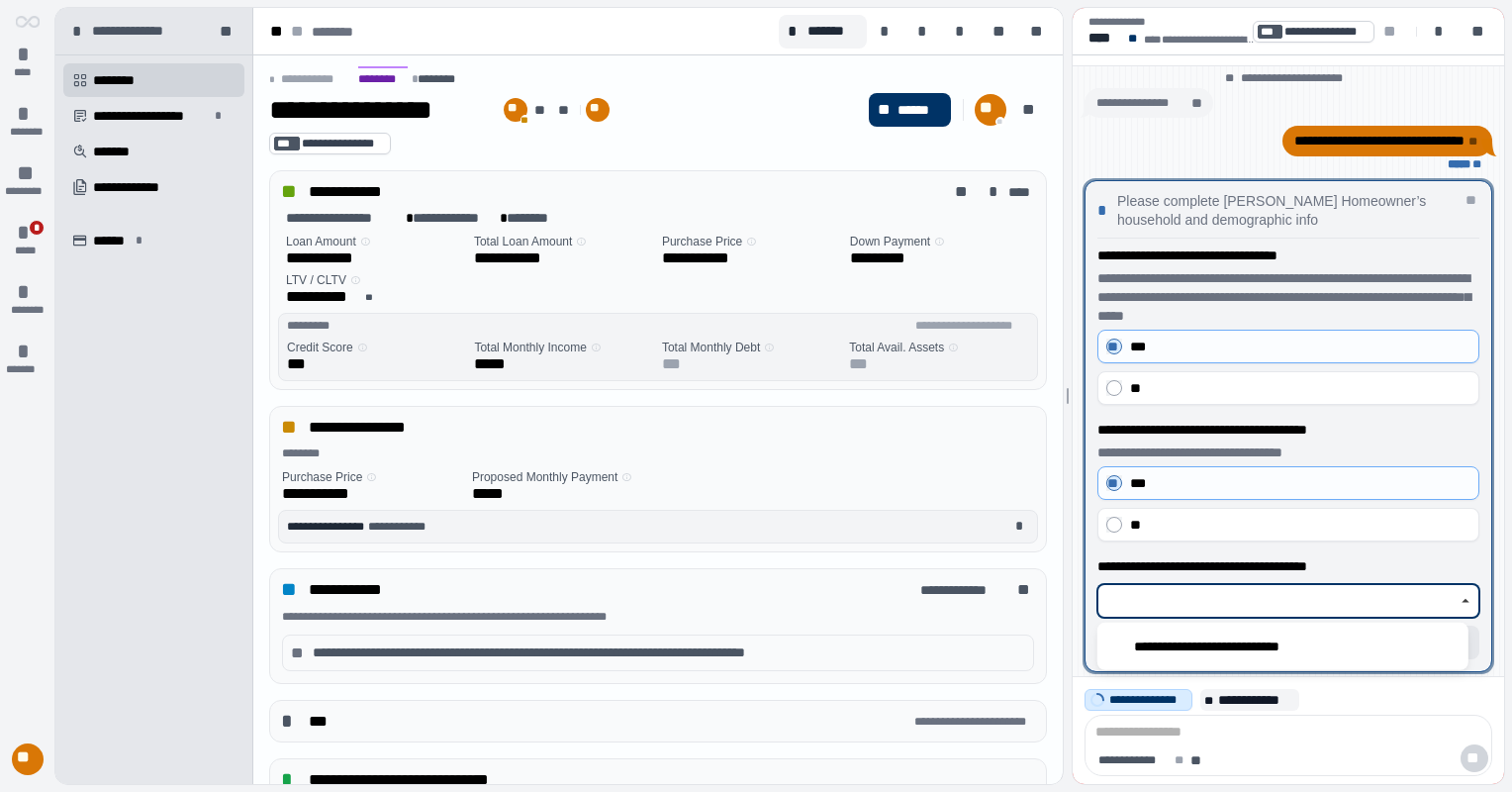 click at bounding box center (1277, 601) 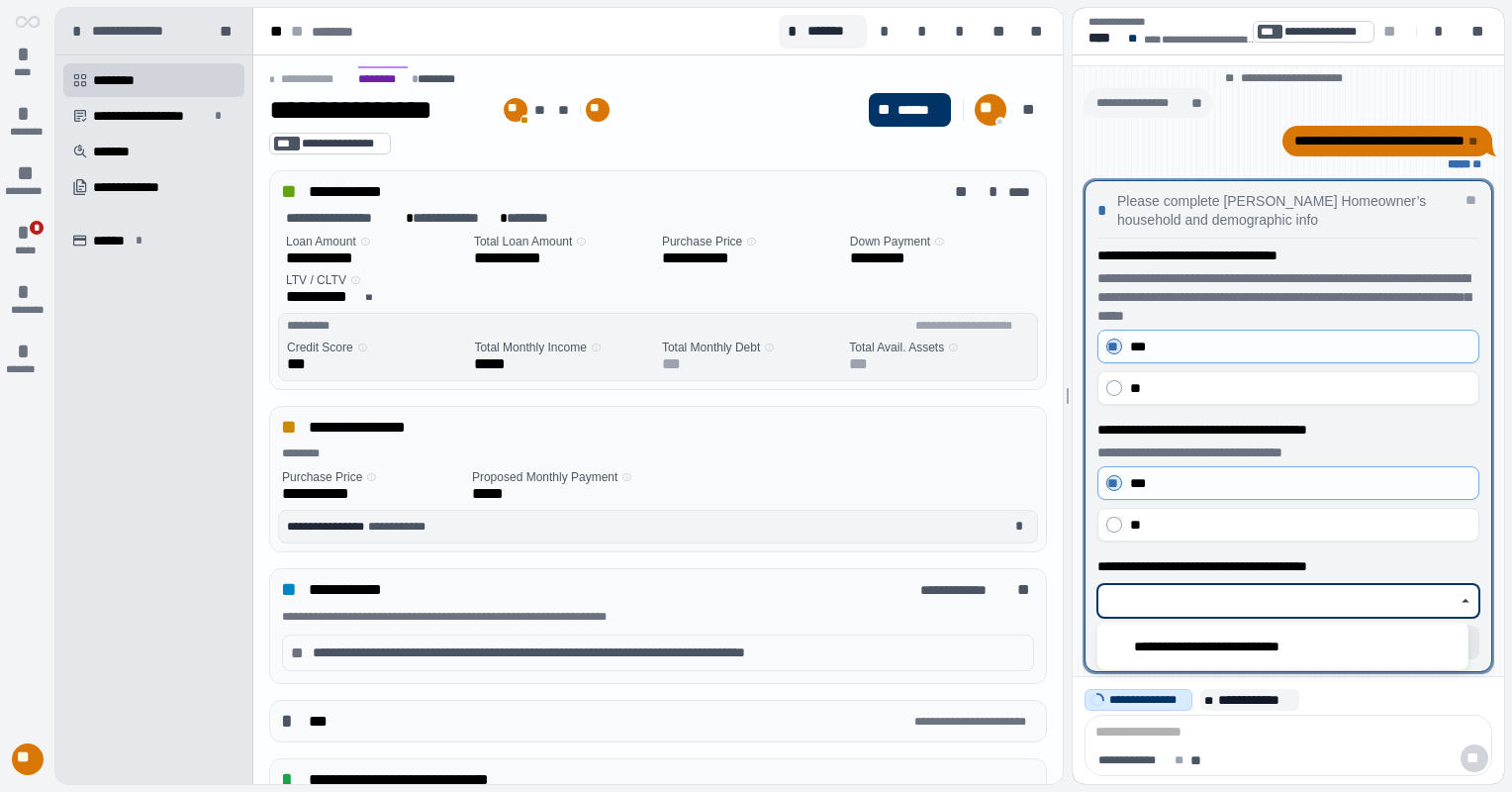 click on "**********" at bounding box center [1236, 645] 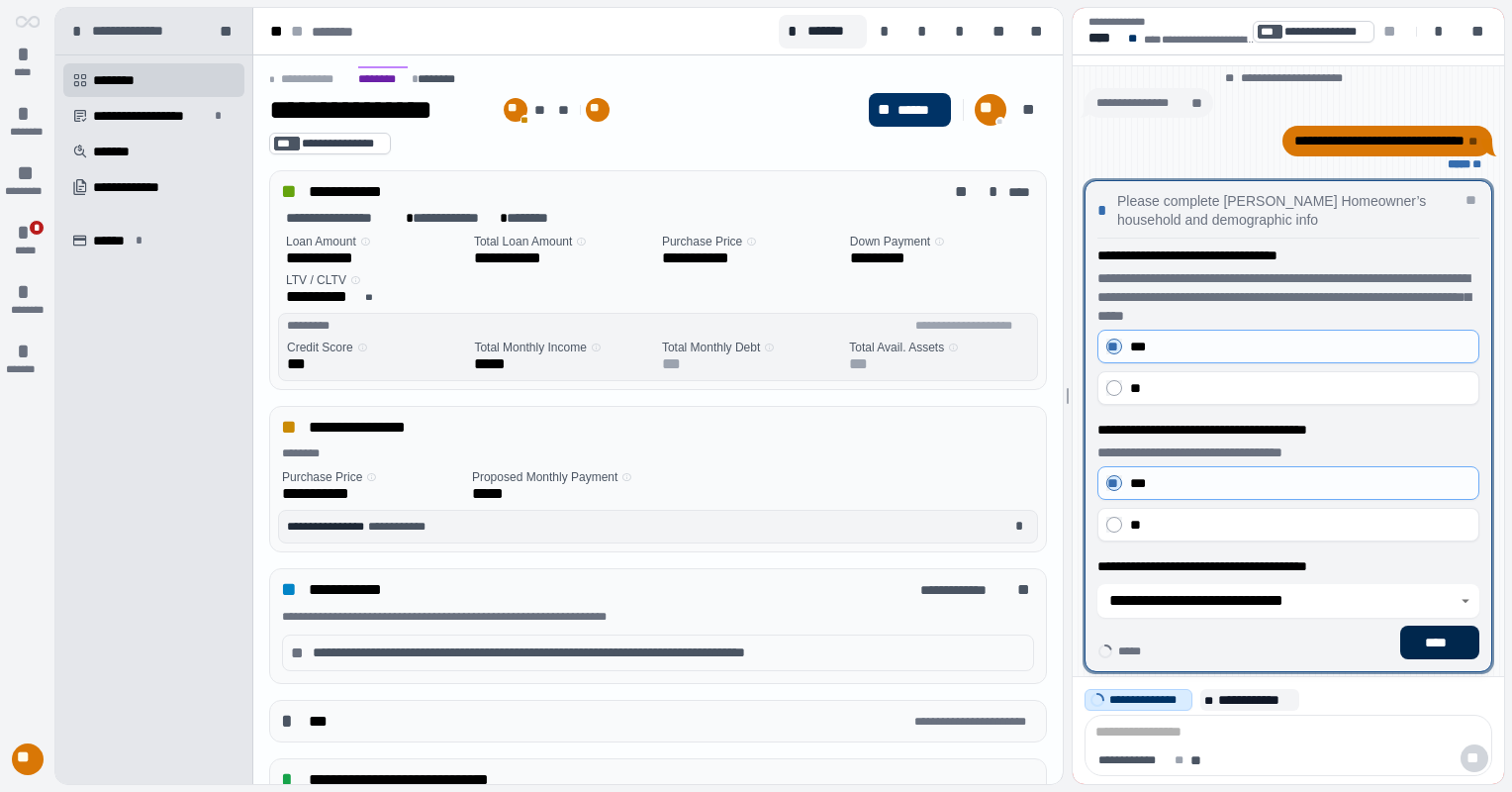 click on "****" at bounding box center (1440, 643) 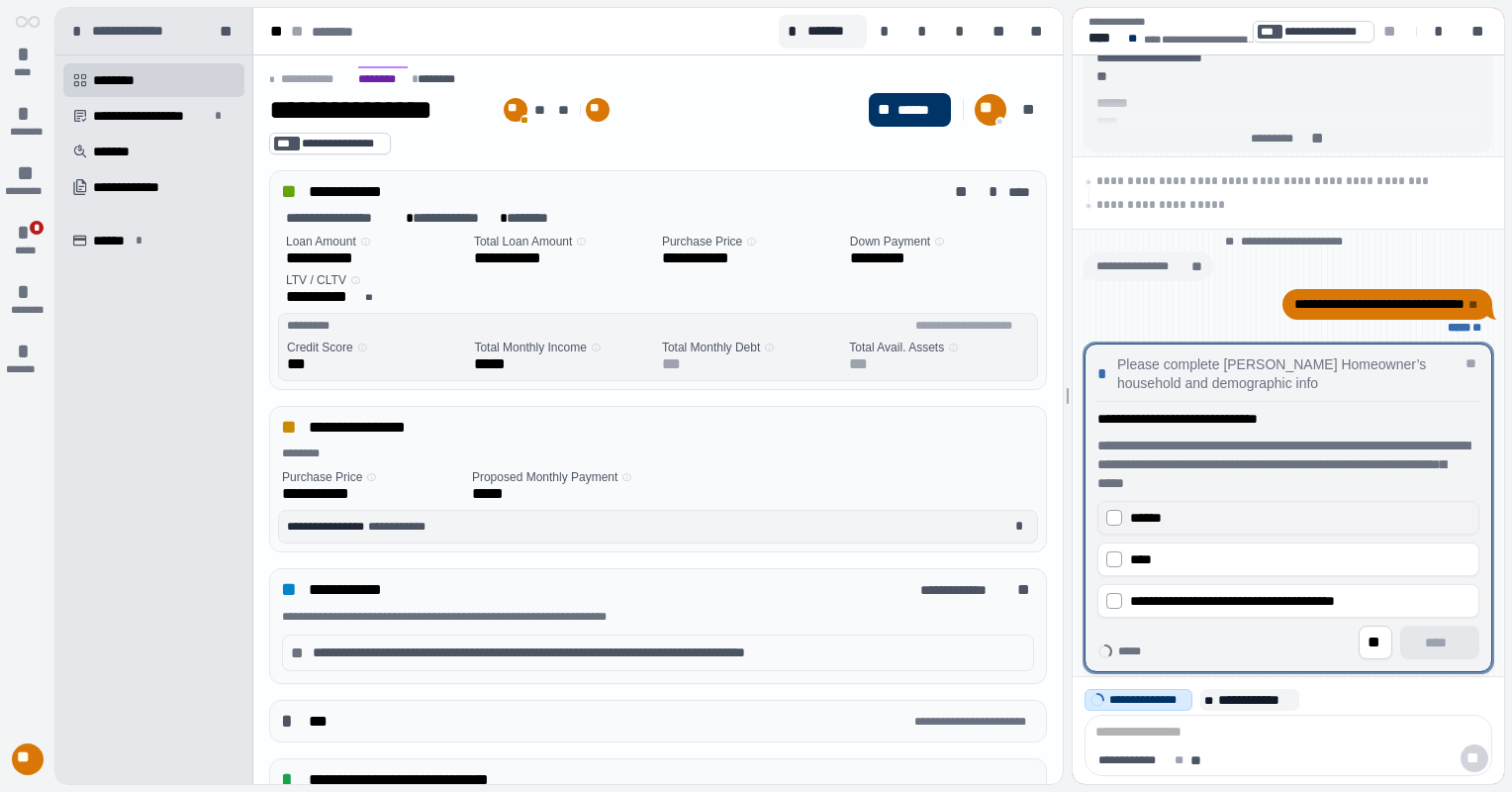 click on "******" at bounding box center [1288, 518] 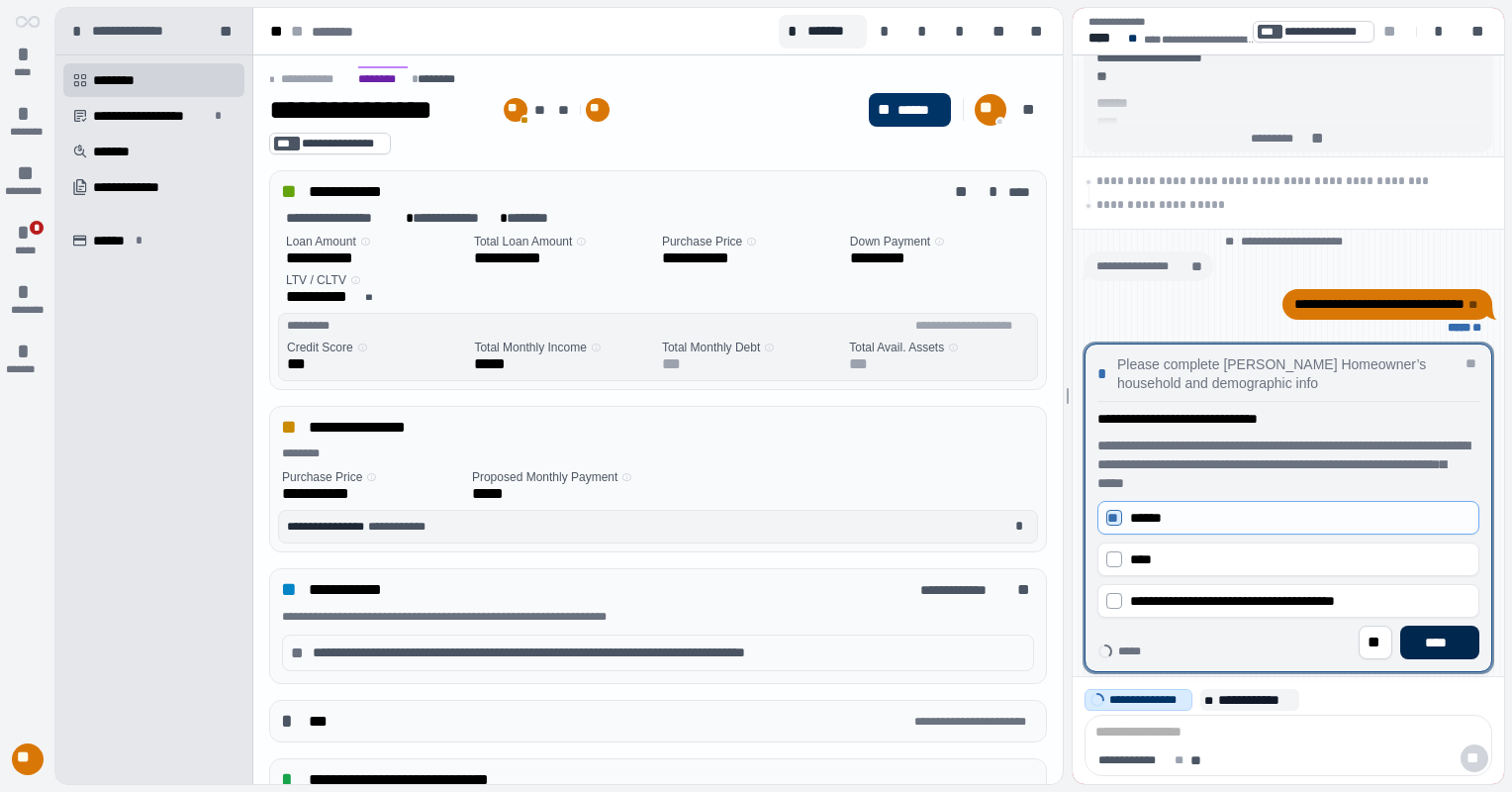 click on "****" at bounding box center (1440, 643) 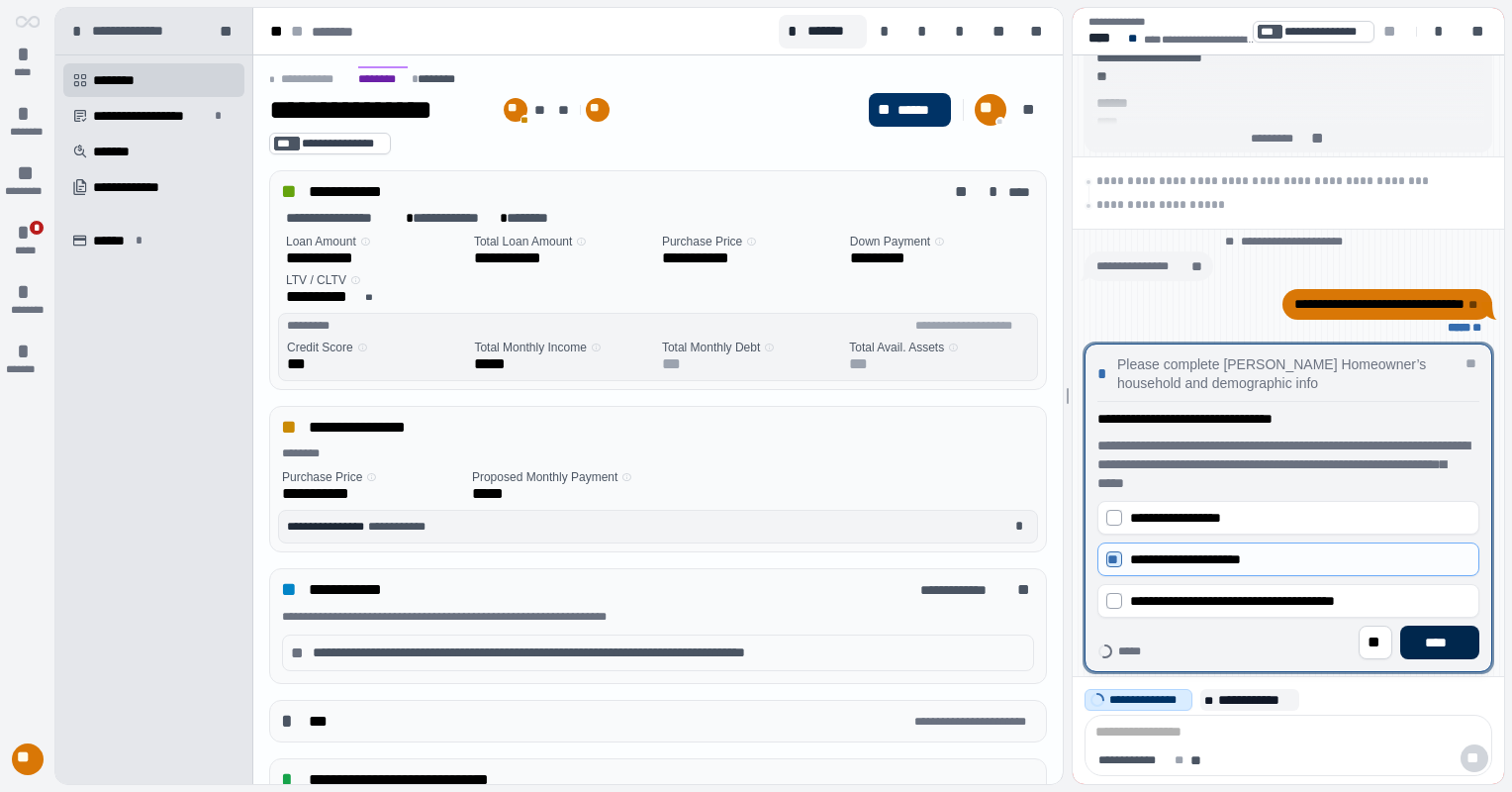 click on "****" at bounding box center [1440, 643] 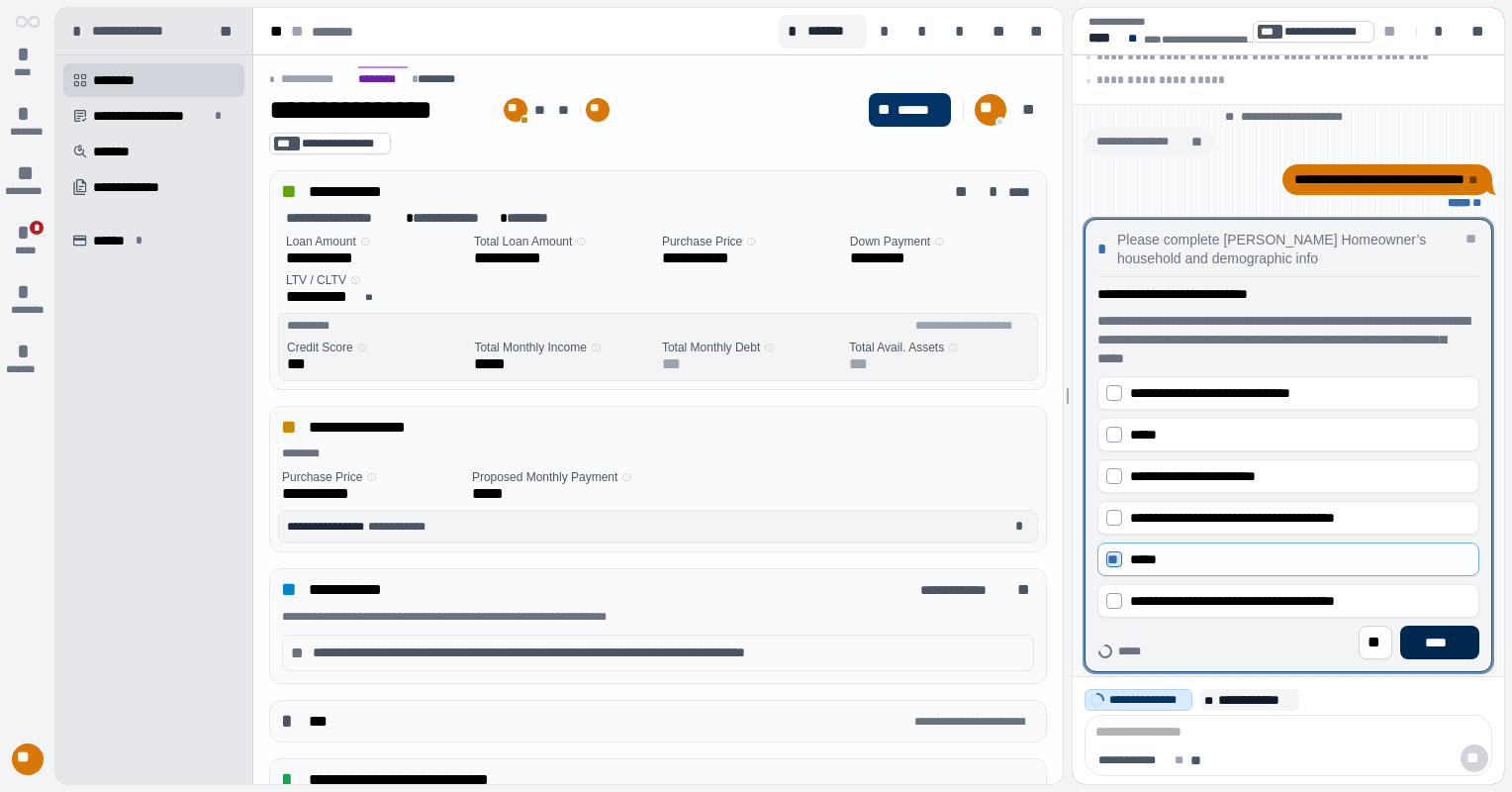 click on "****" at bounding box center (1440, 643) 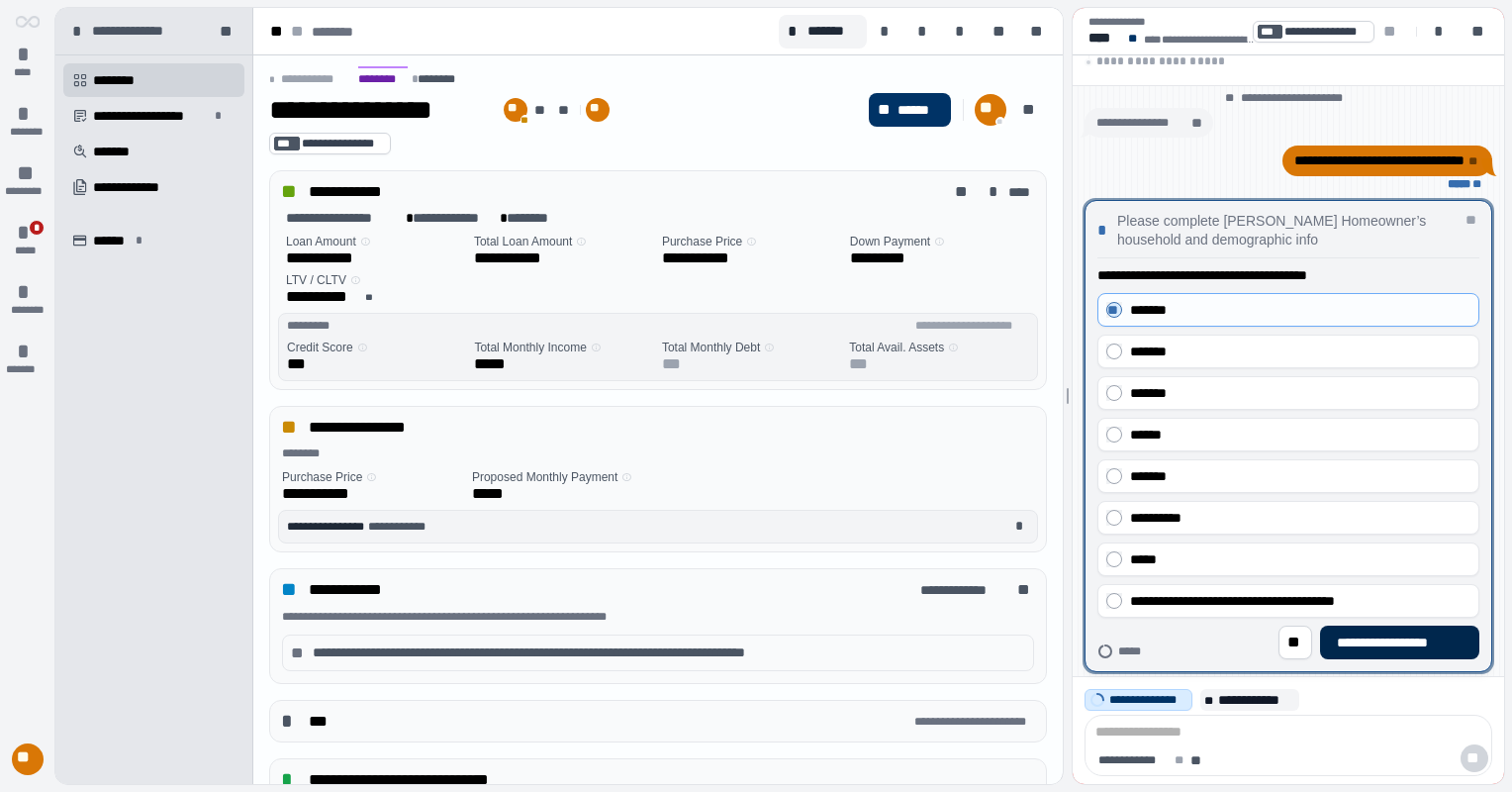 click on "**********" at bounding box center [1399, 643] 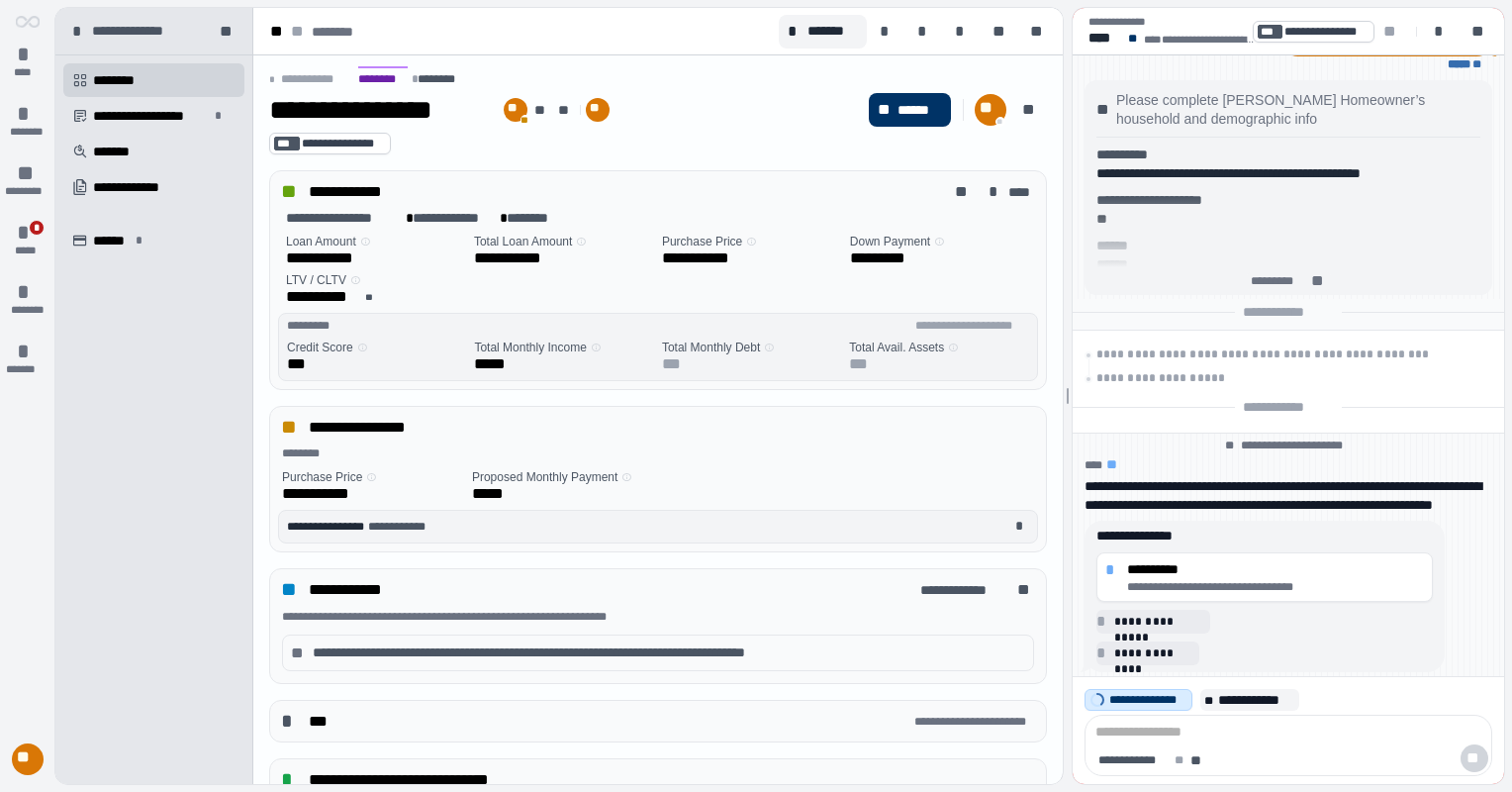 drag, startPoint x: 1184, startPoint y: 576, endPoint x: 1184, endPoint y: 565, distance: 11 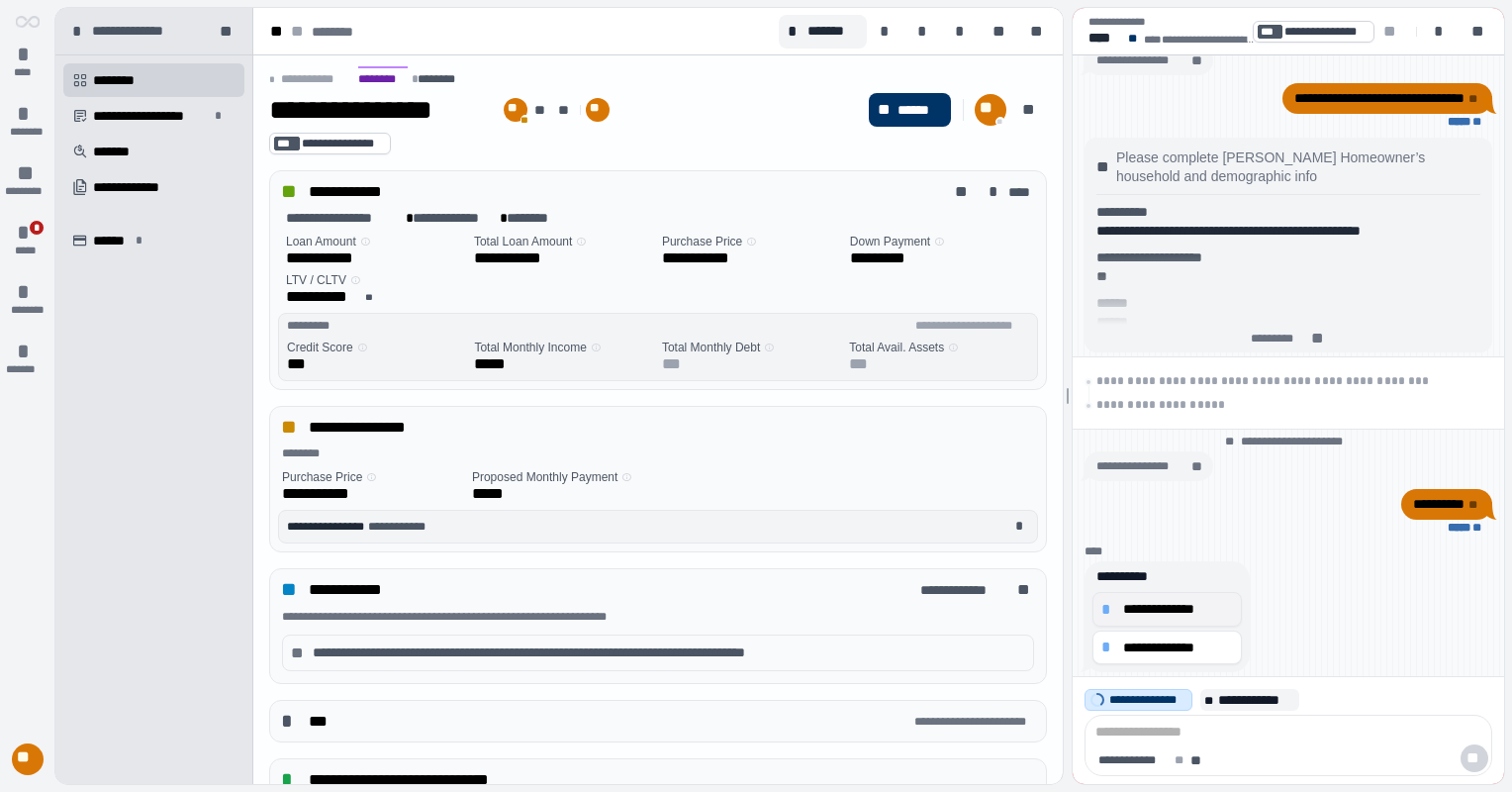 click on "**********" at bounding box center [1178, 609] 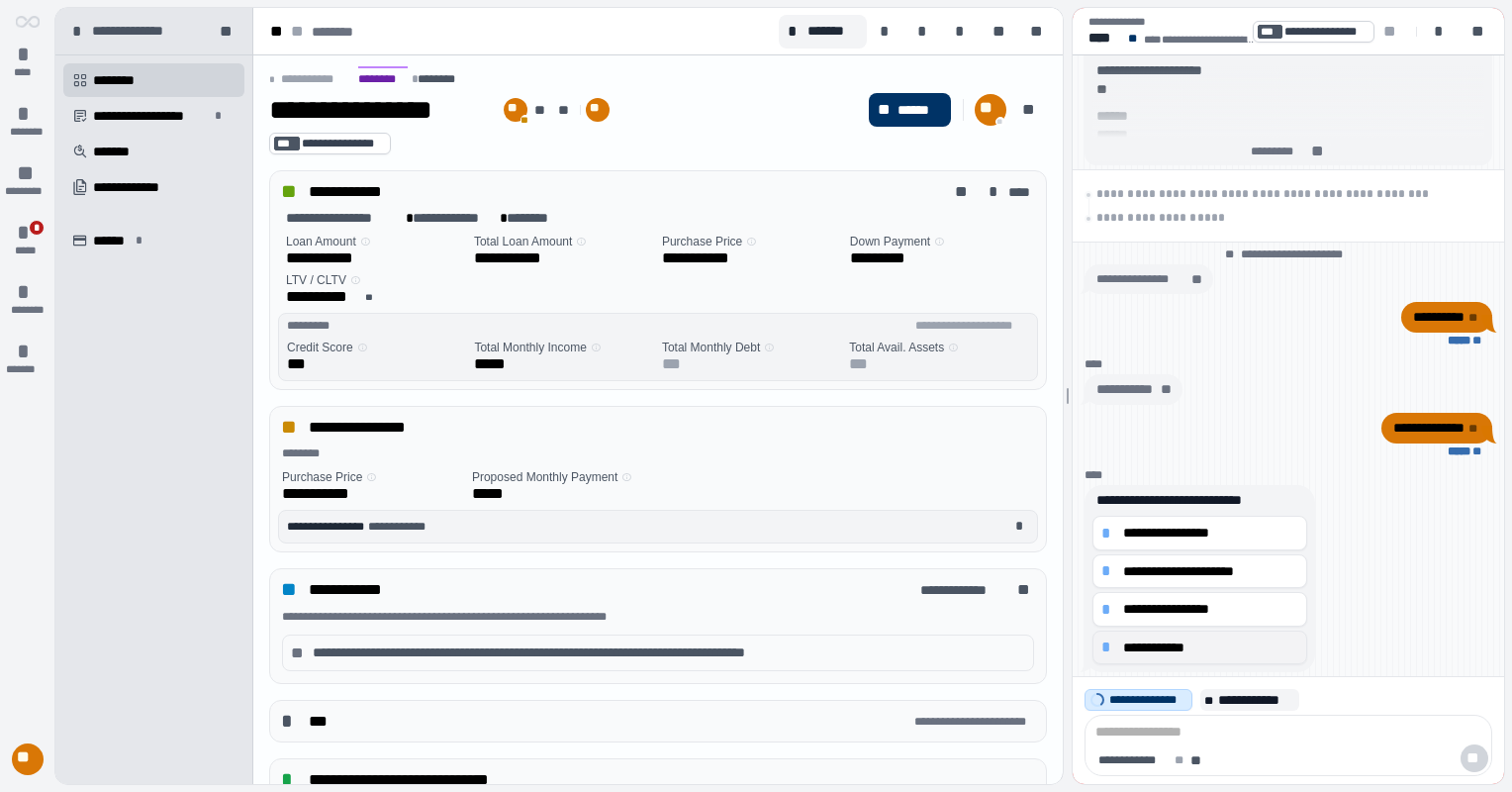 click on "*" at bounding box center (1109, 647) 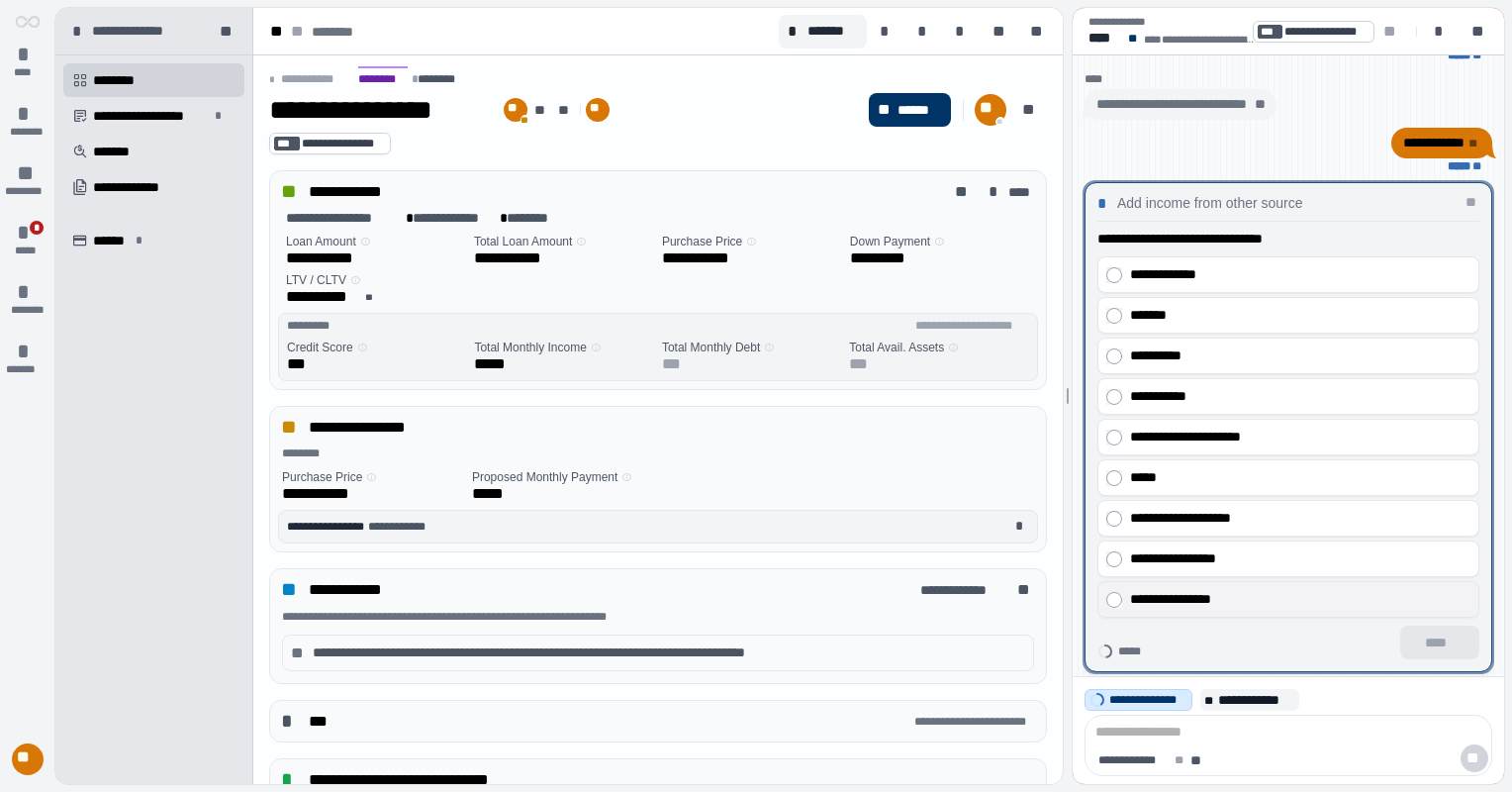 click on "**********" at bounding box center (1295, 599) 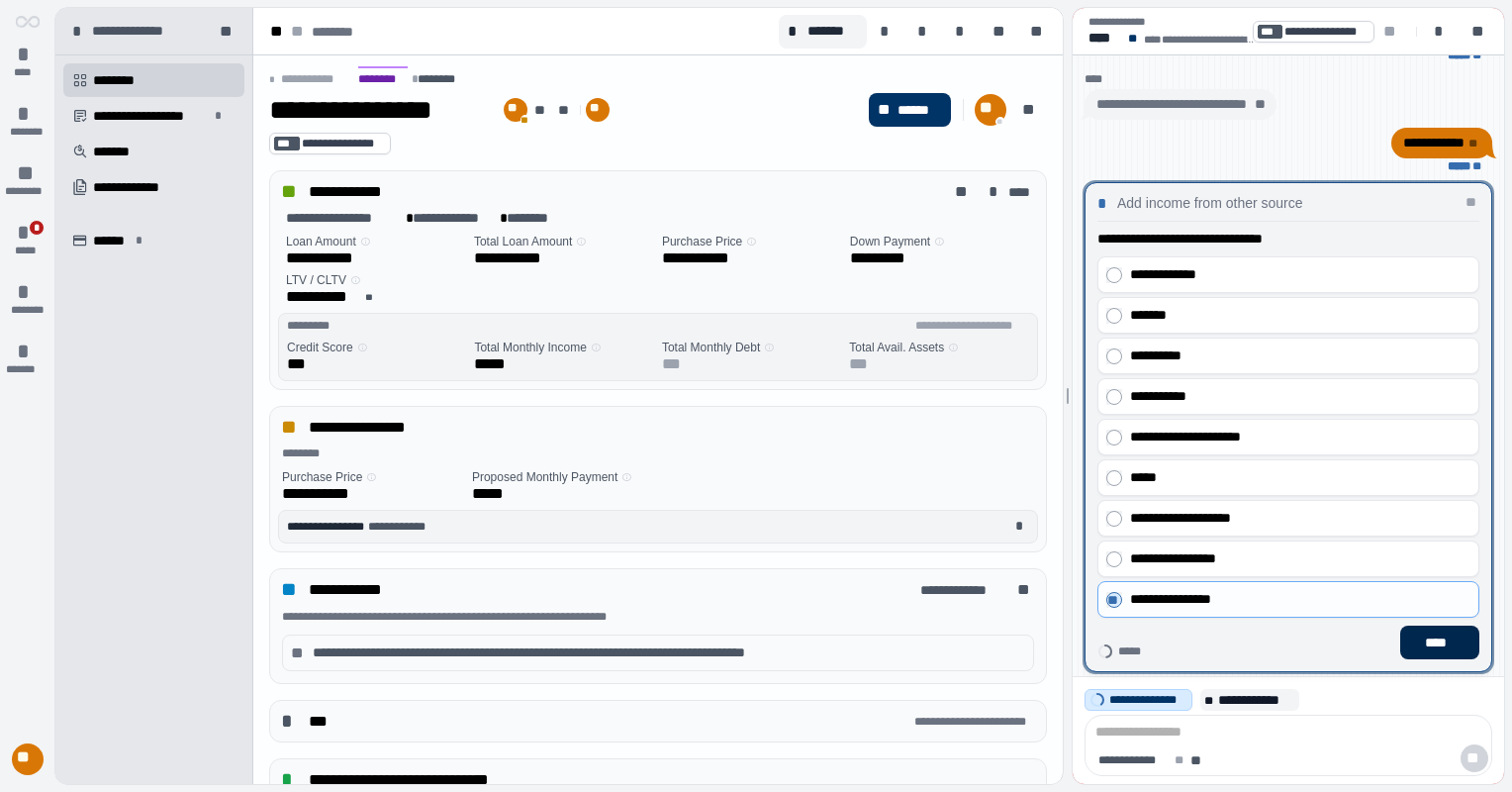 click on "****" at bounding box center (1440, 643) 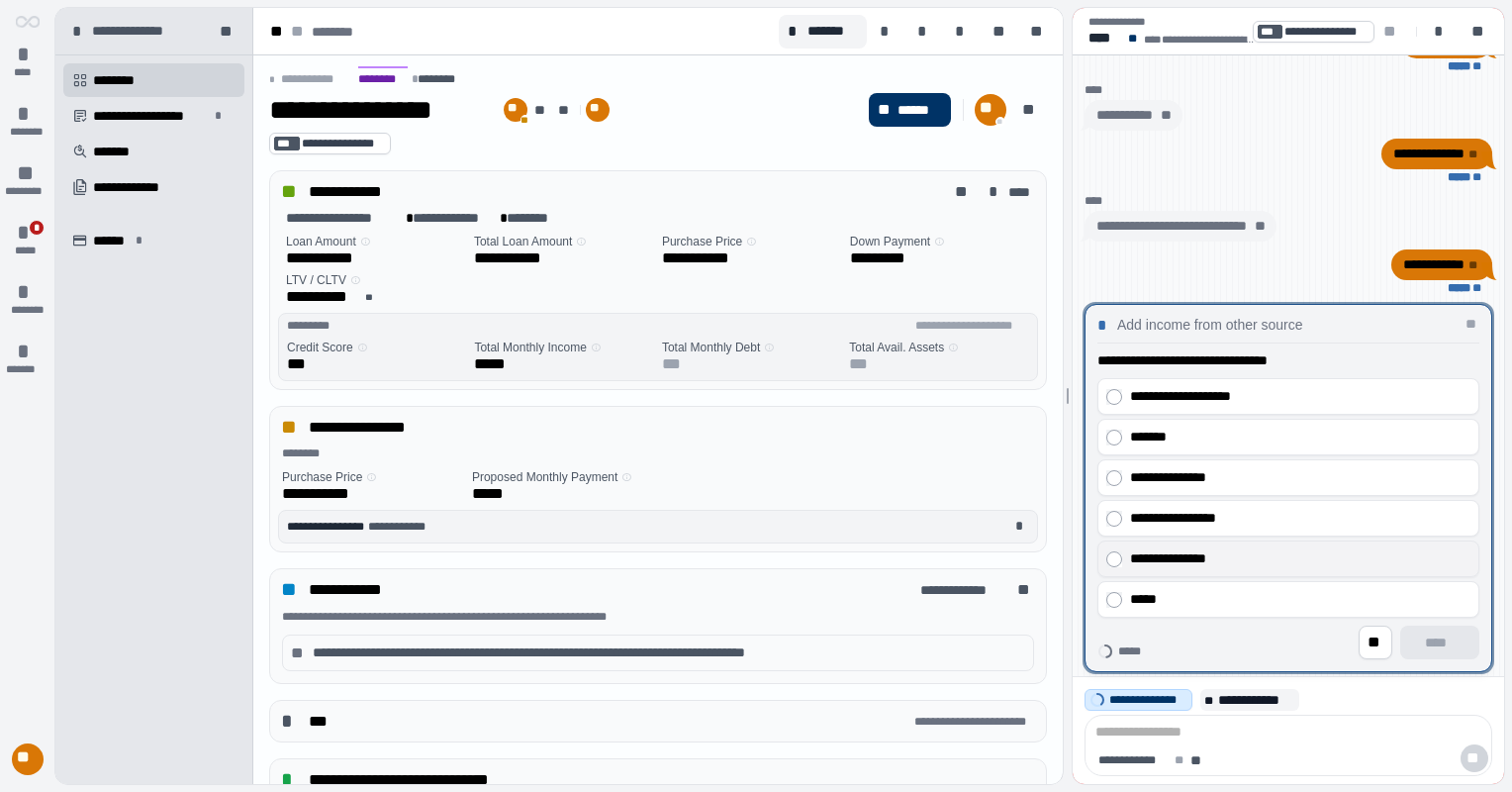 click on "**********" at bounding box center (1295, 558) 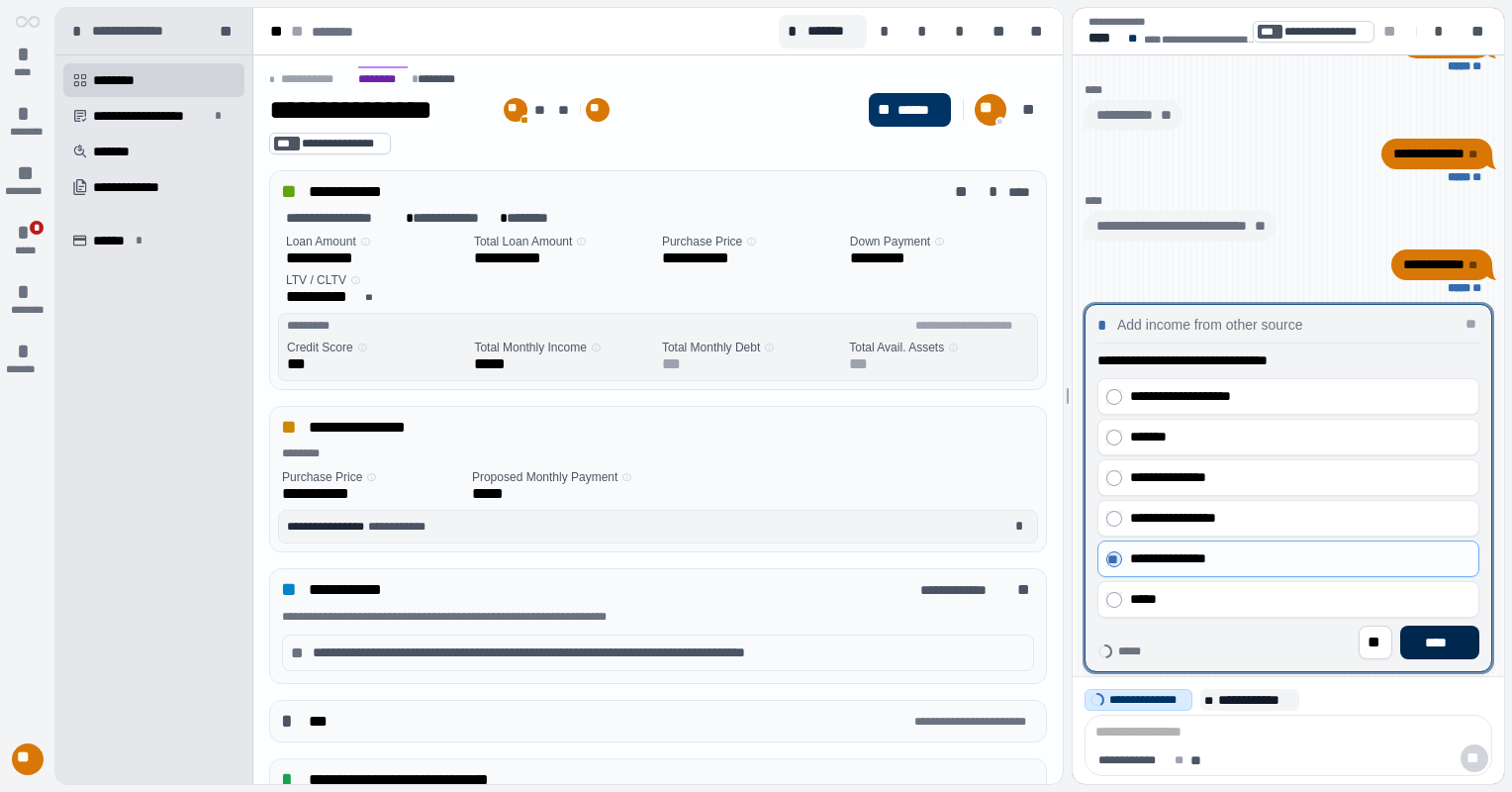 click on "****" at bounding box center (1440, 643) 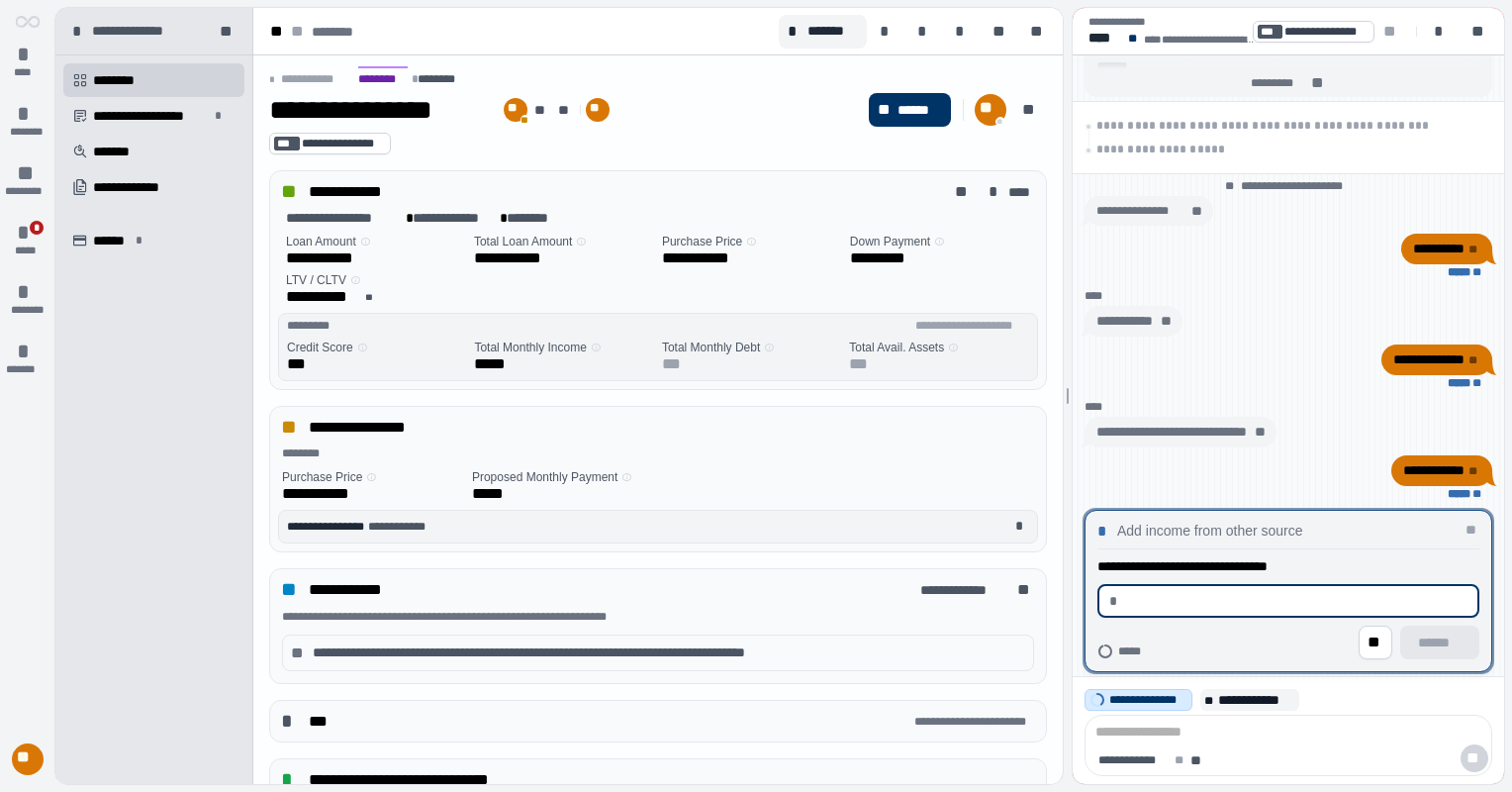click at bounding box center (1295, 601) 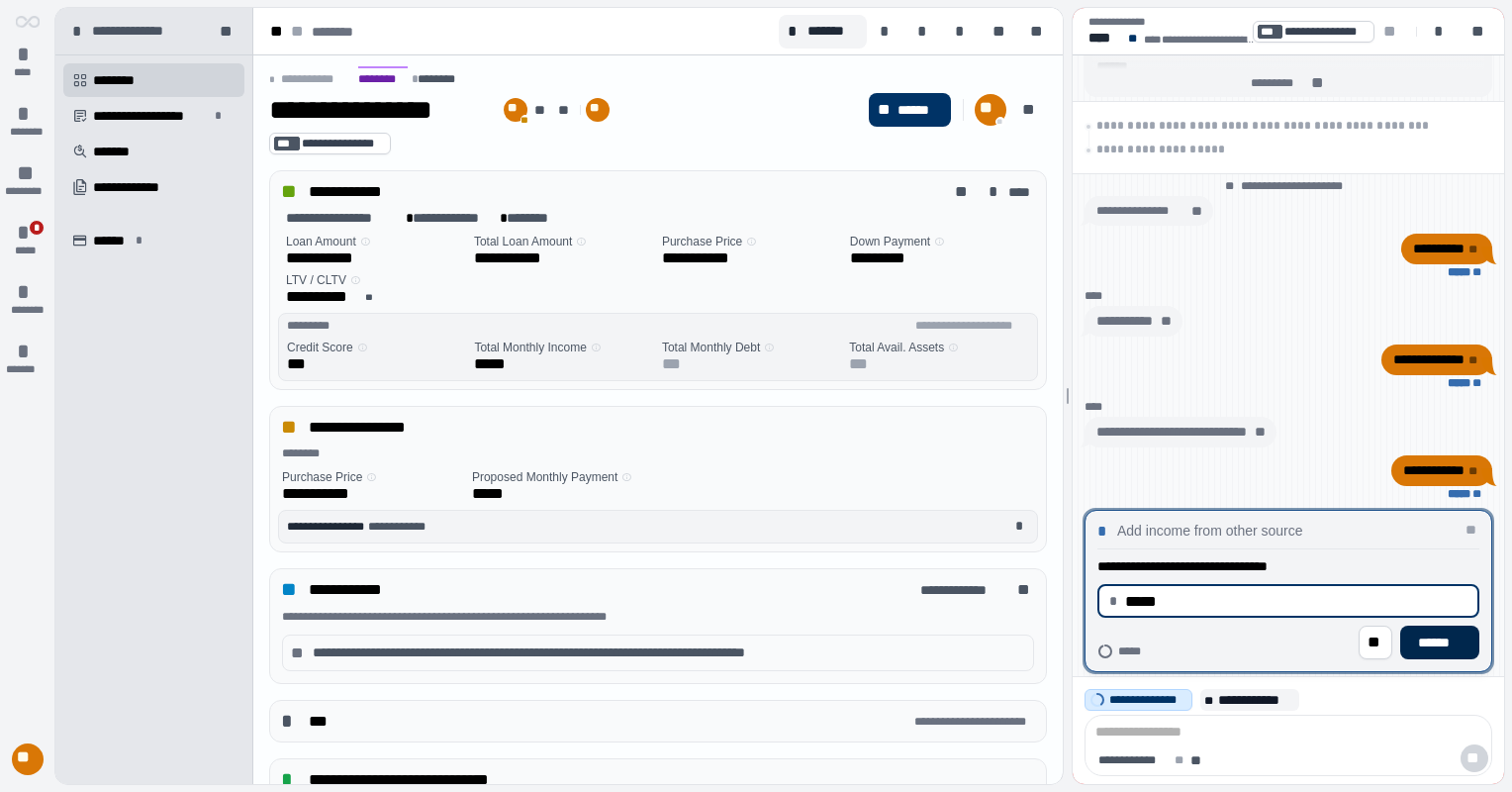 type on "********" 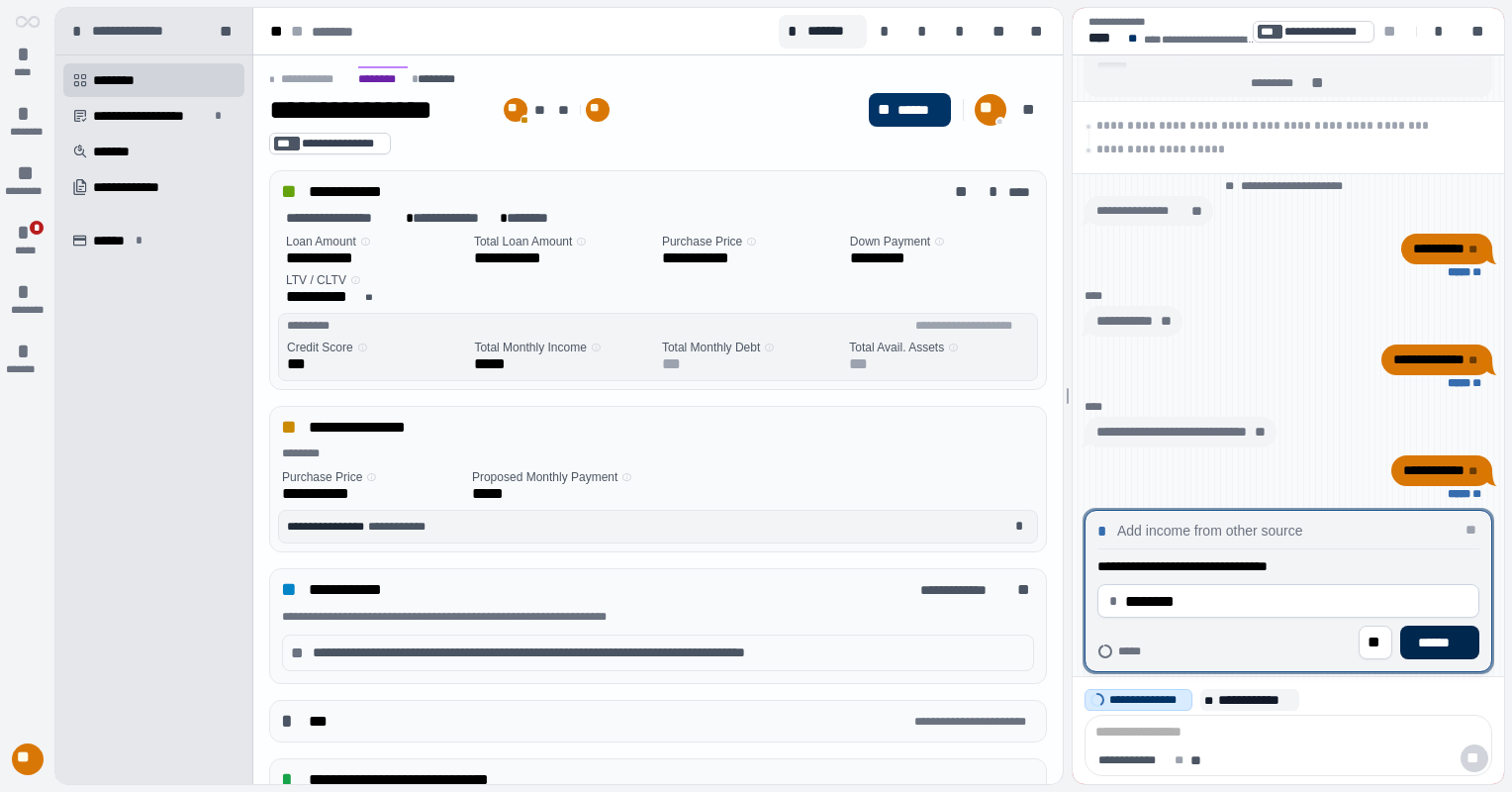 drag, startPoint x: 1445, startPoint y: 658, endPoint x: 1437, endPoint y: 648, distance: 12.806248 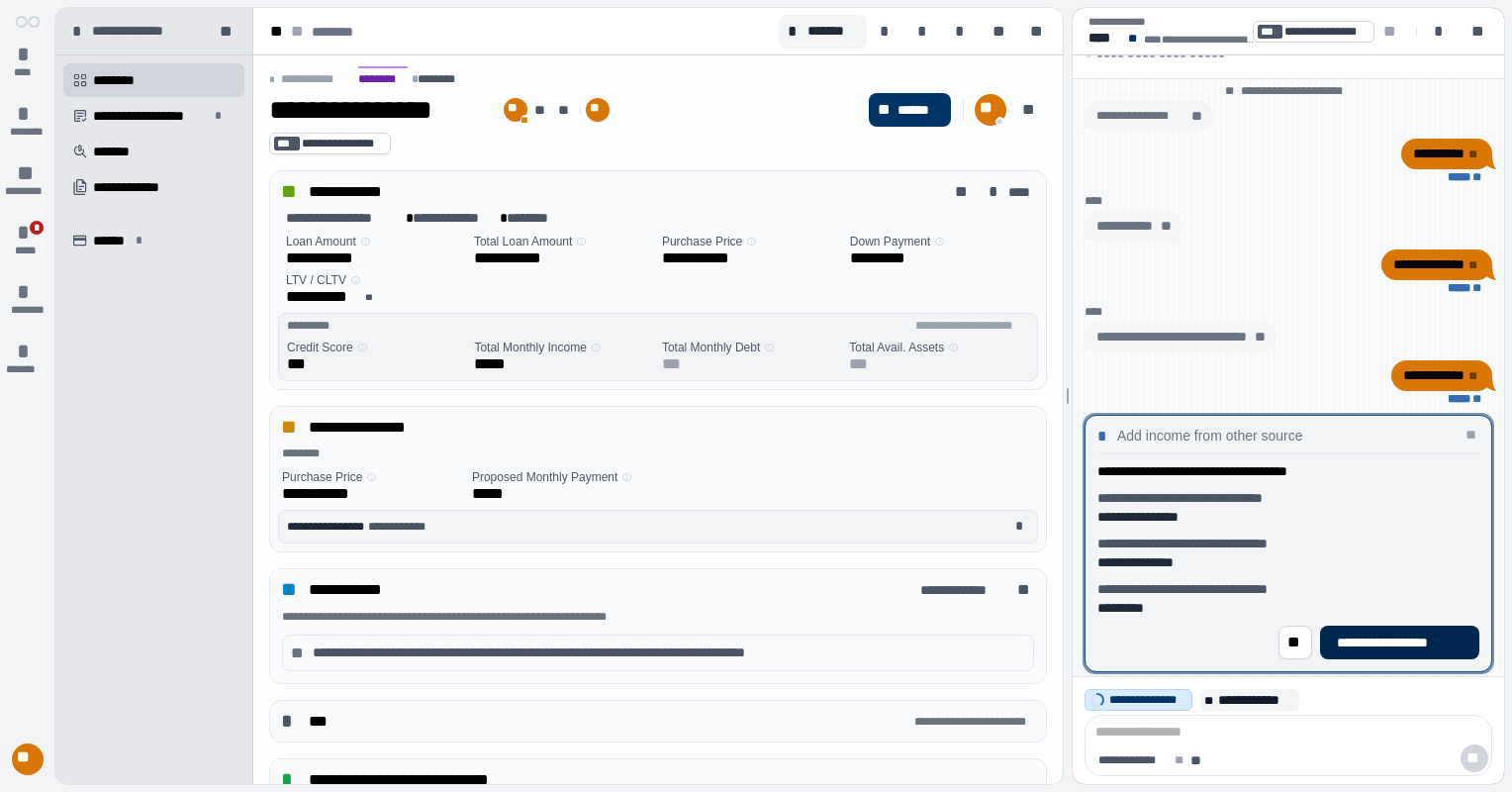 click on "**********" at bounding box center [1399, 643] 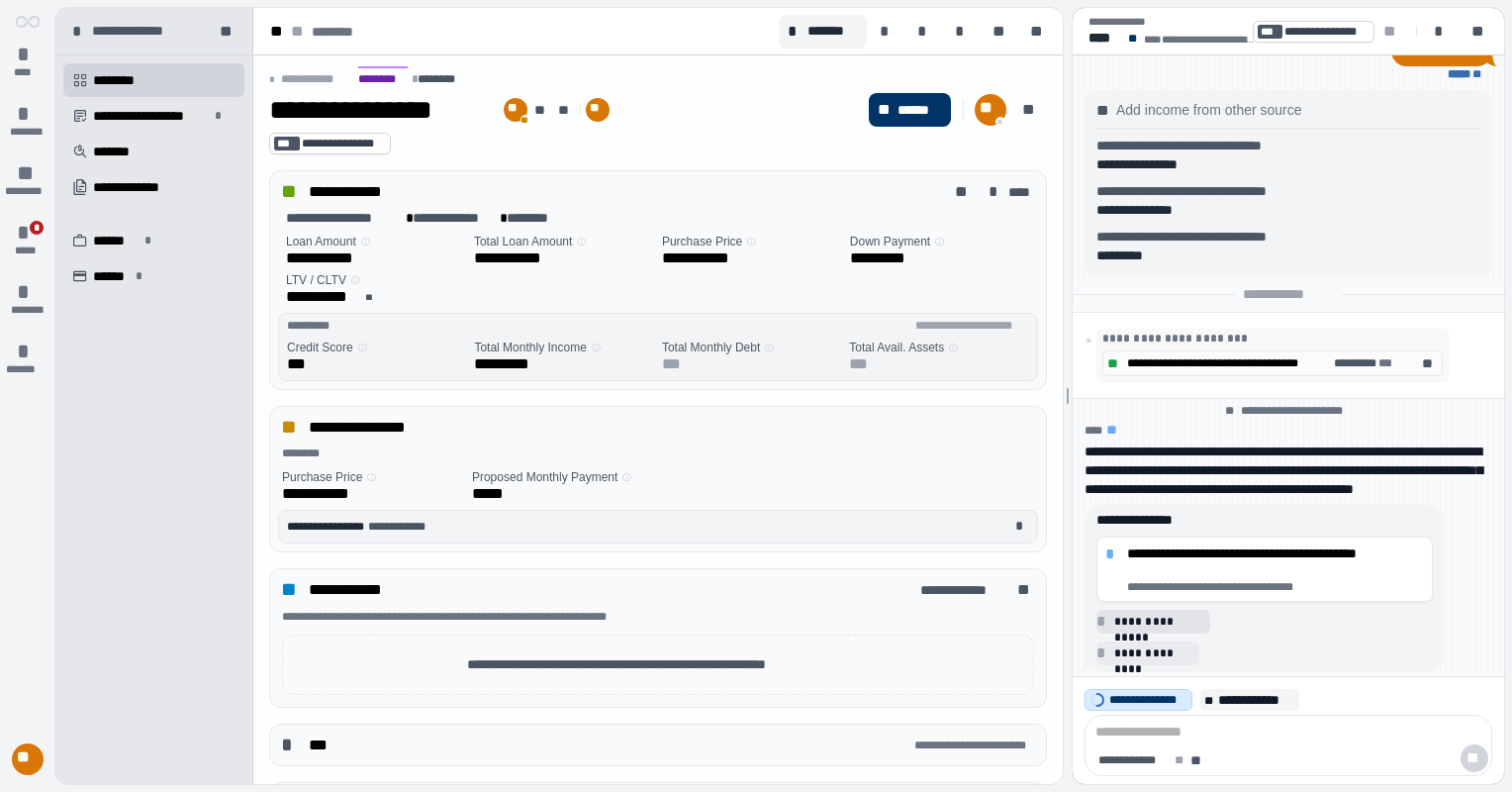 click on "**********" at bounding box center (1276, 587) 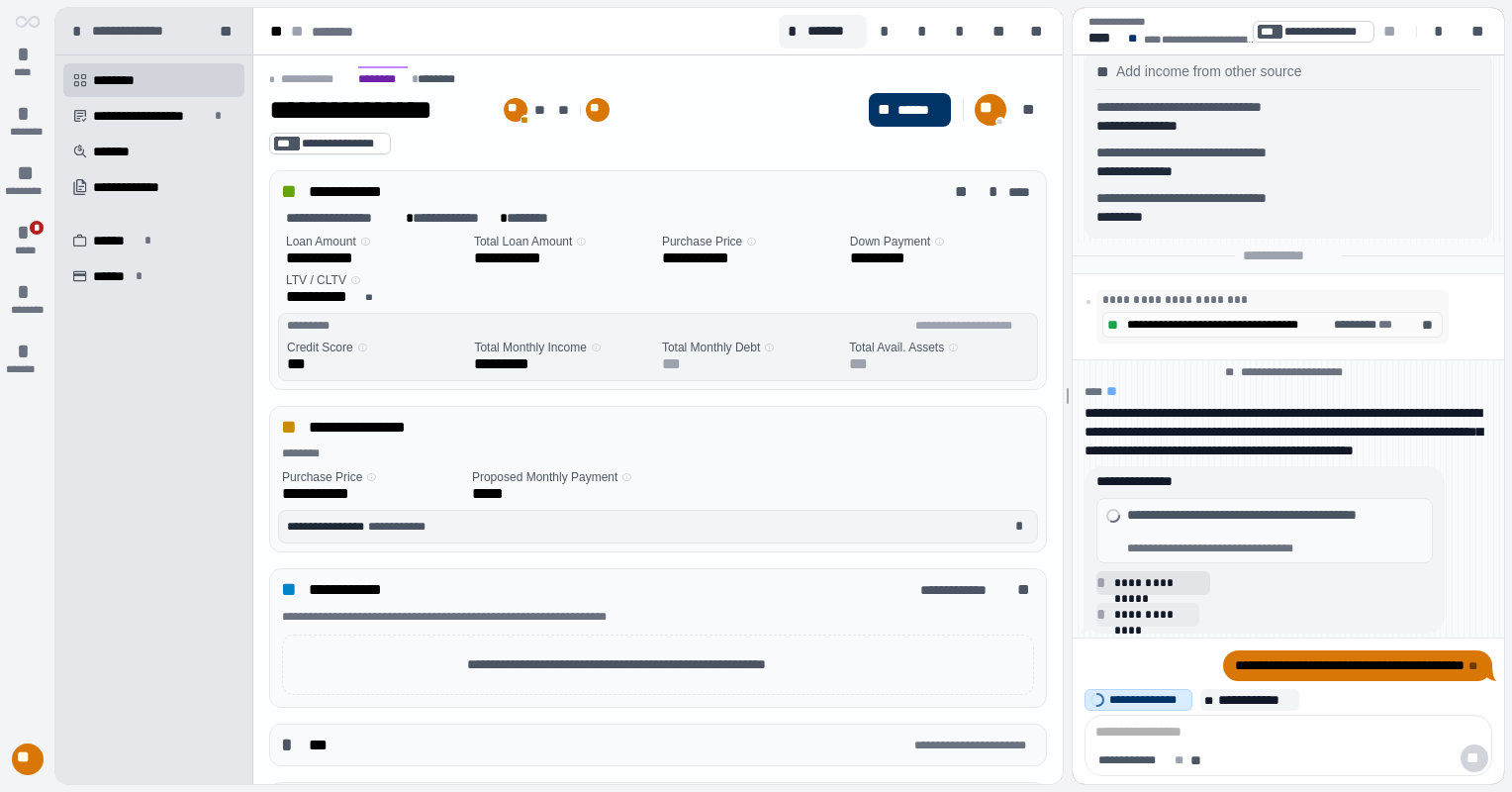 click on "**********" at bounding box center [1288, -6] 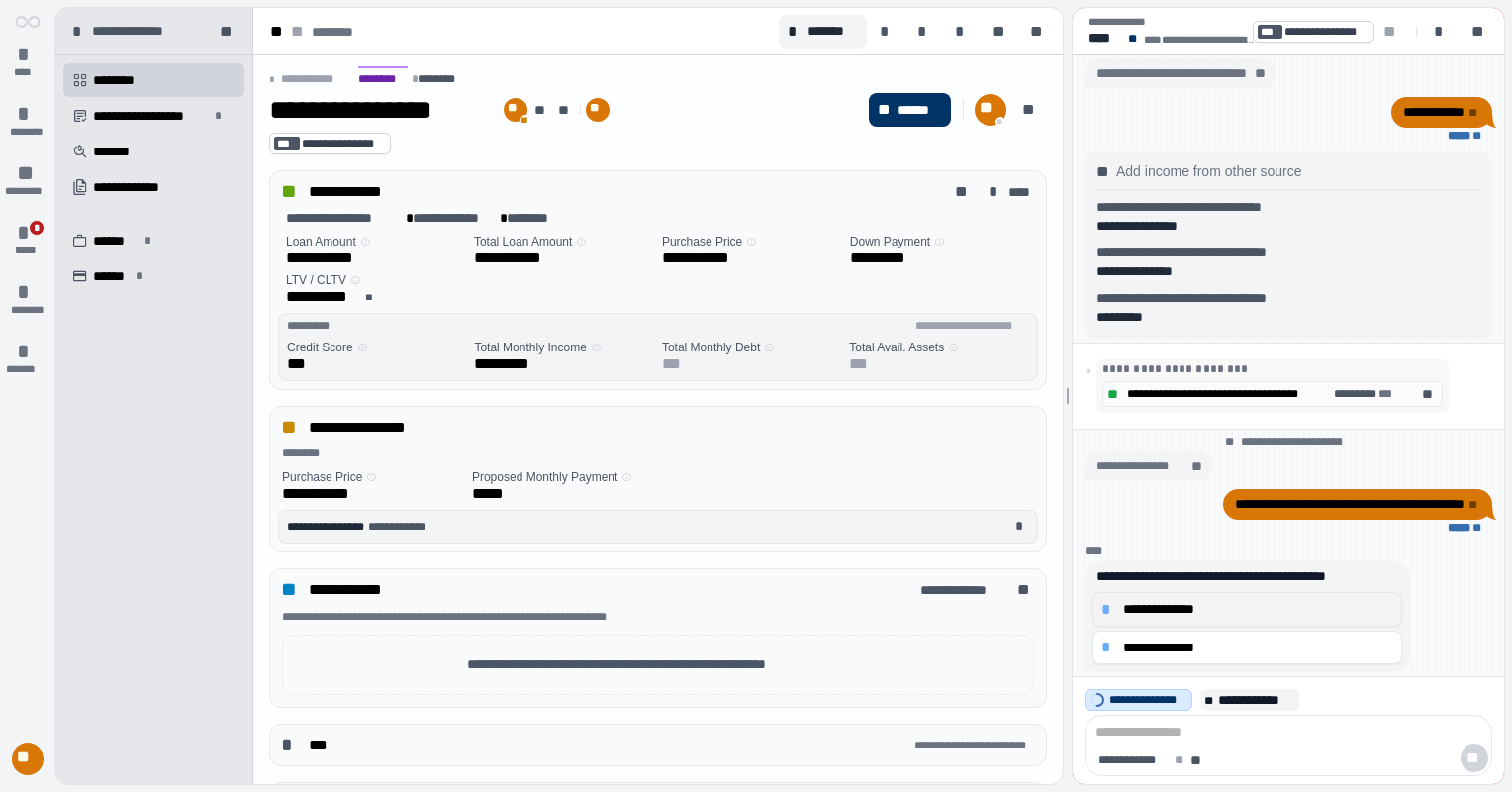 click on "**********" at bounding box center [1258, 609] 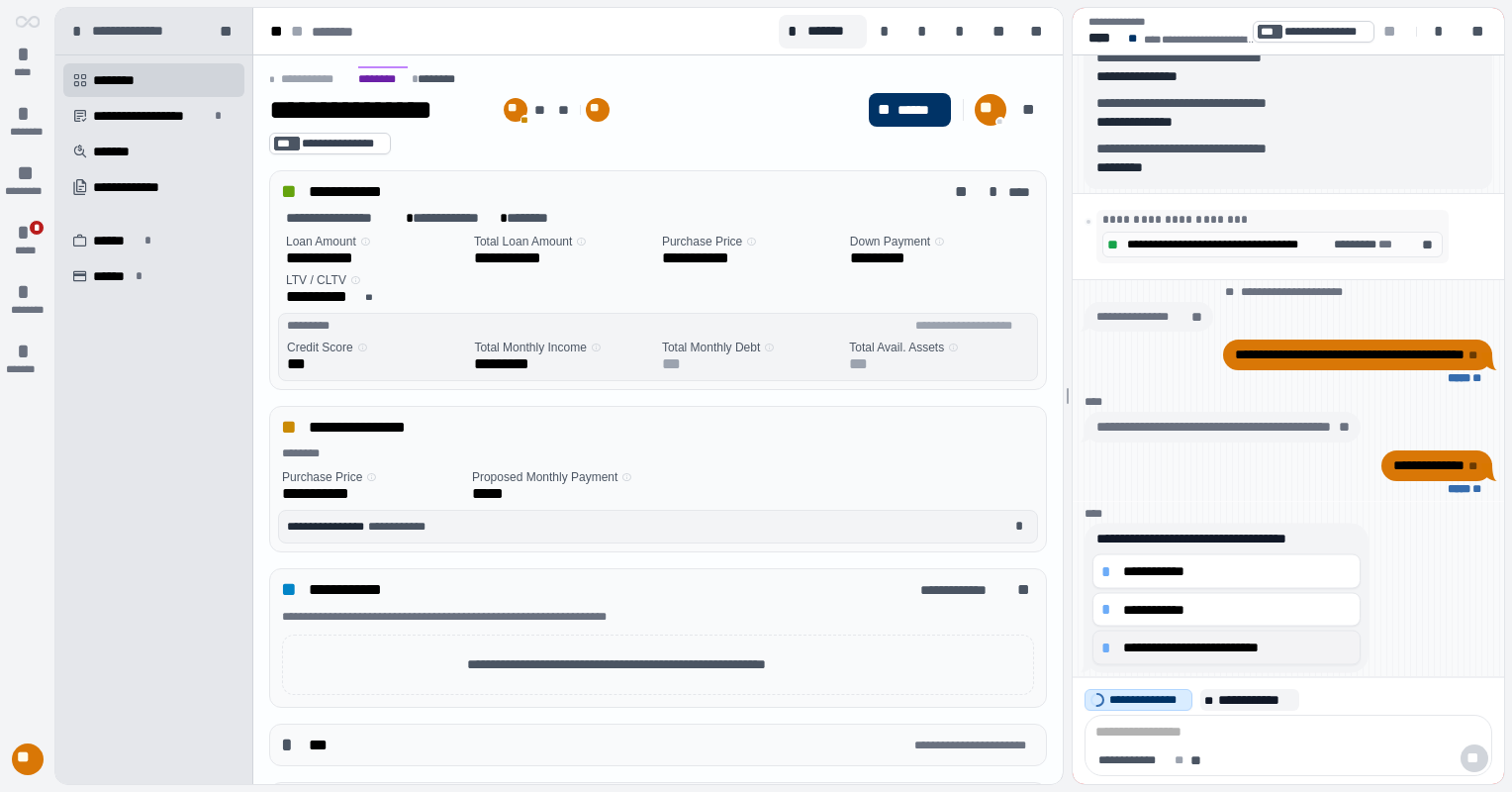 click on "**********" at bounding box center (1237, 609) 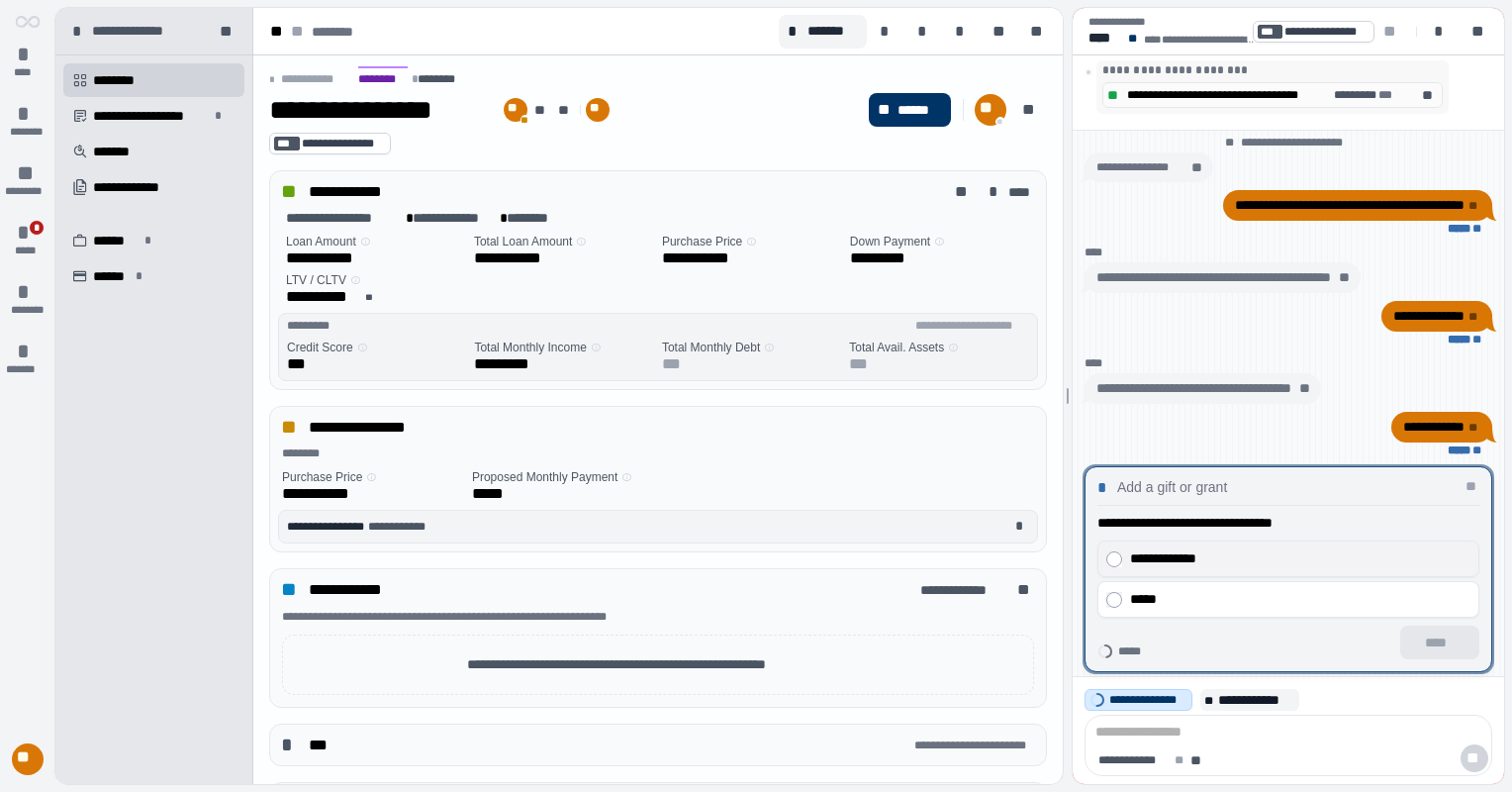 click on "**********" at bounding box center (1295, 558) 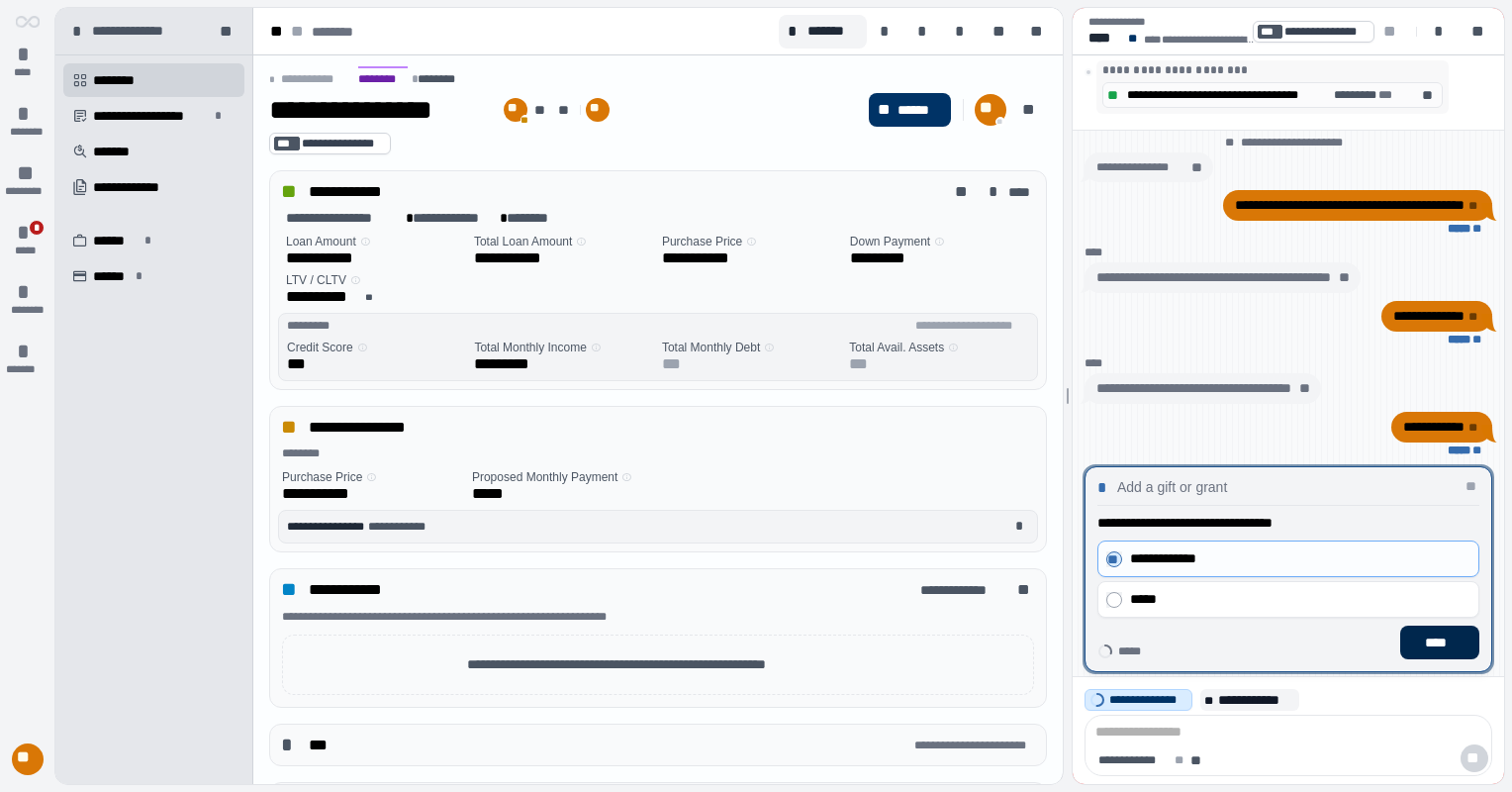 click on "****" at bounding box center (1440, 643) 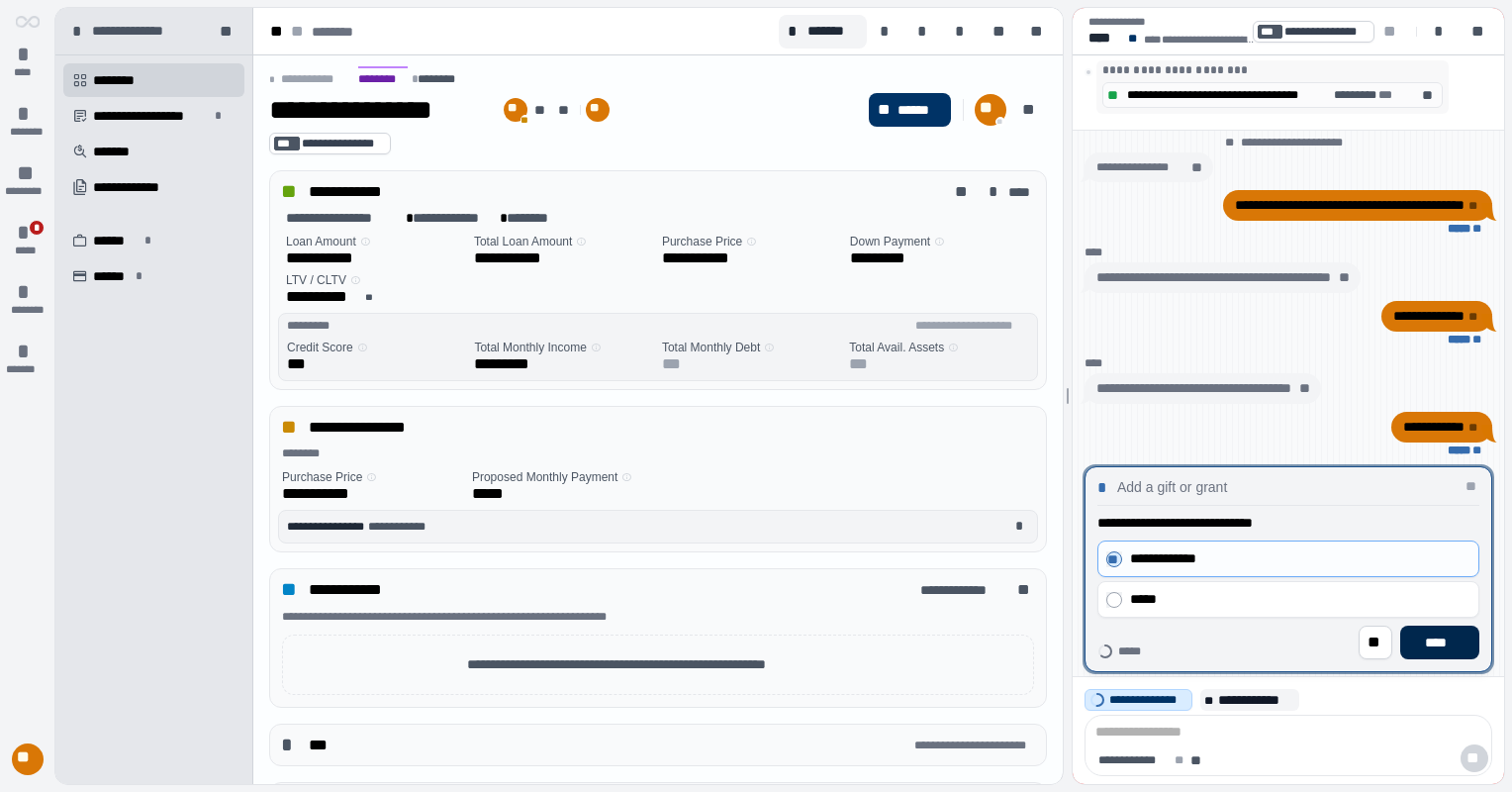click on "****" at bounding box center (1440, 643) 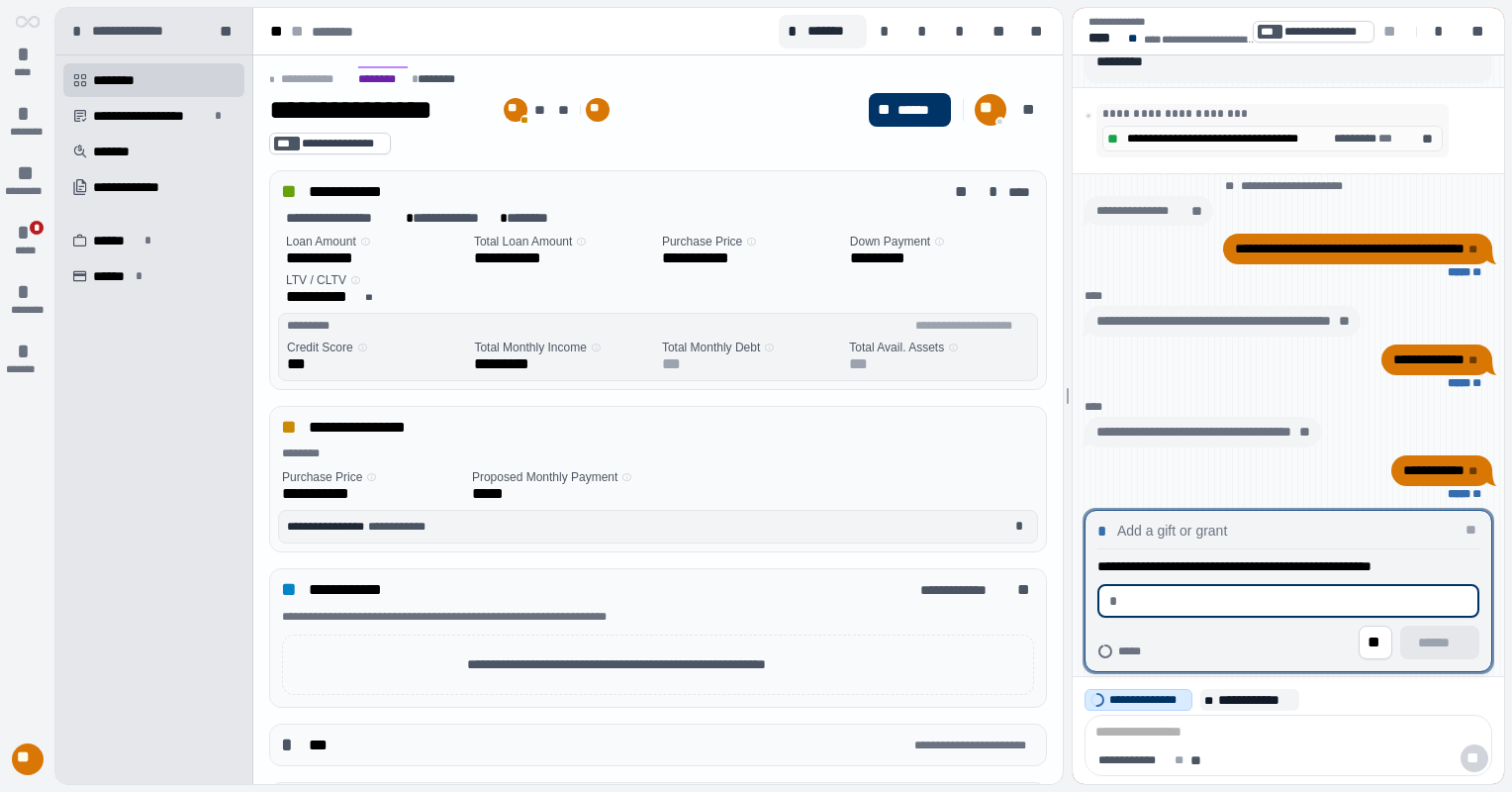 click at bounding box center [1295, 601] 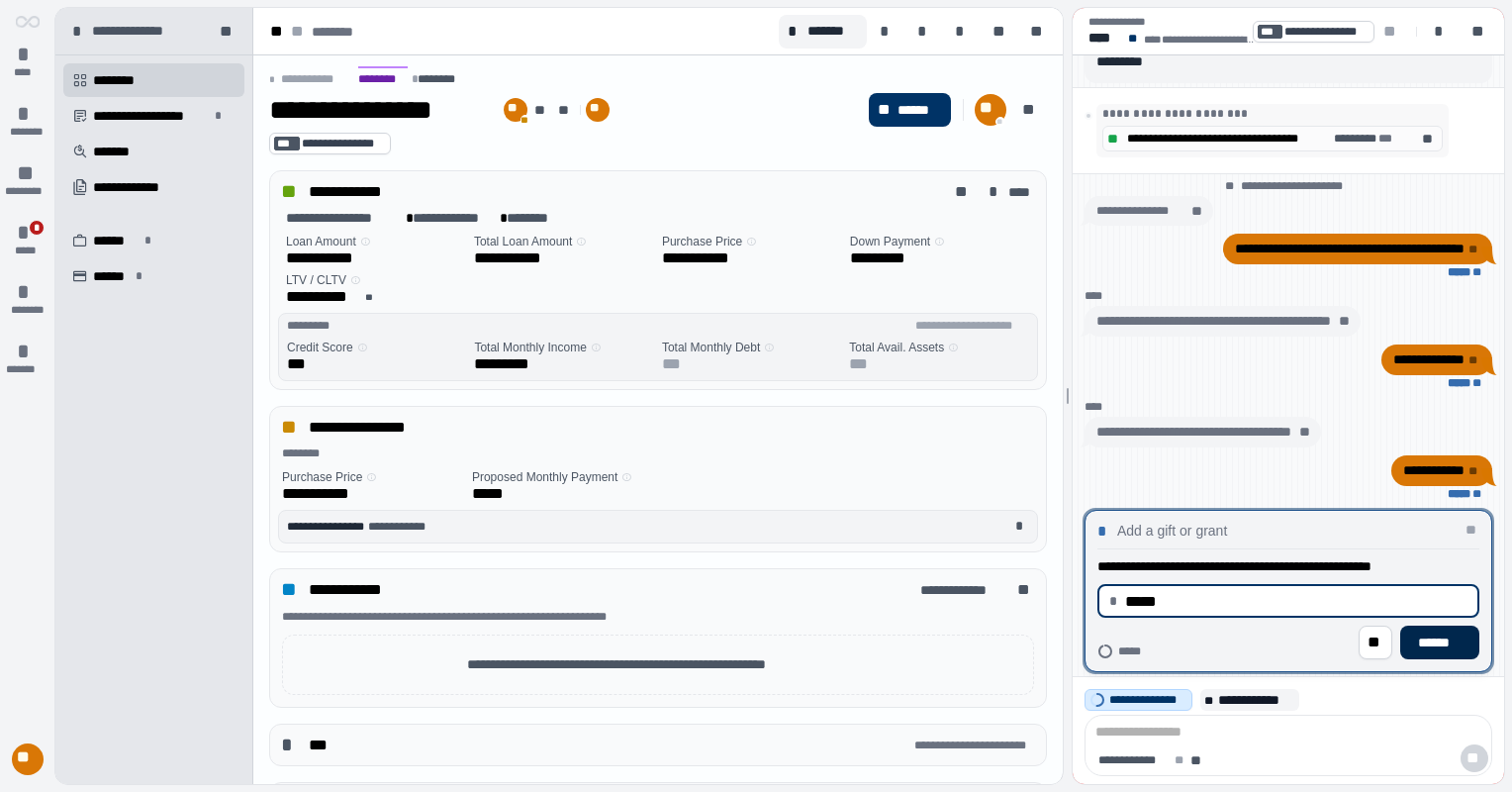 type on "********" 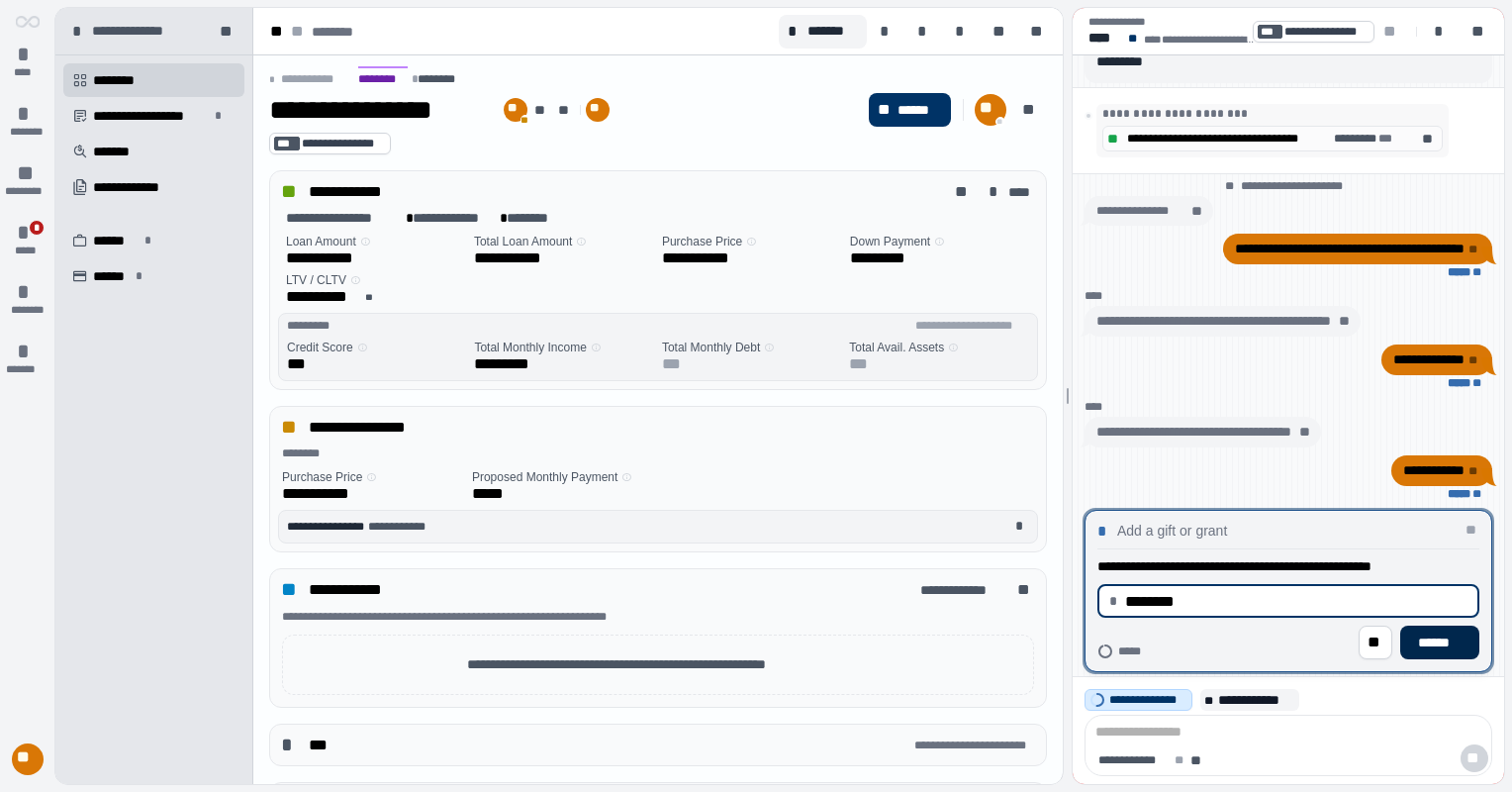 click on "******" at bounding box center (1440, 643) 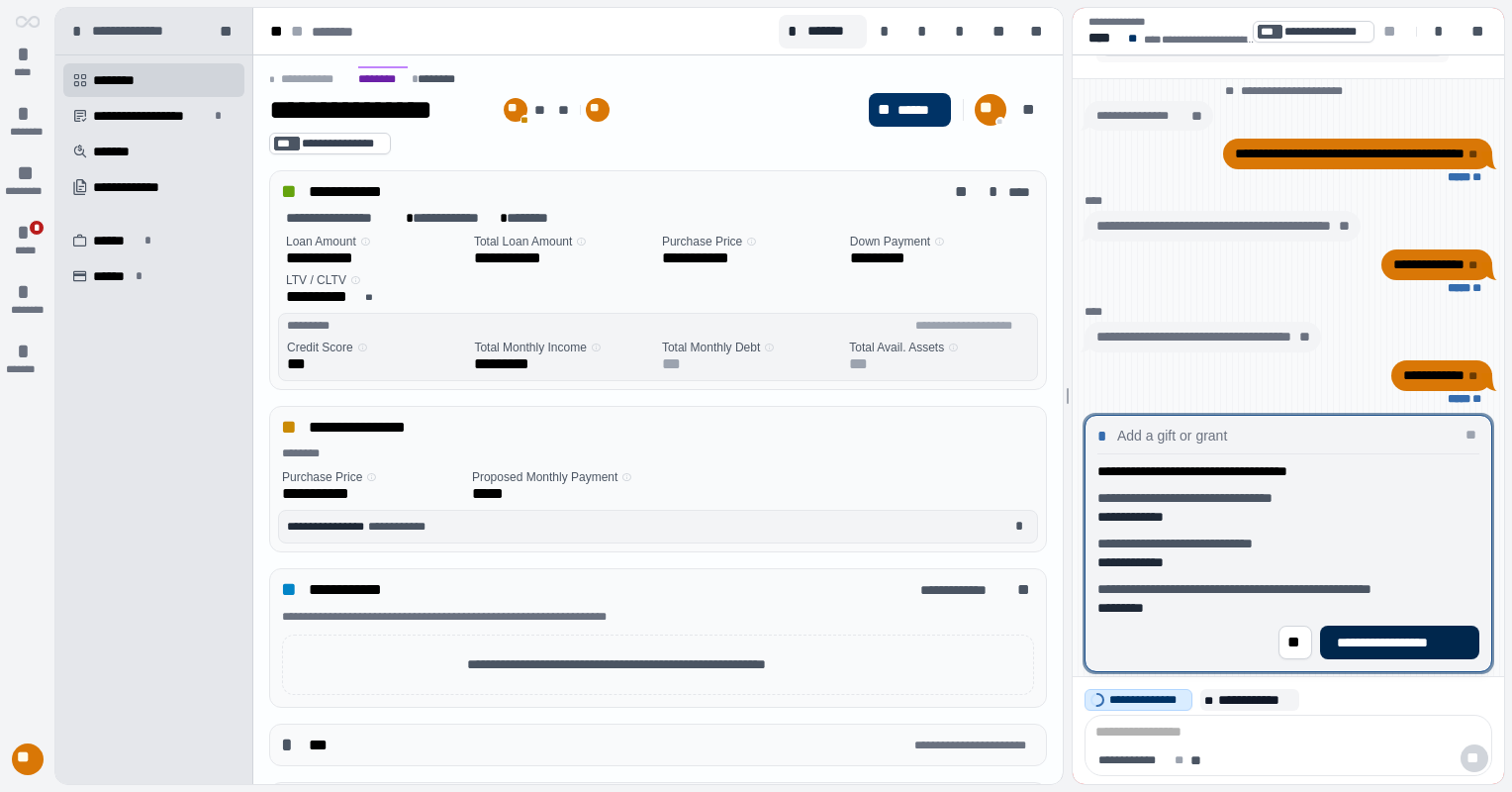 click on "**********" at bounding box center (1399, 643) 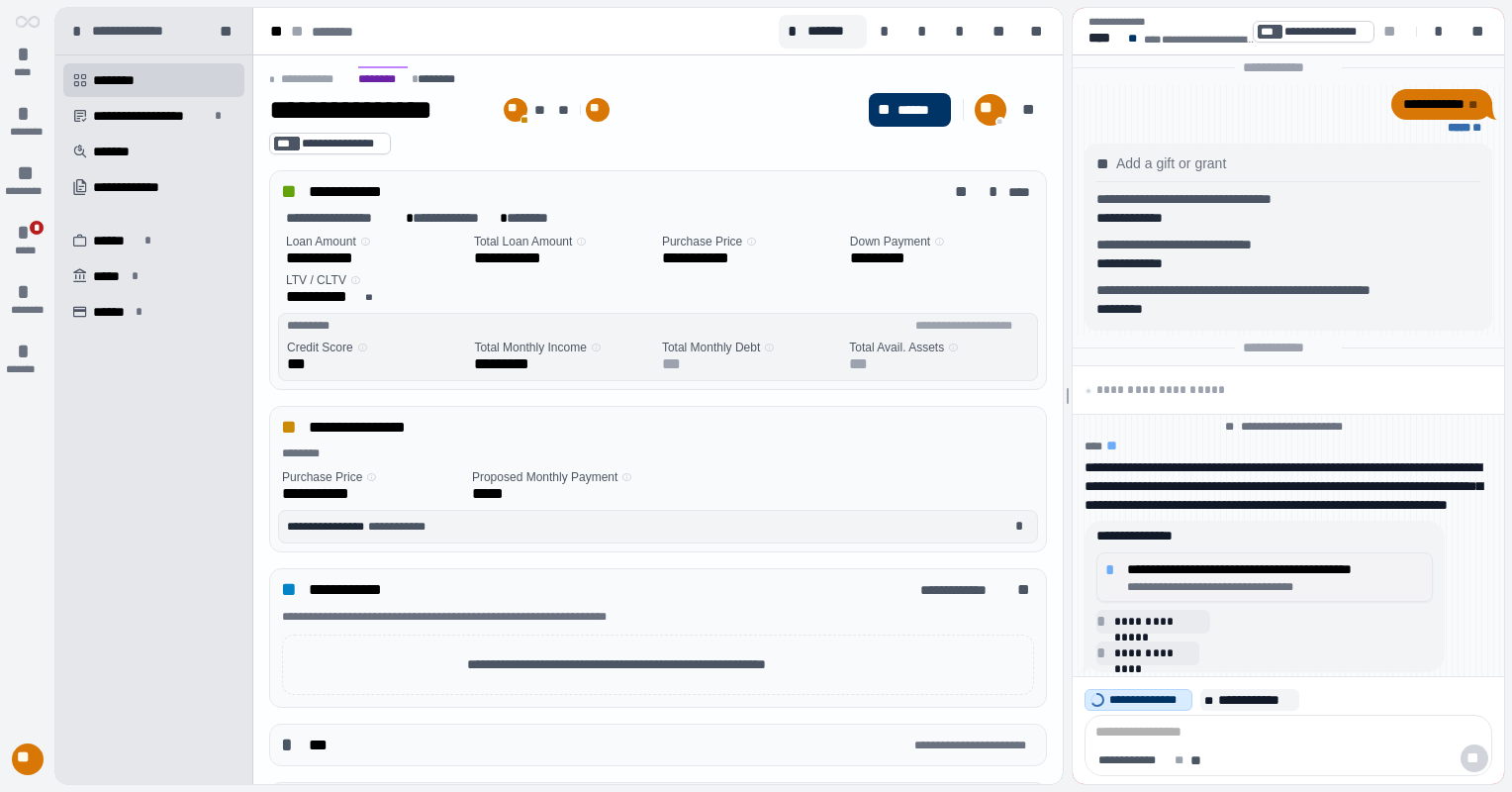 click on "**********" at bounding box center (1276, 587) 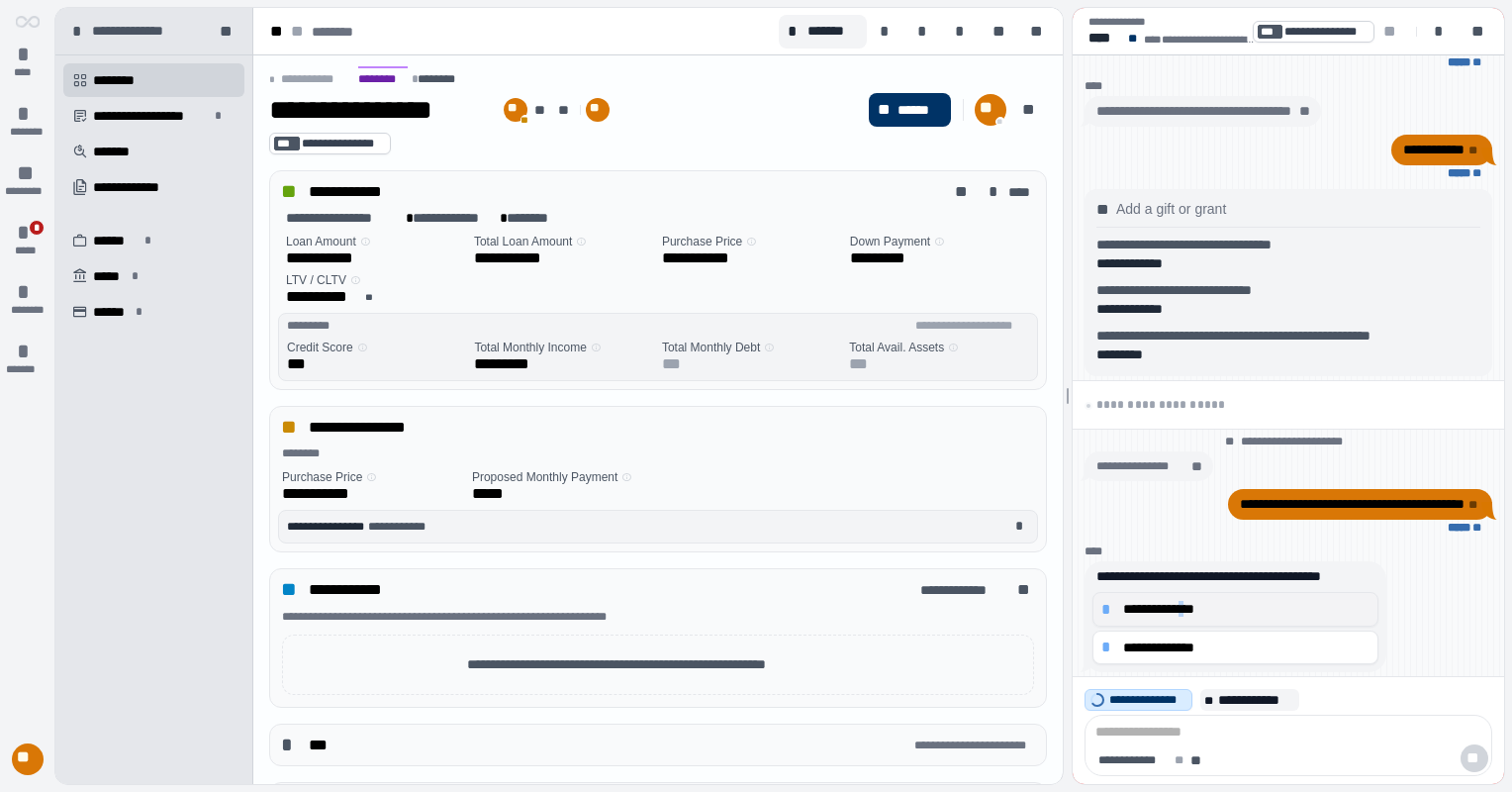 click on "**********" at bounding box center [1235, 632] 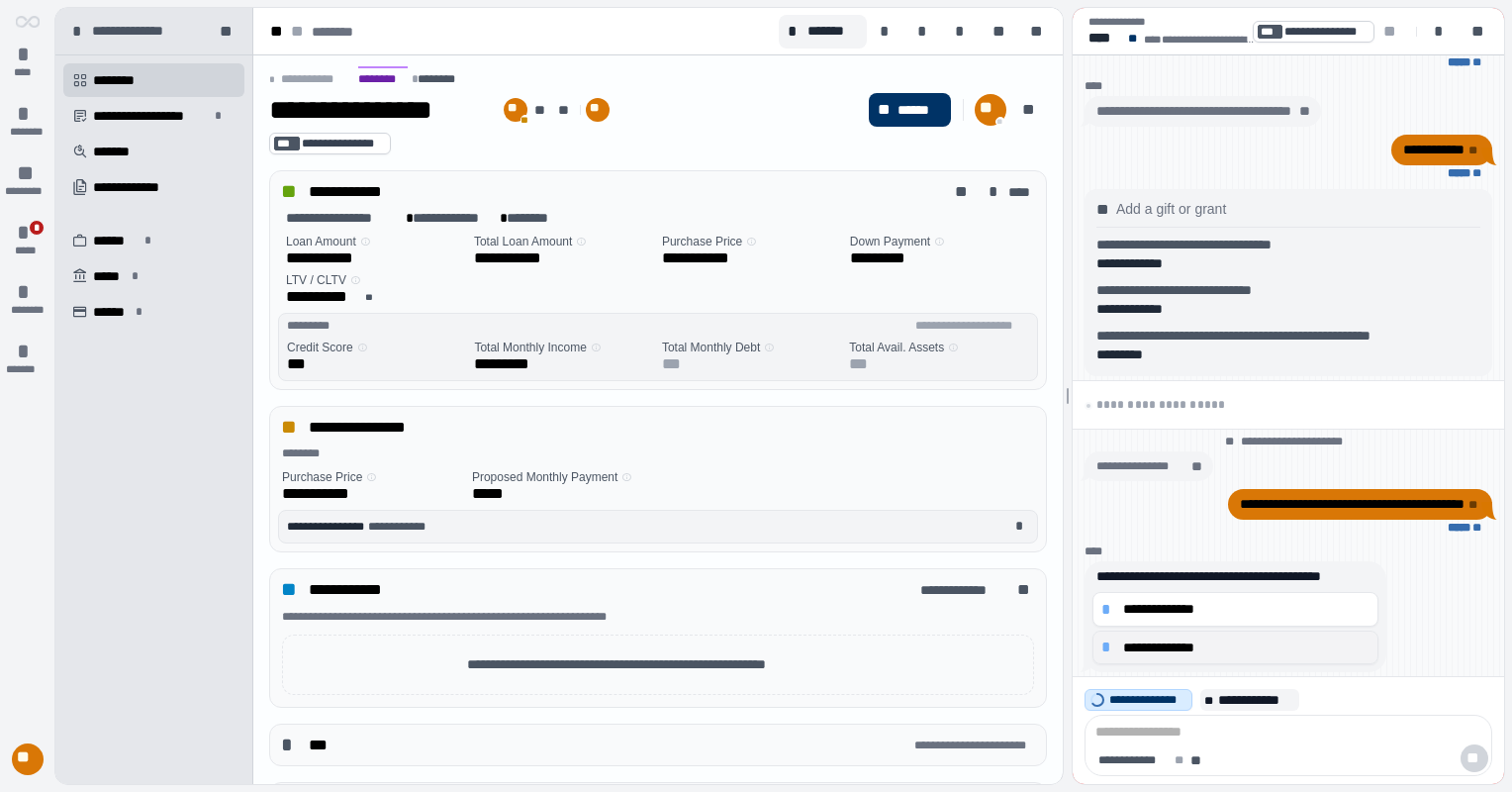 drag, startPoint x: 1219, startPoint y: 625, endPoint x: 1203, endPoint y: 609, distance: 22.627417 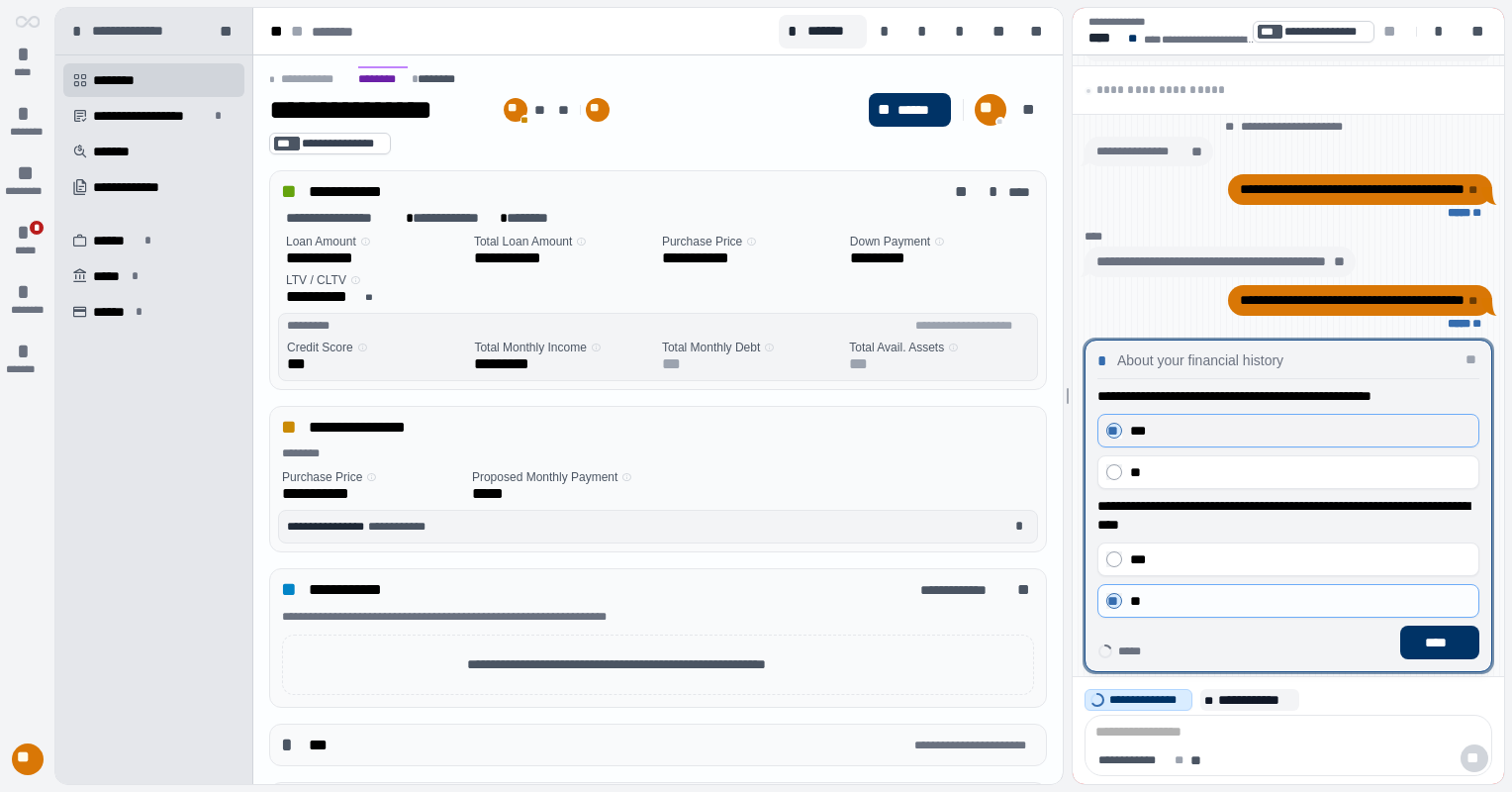 click on "***" at bounding box center [1300, 431] 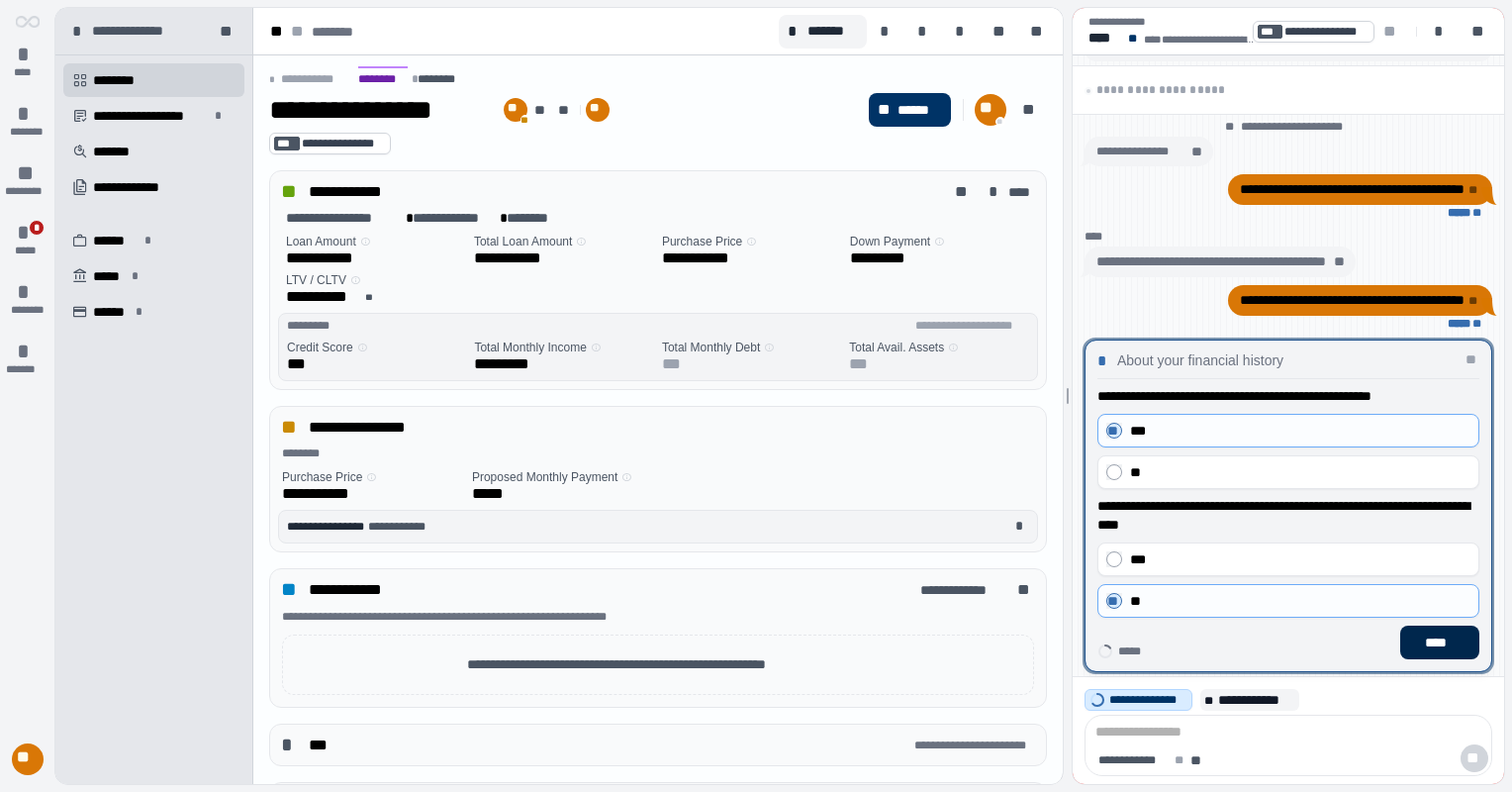 click on "****" at bounding box center [1440, 643] 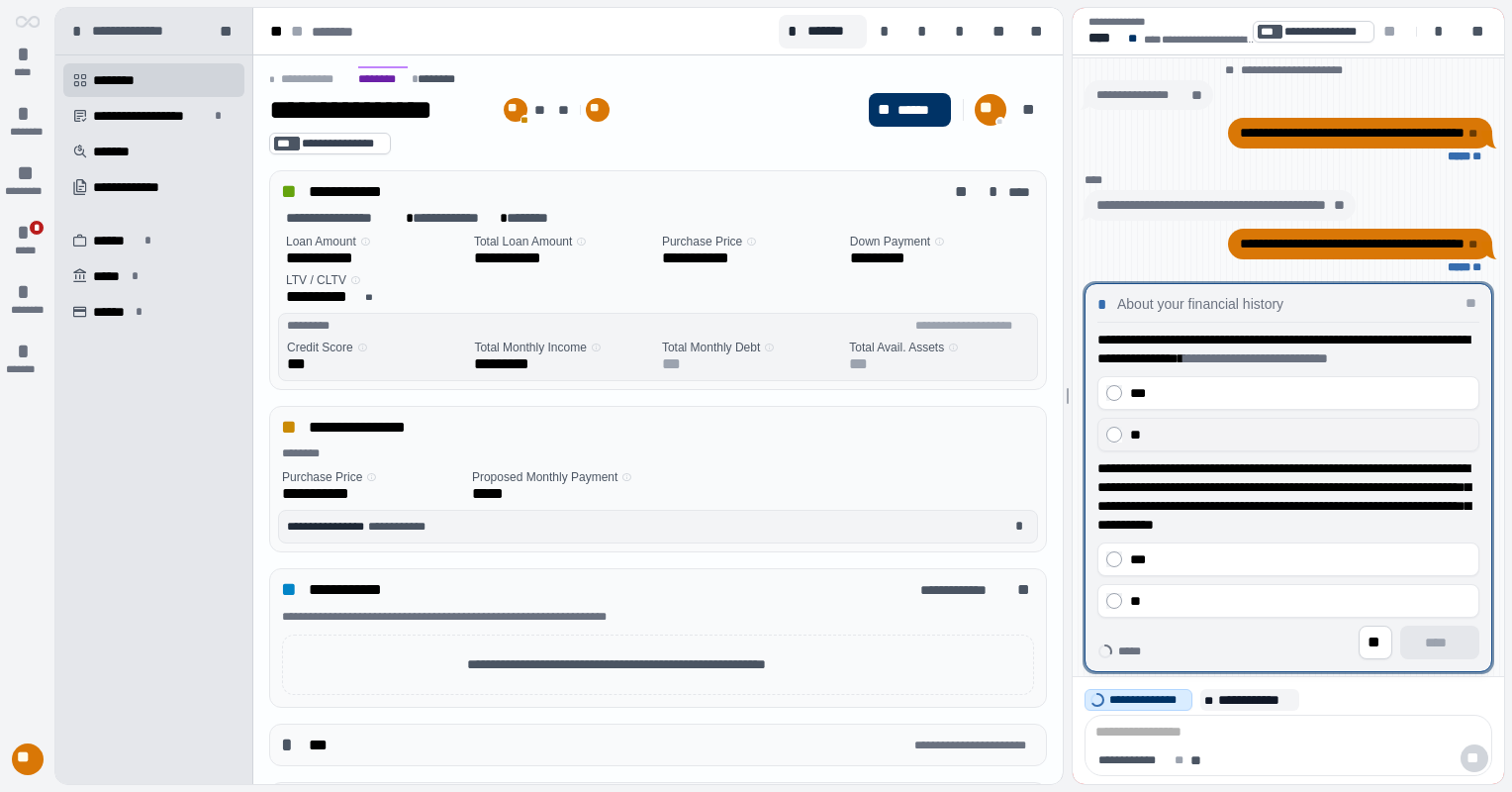 click on "**" at bounding box center (1300, 435) 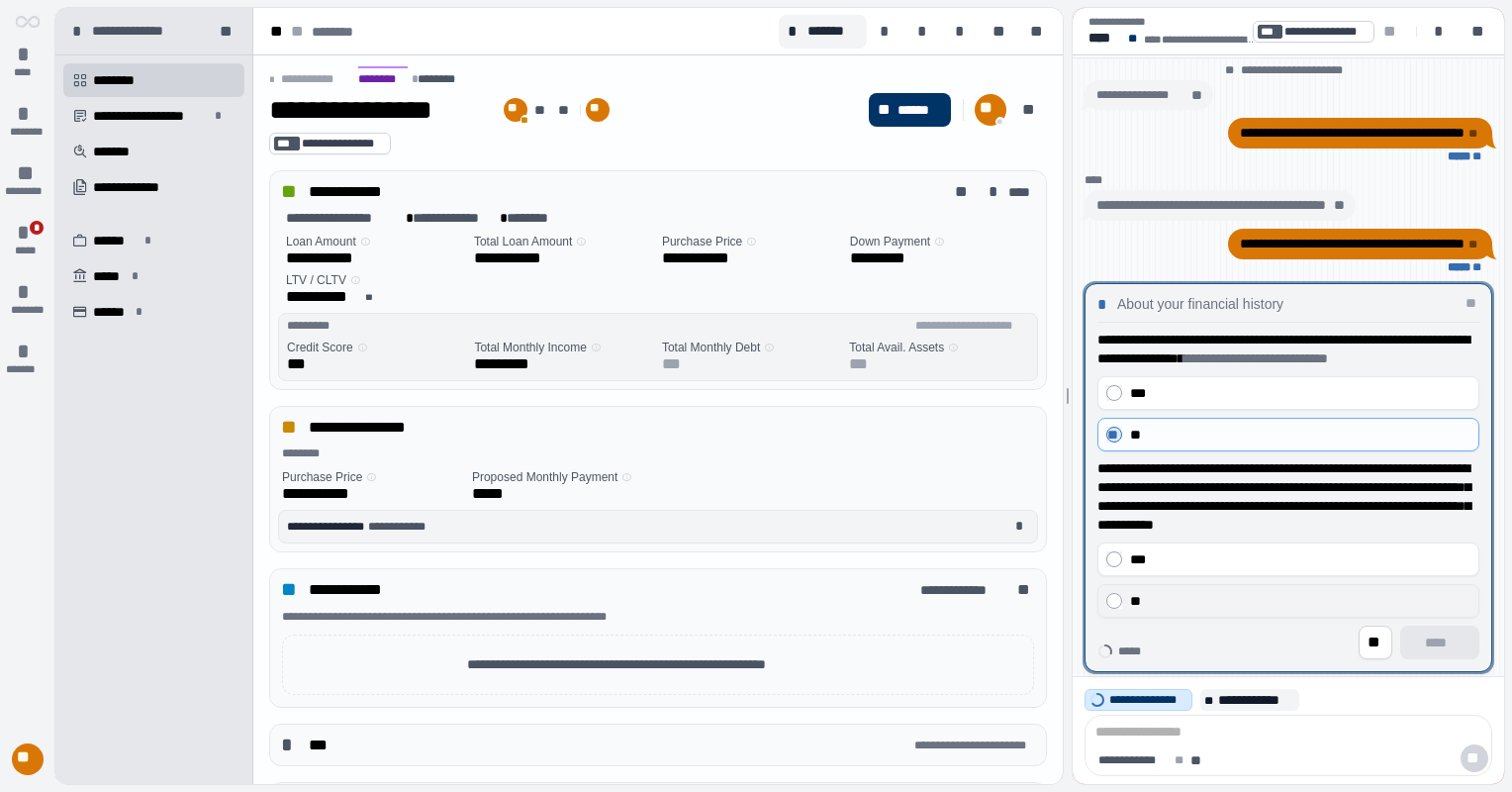 click on "**" at bounding box center (1300, 601) 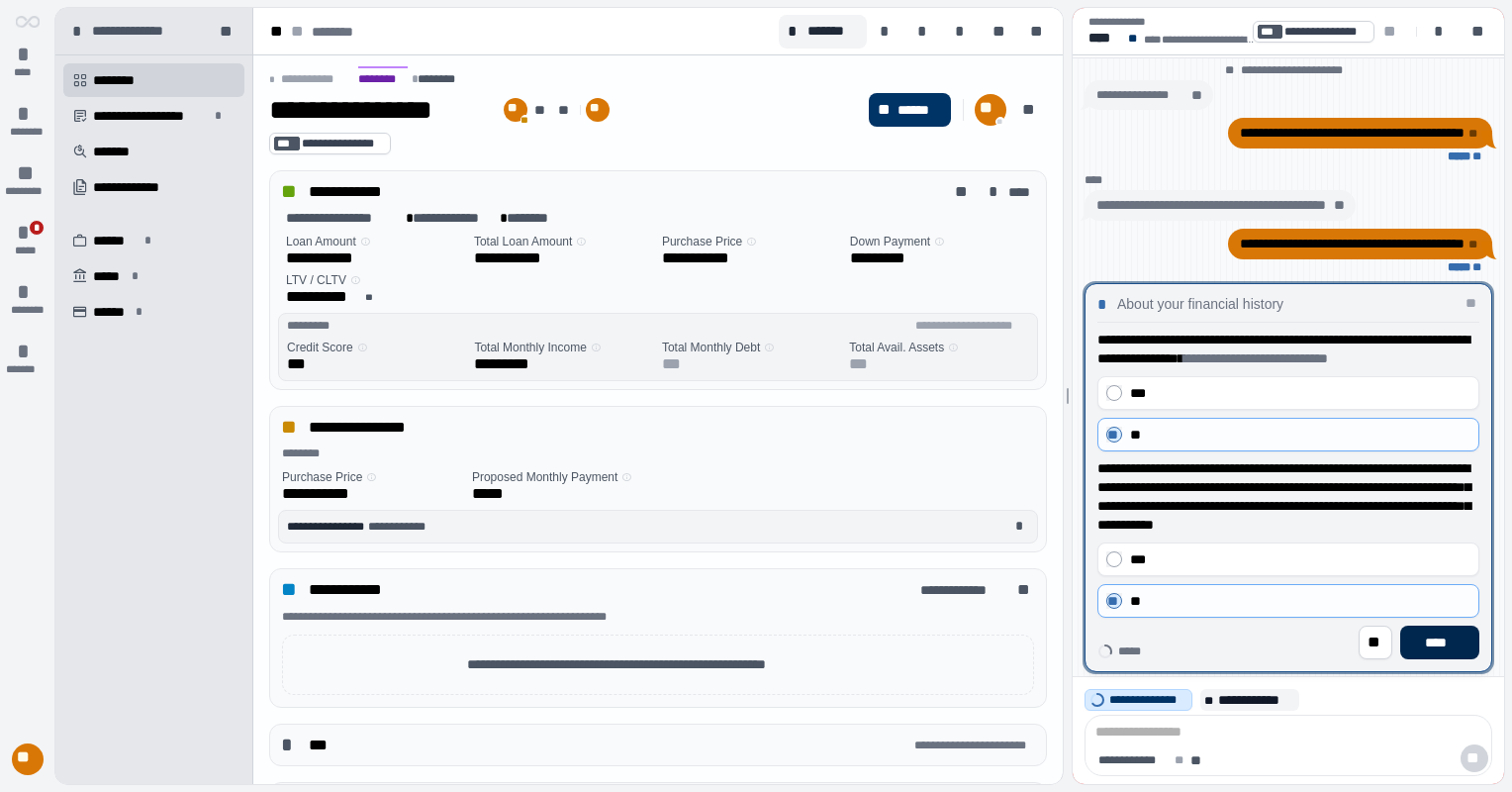 click on "****" at bounding box center [1440, 643] 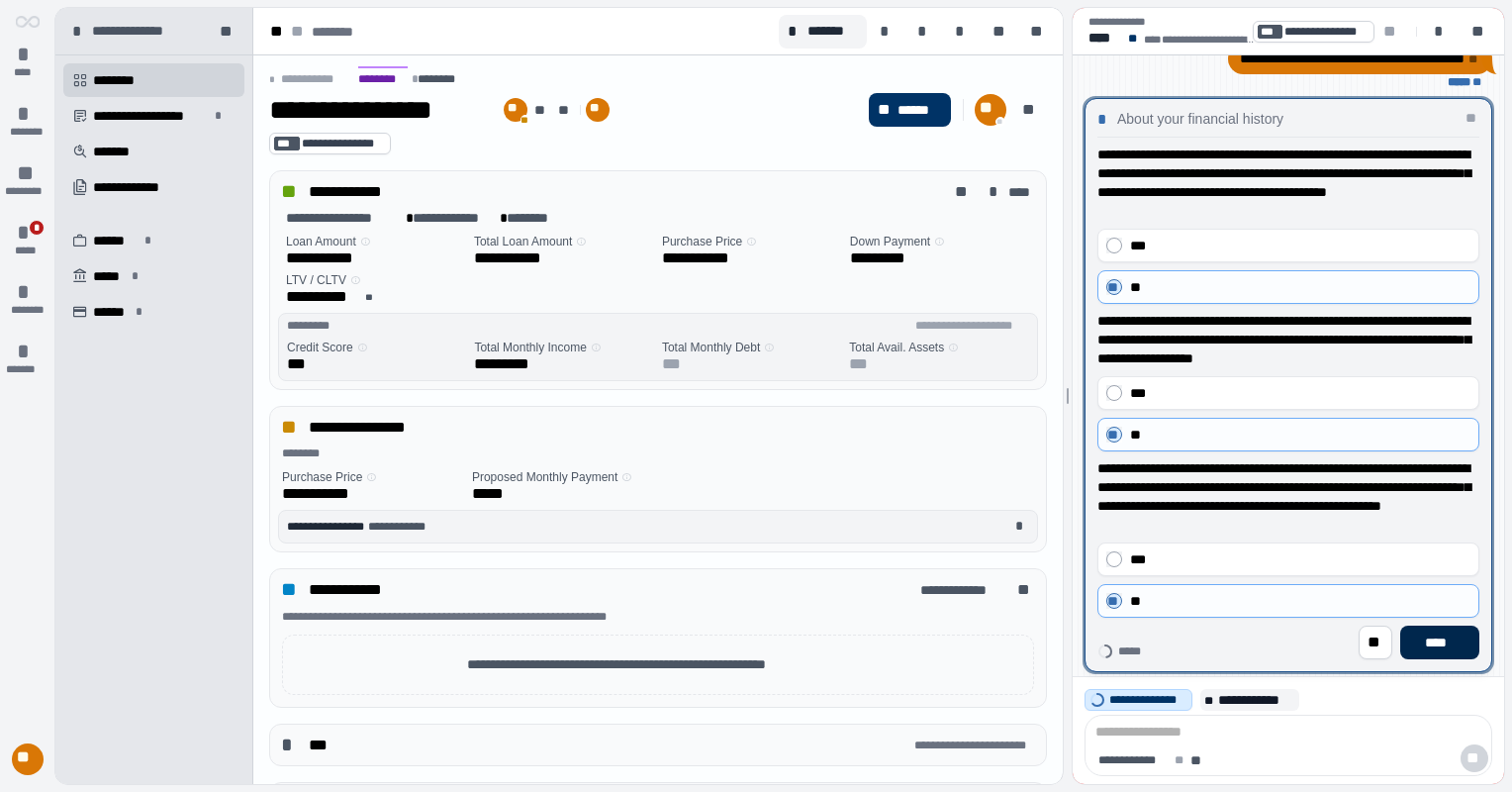 click on "****" at bounding box center (1440, 643) 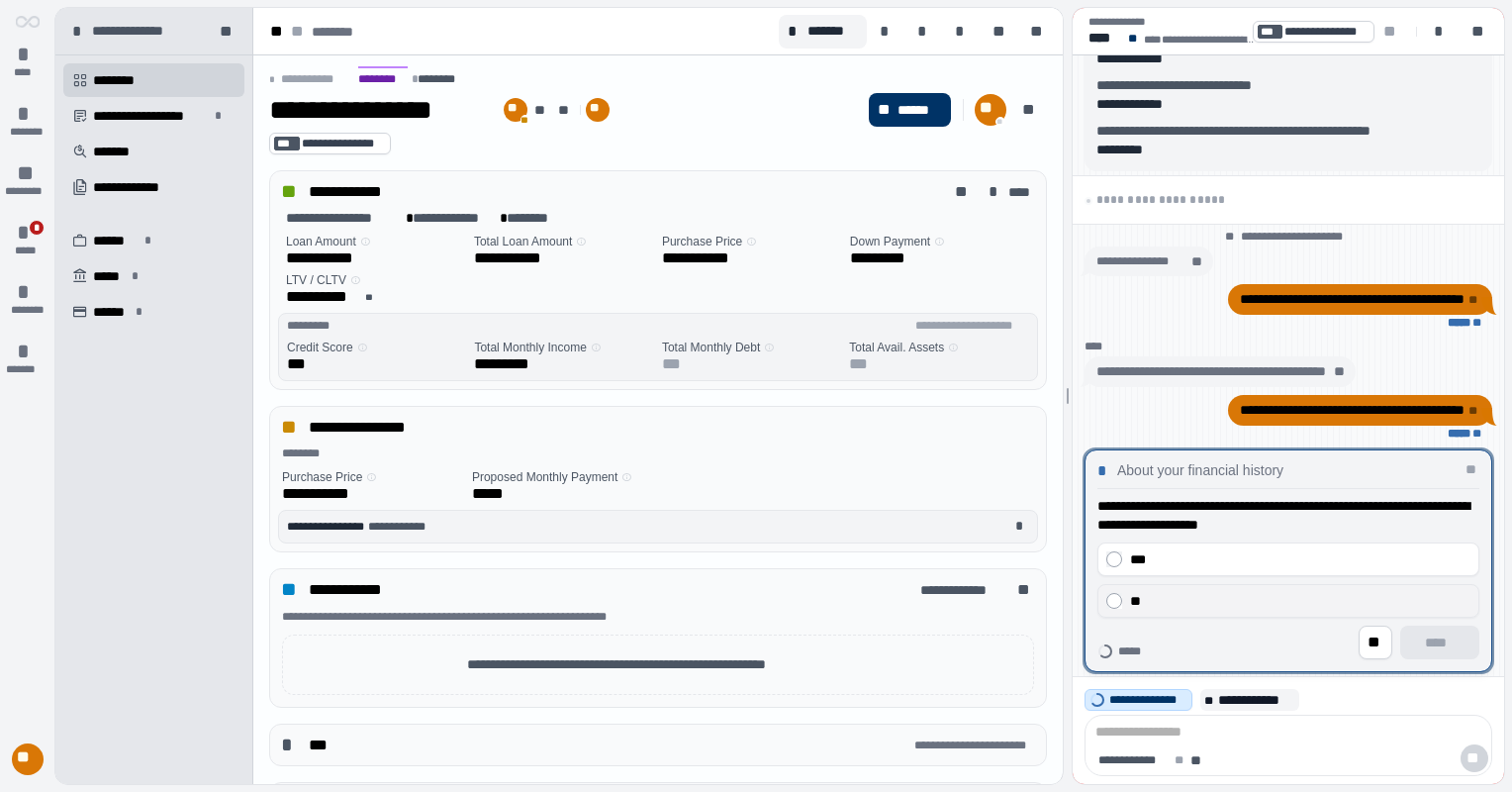 click on "**" at bounding box center [1300, 601] 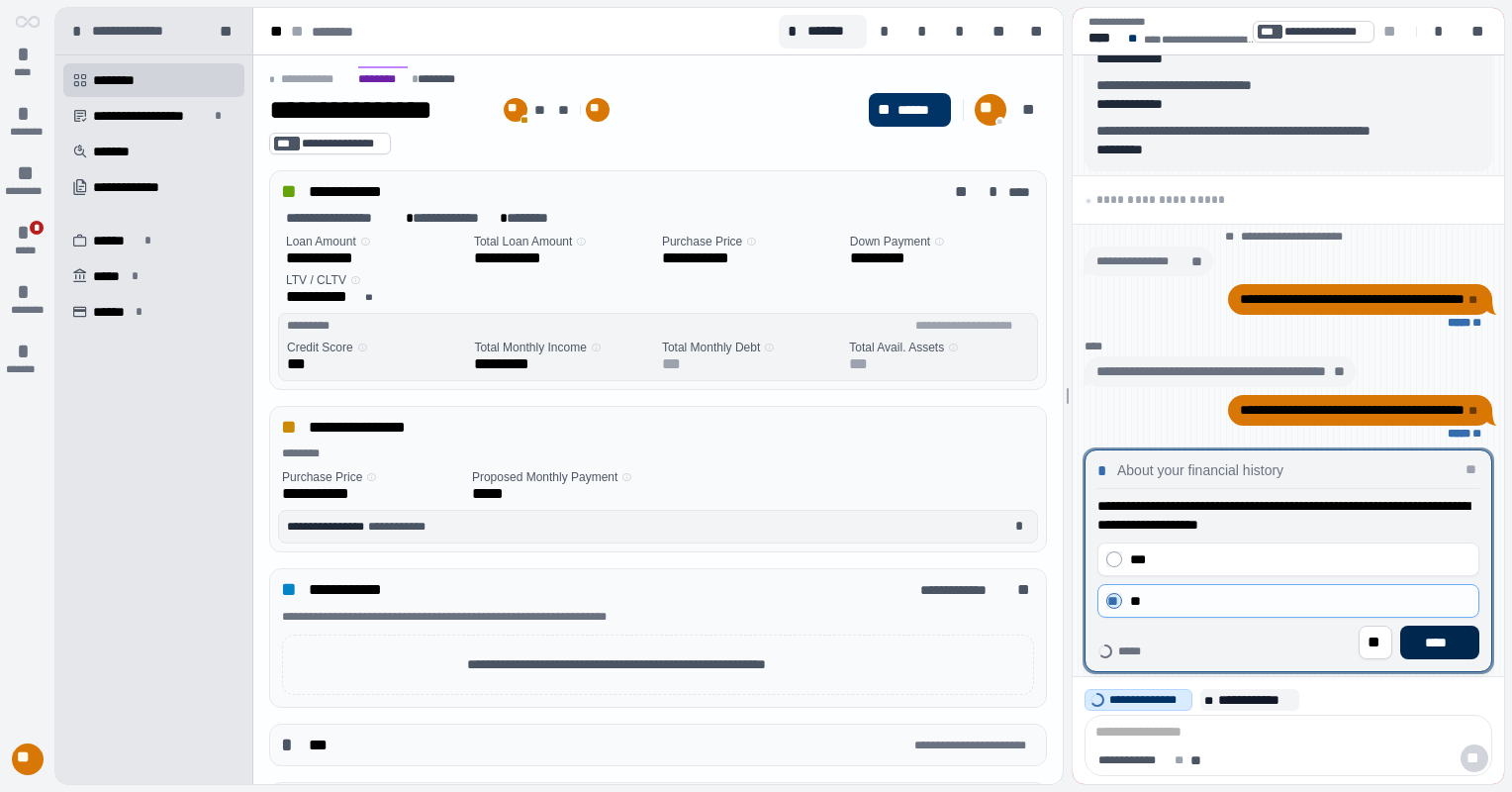 click on "****" at bounding box center [1440, 643] 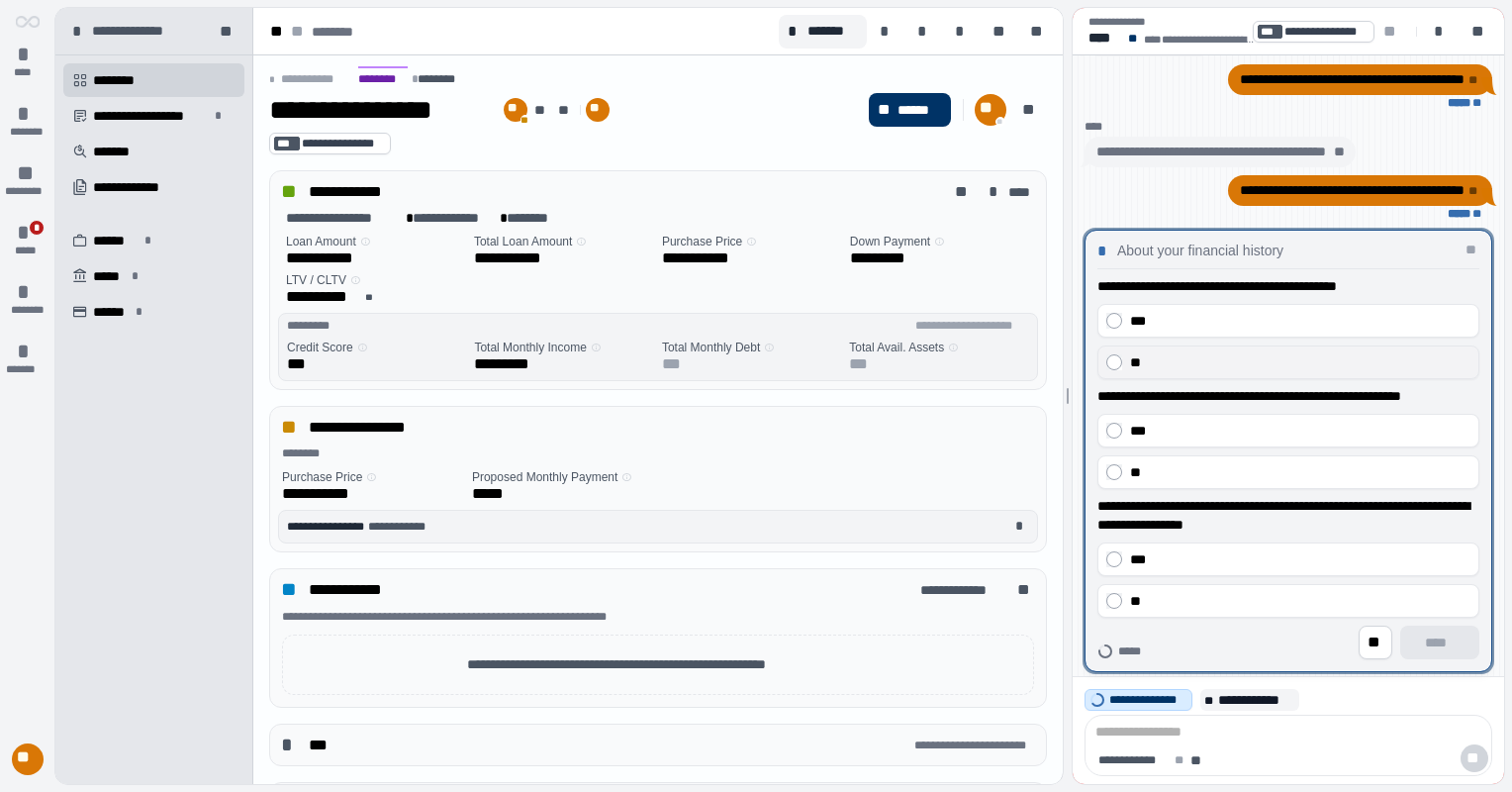 click on "**" at bounding box center [1300, 362] 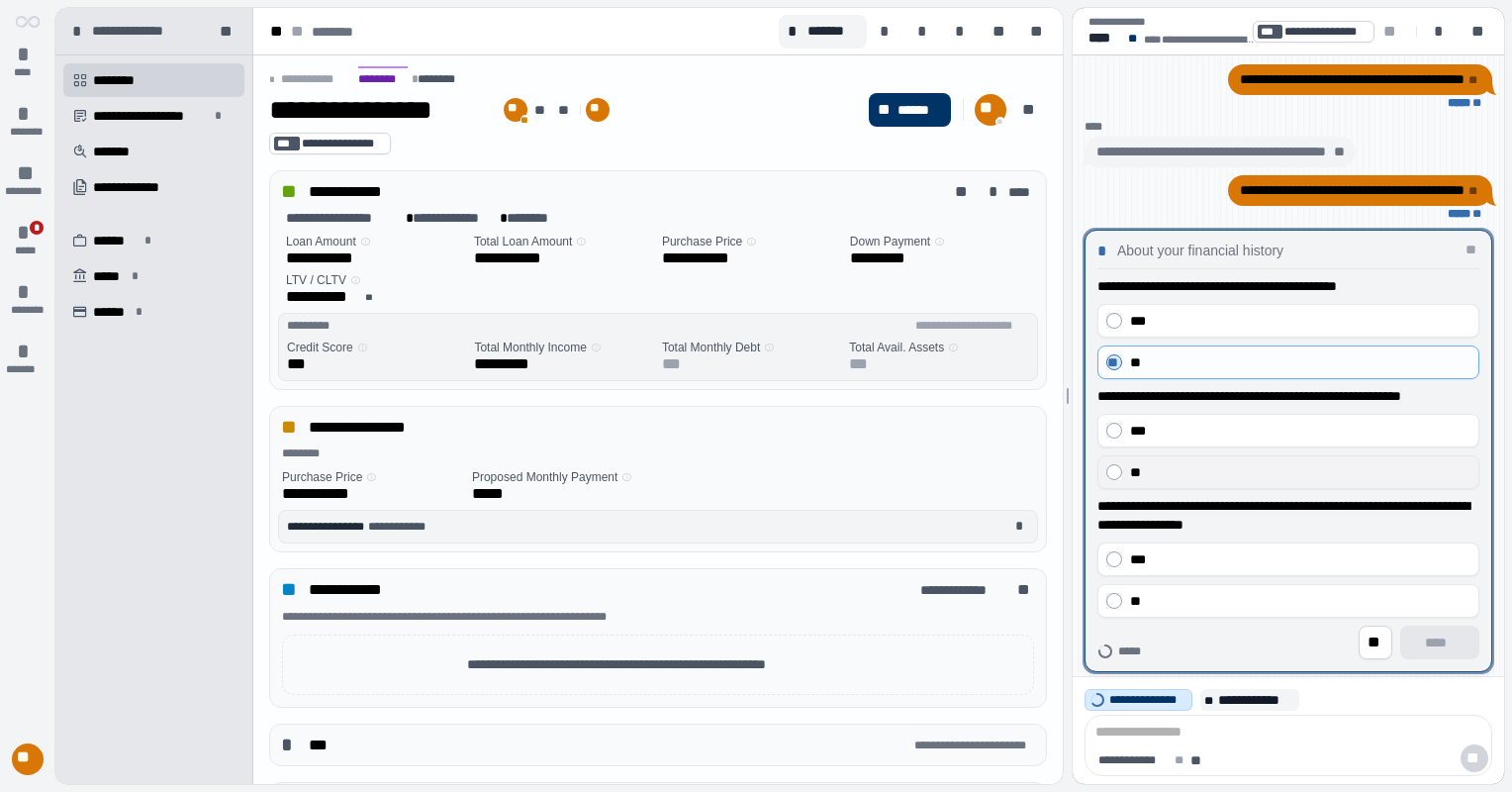 click on "**" at bounding box center [1288, 472] 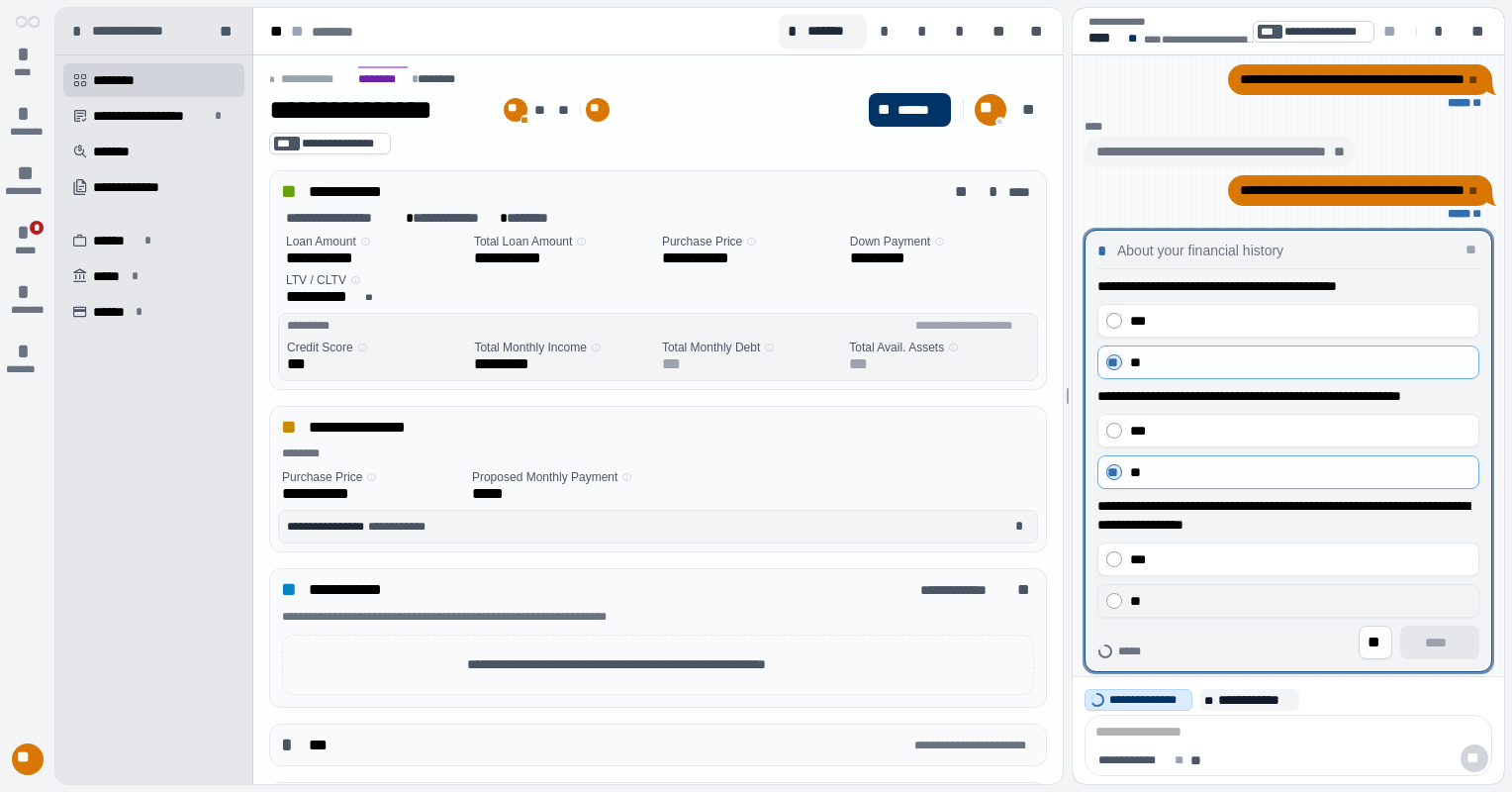 click on "**" at bounding box center (1288, 601) 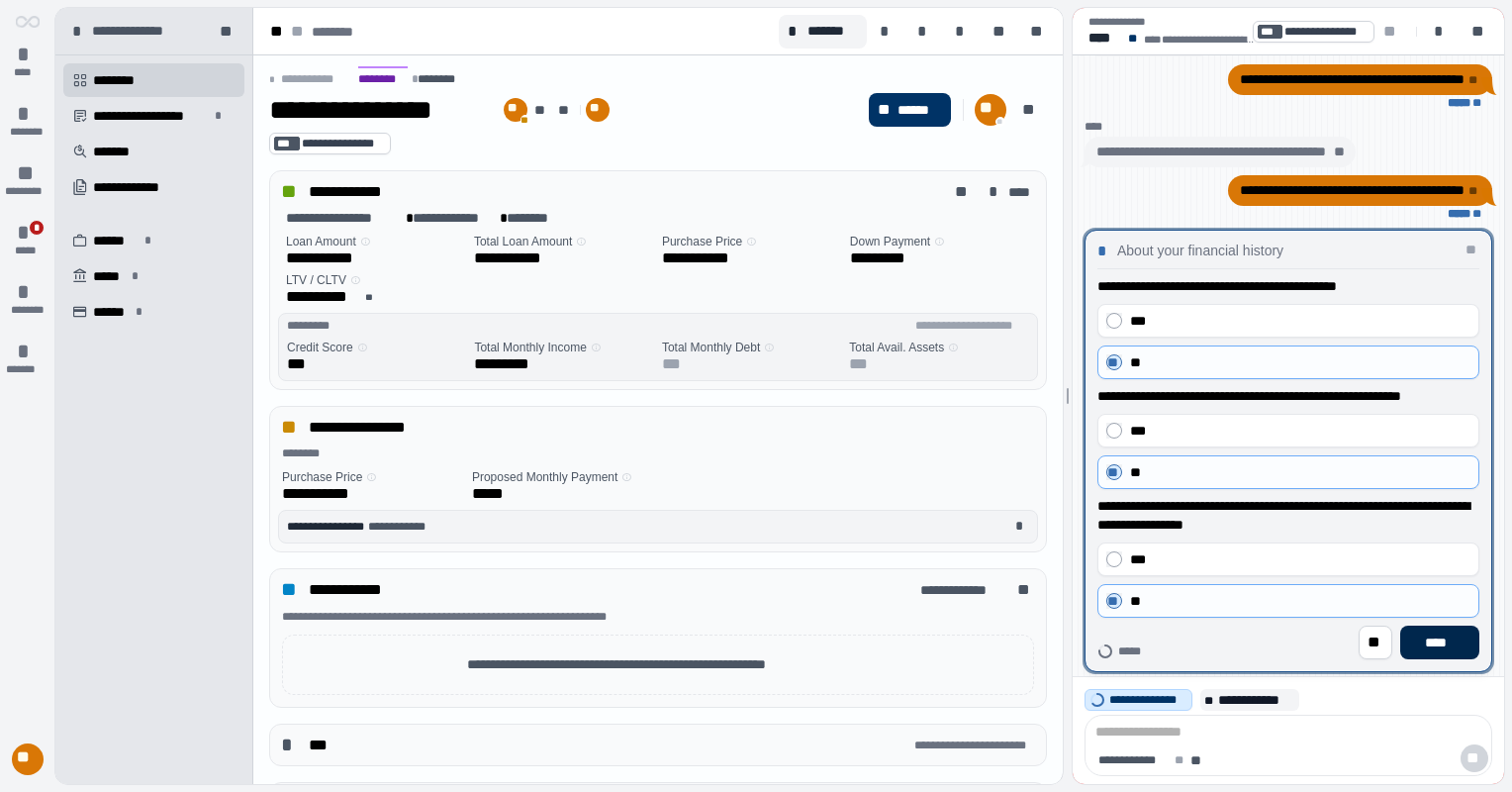 click on "****" at bounding box center [1440, 643] 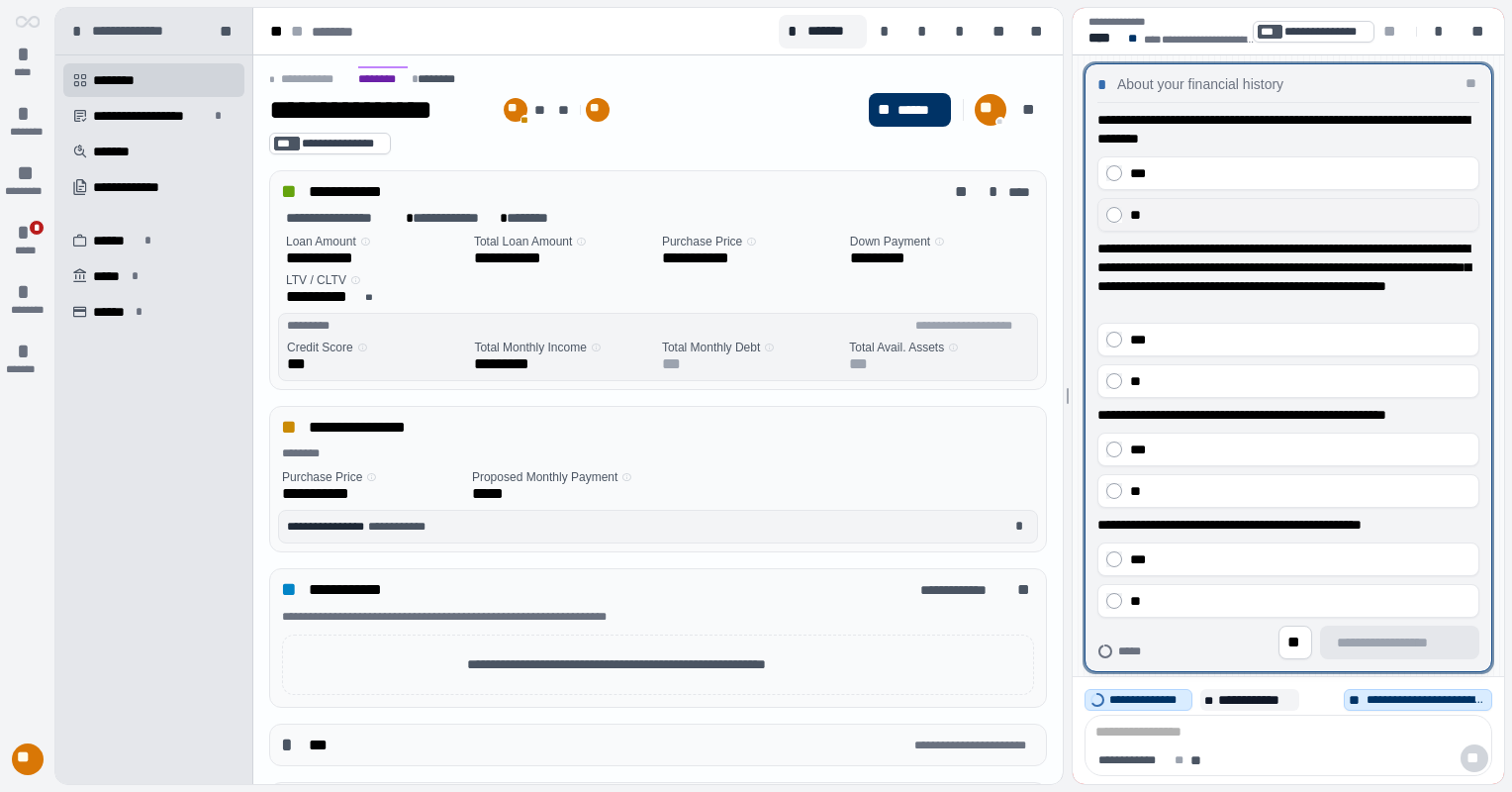 click on "**" at bounding box center (1300, 215) 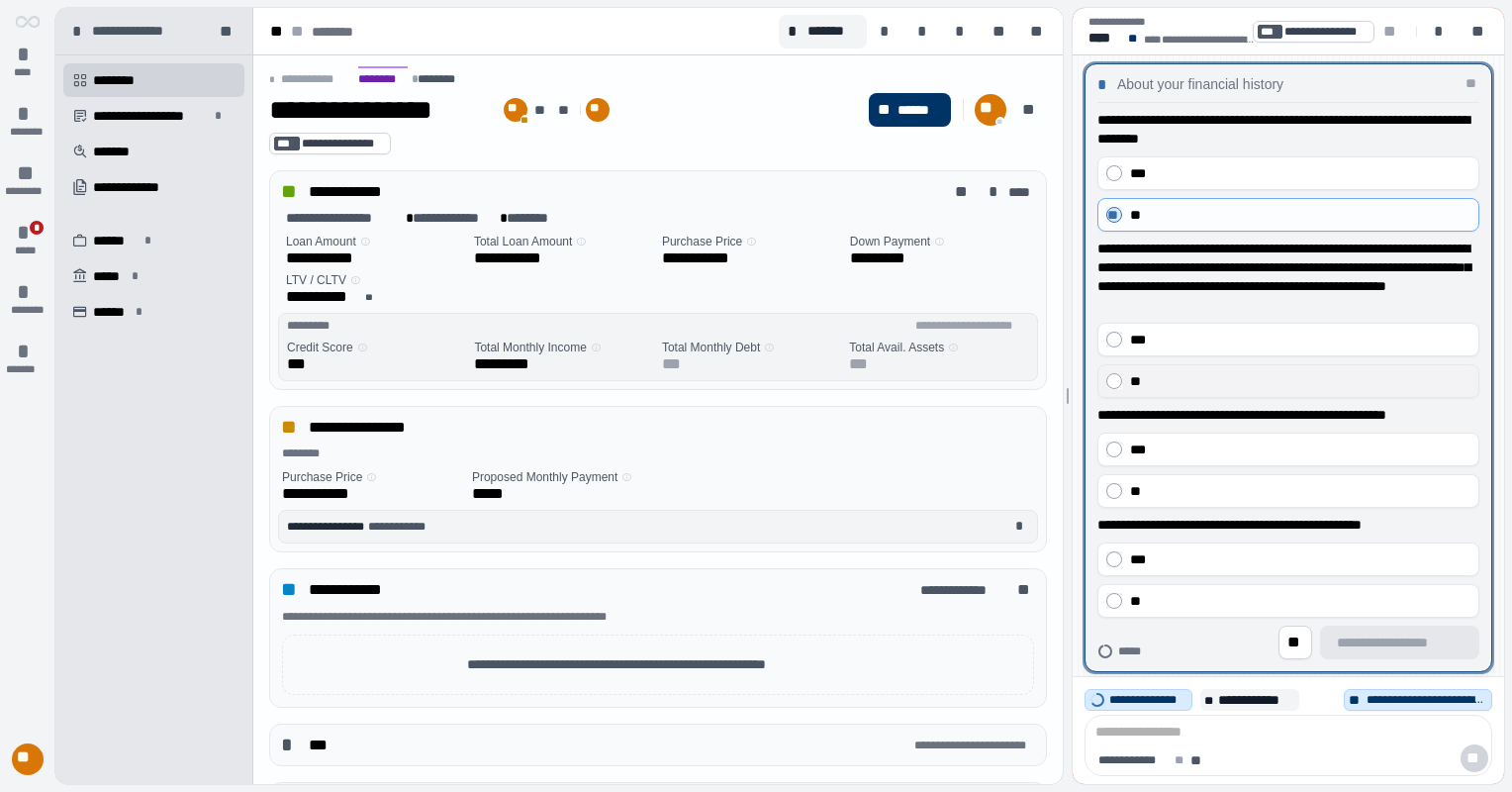 click on "**" at bounding box center [1300, 381] 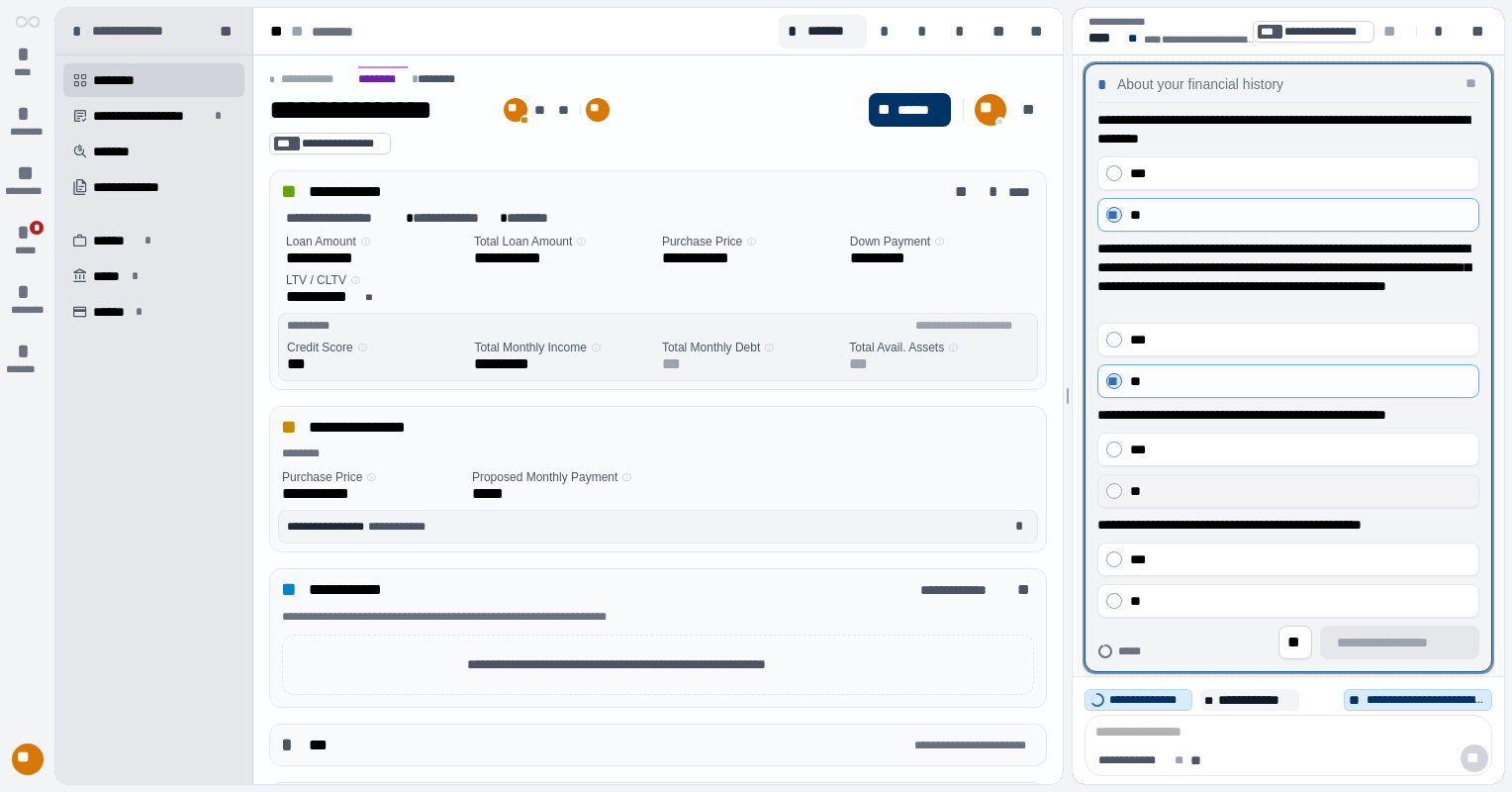 click on "**" at bounding box center [1288, 491] 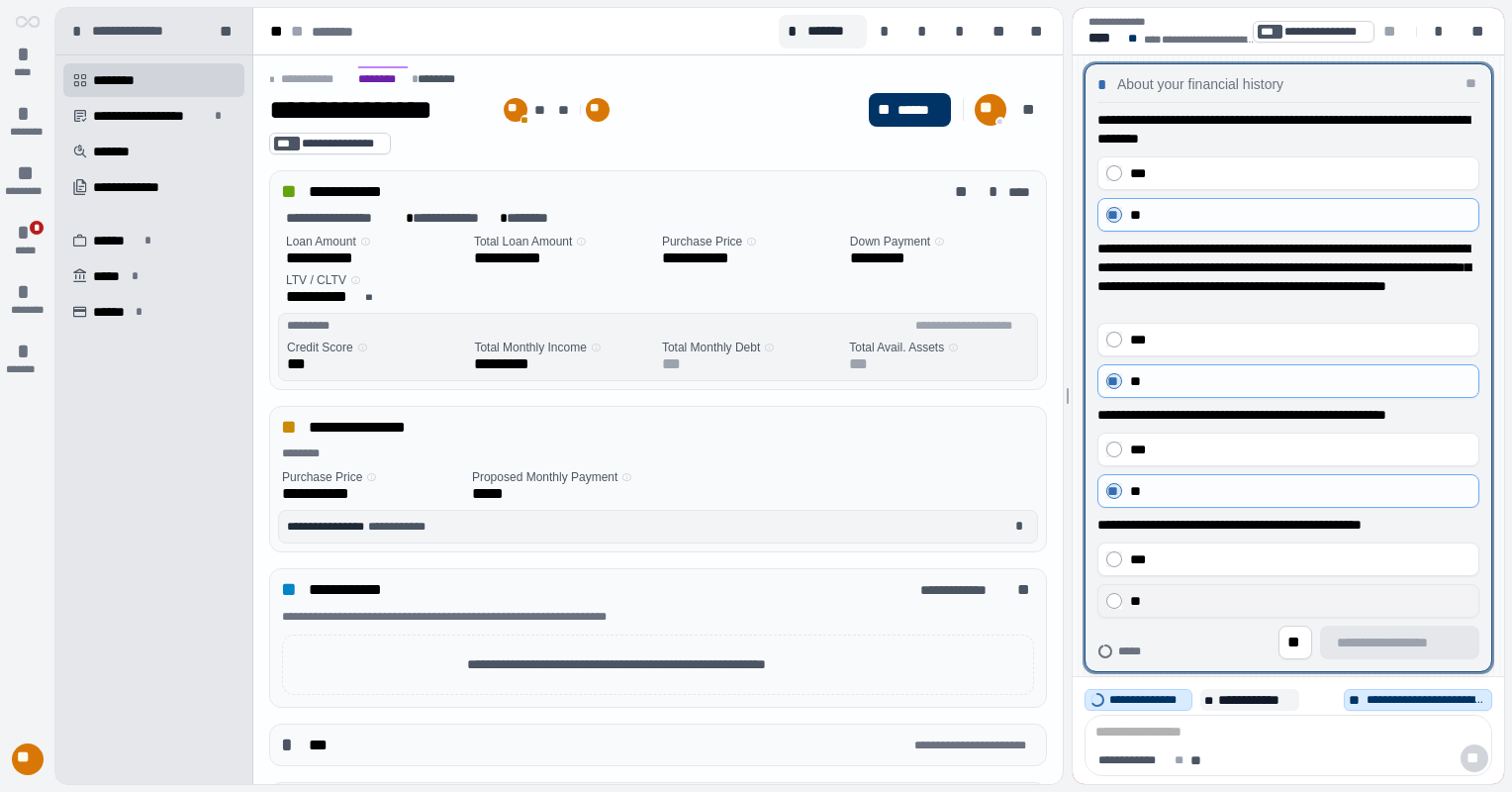 click on "**" at bounding box center (1300, 601) 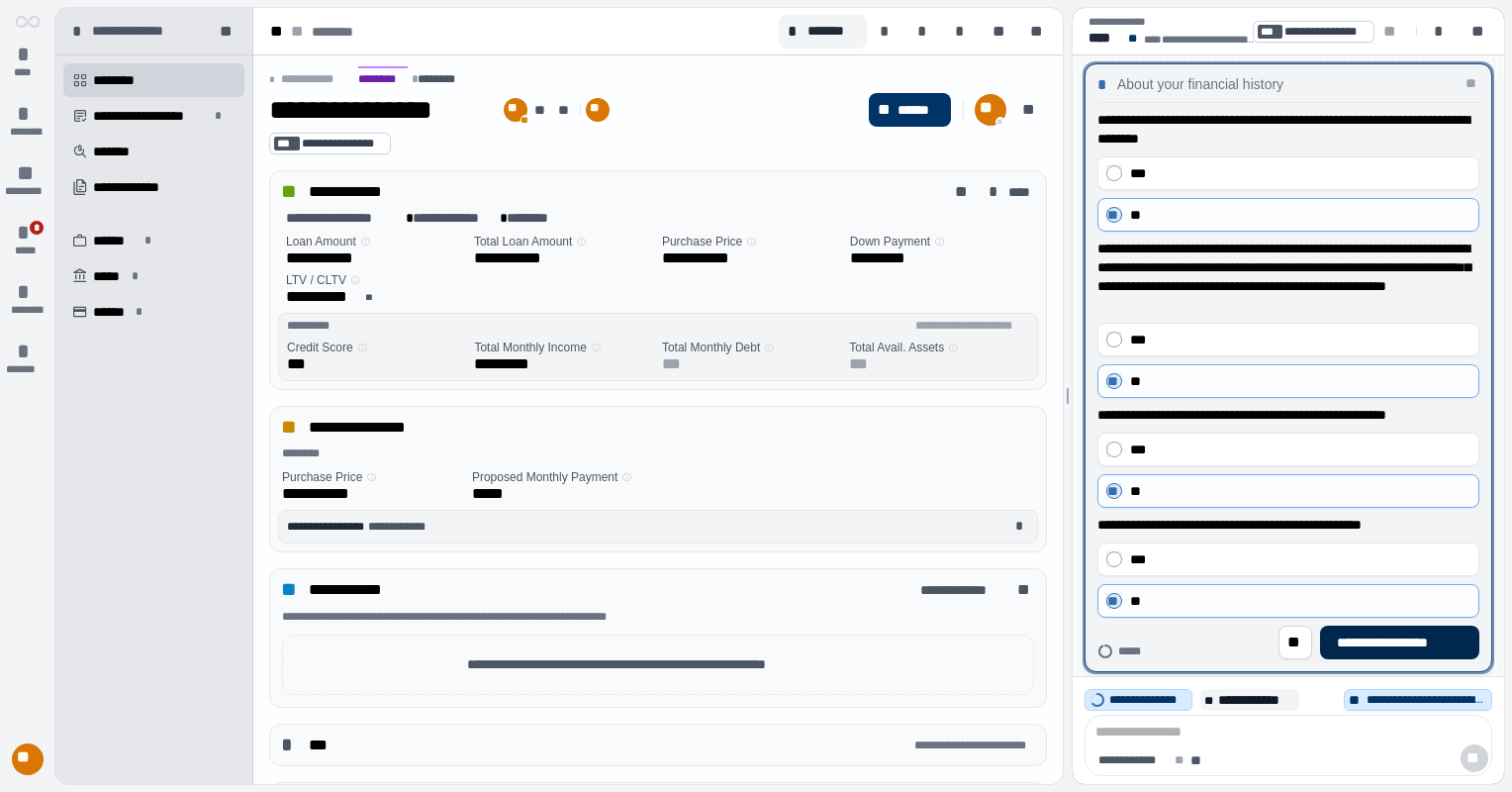 click on "**********" at bounding box center [1399, 643] 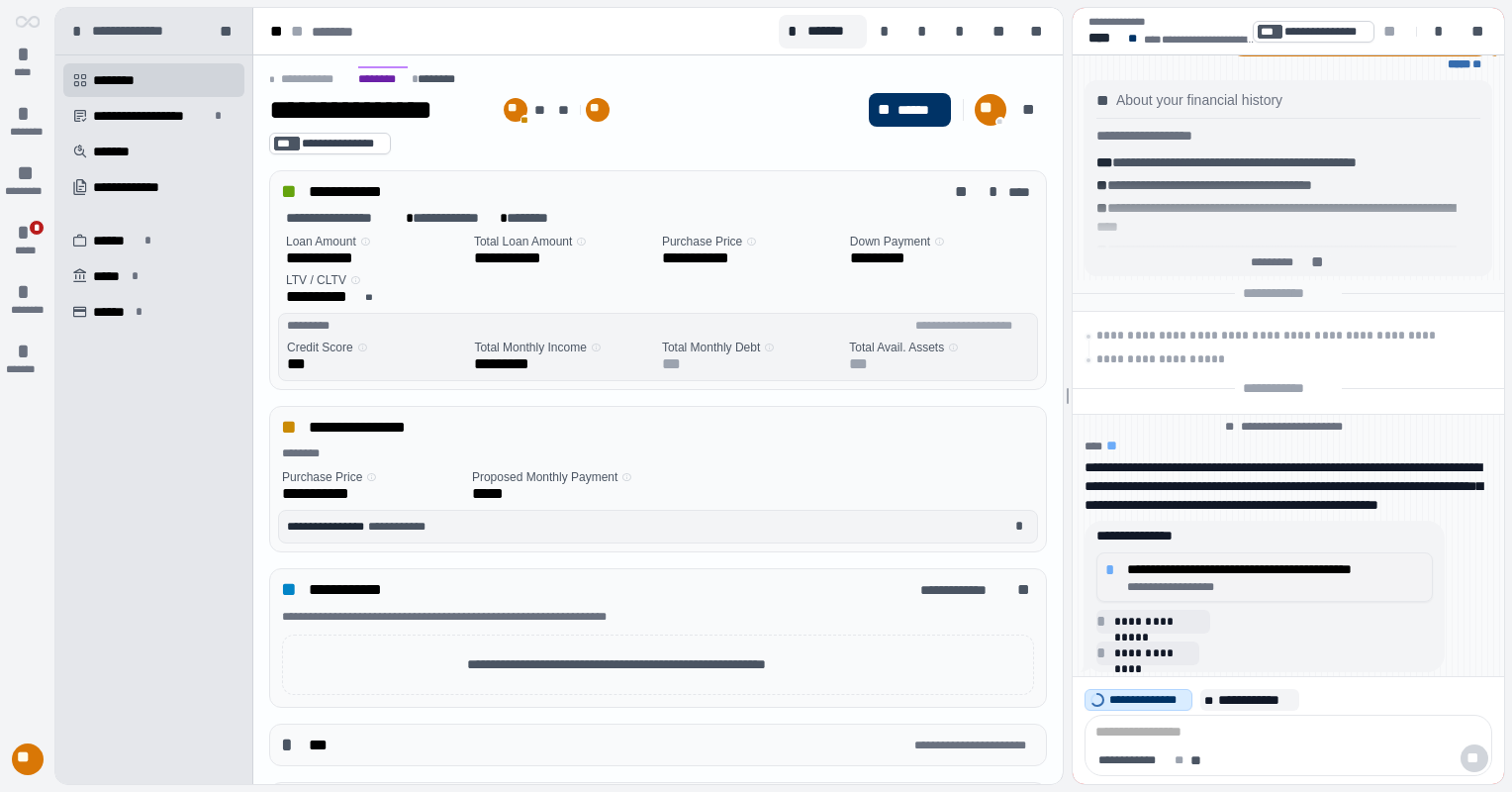 click on "**********" at bounding box center (1276, 587) 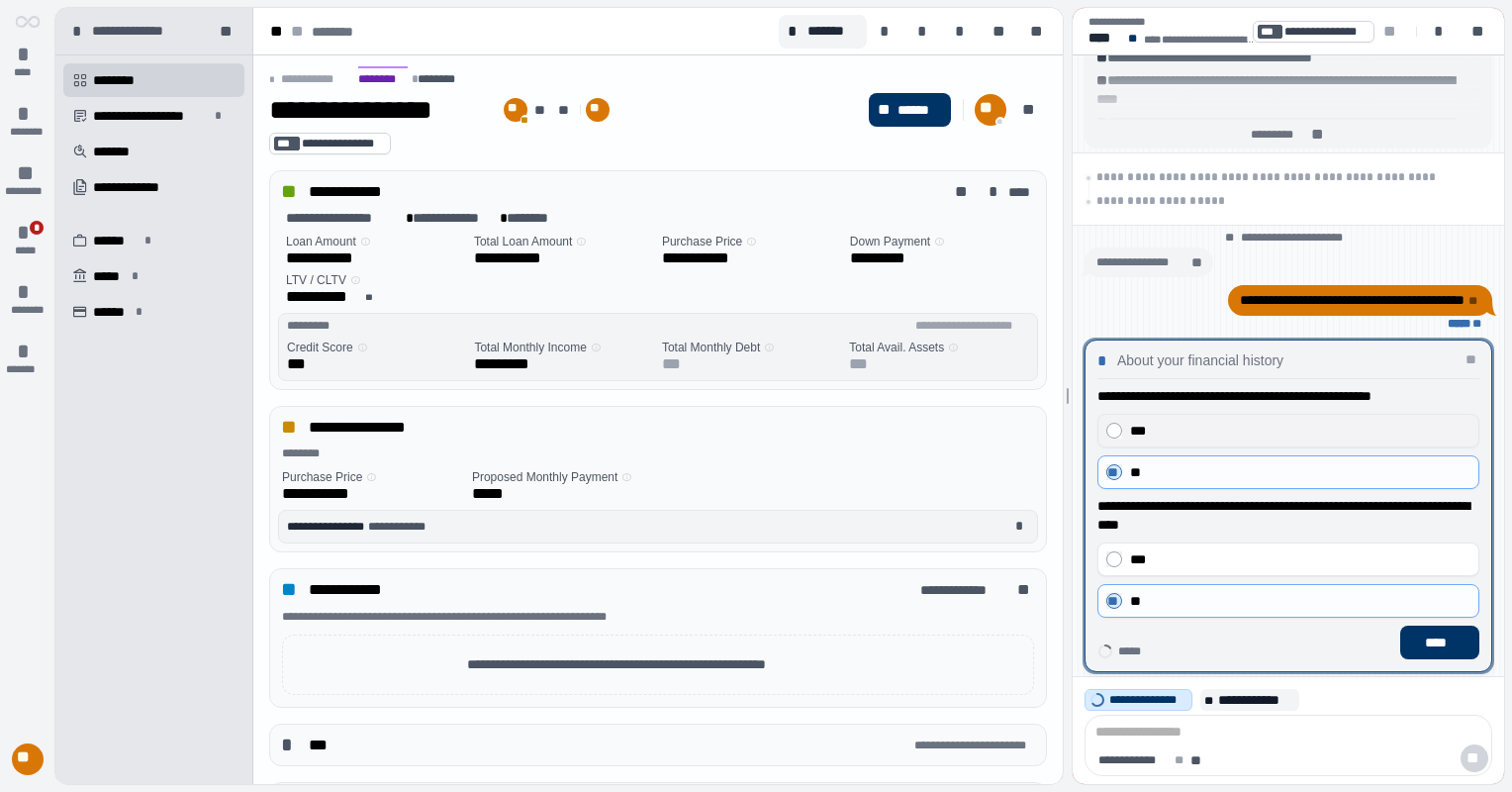 click on "***" at bounding box center [1288, 431] 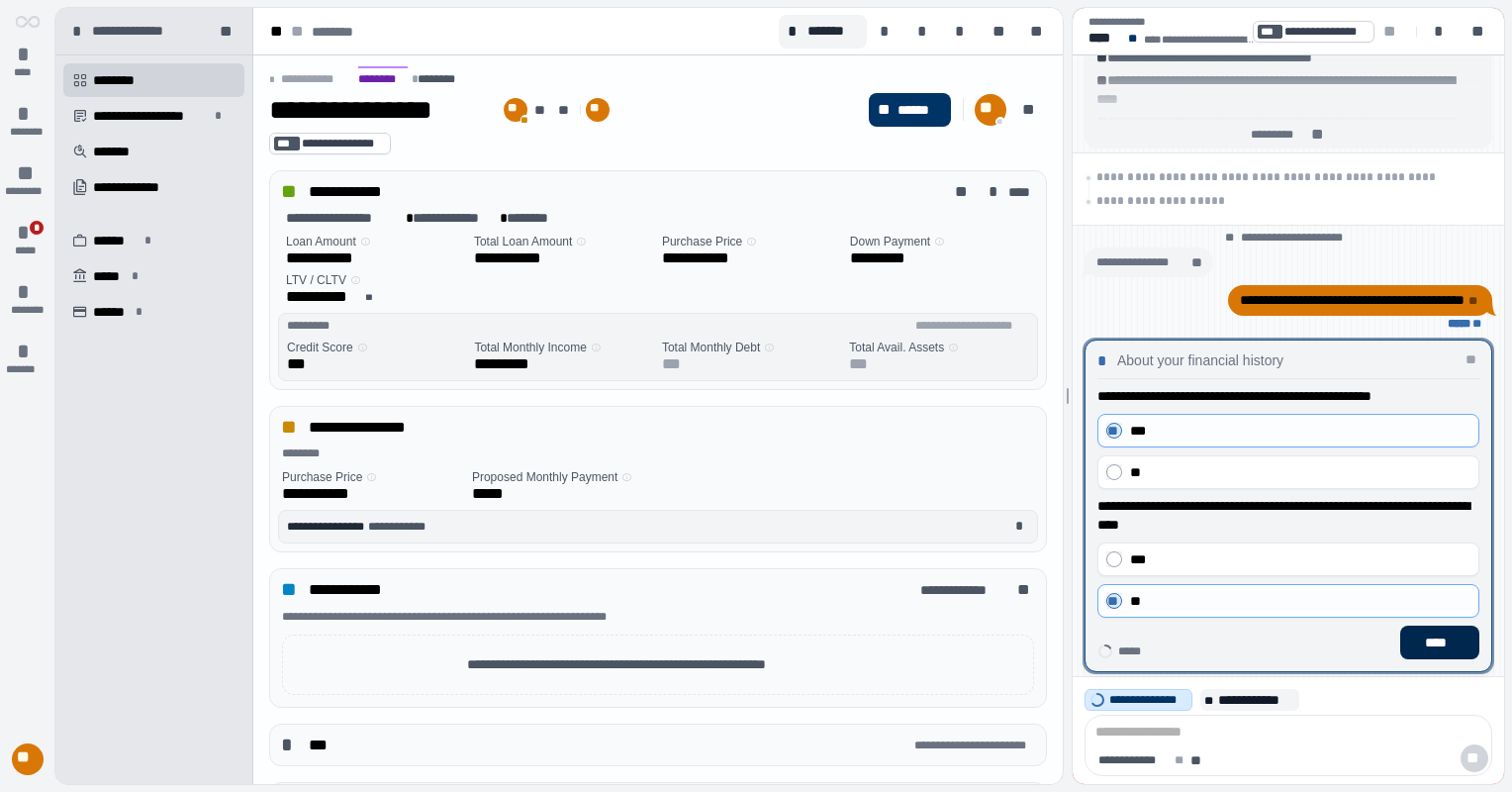 click on "****" at bounding box center (1440, 643) 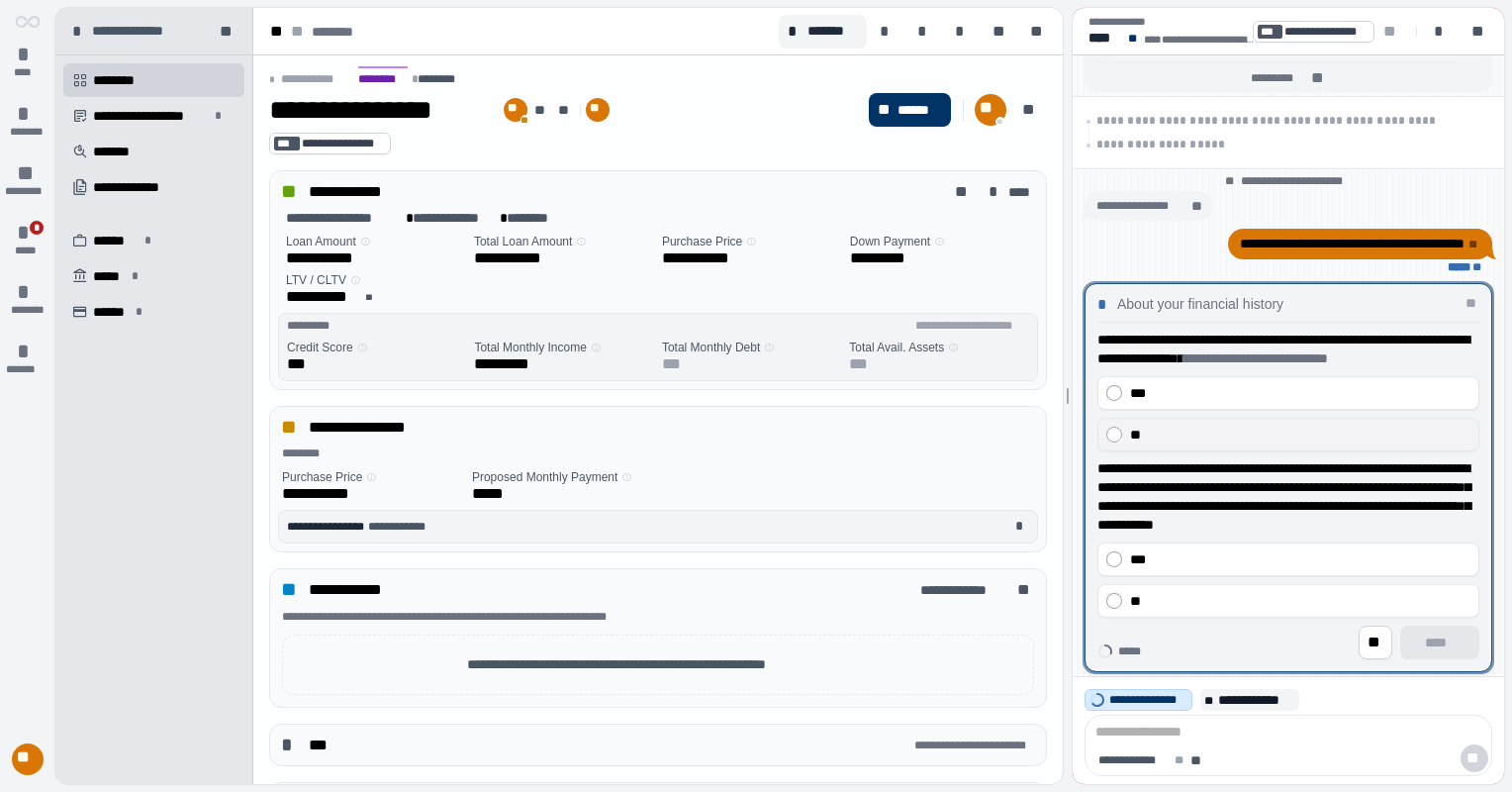 click on "**" at bounding box center [1300, 435] 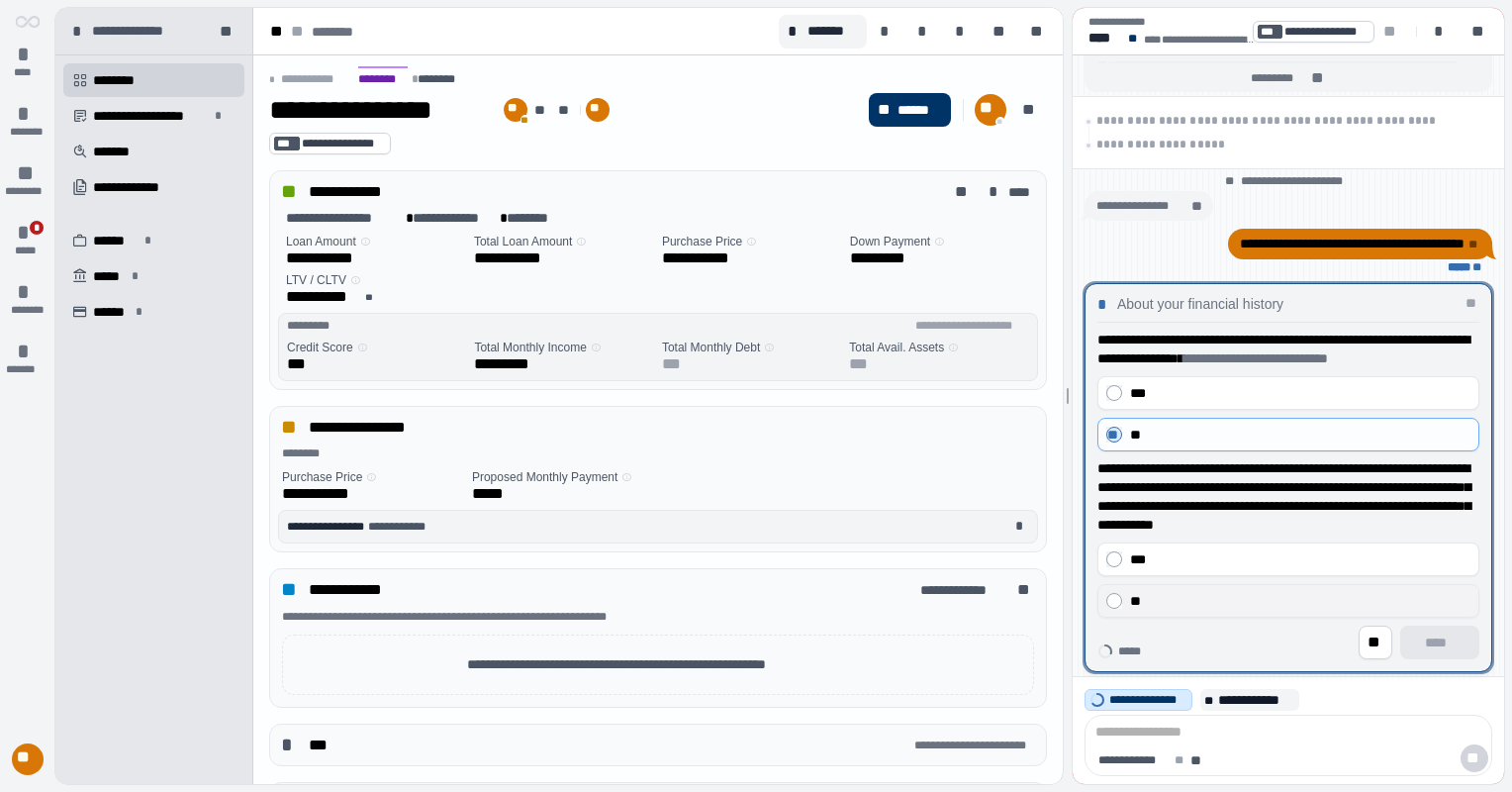 drag, startPoint x: 1255, startPoint y: 610, endPoint x: 1269, endPoint y: 617, distance: 15.652476 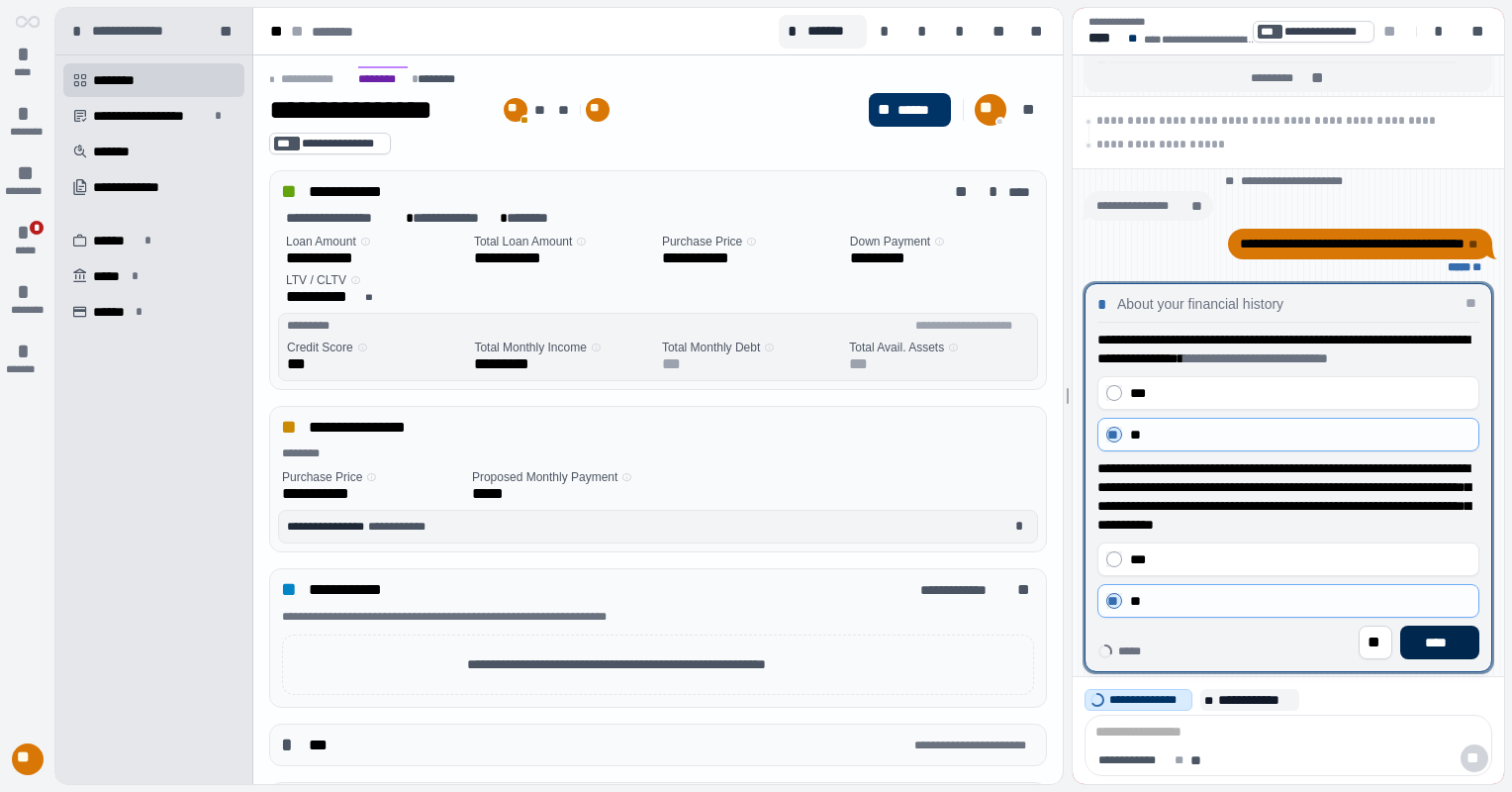 click on "****" at bounding box center (1440, 643) 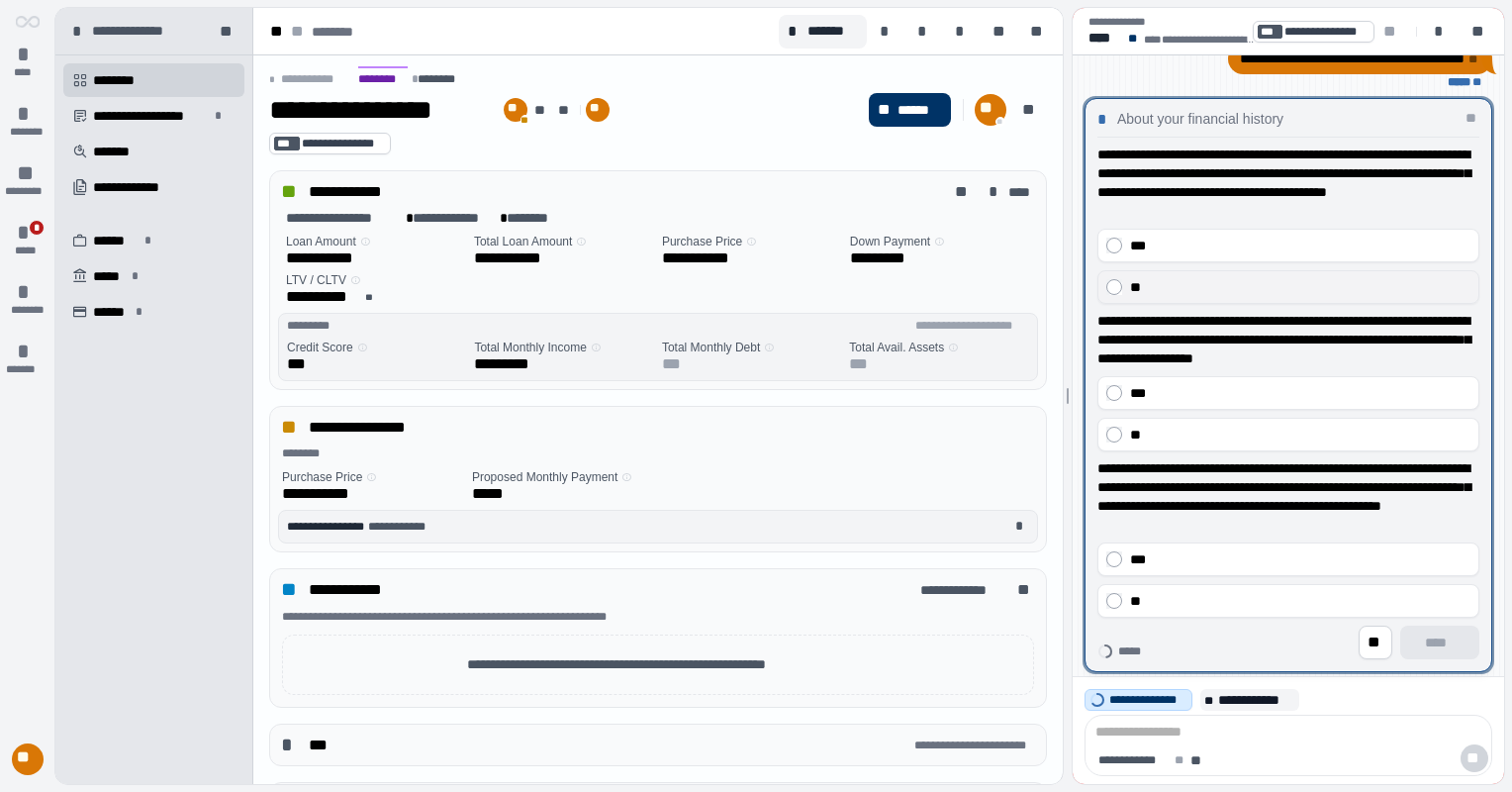 click on "**" at bounding box center [1300, 287] 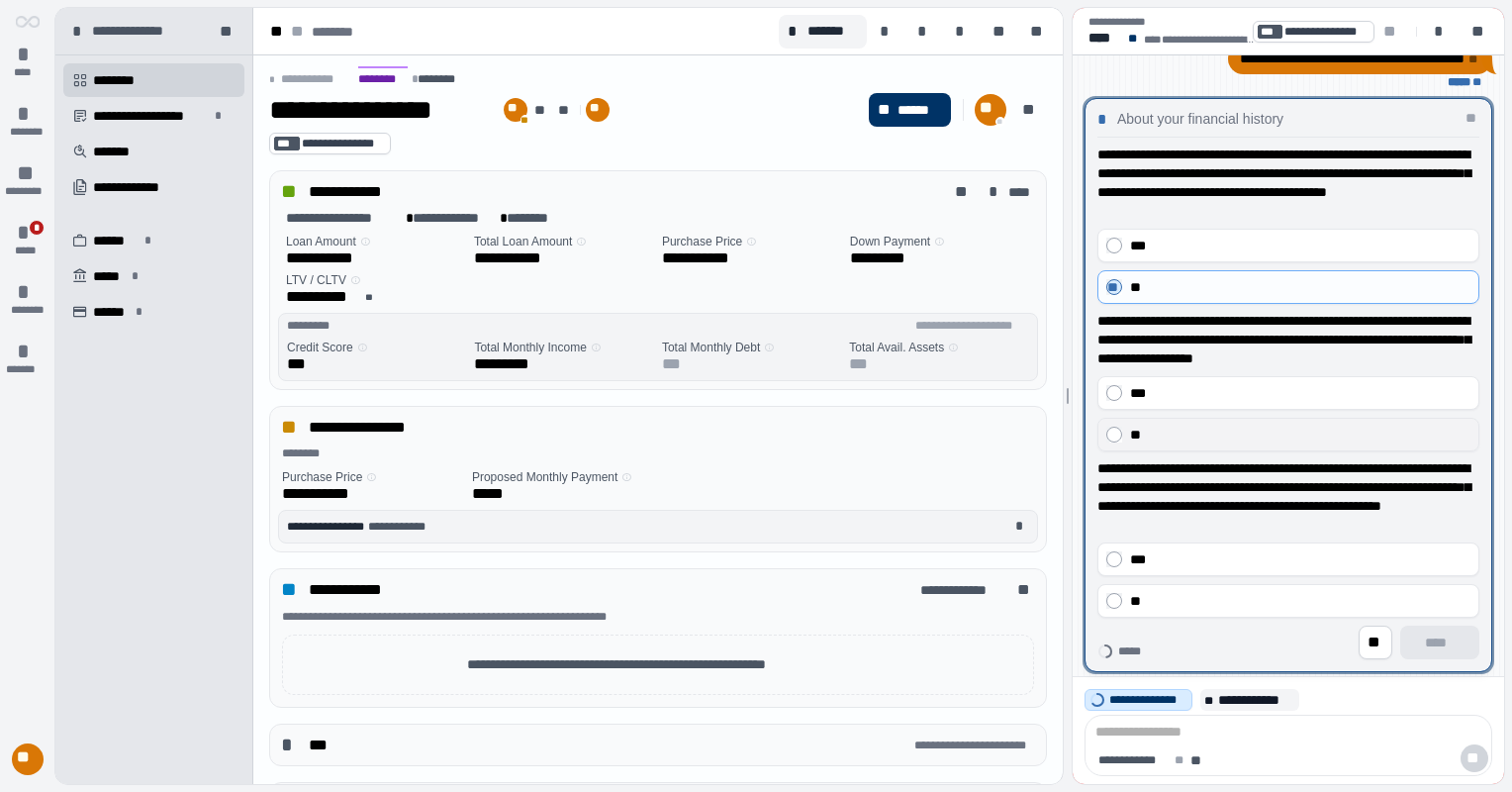 click on "**" at bounding box center (1300, 435) 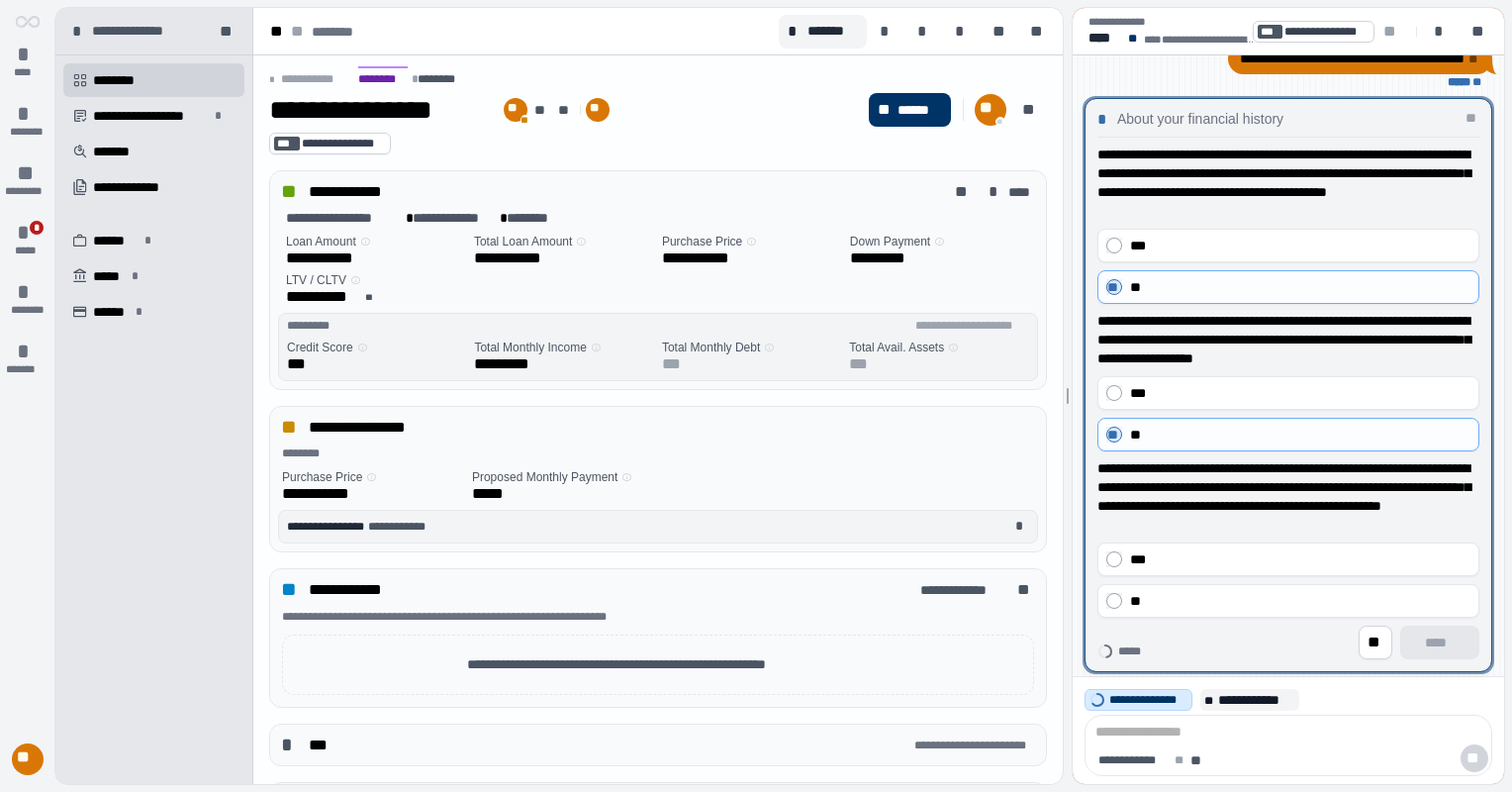 drag, startPoint x: 1217, startPoint y: 606, endPoint x: 1329, endPoint y: 652, distance: 121.078487 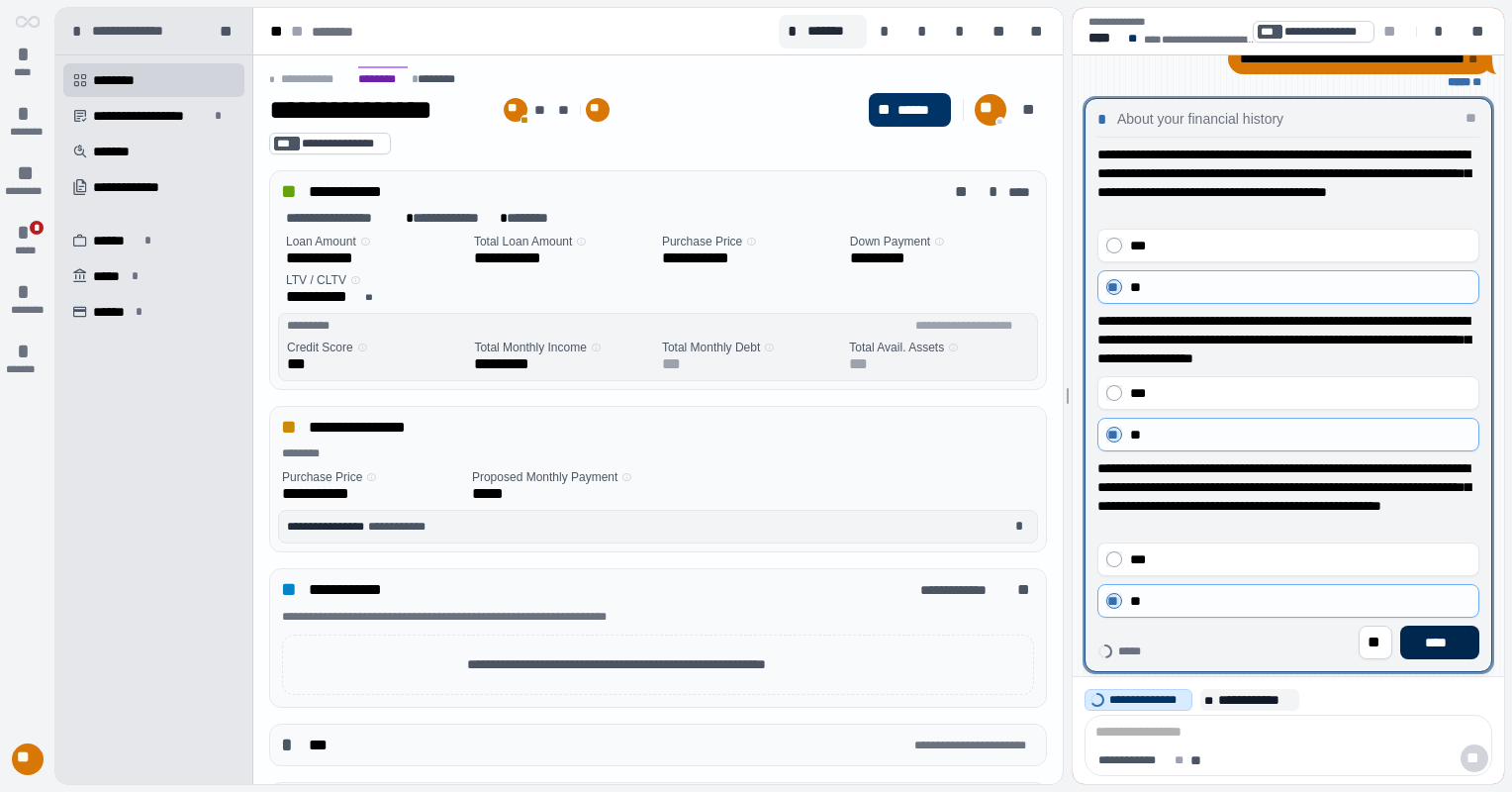 click on "****" at bounding box center [1440, 643] 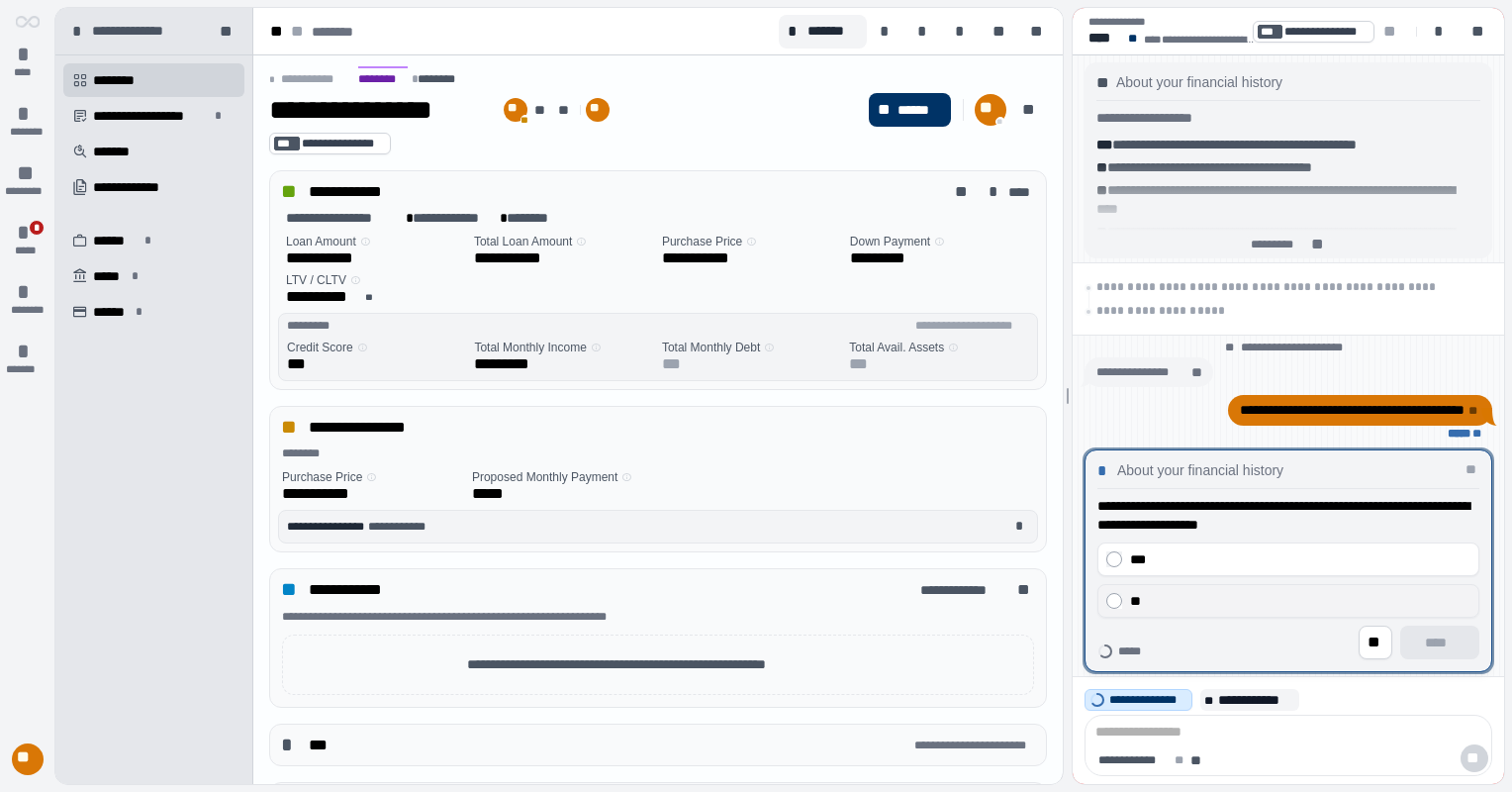 drag, startPoint x: 1224, startPoint y: 596, endPoint x: 1257, endPoint y: 604, distance: 33.955854 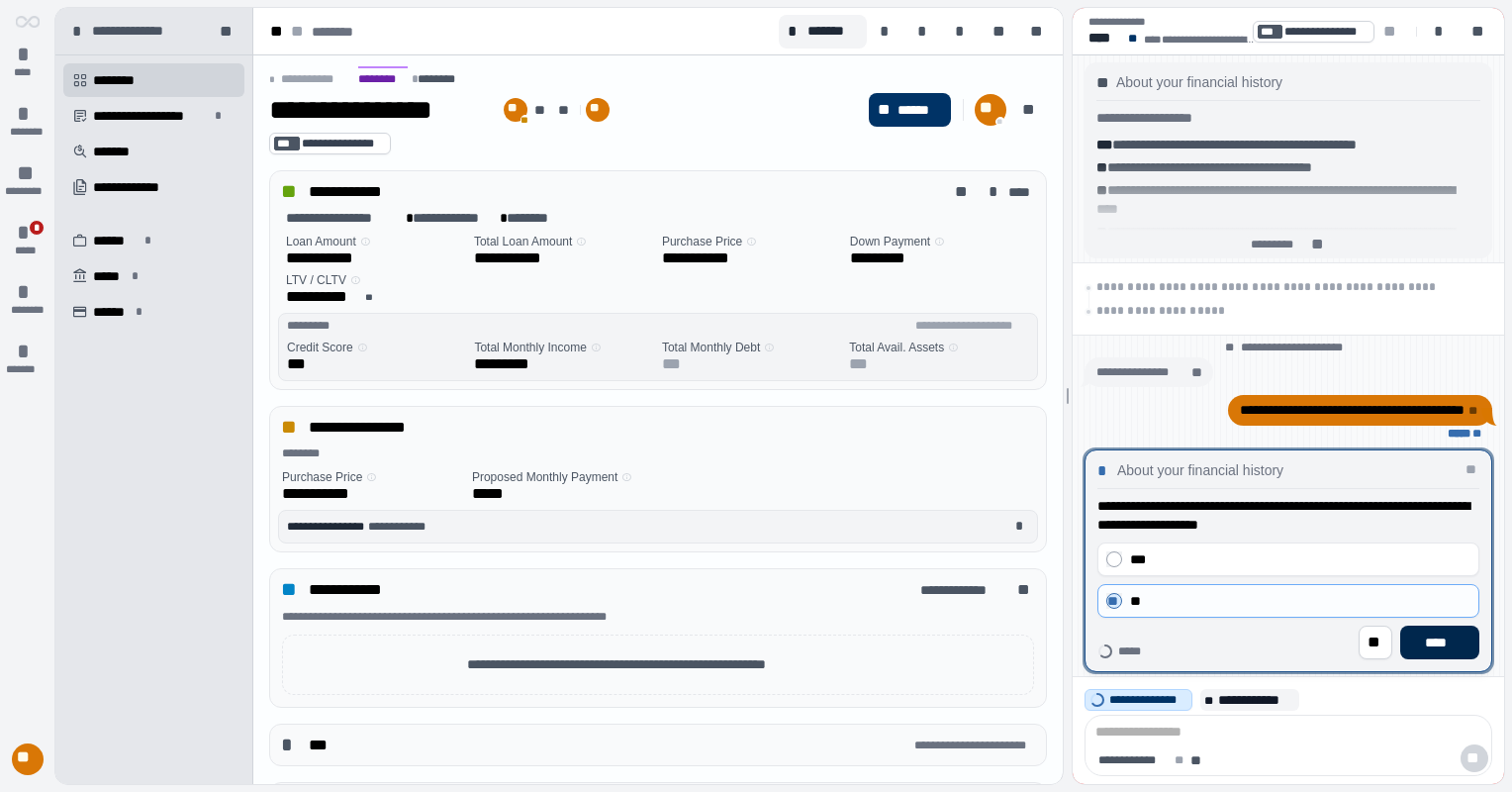 click on "****" at bounding box center (1440, 643) 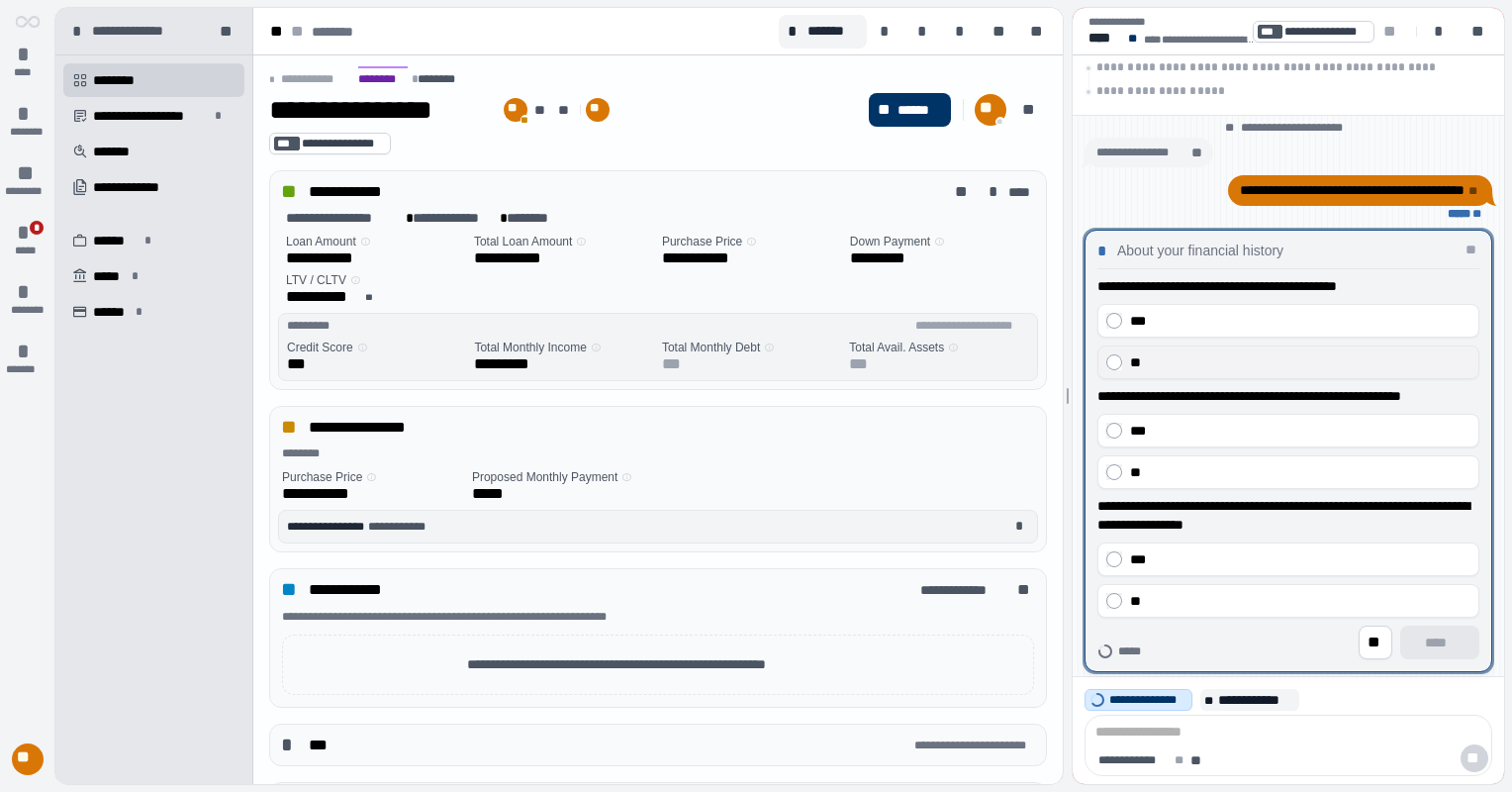 click on "**" at bounding box center [1300, 362] 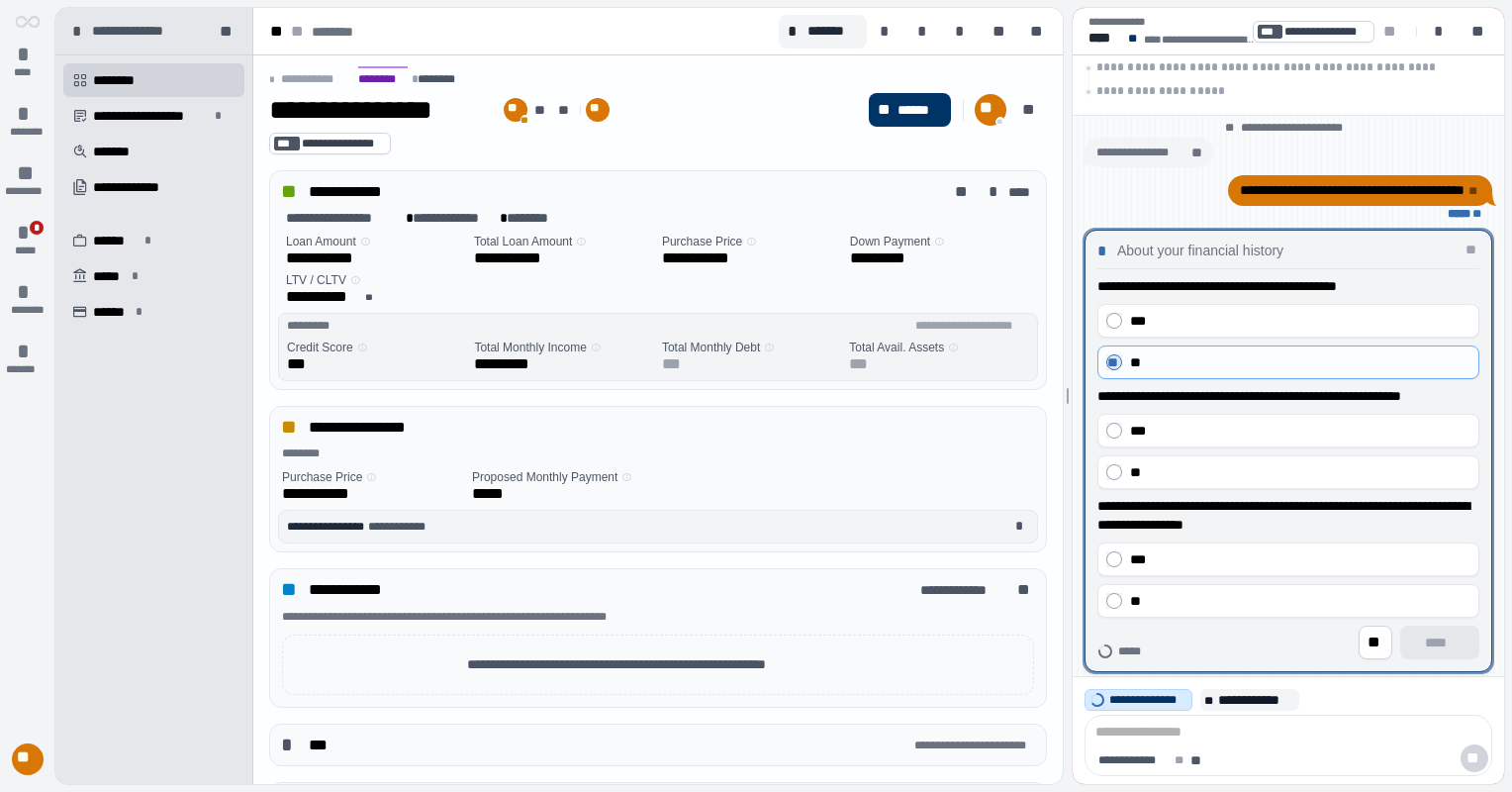 drag, startPoint x: 1222, startPoint y: 466, endPoint x: 1233, endPoint y: 495, distance: 31.016125 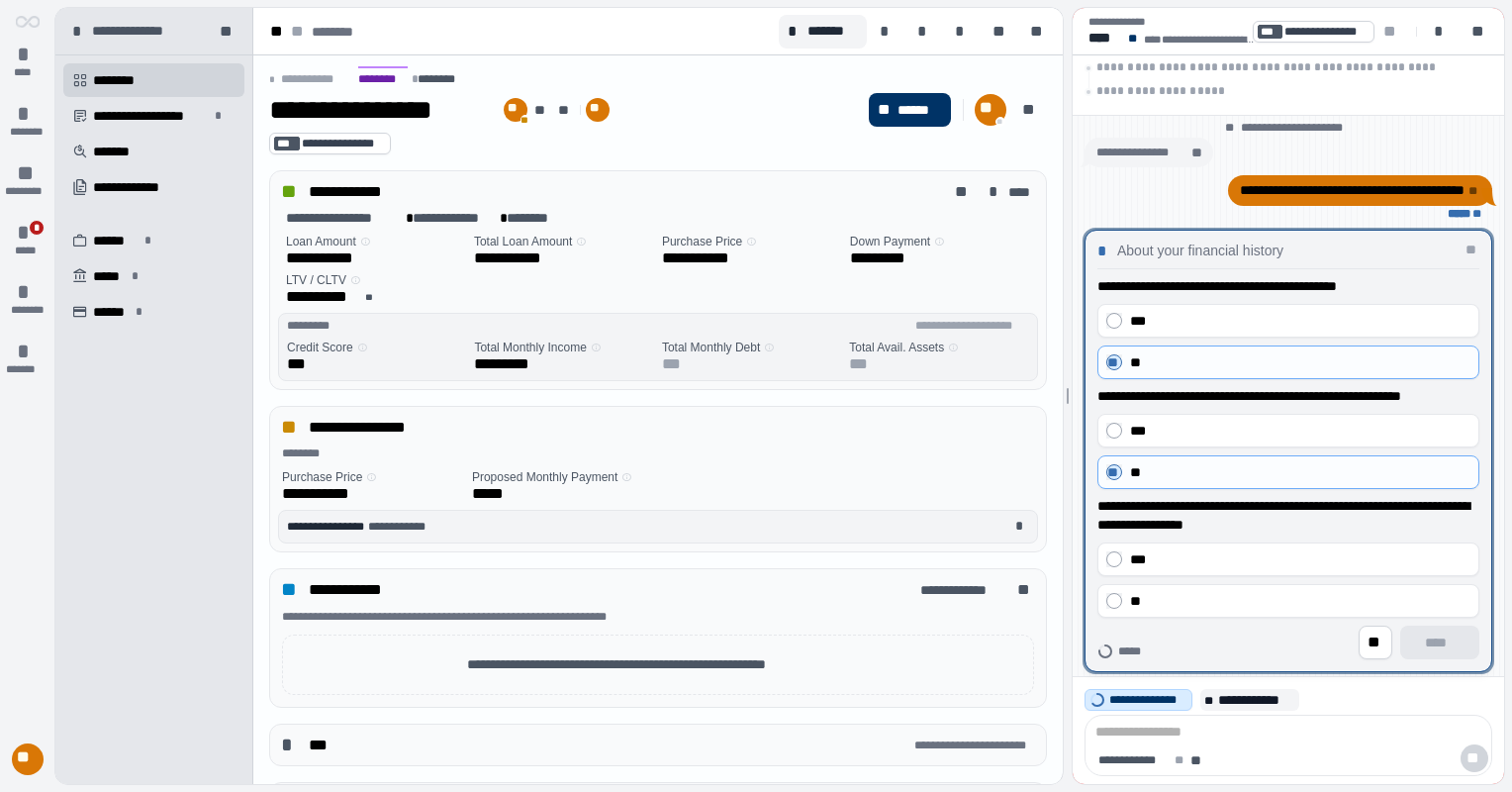drag, startPoint x: 1259, startPoint y: 594, endPoint x: 1331, endPoint y: 631, distance: 80.9506 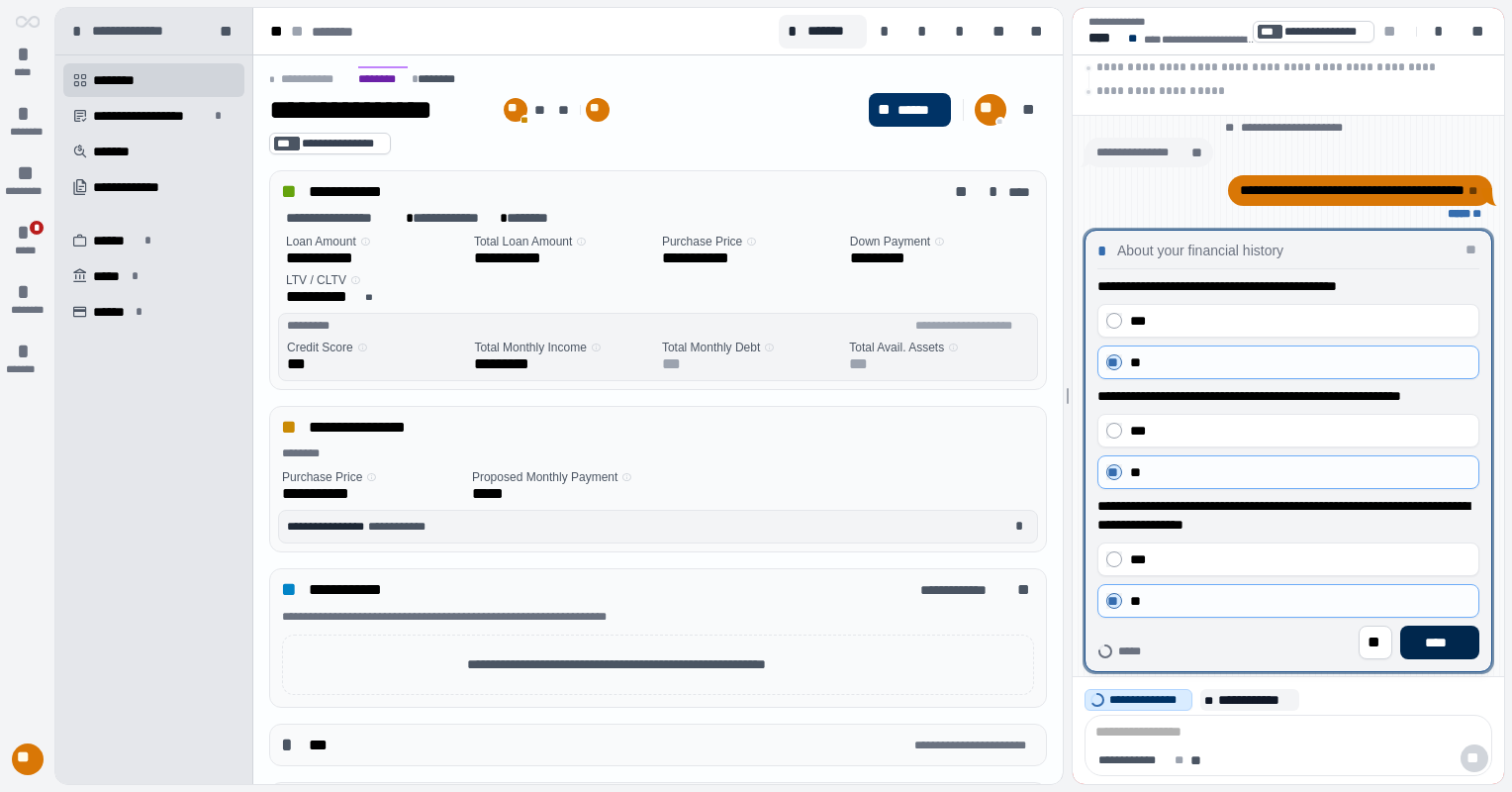 click on "****" at bounding box center (1440, 643) 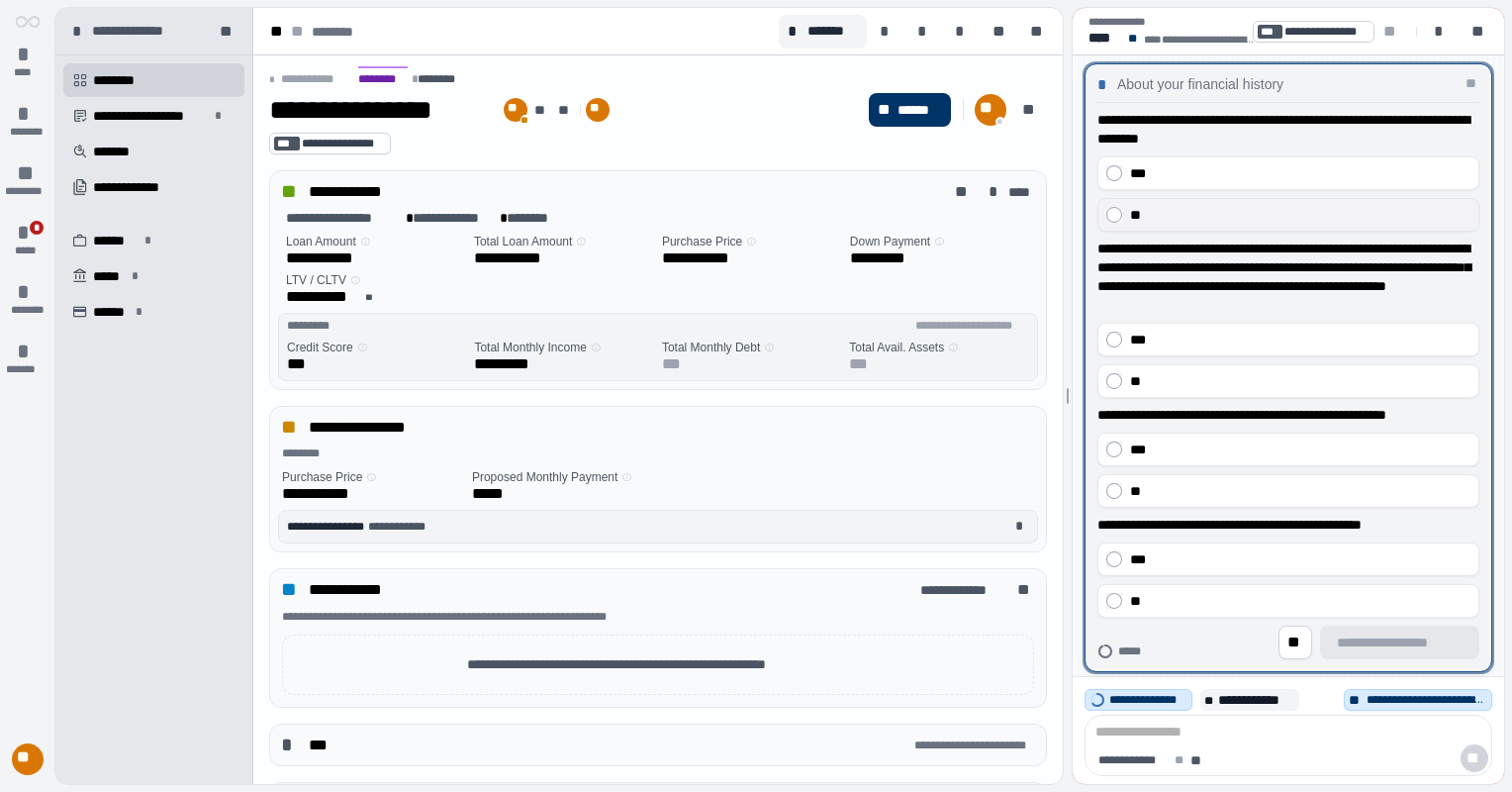click on "**" at bounding box center [1300, 215] 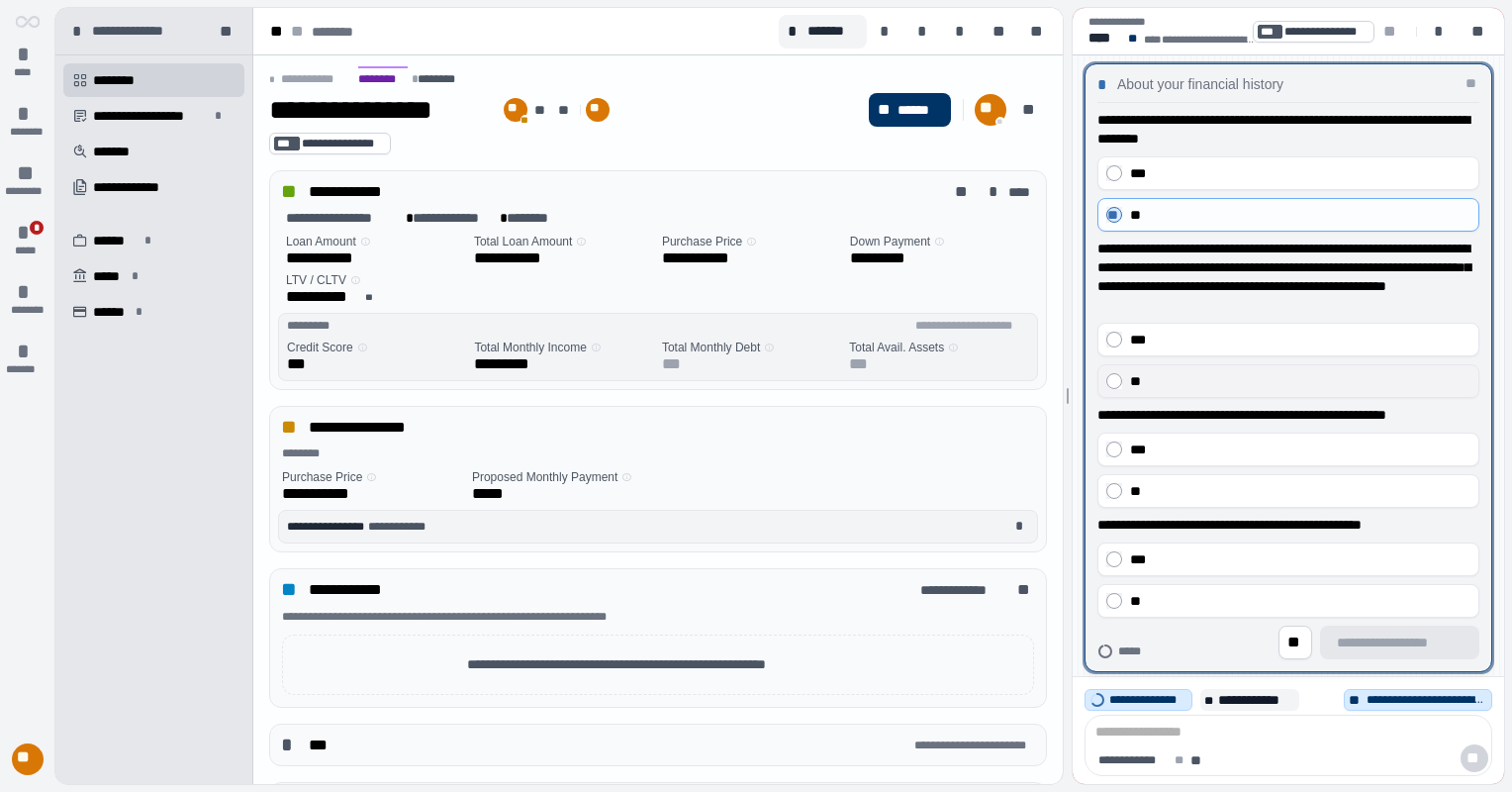 click on "**" at bounding box center (1300, 381) 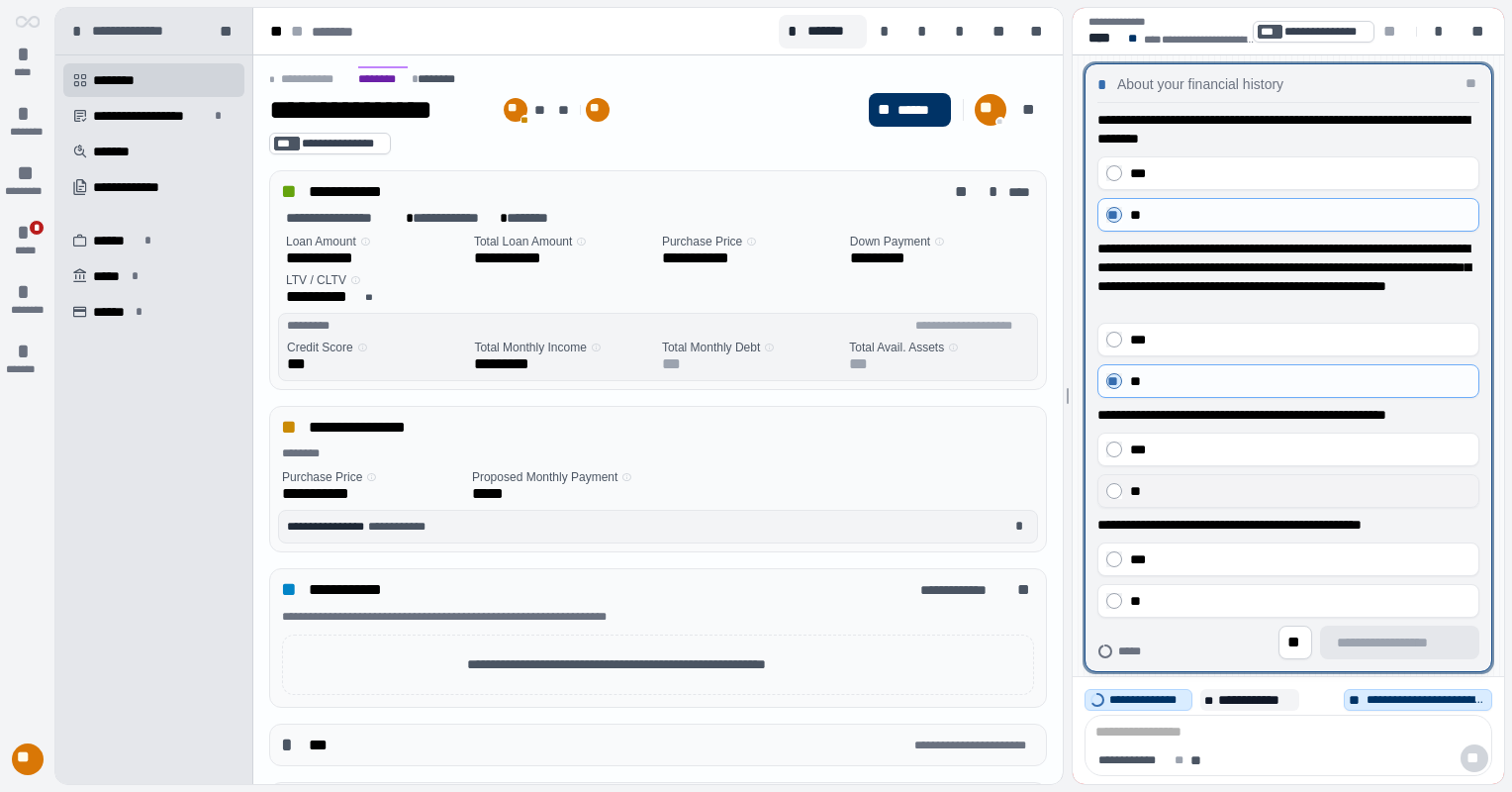 click on "**" at bounding box center (1300, 491) 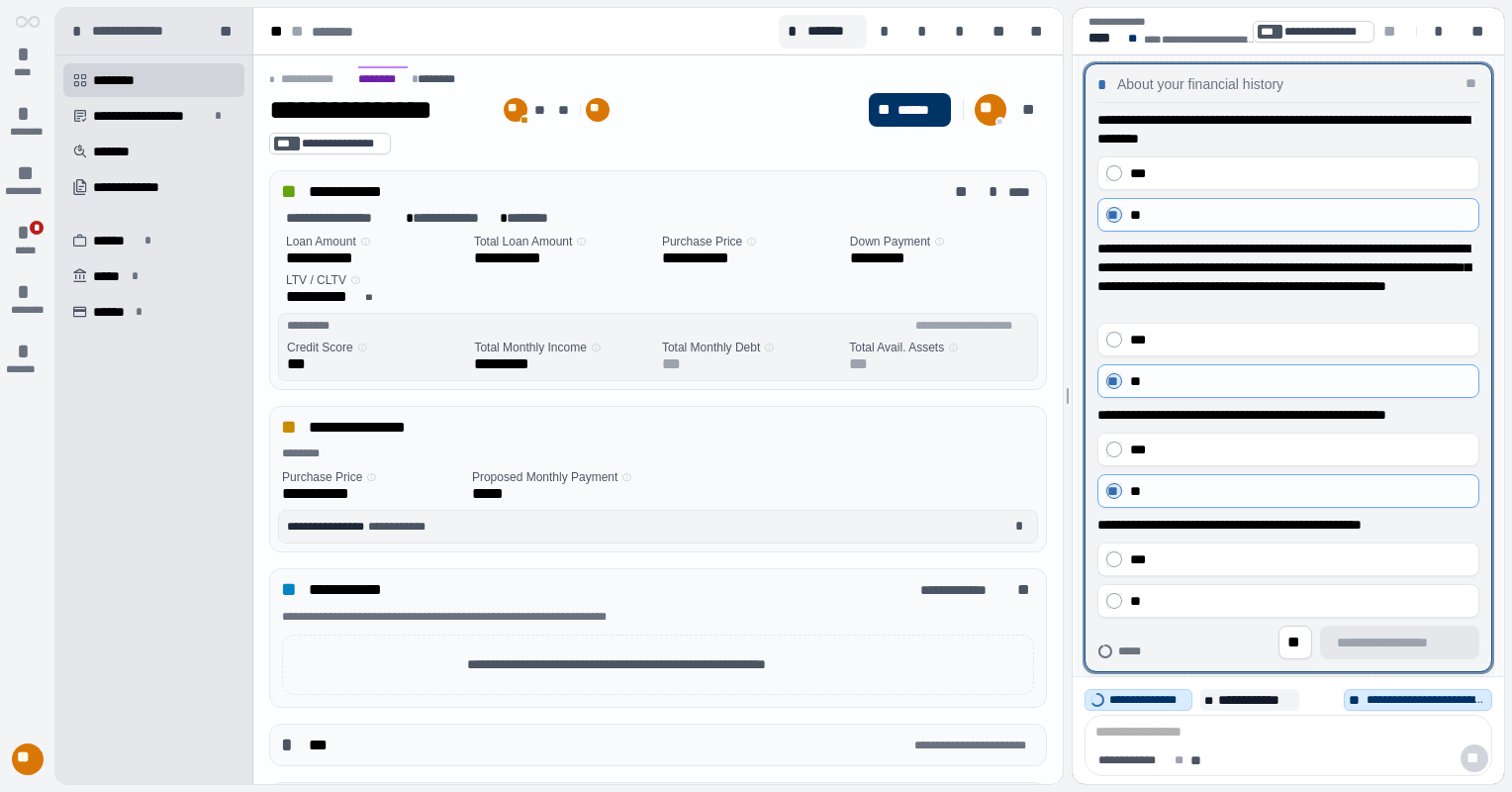 drag, startPoint x: 1271, startPoint y: 598, endPoint x: 1376, endPoint y: 638, distance: 112.361025 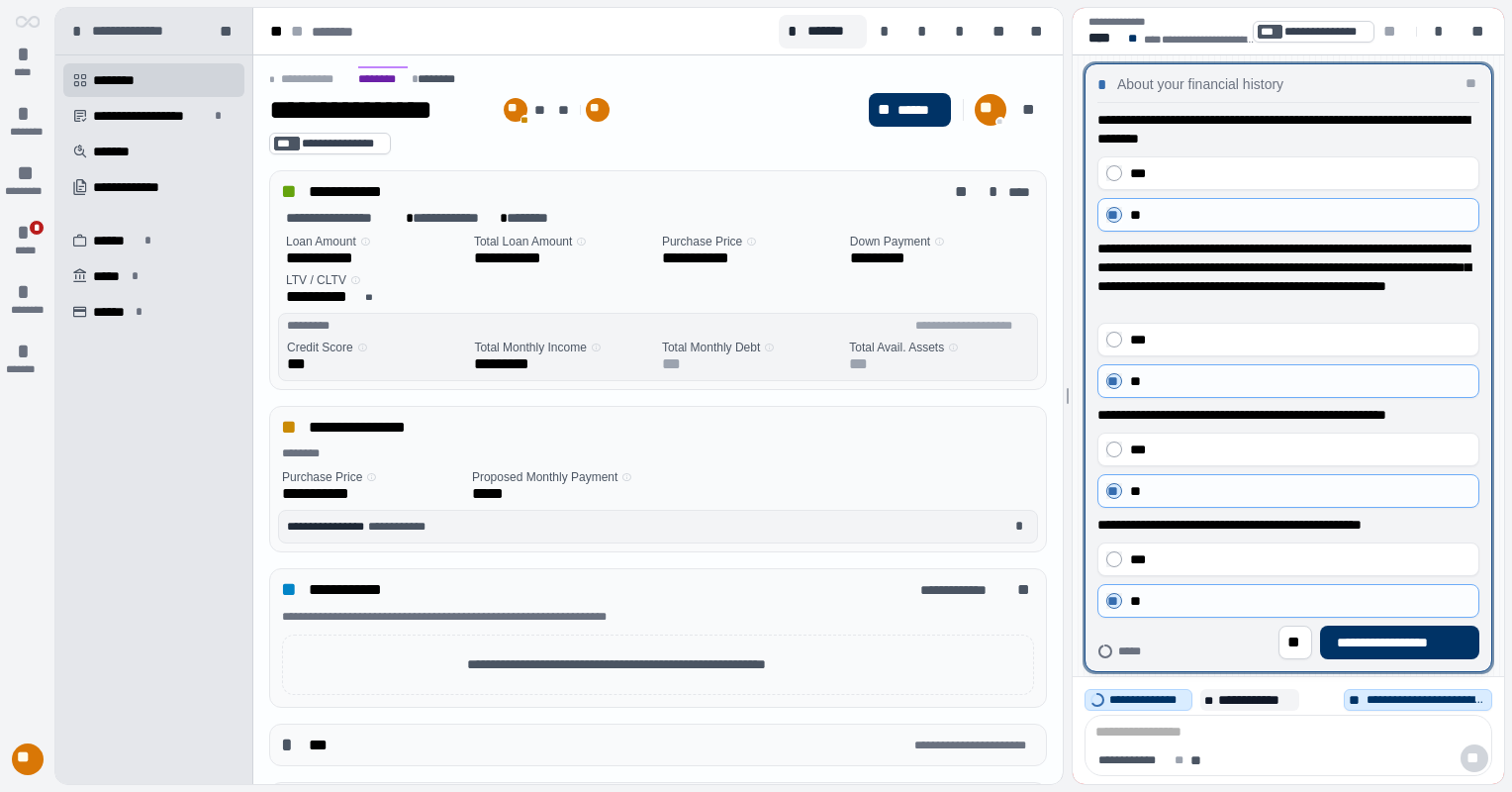 click on "**********" at bounding box center [1288, 367] 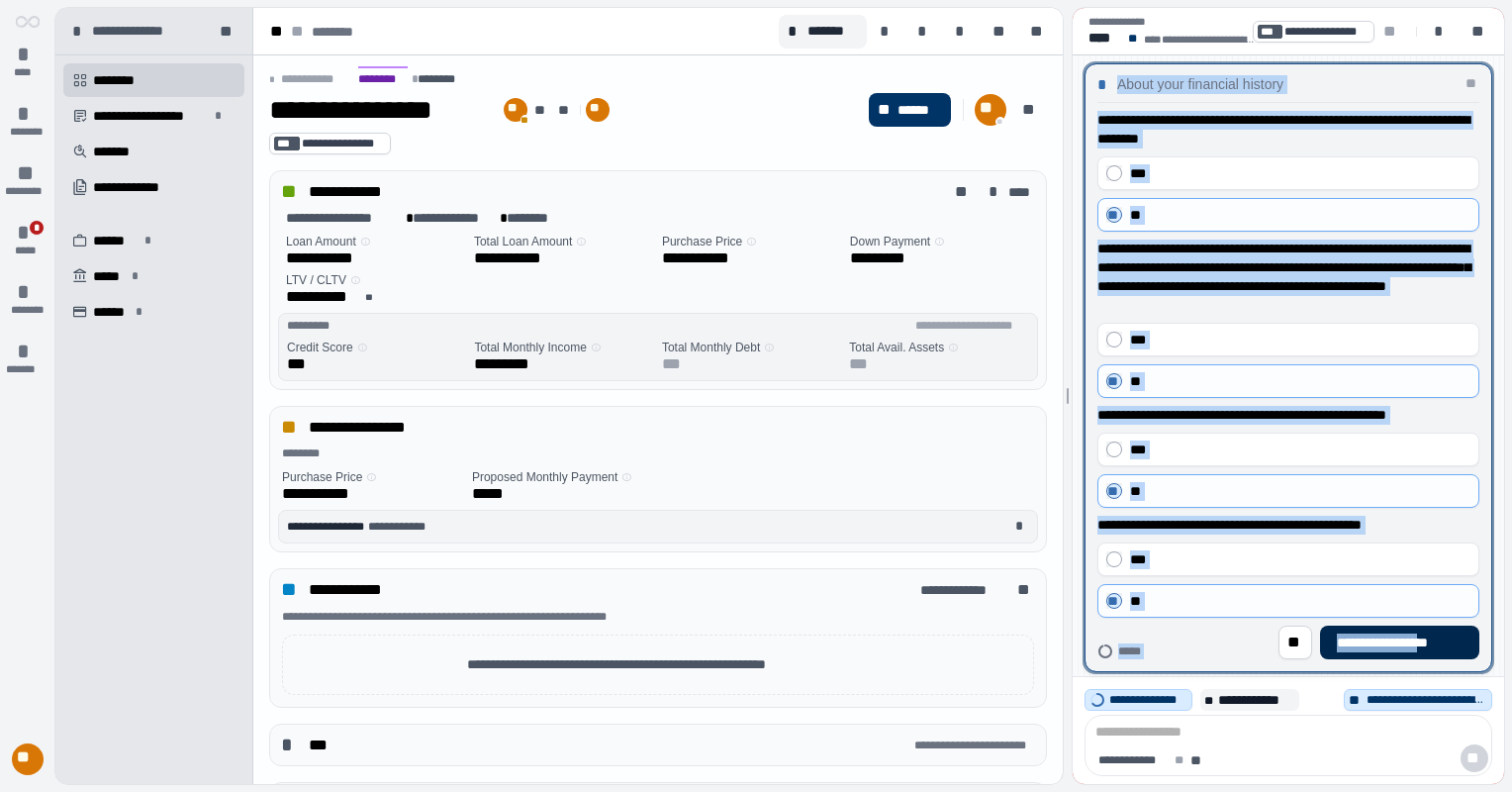 drag, startPoint x: 1439, startPoint y: 662, endPoint x: 1429, endPoint y: 651, distance: 14.866069 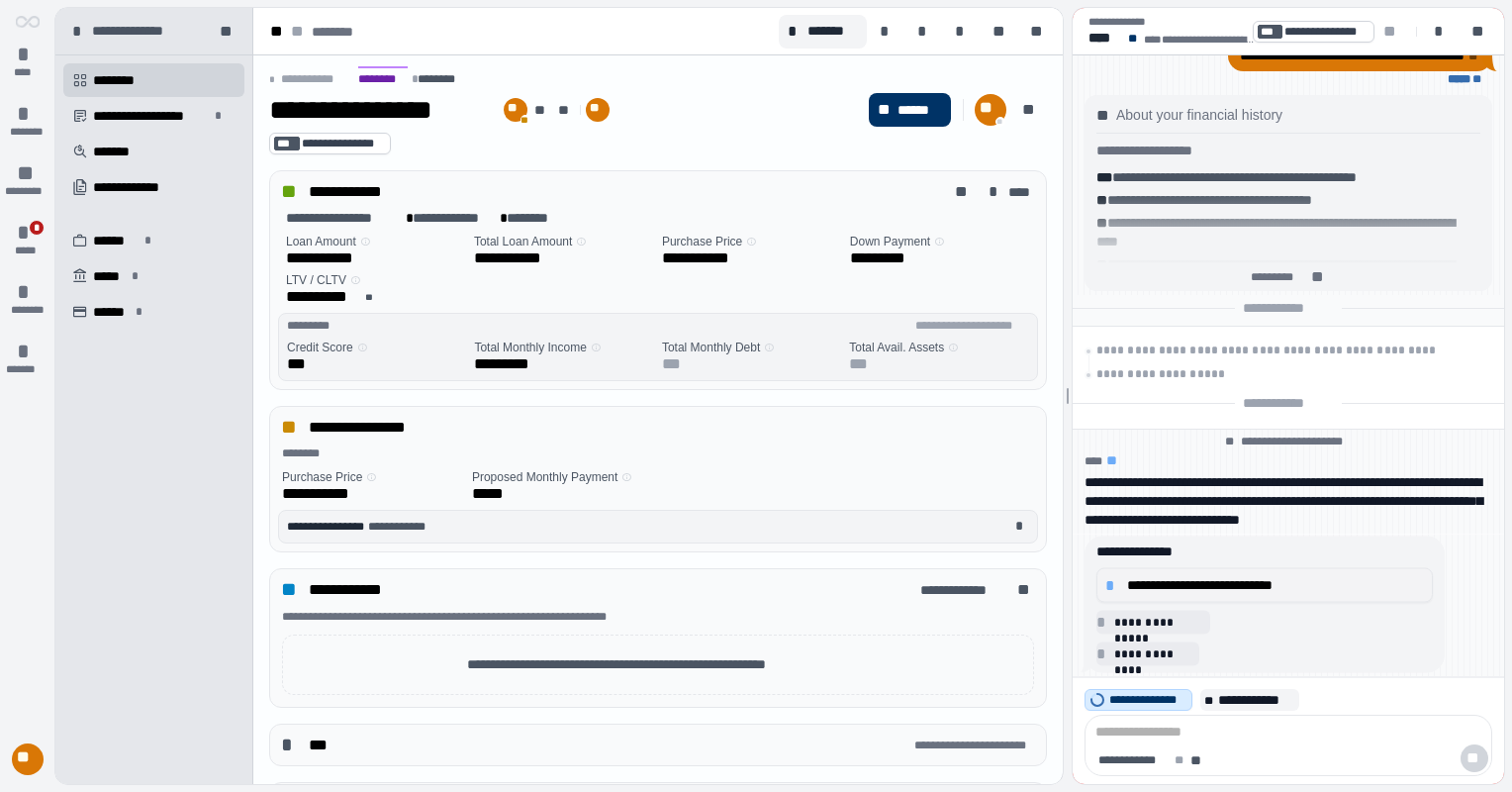 click on "**********" at bounding box center (1276, 585) 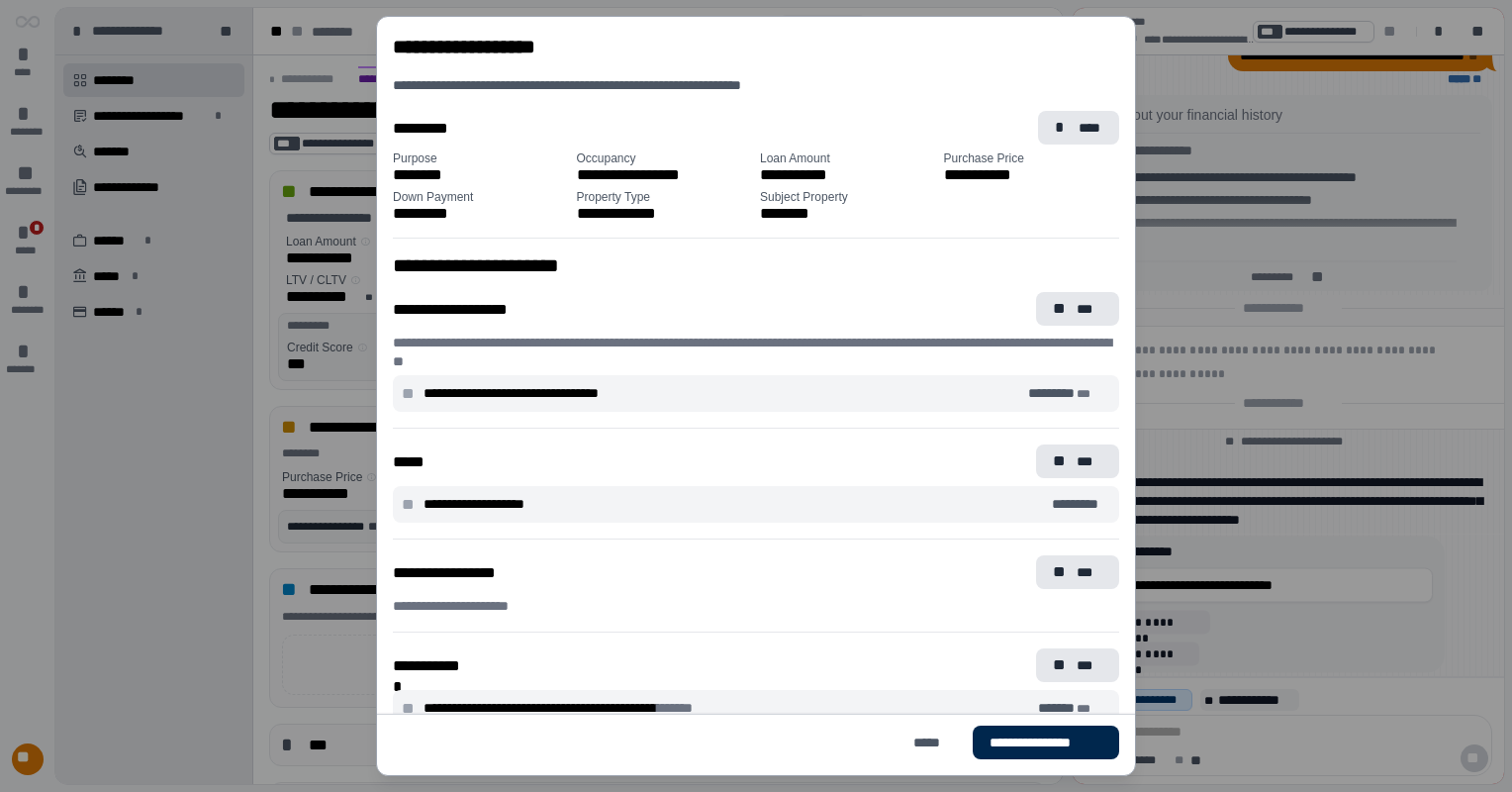 click on "**********" at bounding box center (1046, 742) 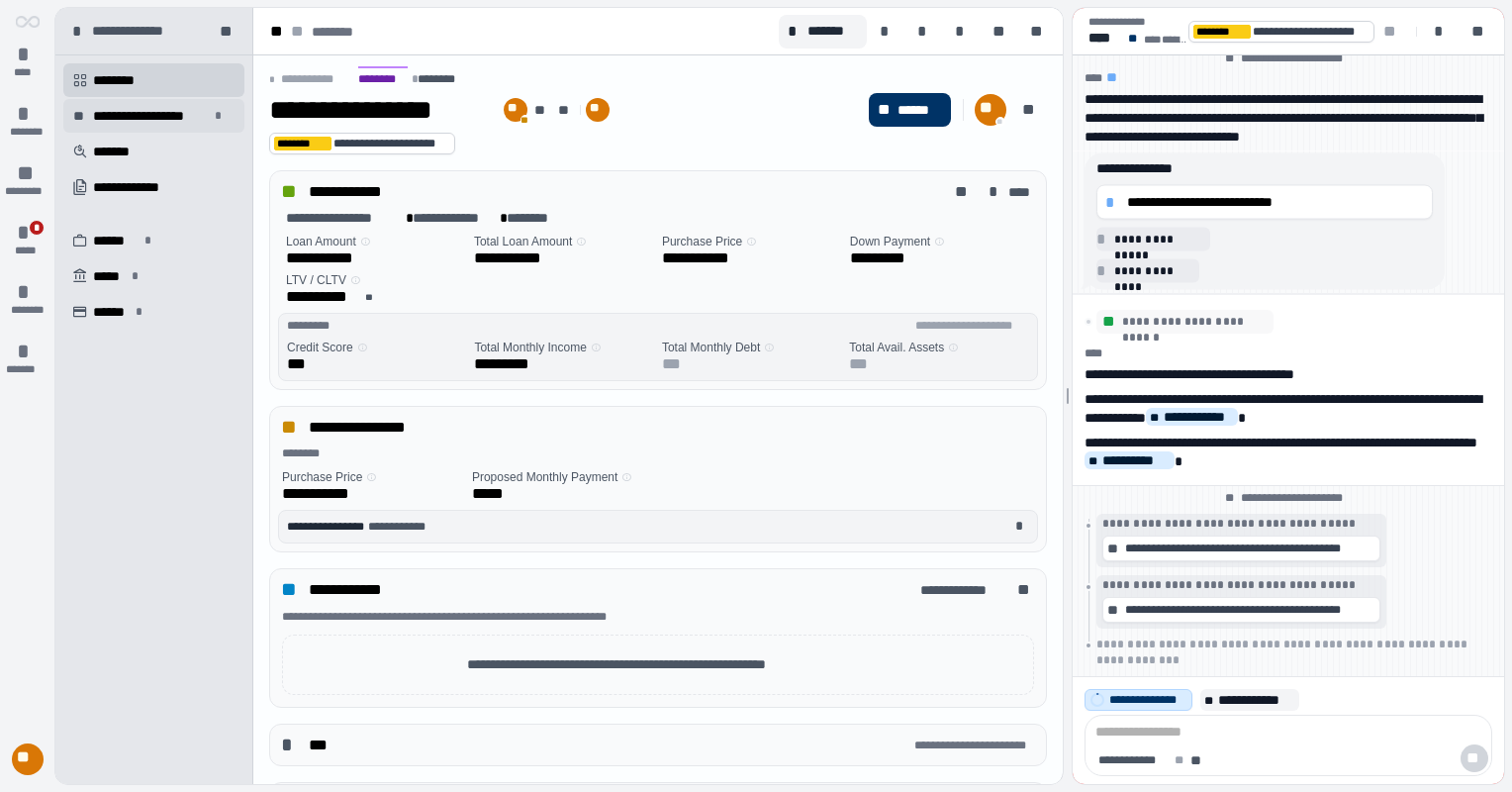 click on "**********" at bounding box center [150, 116] 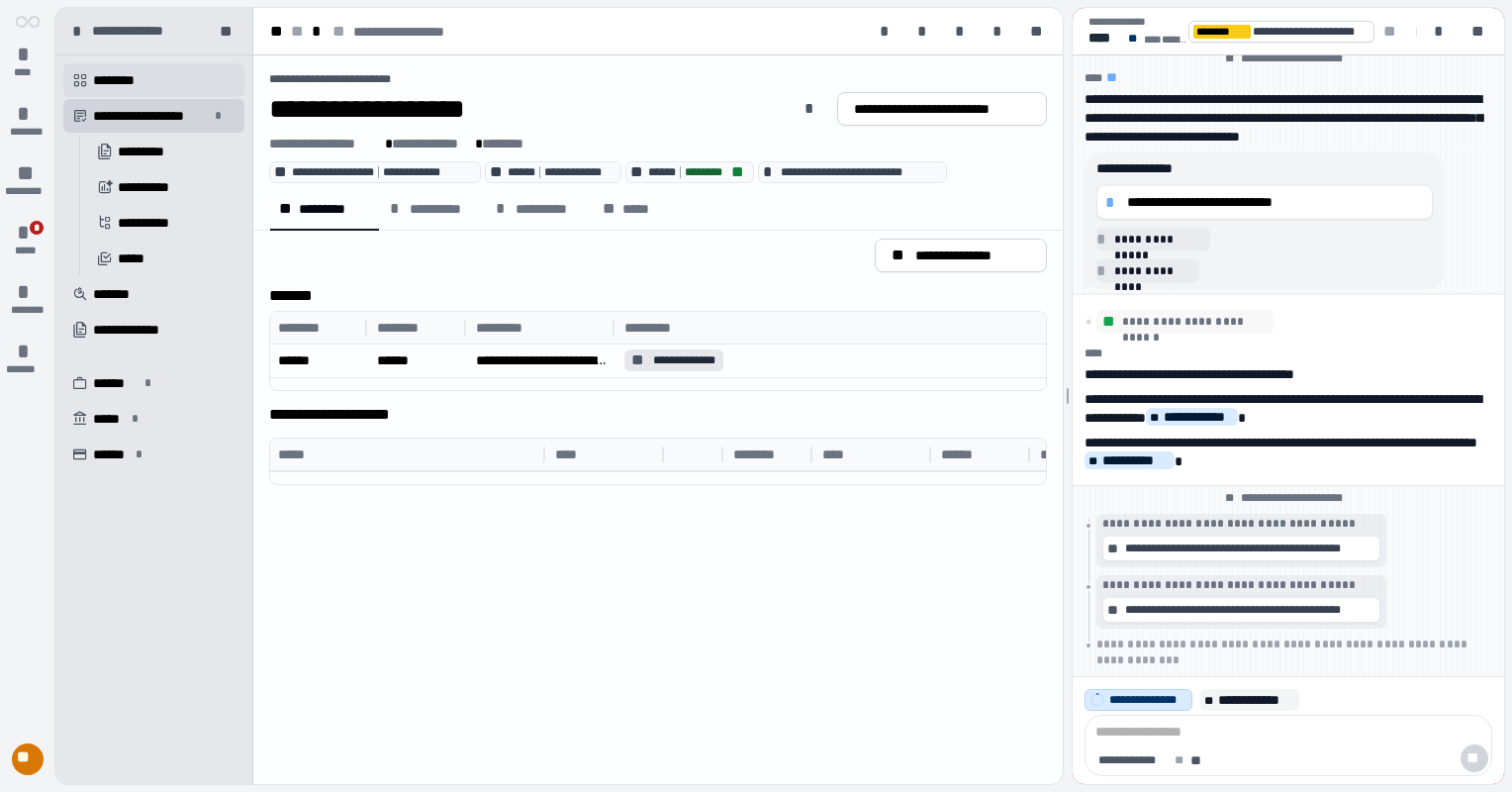 click on "" at bounding box center [80, 80] 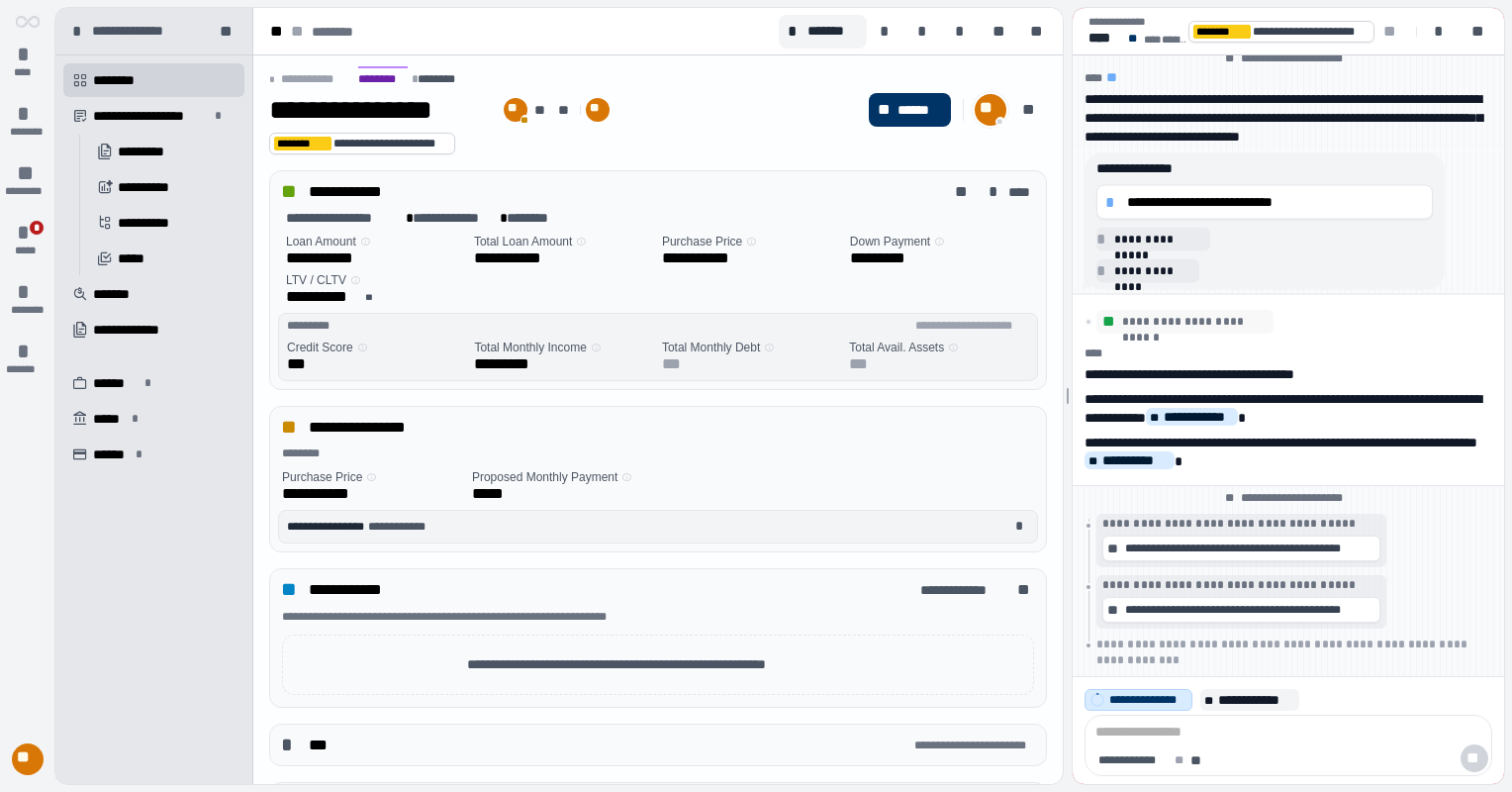 click on "**" at bounding box center [991, 110] 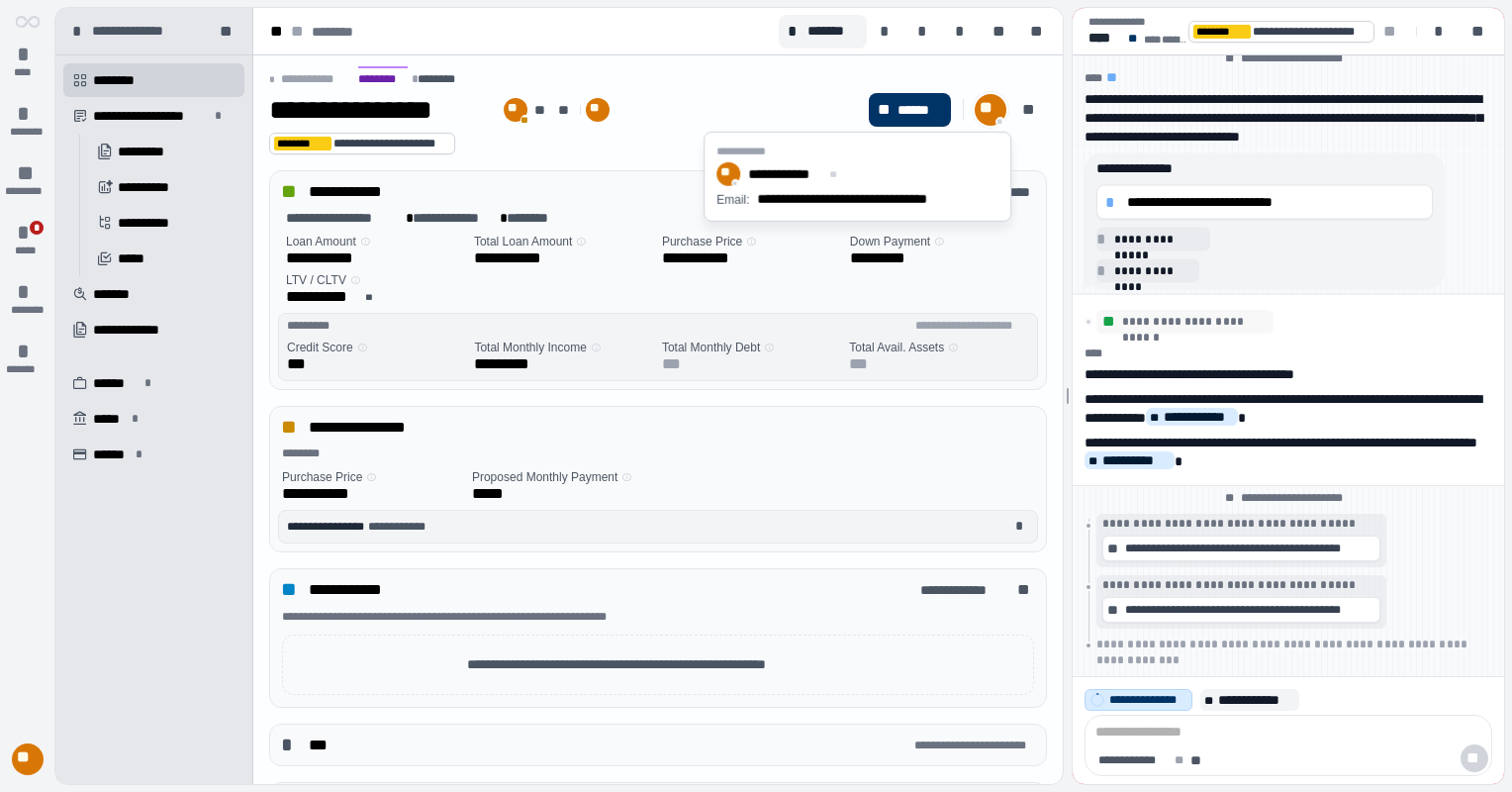 click on "**" at bounding box center [1000, 122] 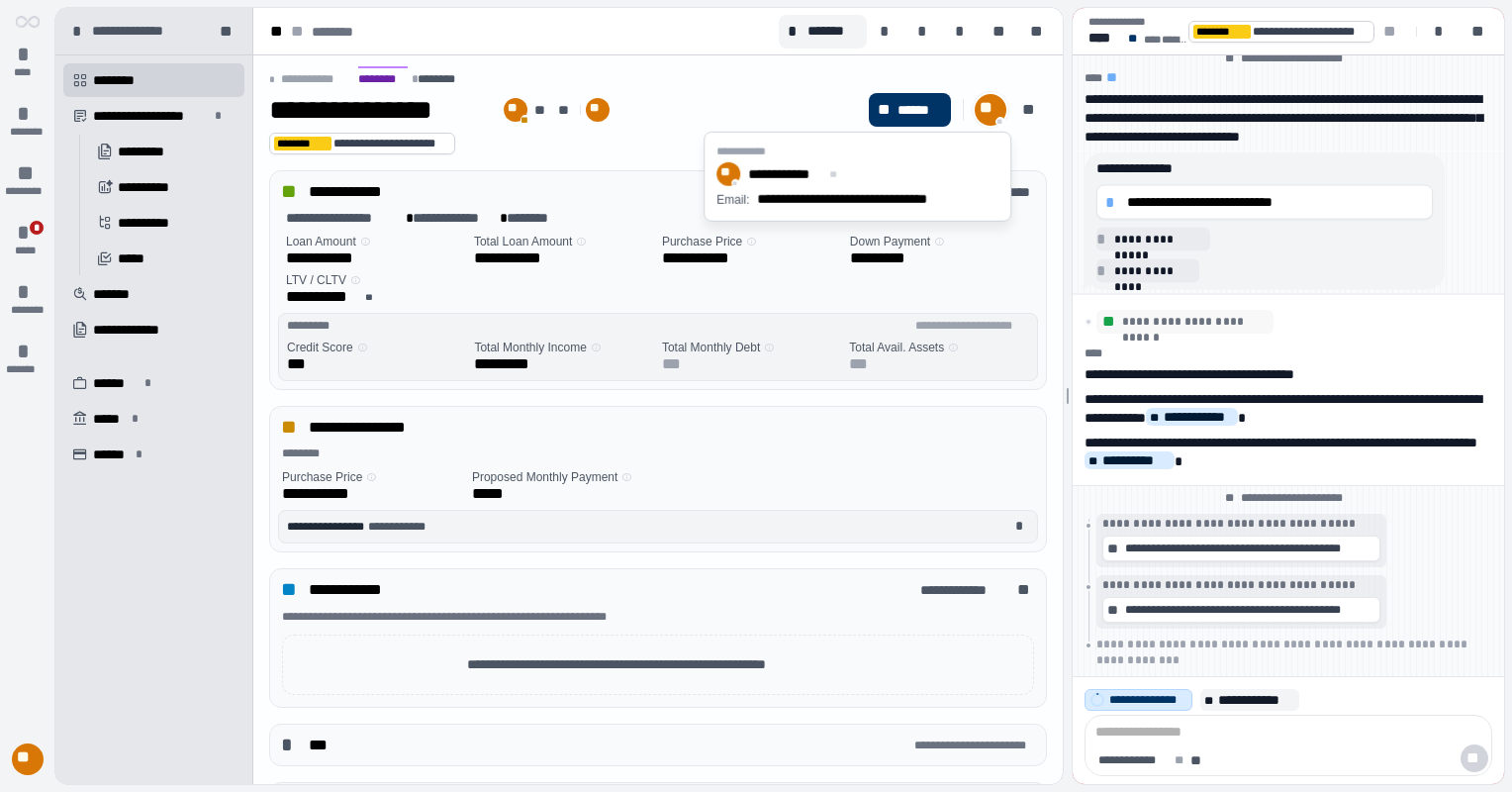 click on "**" at bounding box center [991, 110] 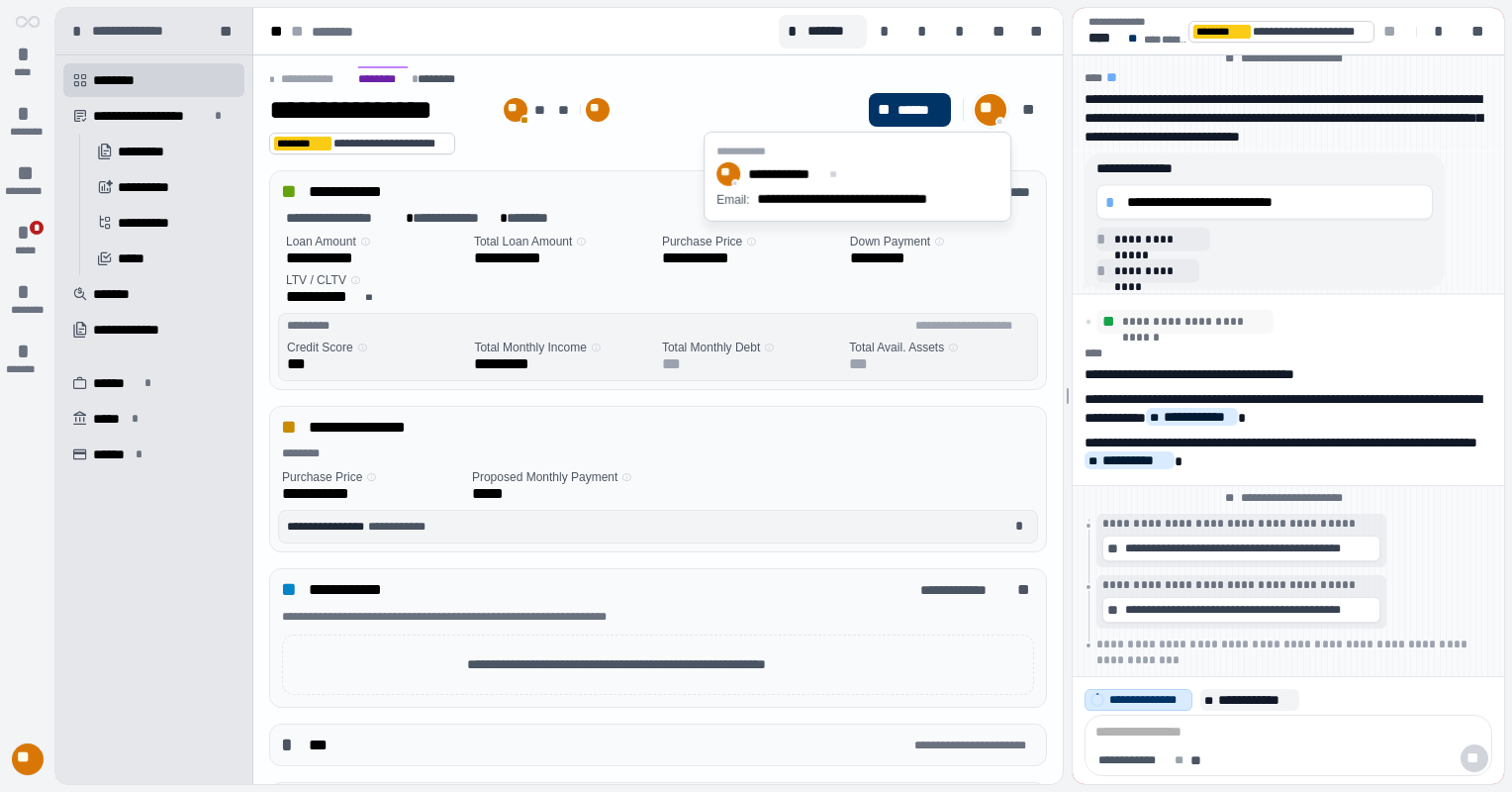 click on "**" at bounding box center (28, 759) 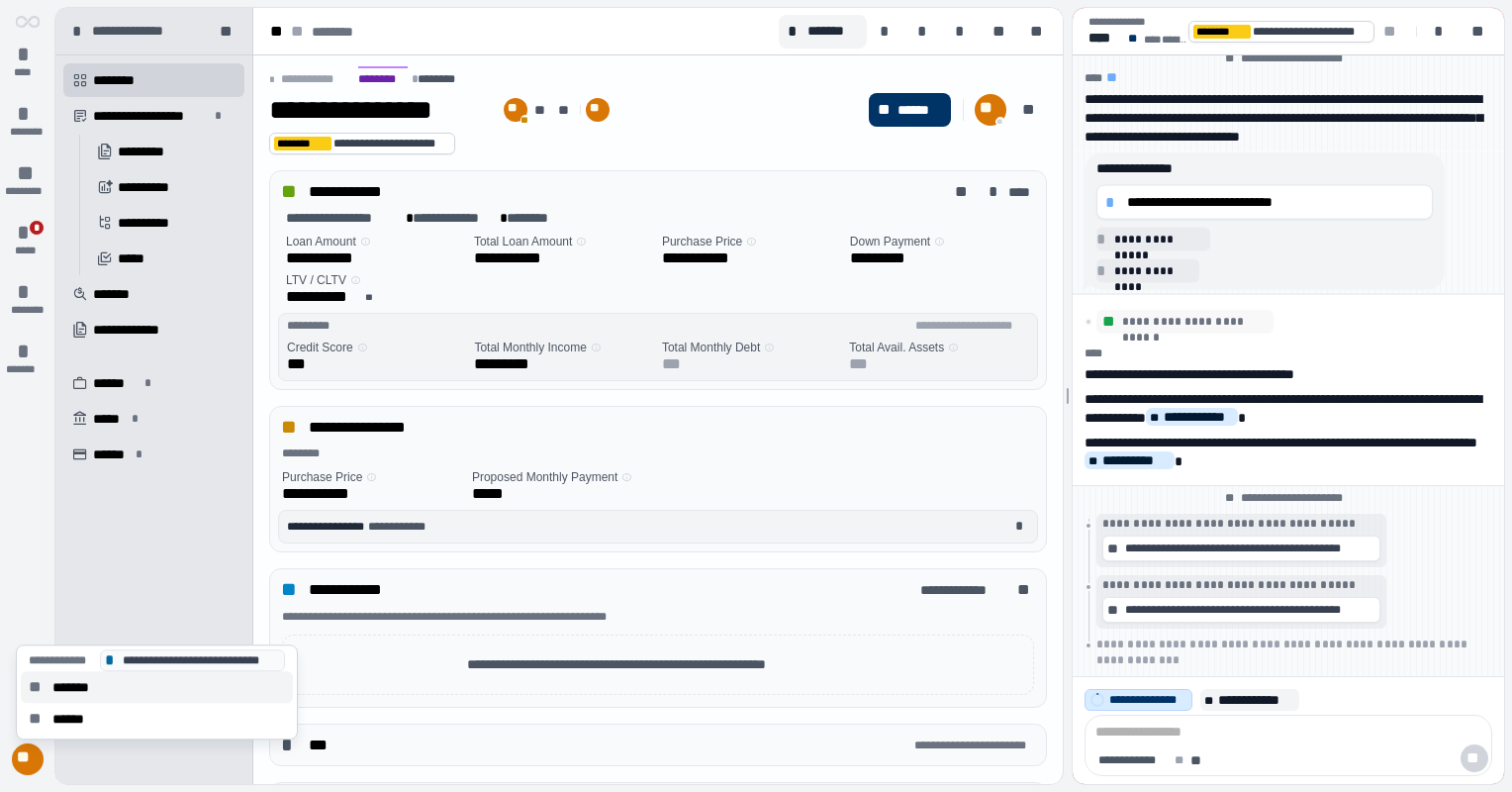 click on "*******" at bounding box center (77, 687) 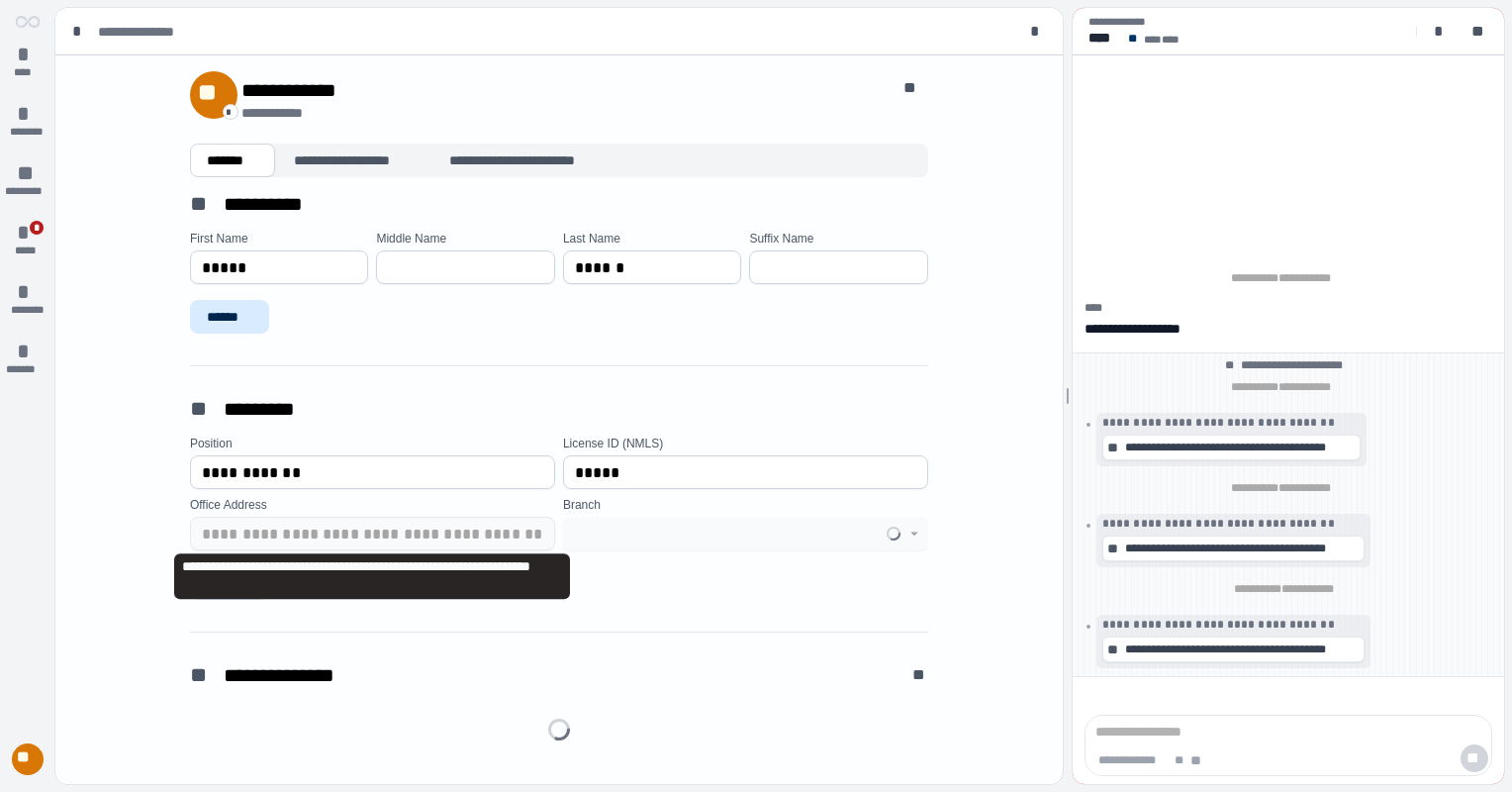 type on "**********" 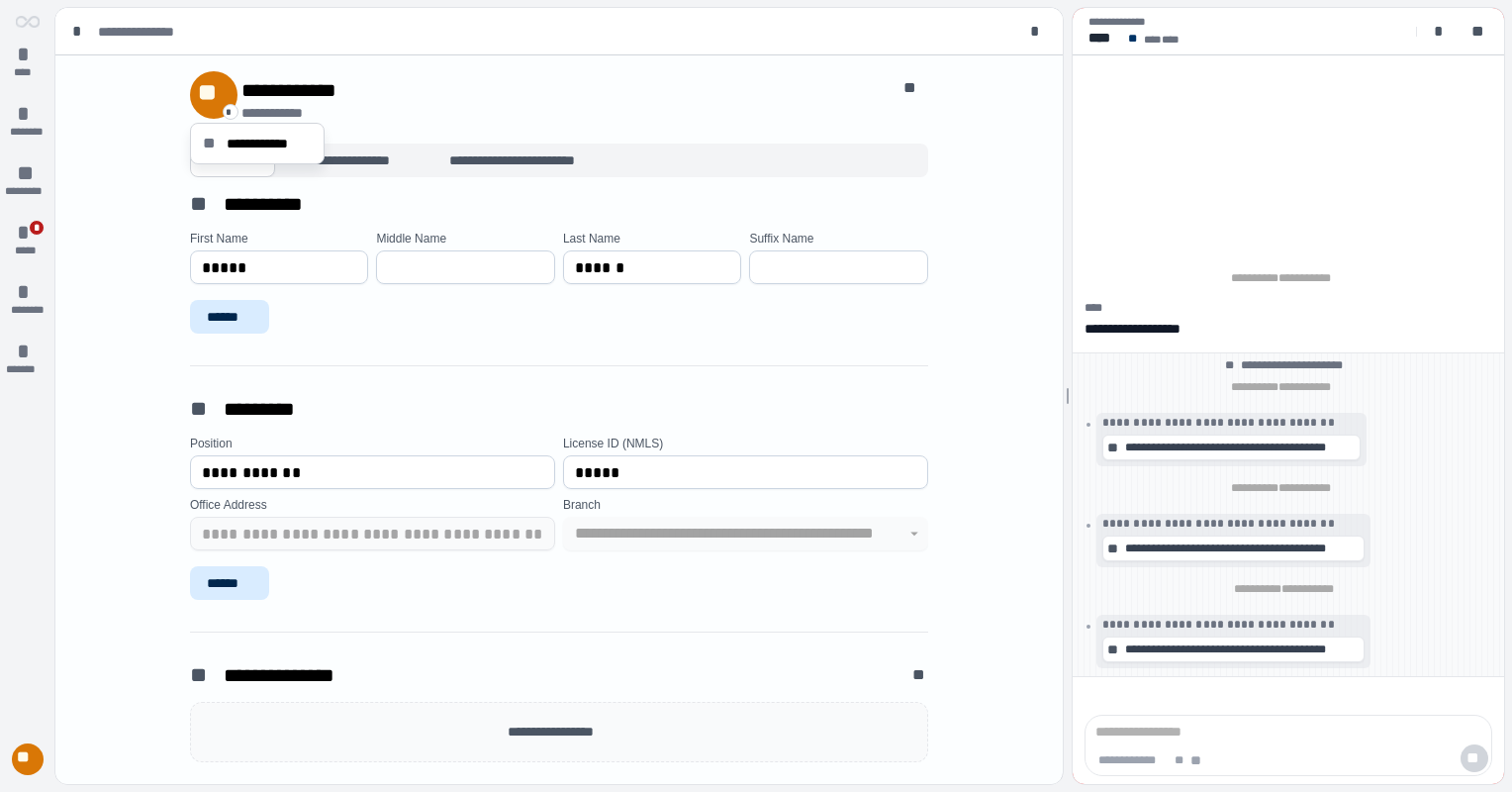 click on "*" at bounding box center [231, 112] 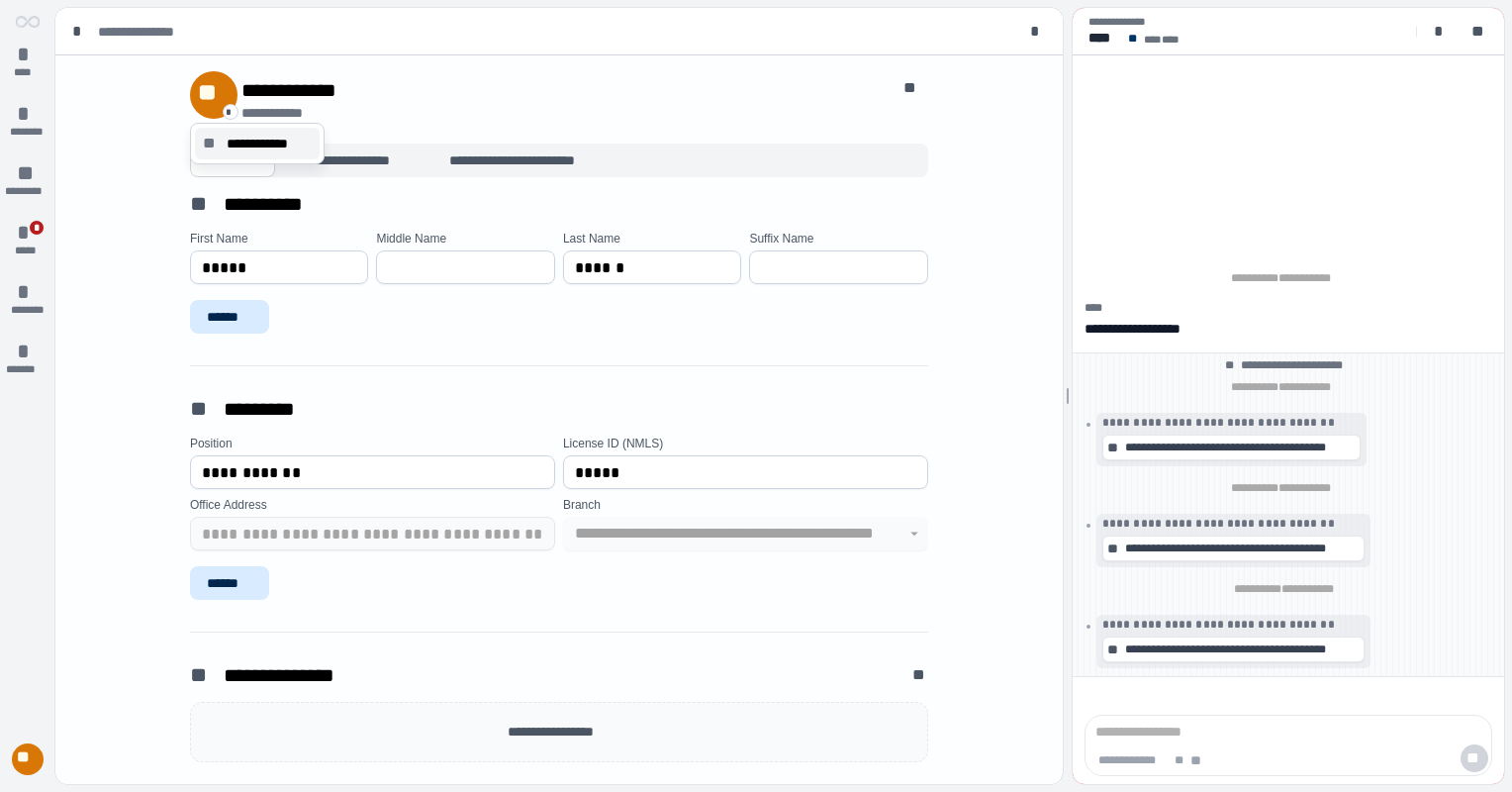 click on "**********" at bounding box center (269, 144) 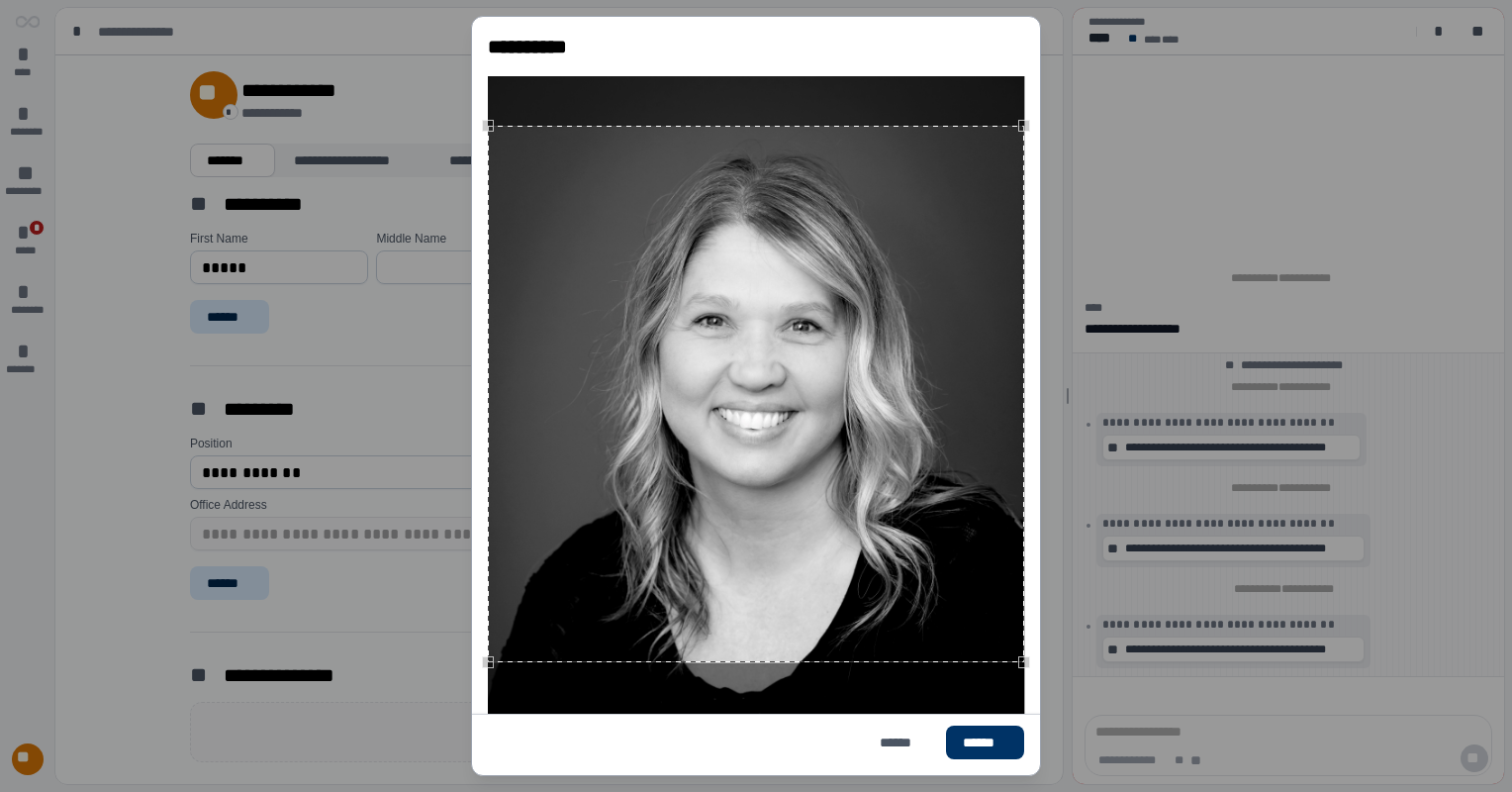 click at bounding box center [756, 394] 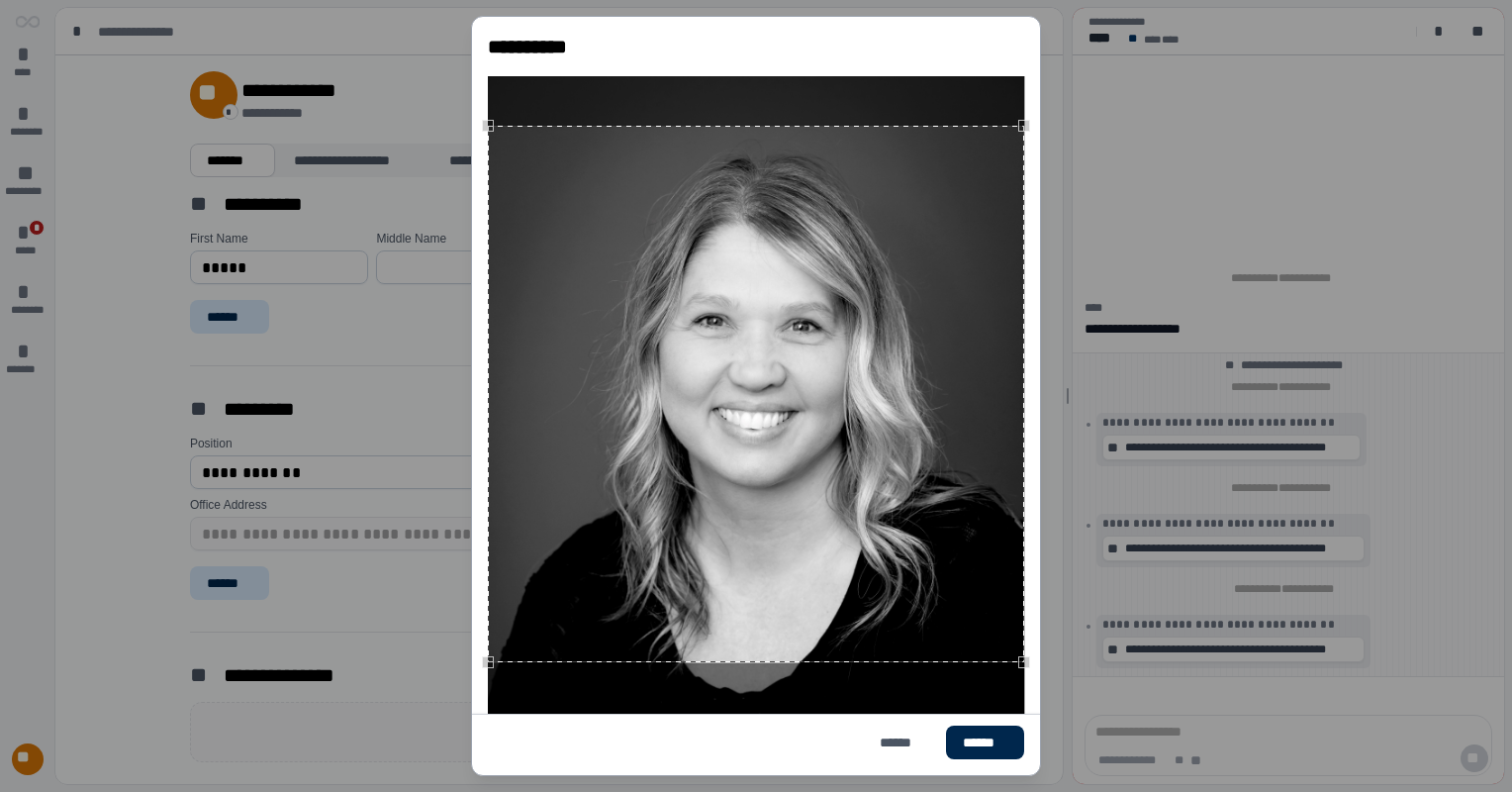 click on "******" at bounding box center [985, 742] 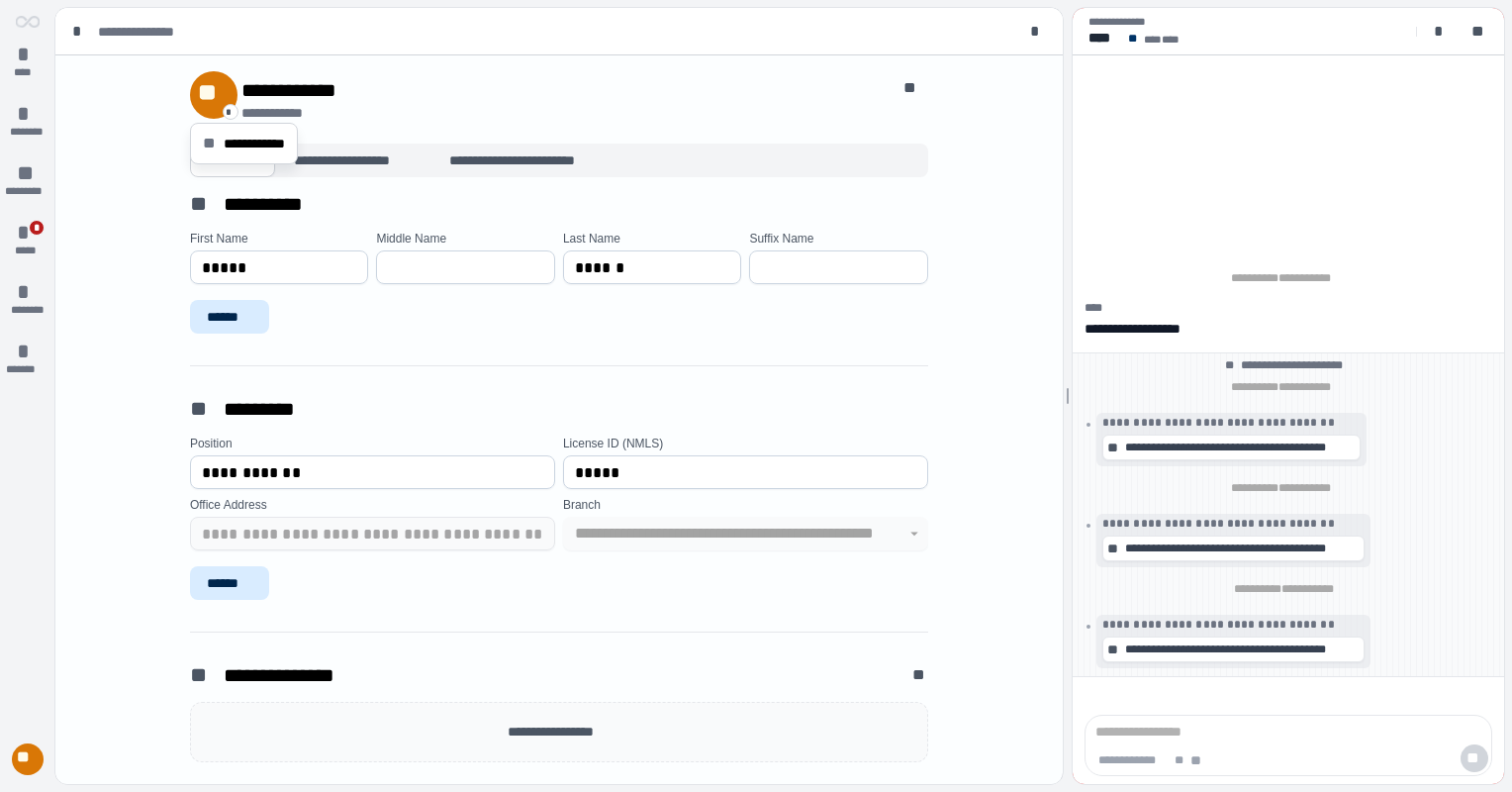 click on "*" at bounding box center (231, 112) 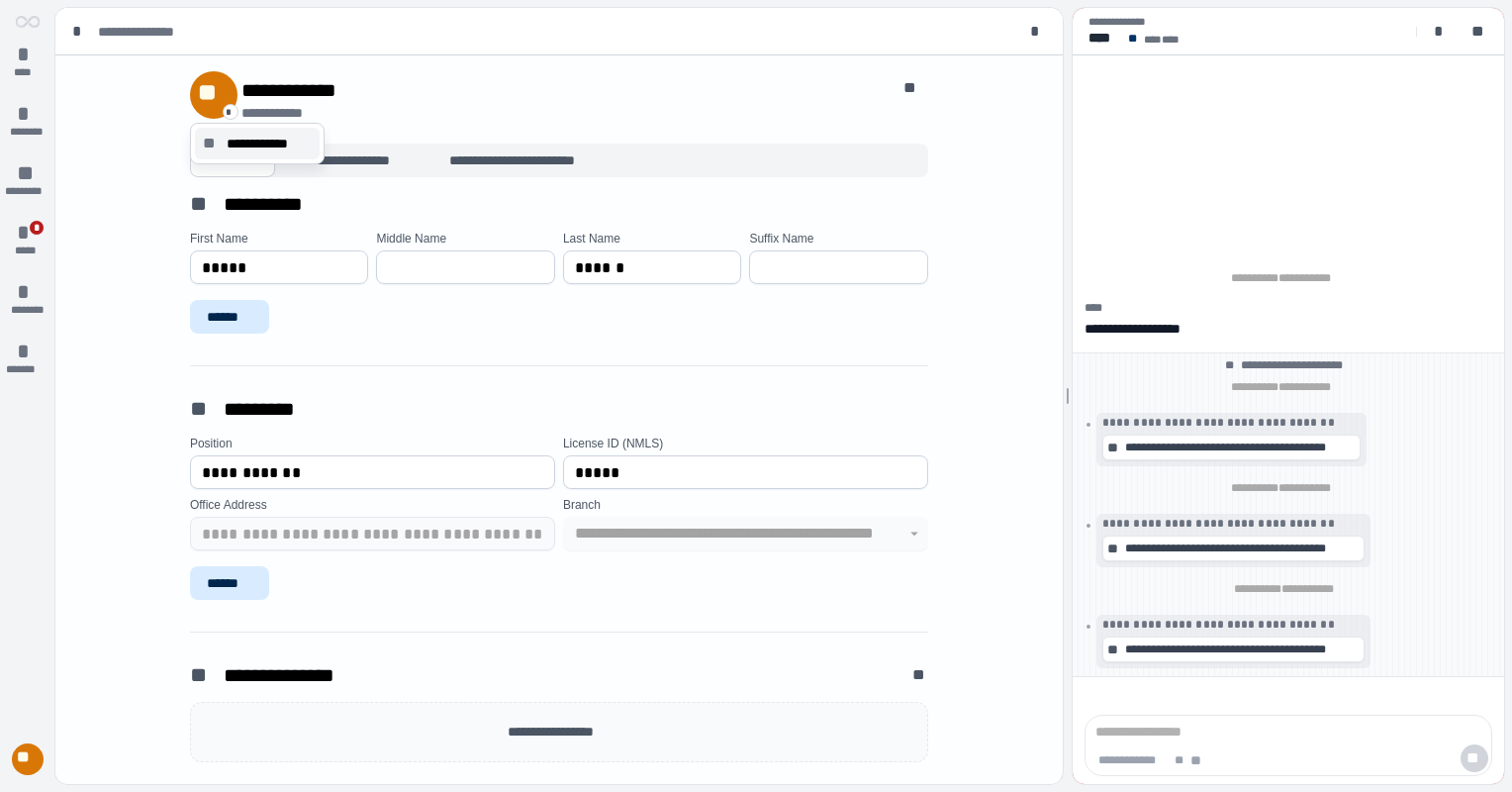 click on "**********" at bounding box center [269, 144] 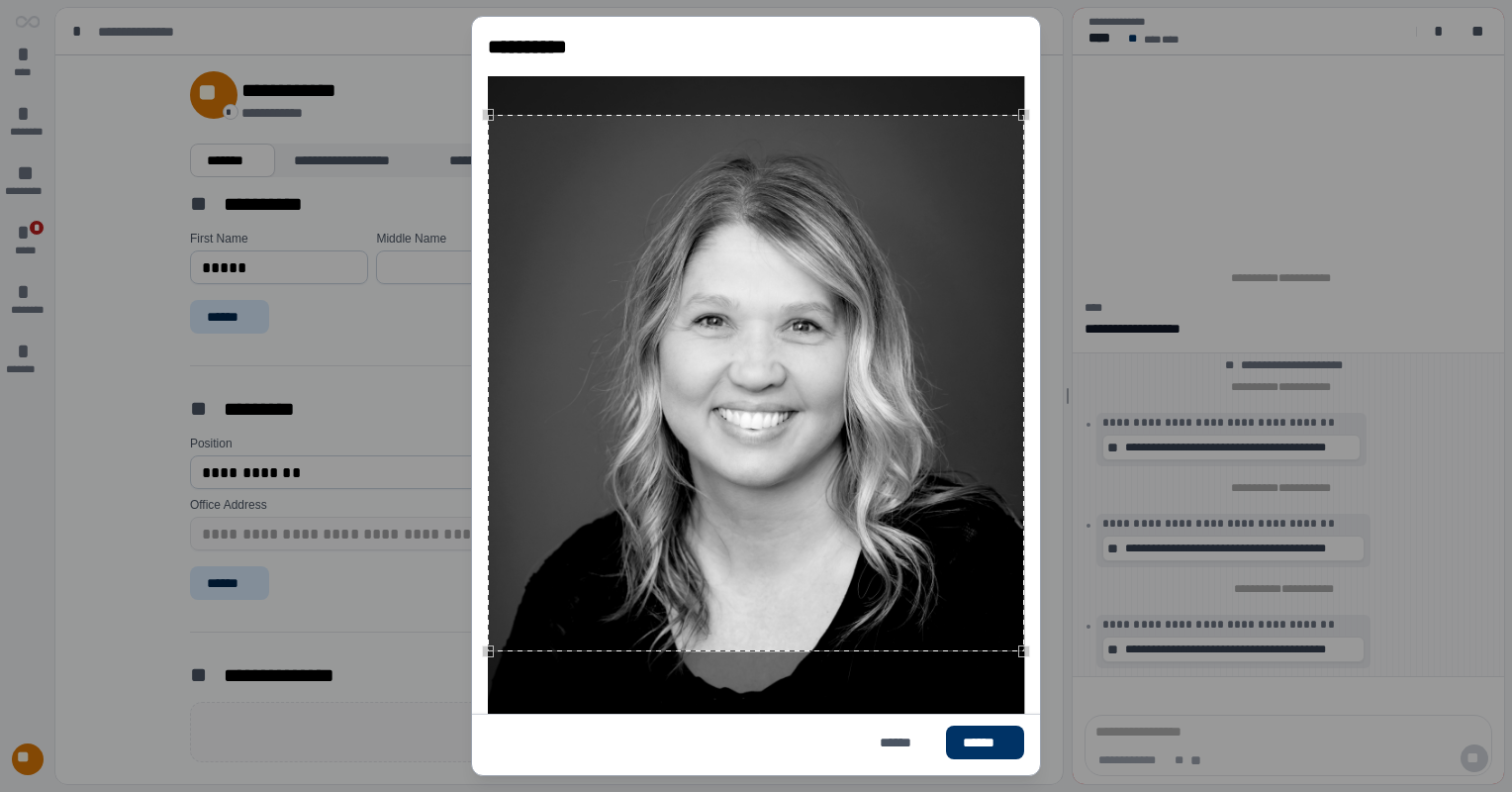 click at bounding box center (756, 383) 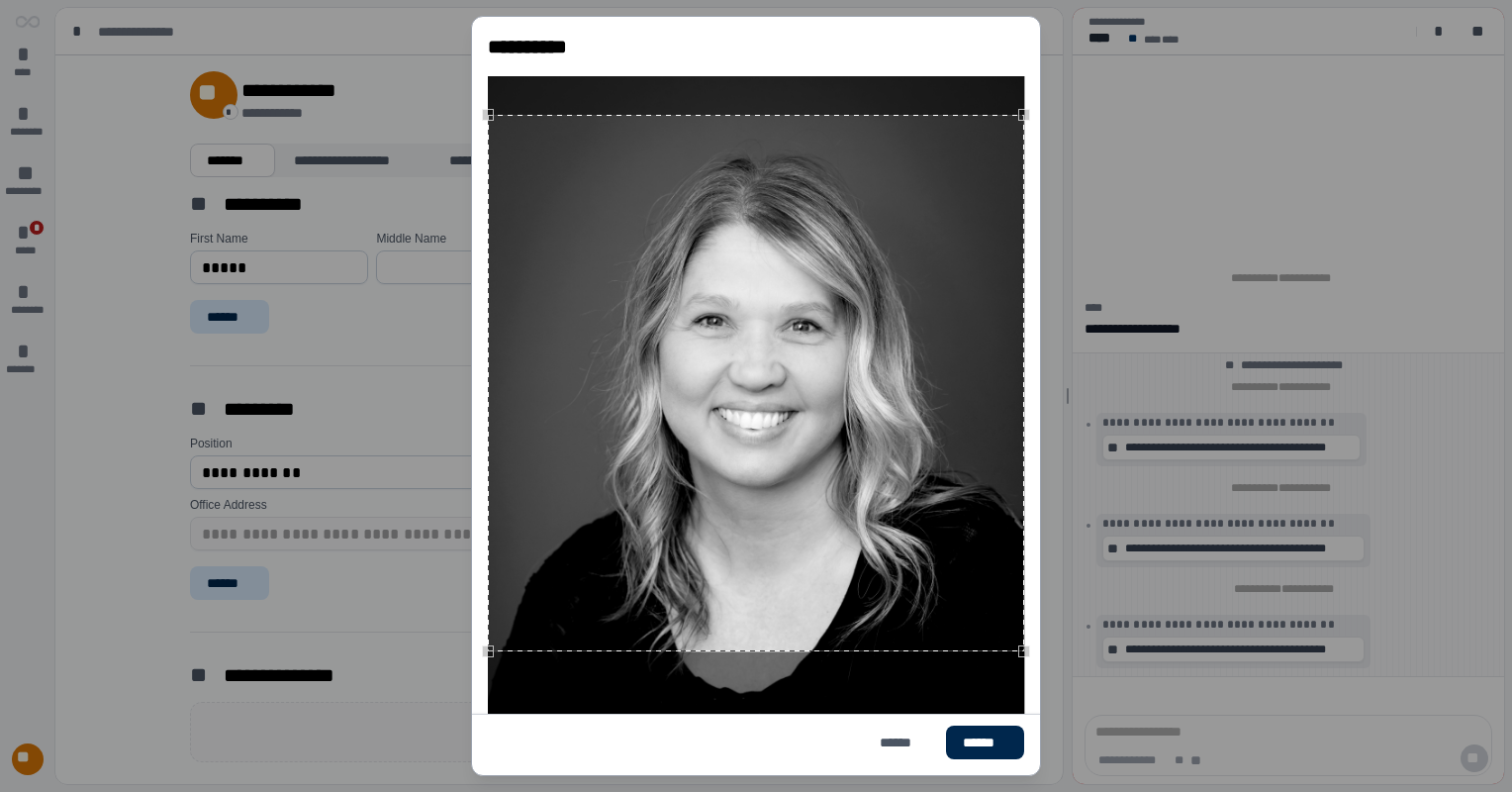 click on "******" at bounding box center (985, 742) 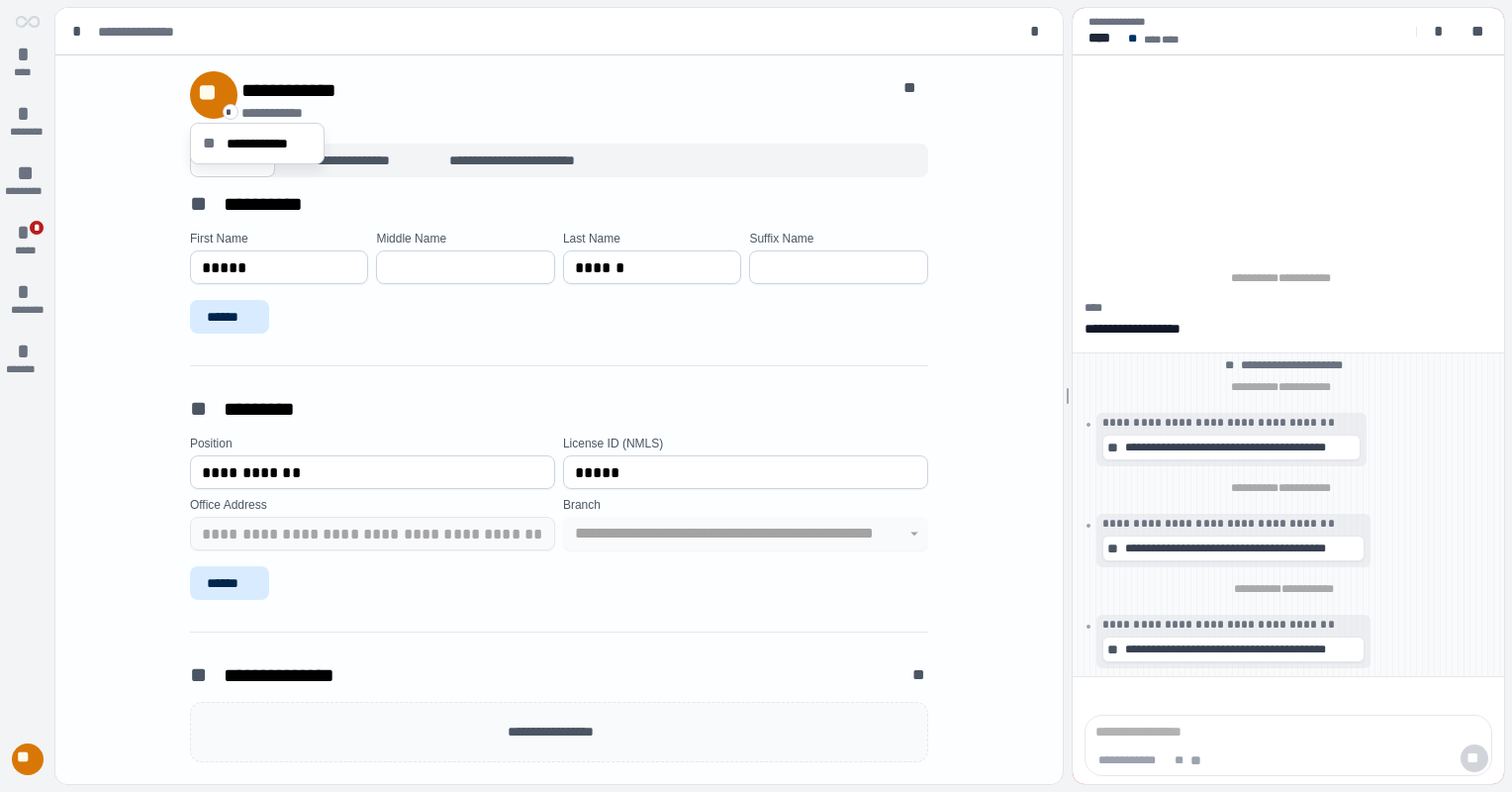 click on "**" at bounding box center [214, 95] 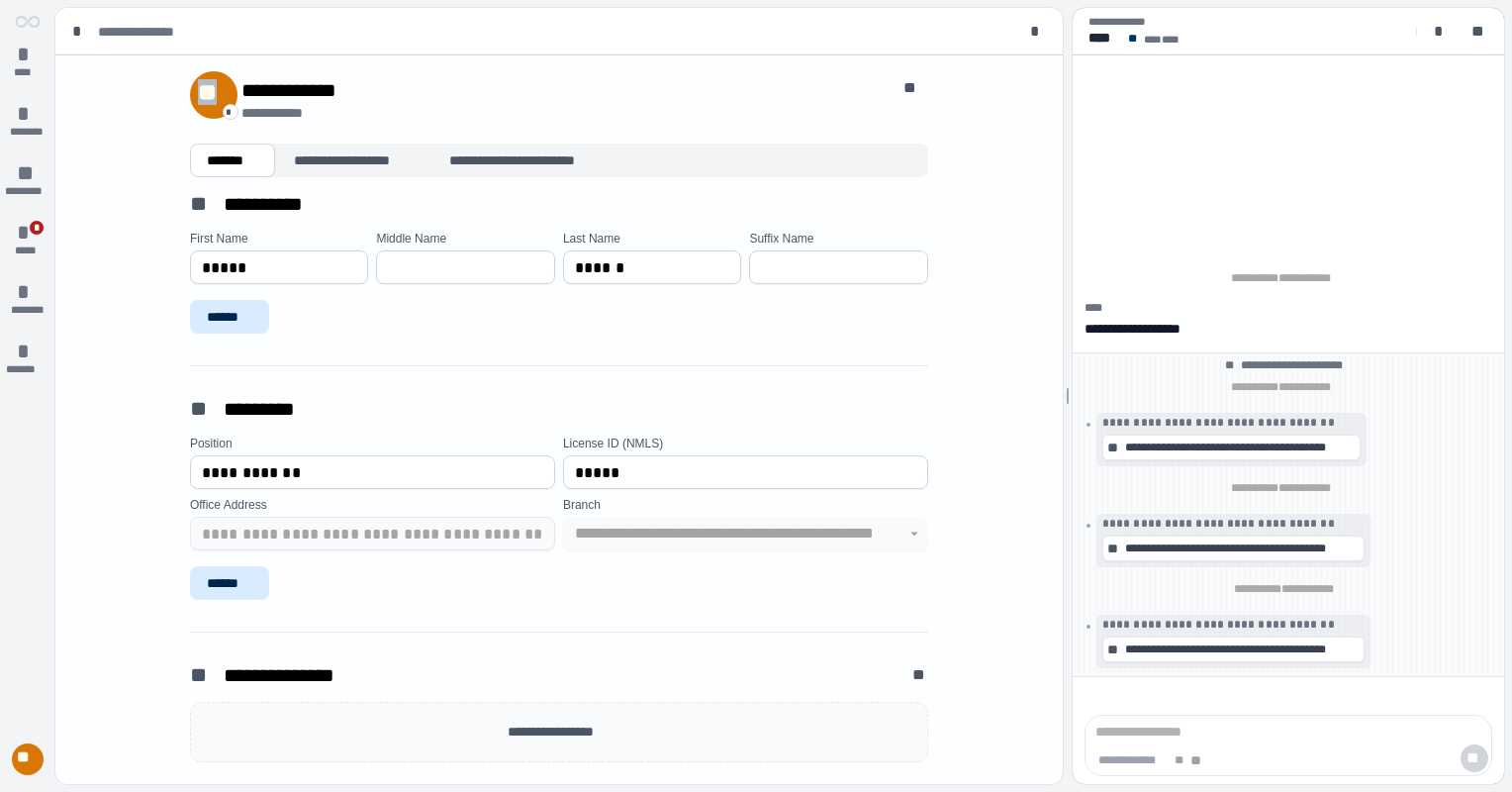 click on "**" at bounding box center (214, 95) 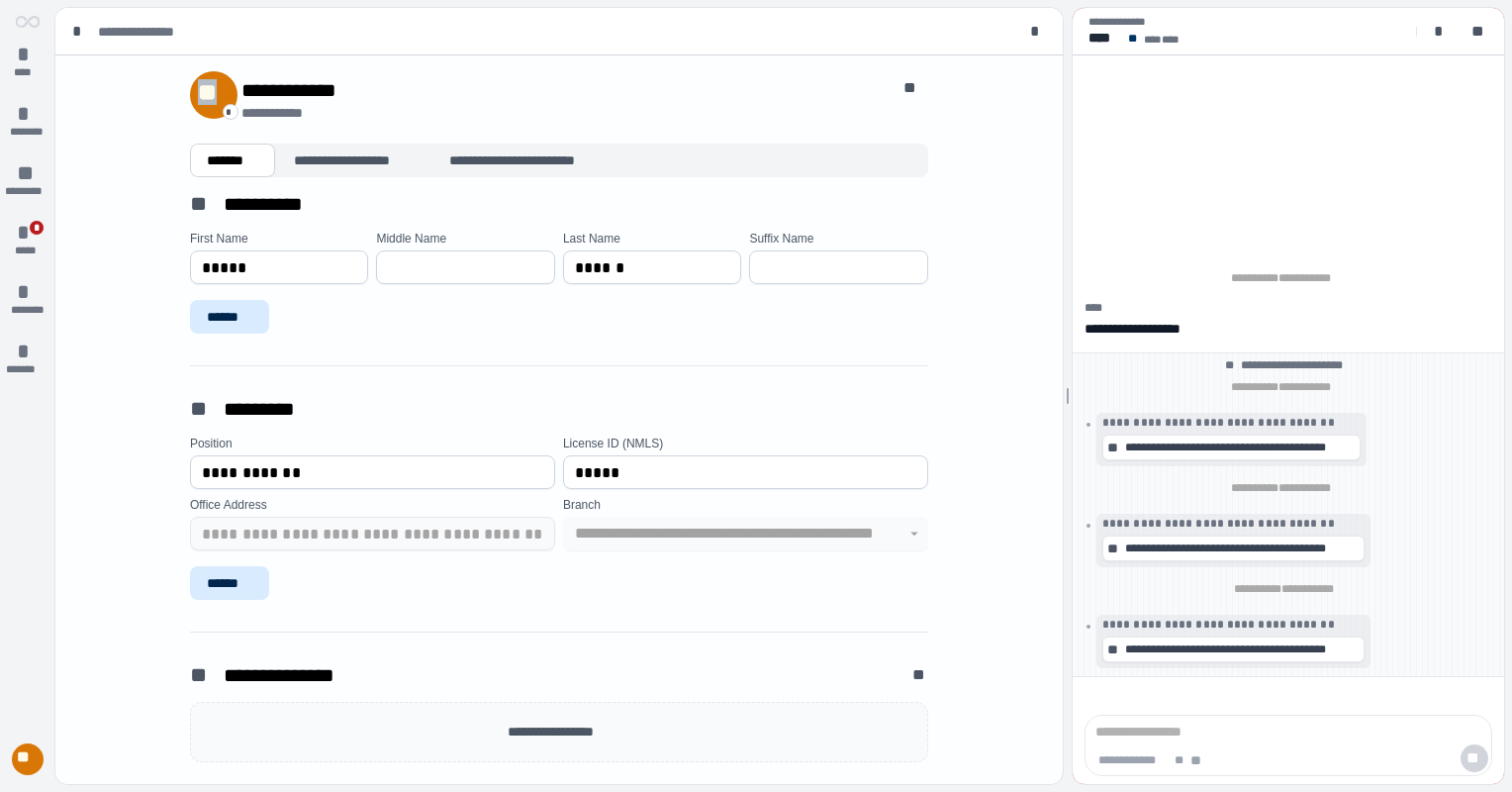 click on "*" at bounding box center [231, 112] 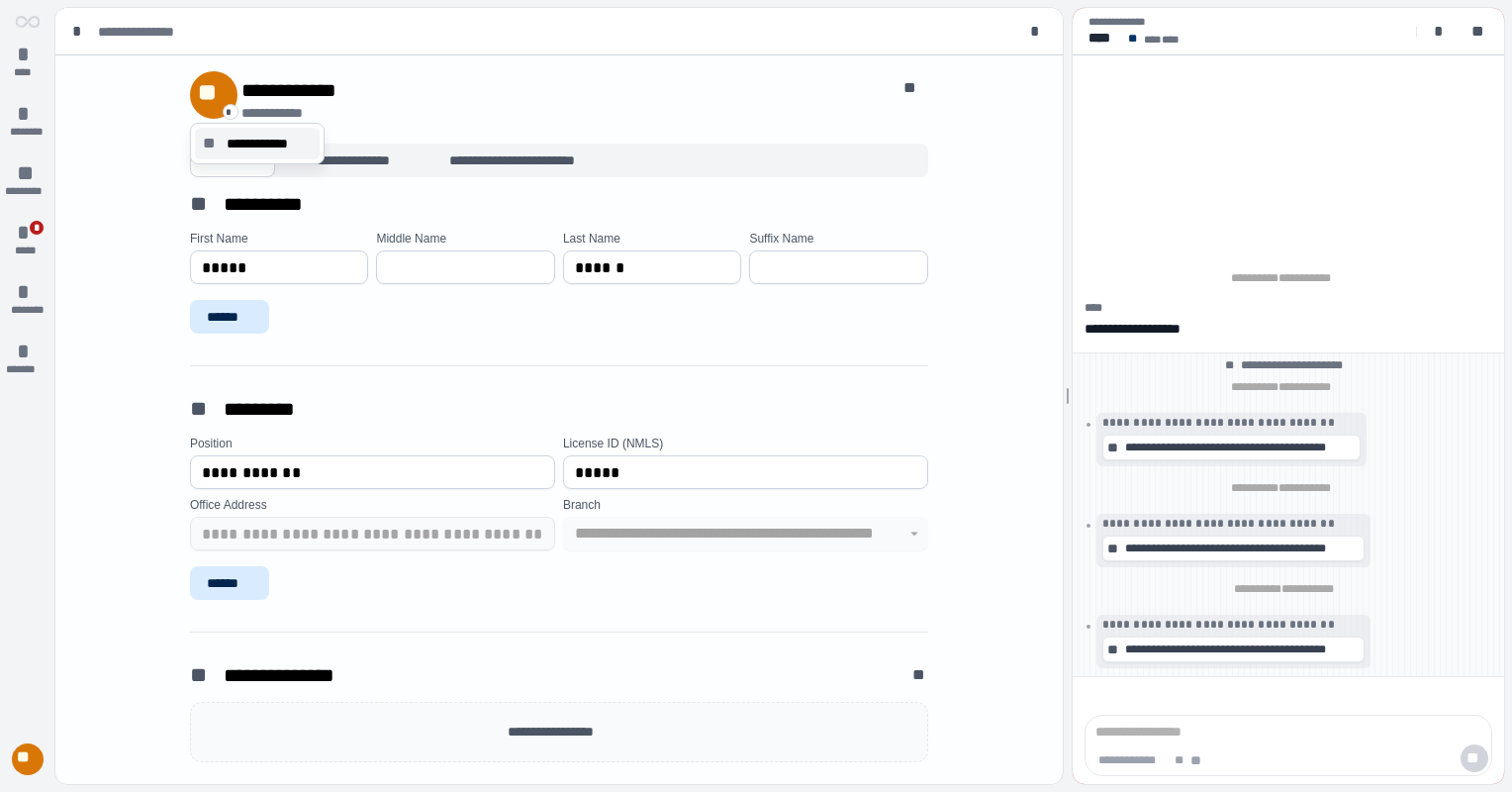 click on "**********" at bounding box center (269, 144) 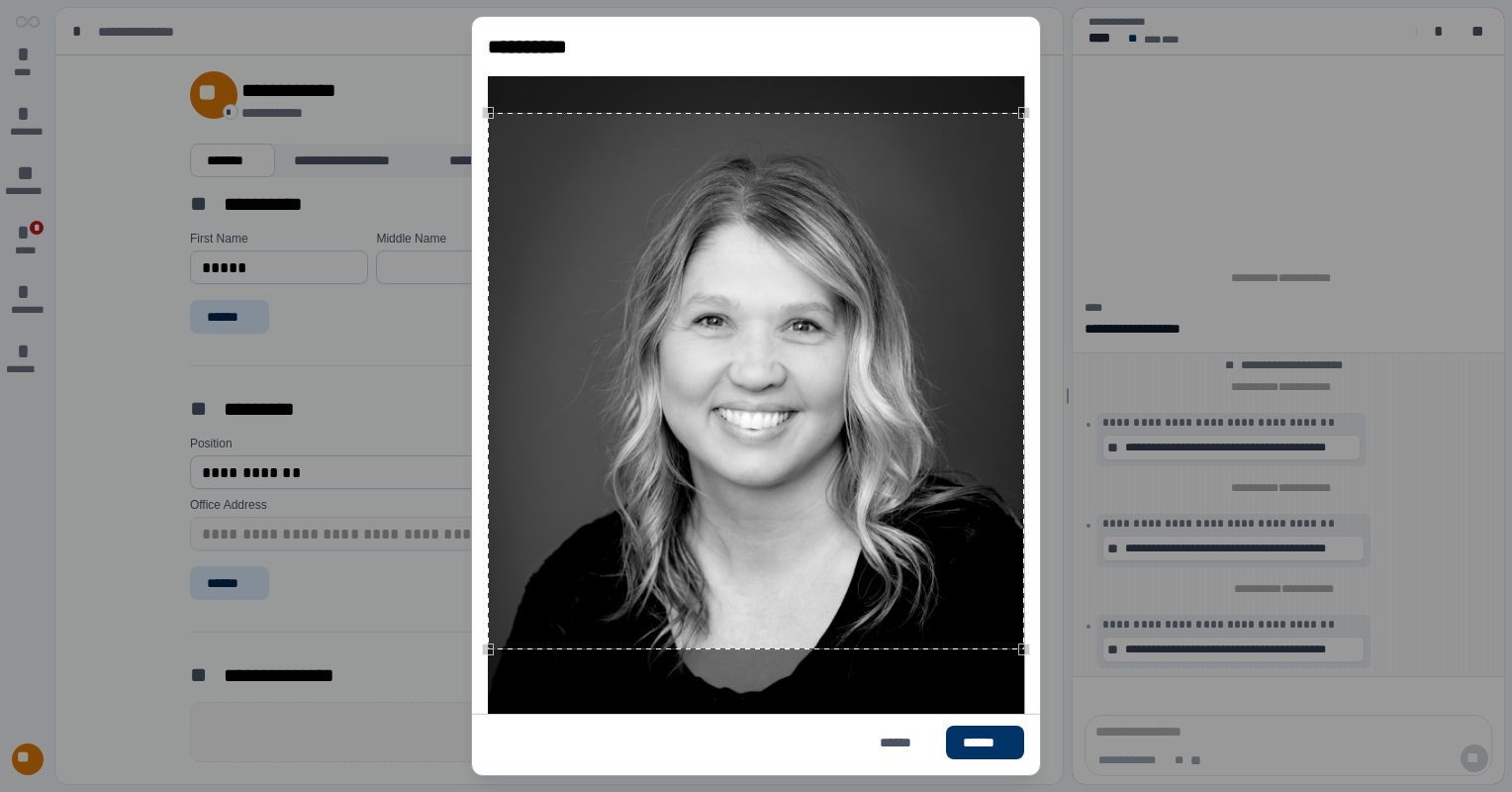 click at bounding box center (756, 381) 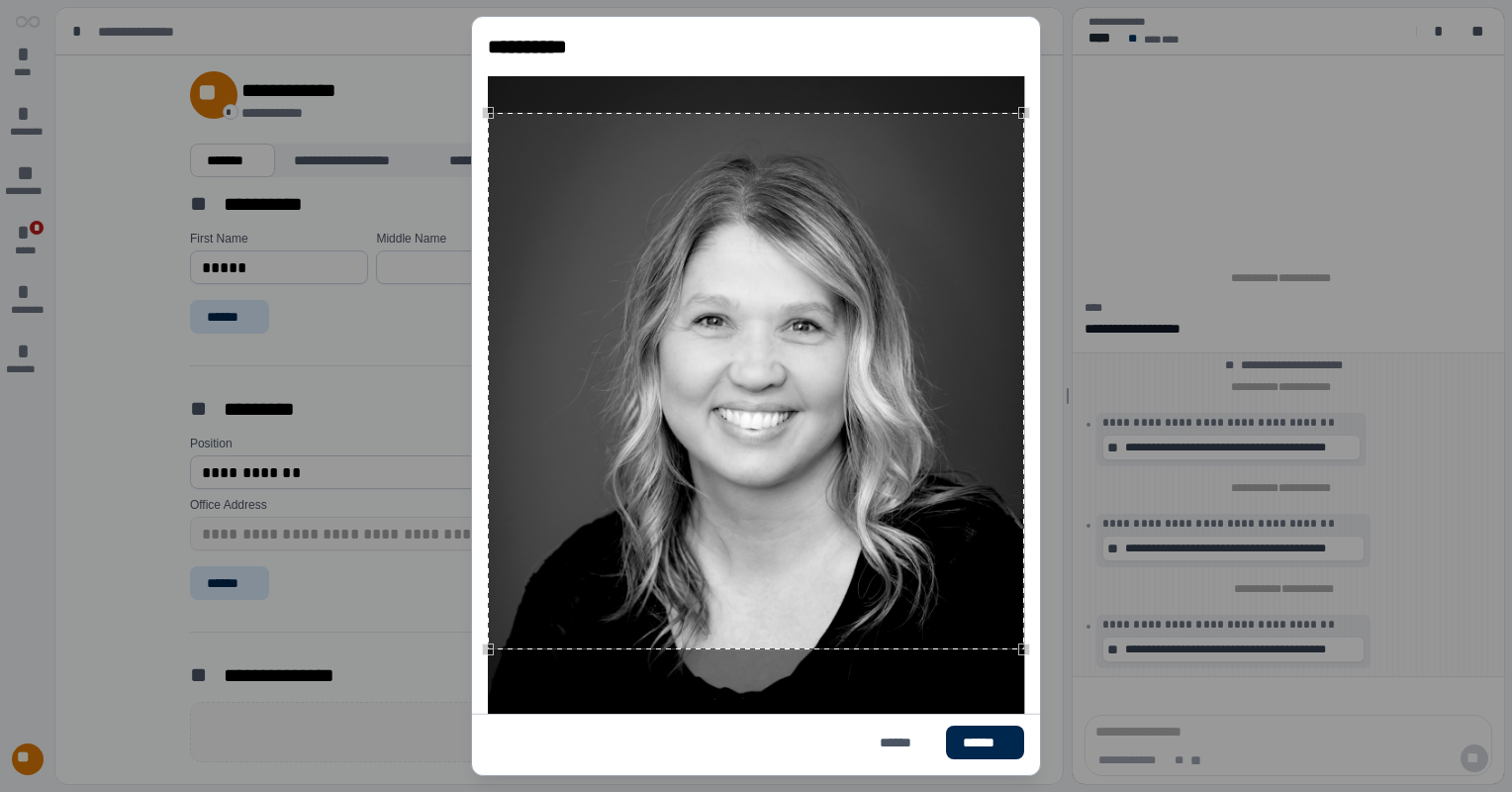 click on "******" at bounding box center (985, 742) 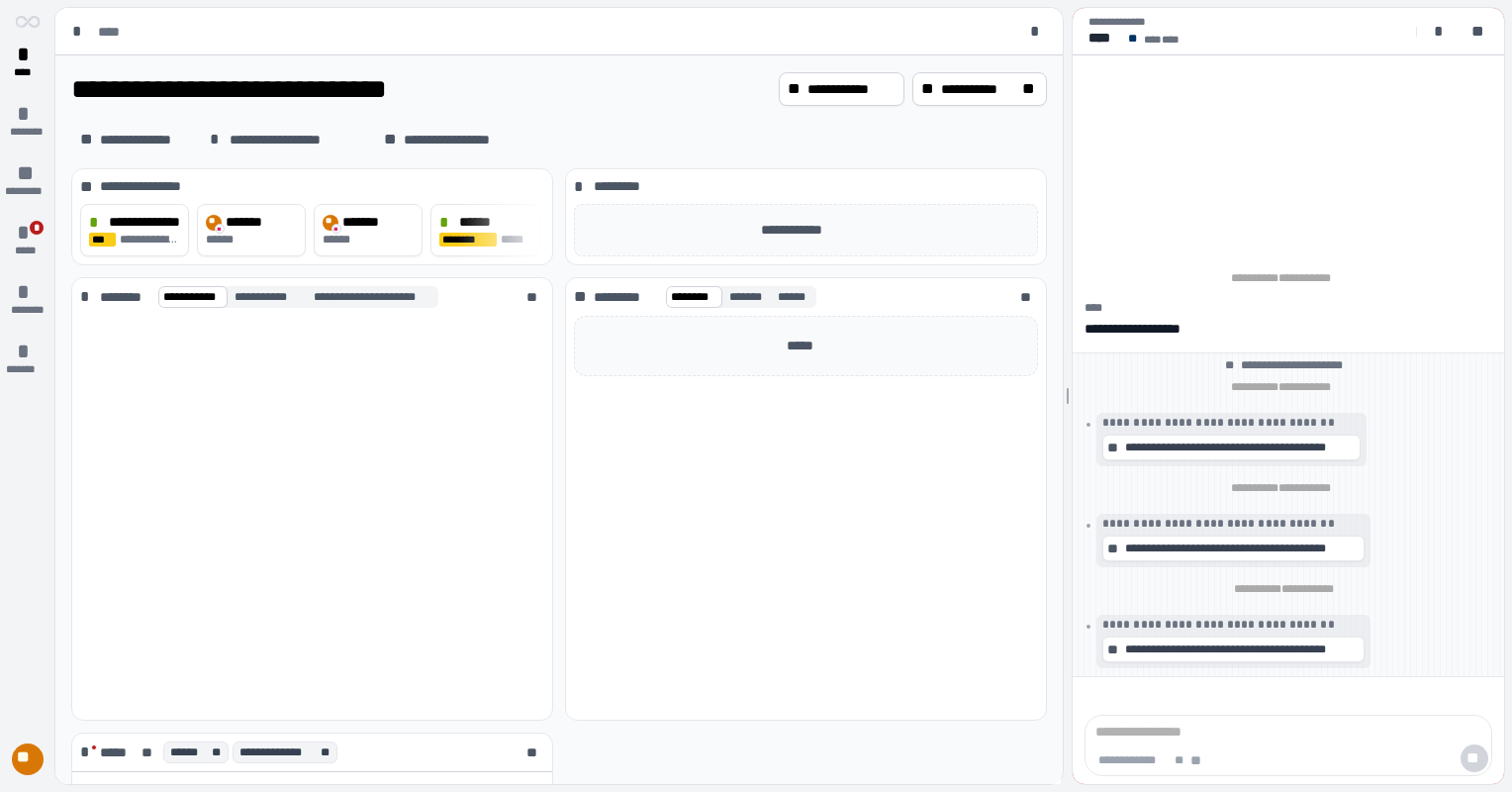 scroll, scrollTop: 0, scrollLeft: 0, axis: both 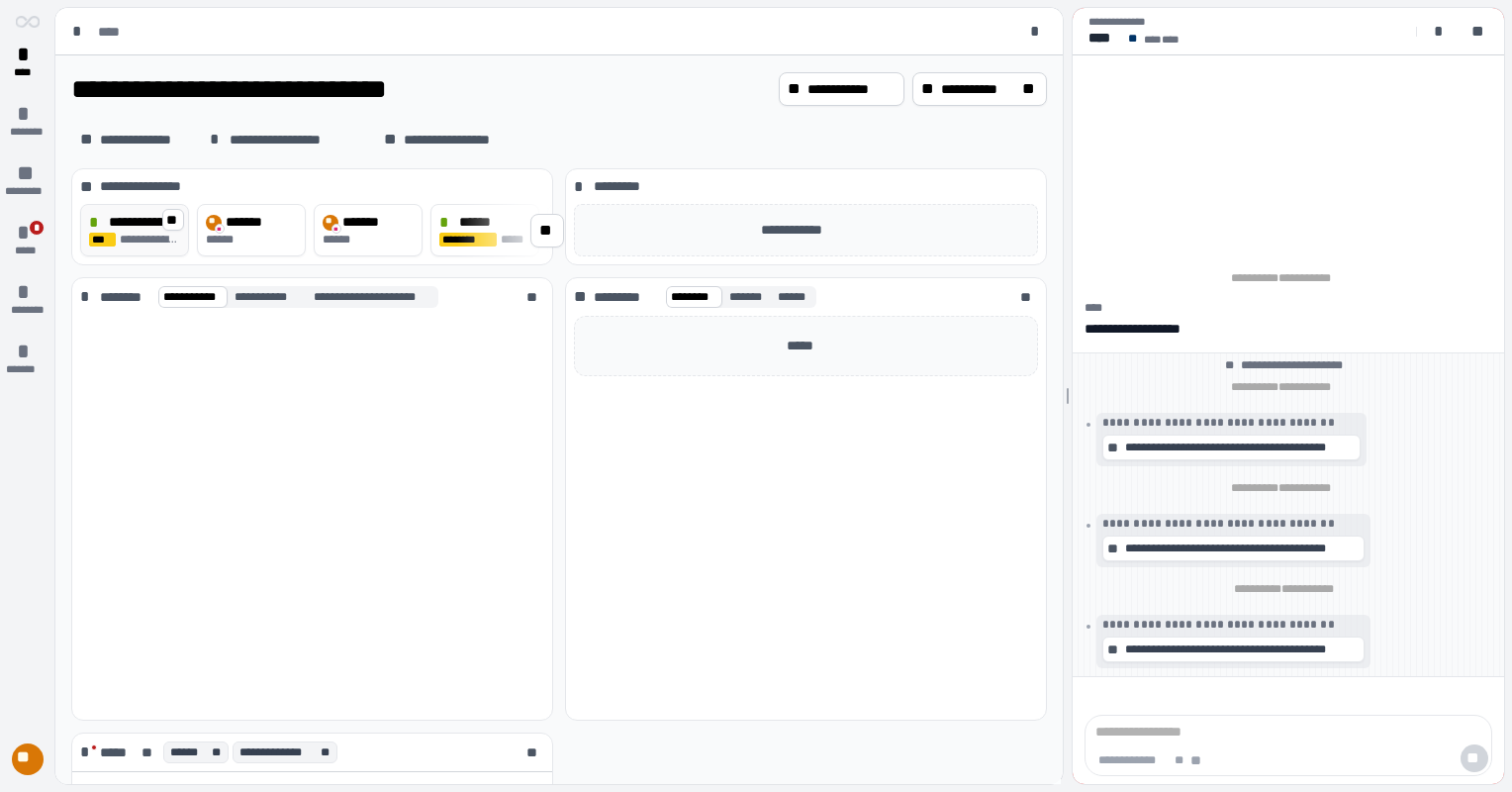click on "**********" at bounding box center [150, 240] 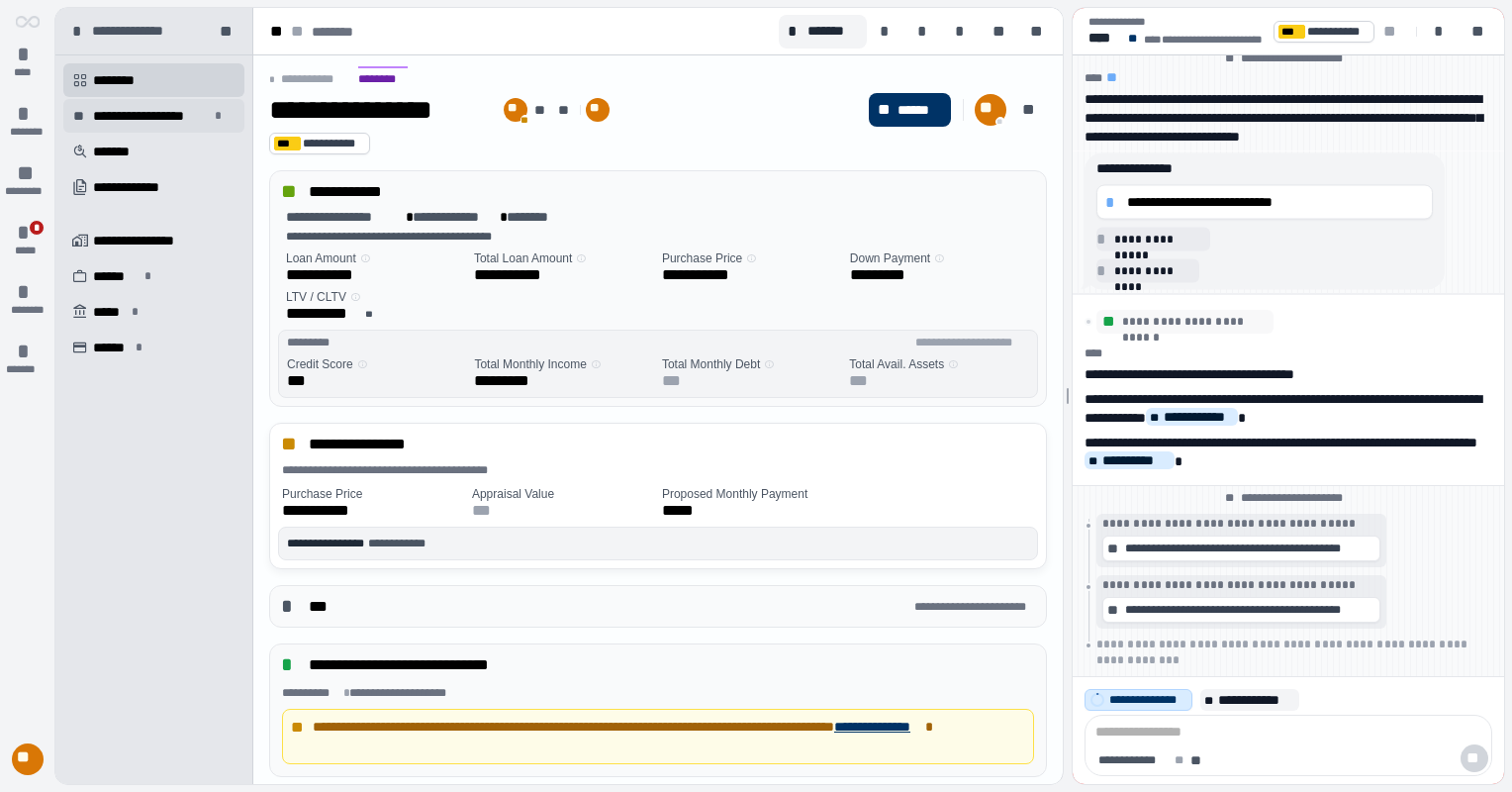 click on "**********" at bounding box center (150, 116) 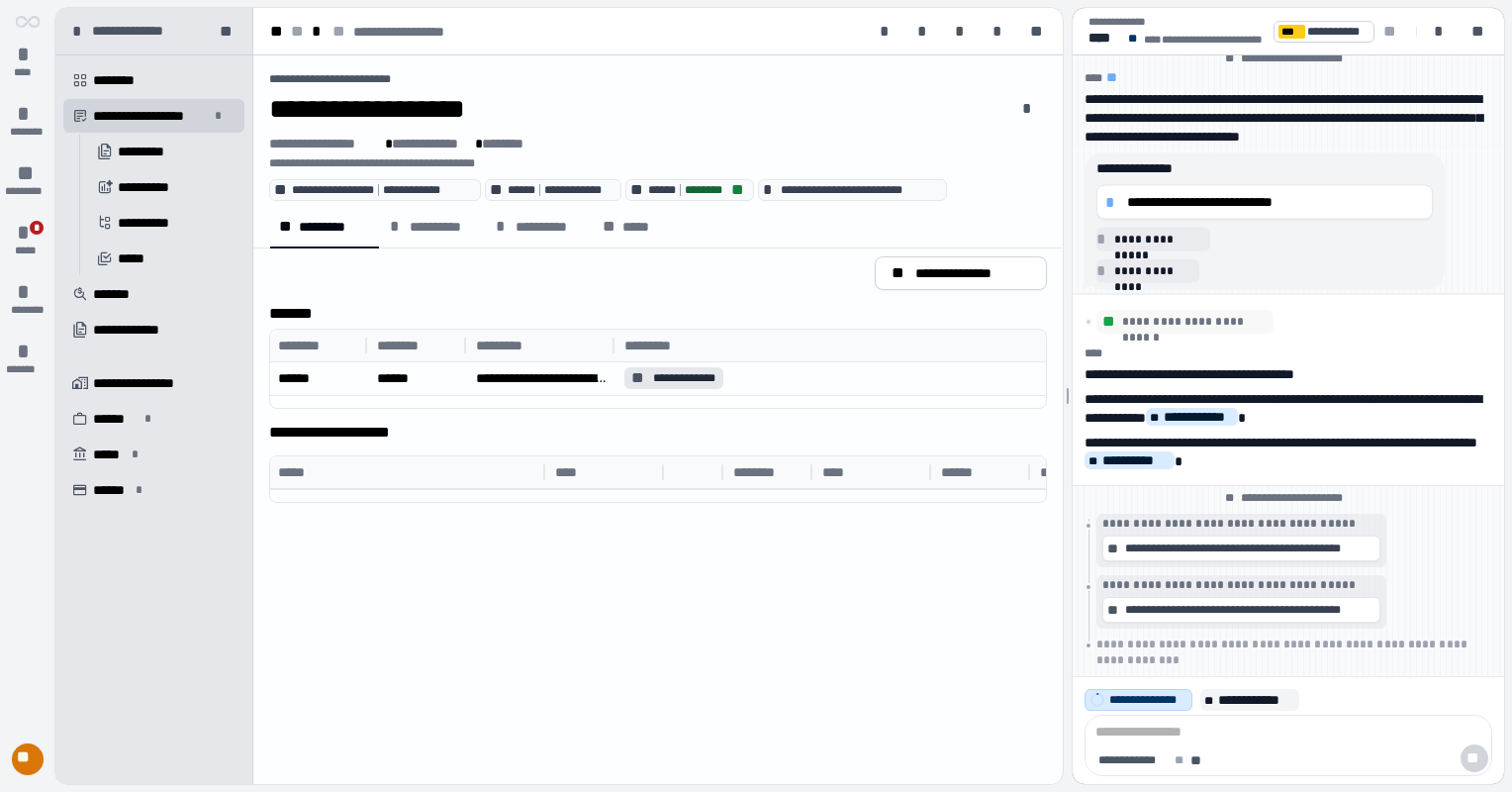 click on "**" at bounding box center (28, 759) 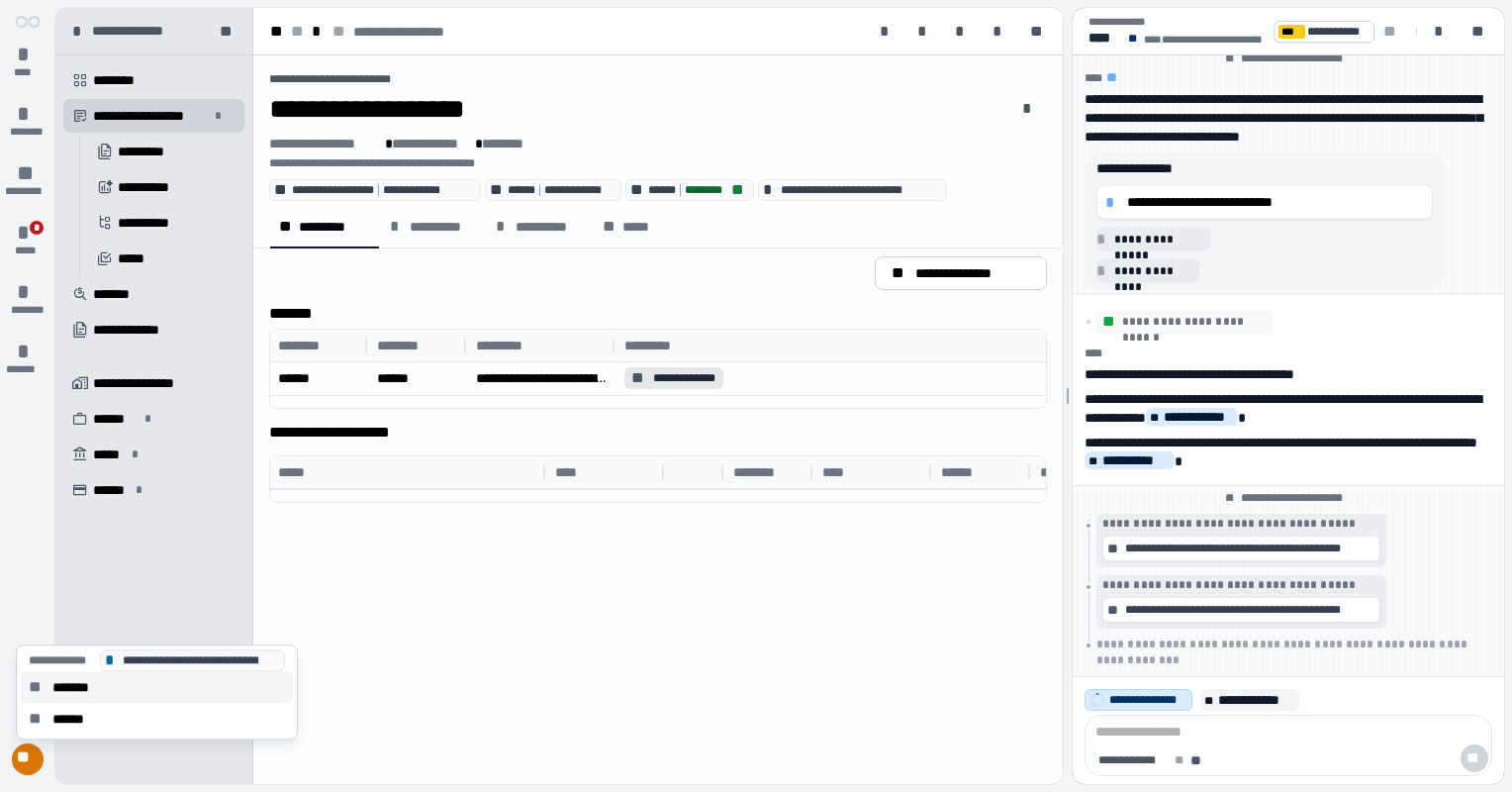 click on "** *******" at bounding box center (156, 687) 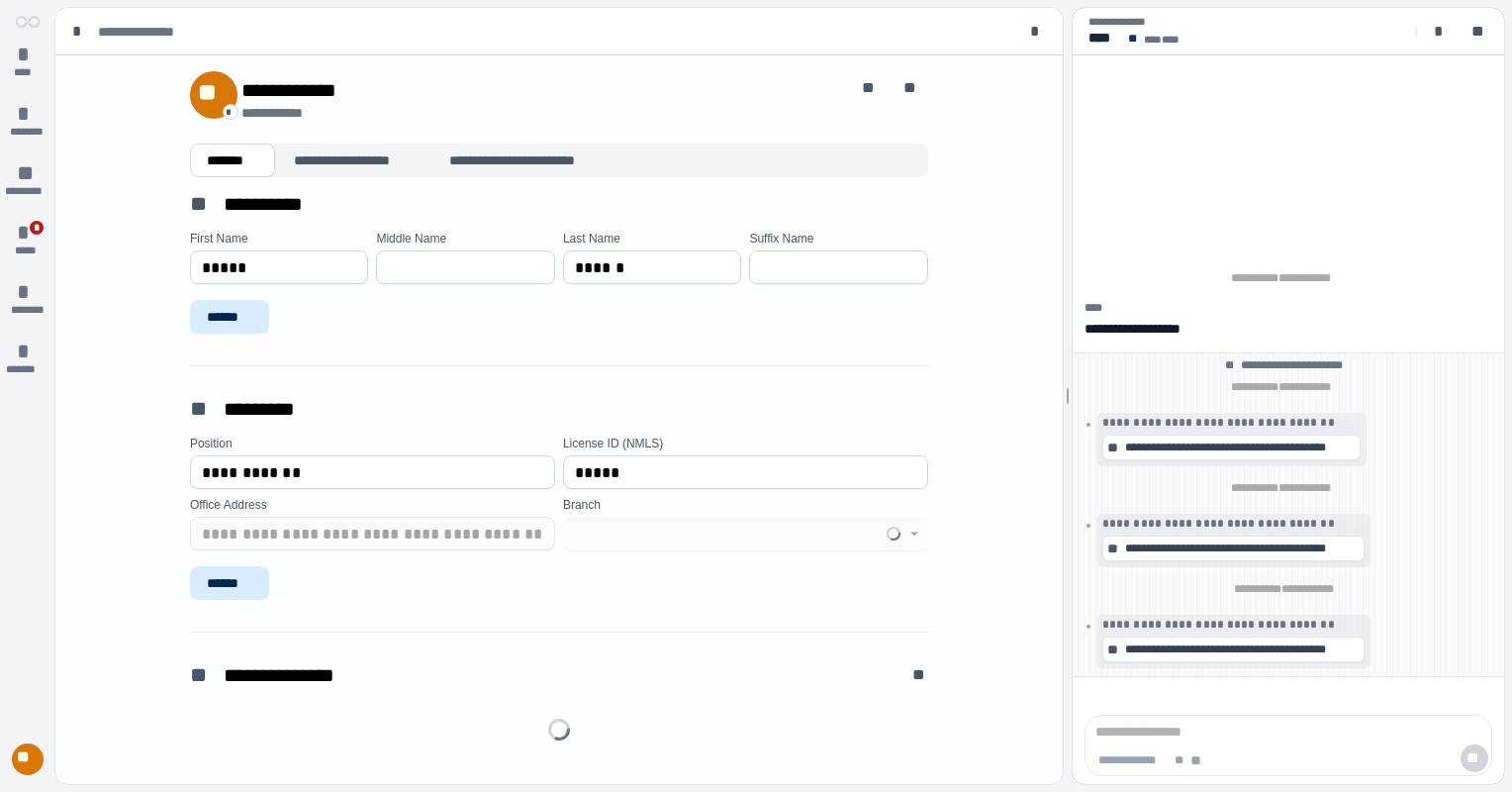 type on "**********" 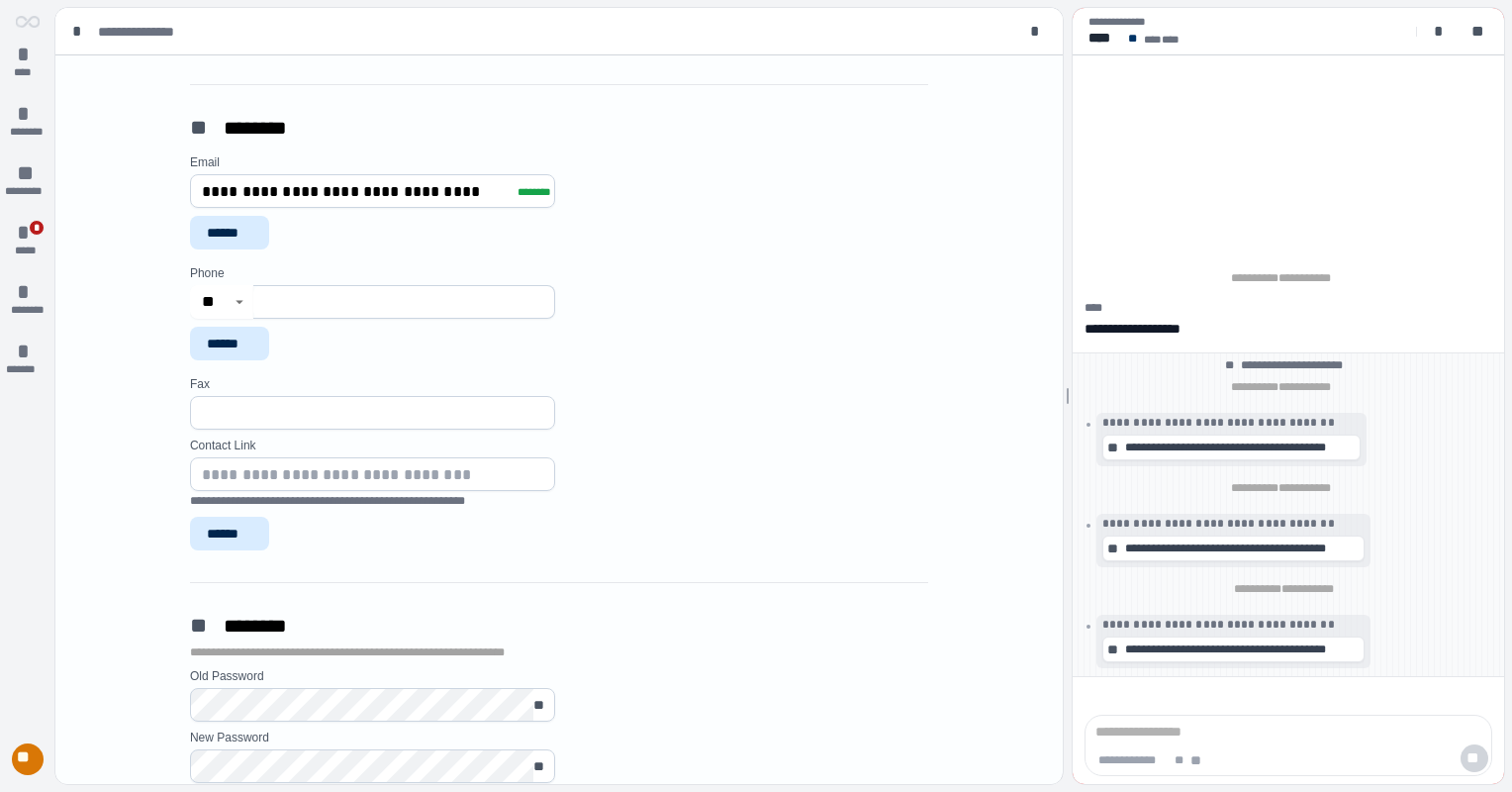 scroll, scrollTop: 748, scrollLeft: 0, axis: vertical 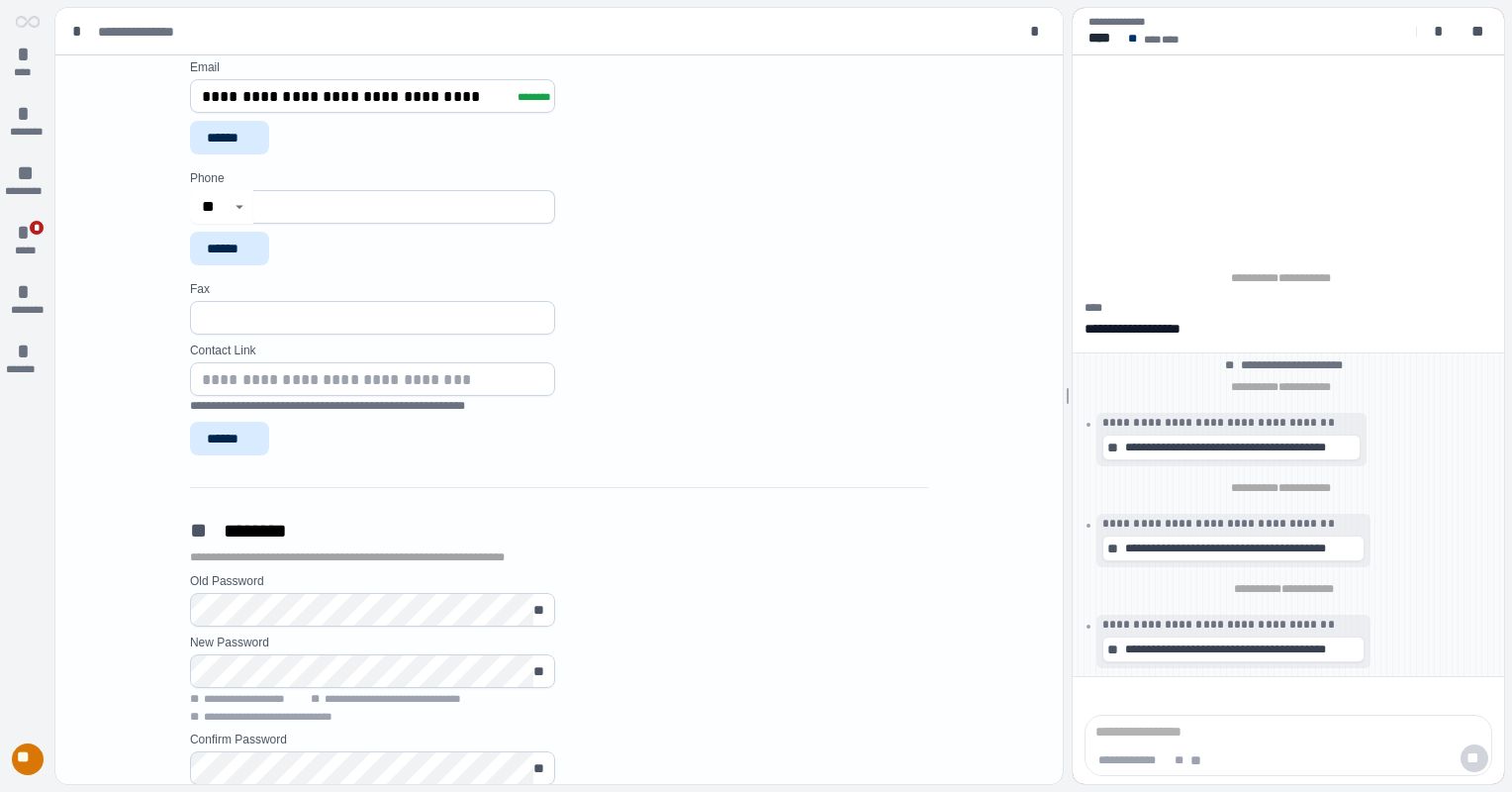 click at bounding box center (404, 207) 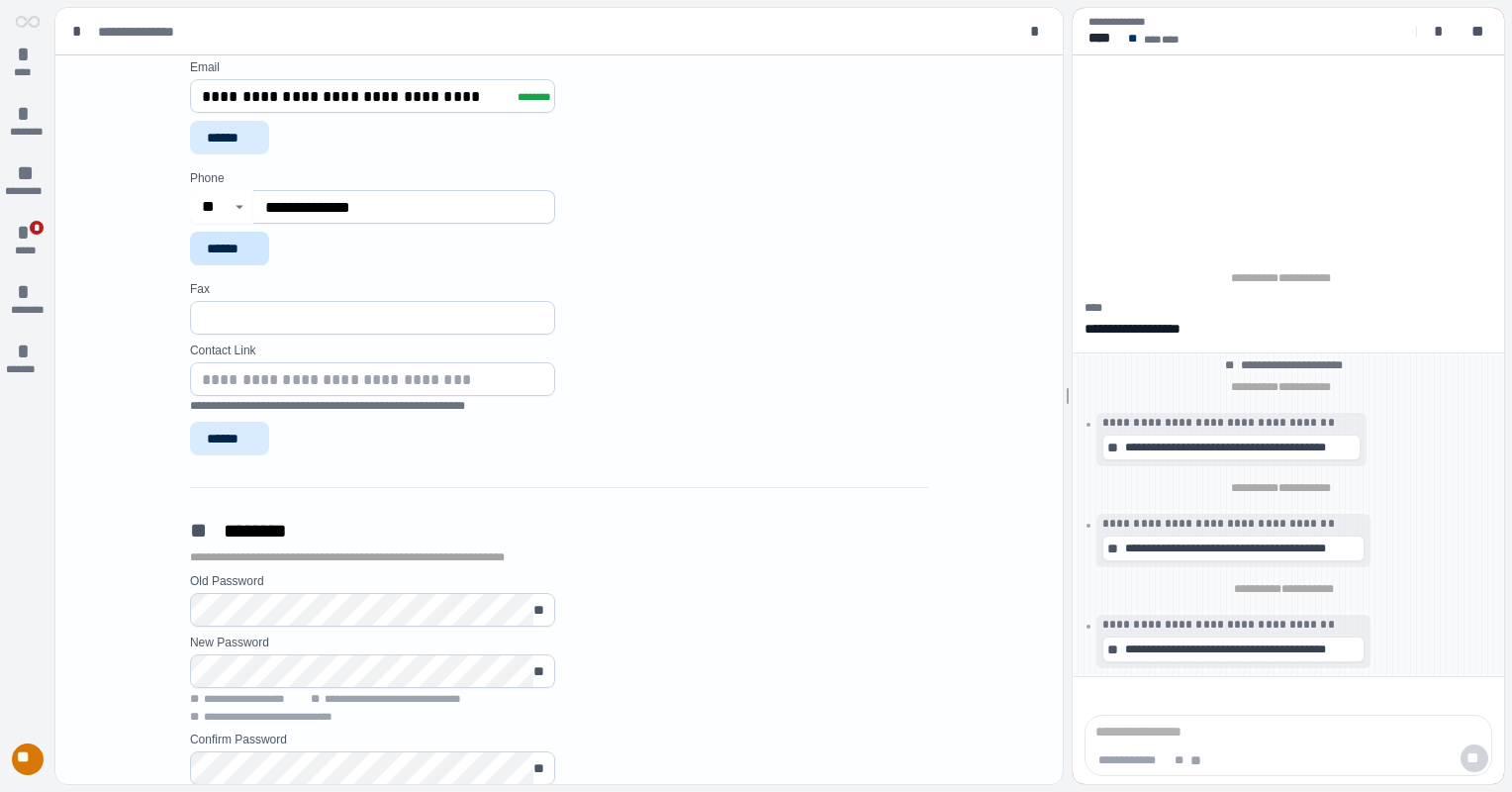 type on "**********" 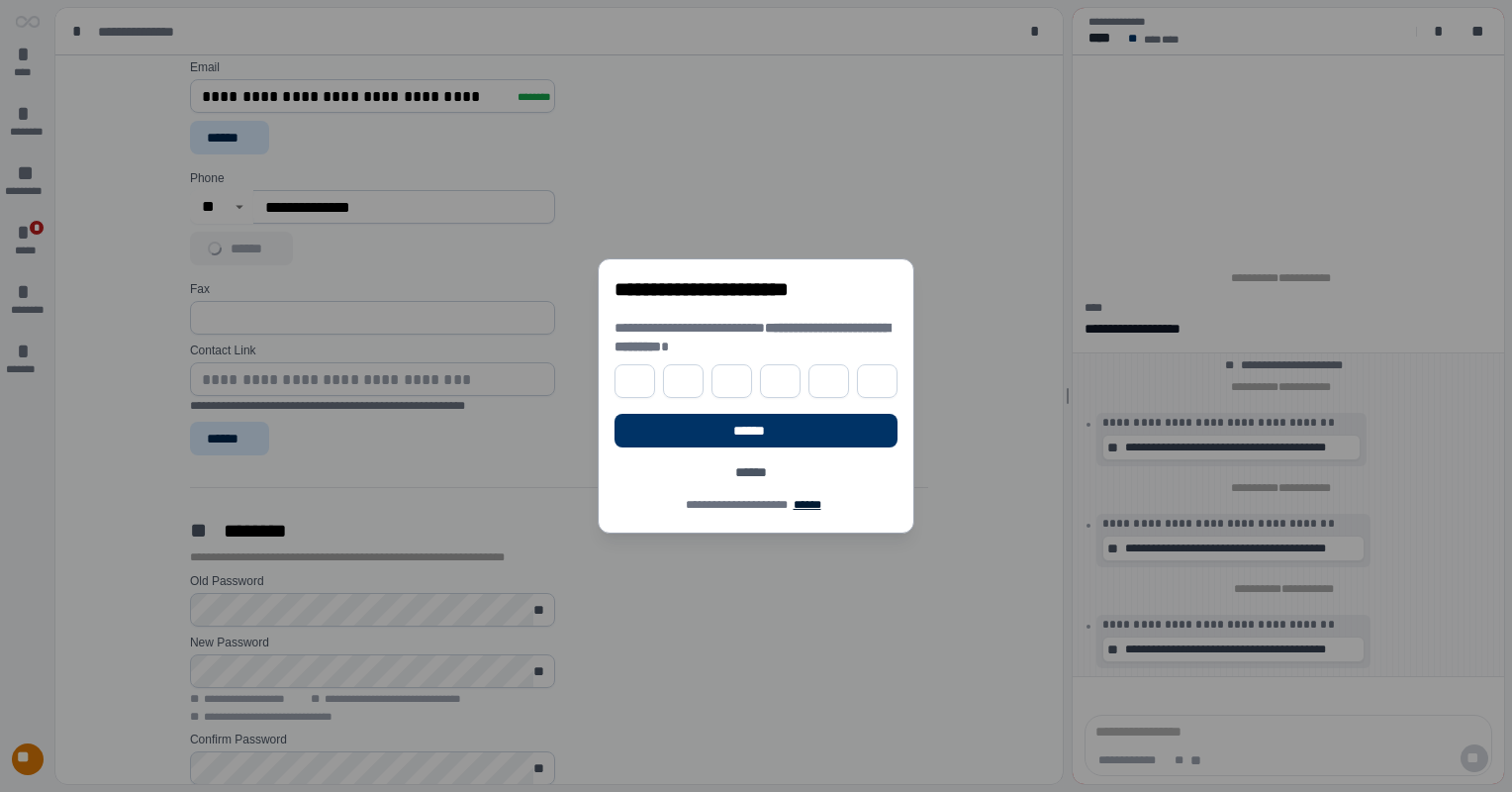 click on "******" at bounding box center (806, 505) 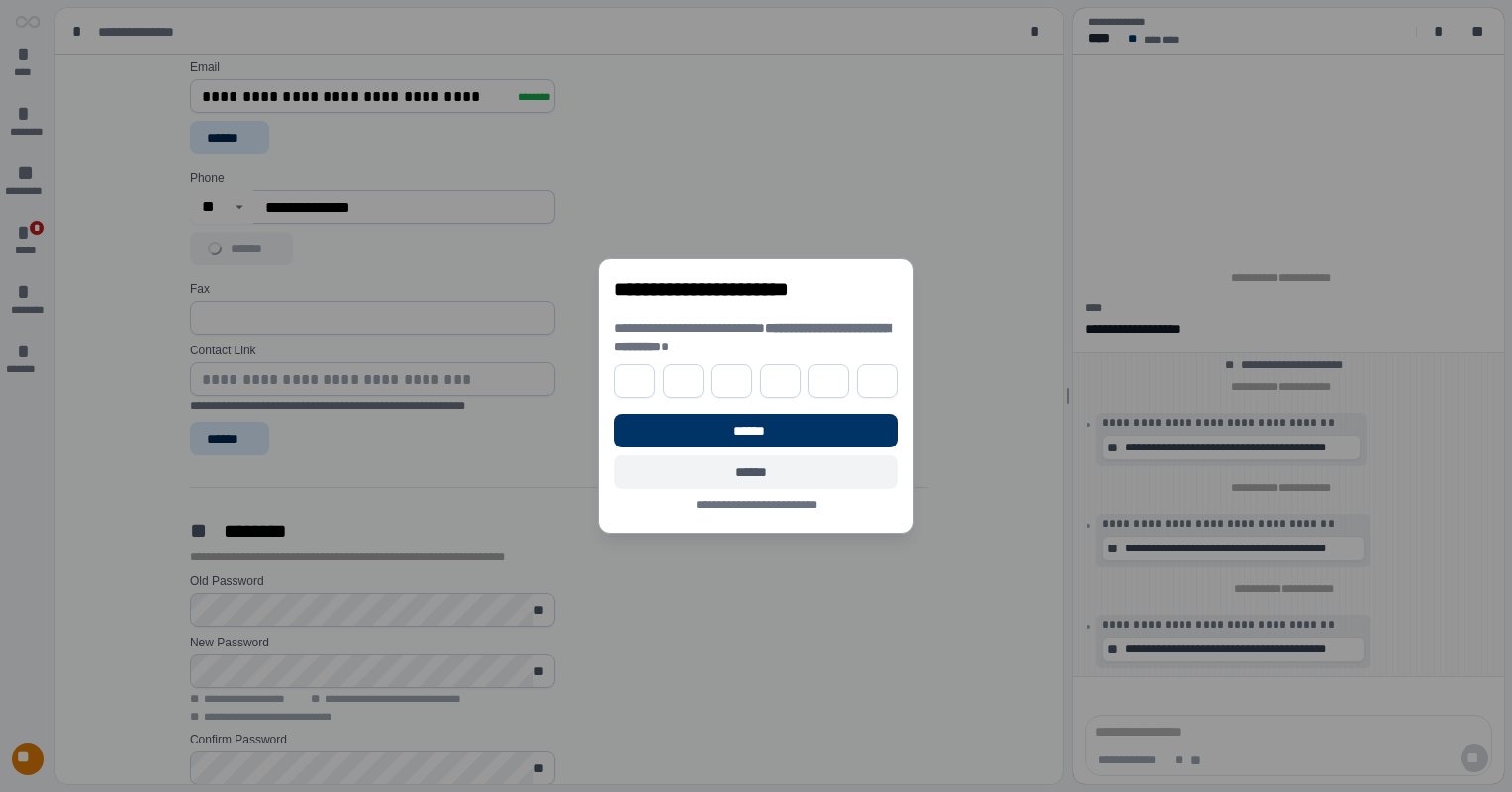 click on "******" at bounding box center [756, 472] 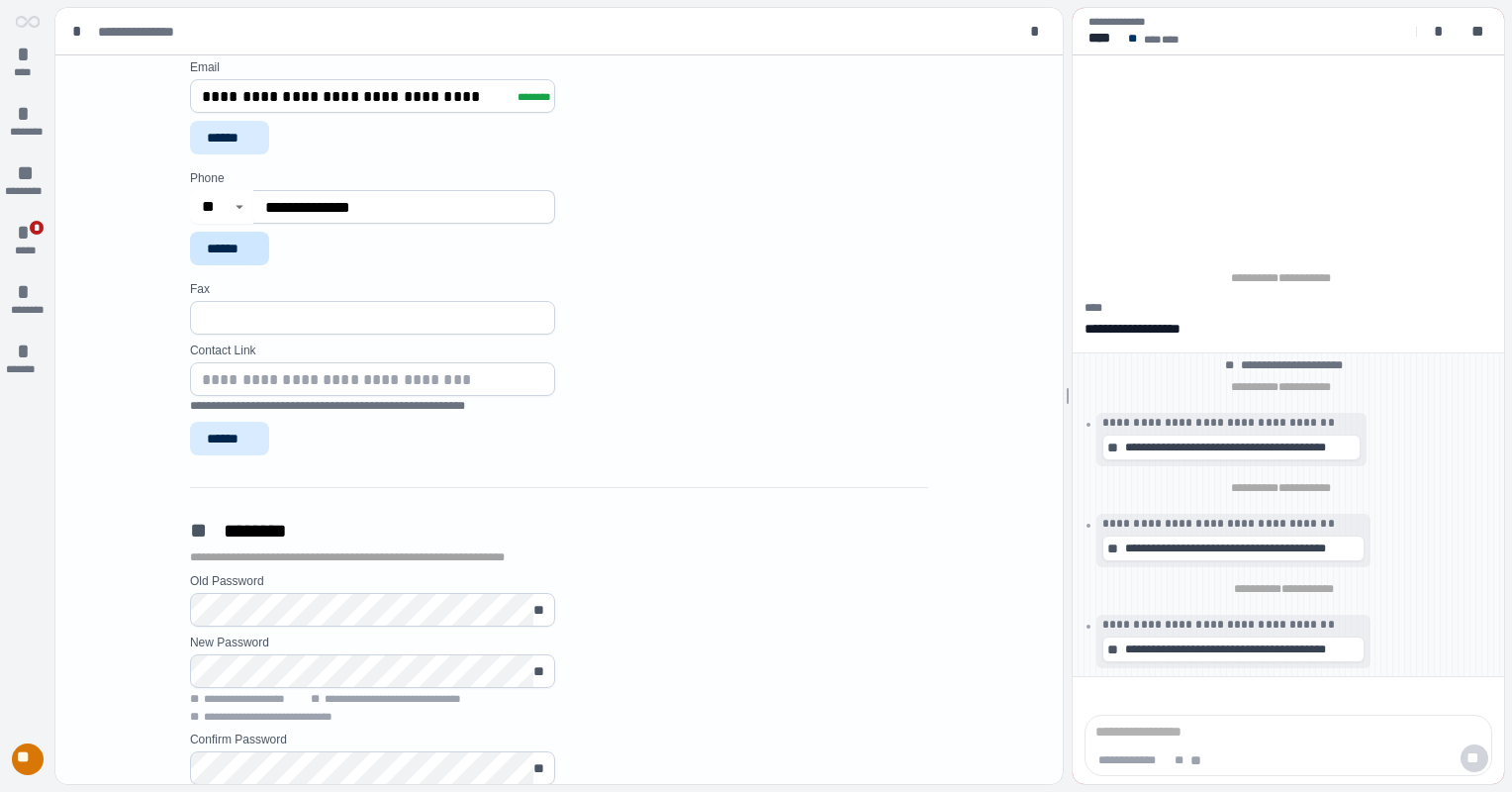 click on "******" at bounding box center (230, 248) 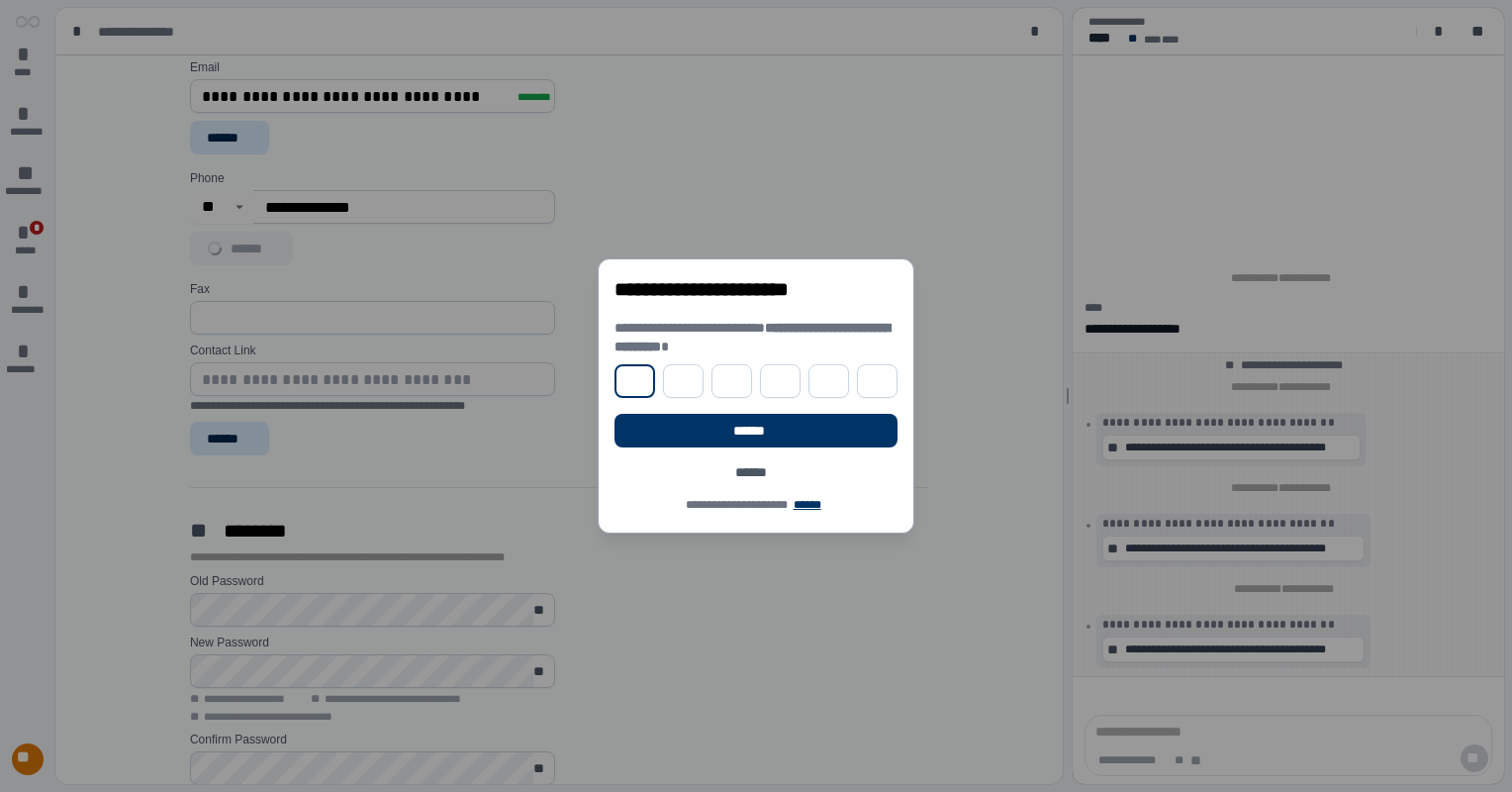 click at bounding box center [634, 381] 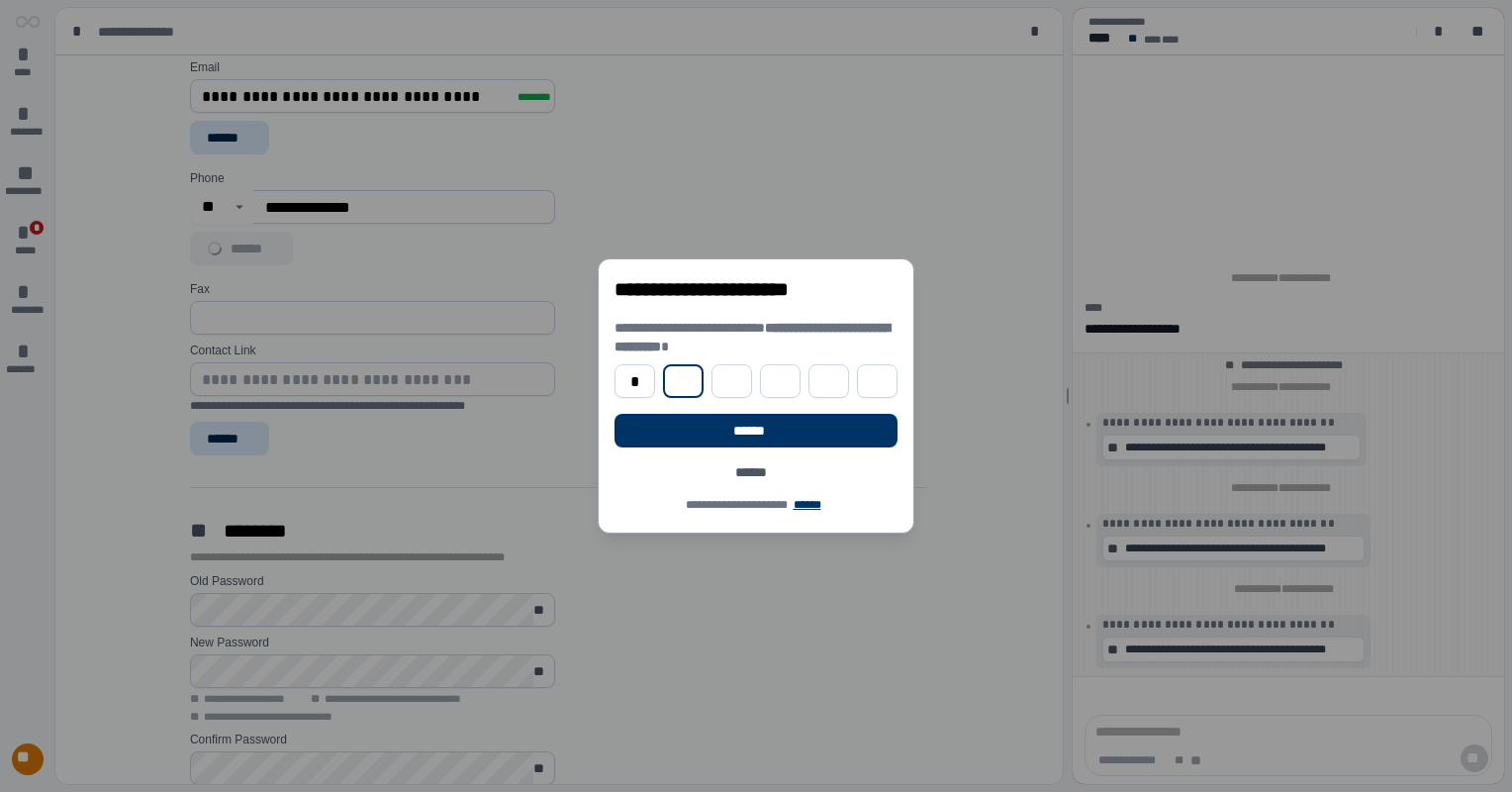 type on "*" 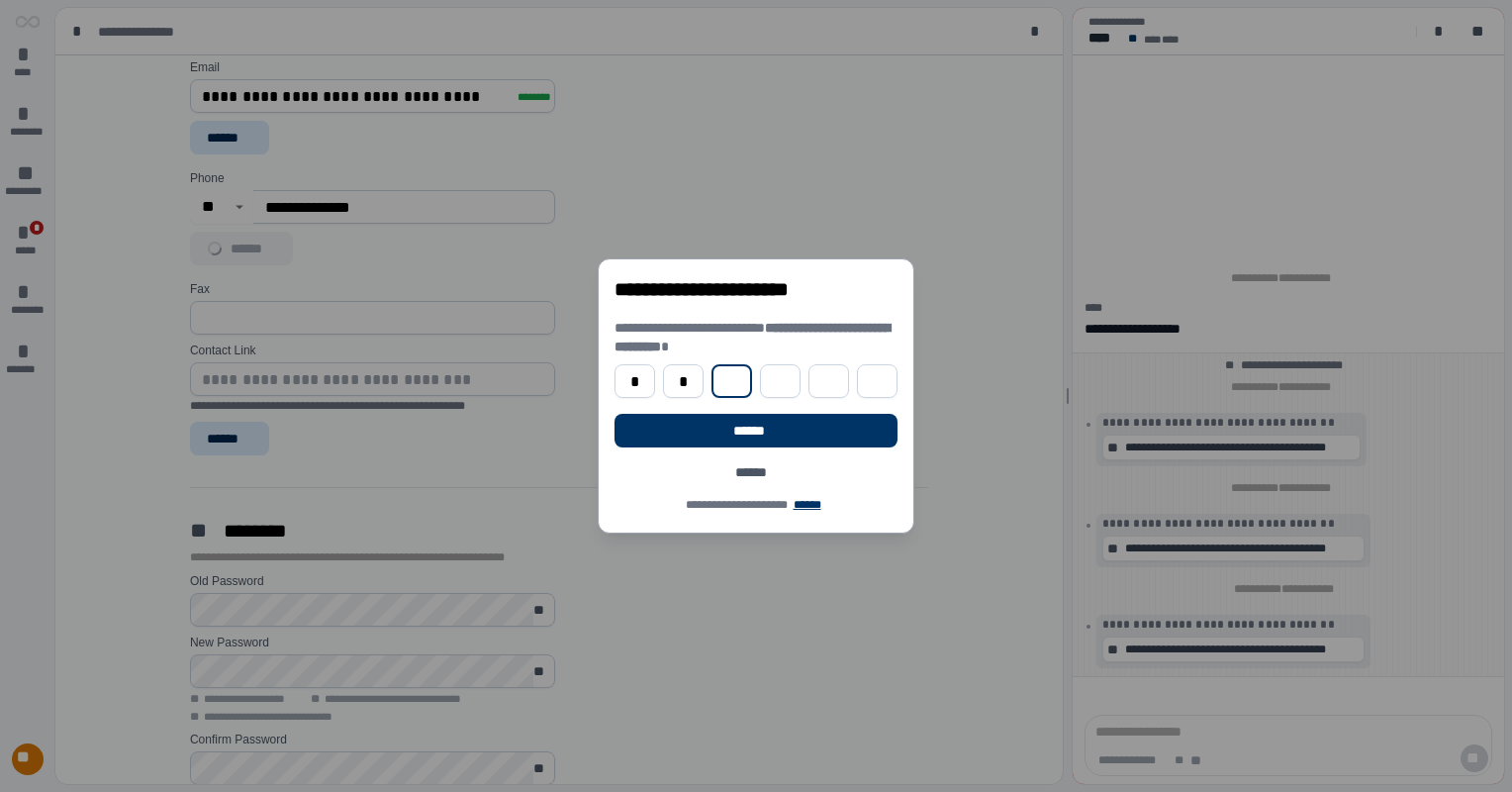 type on "*" 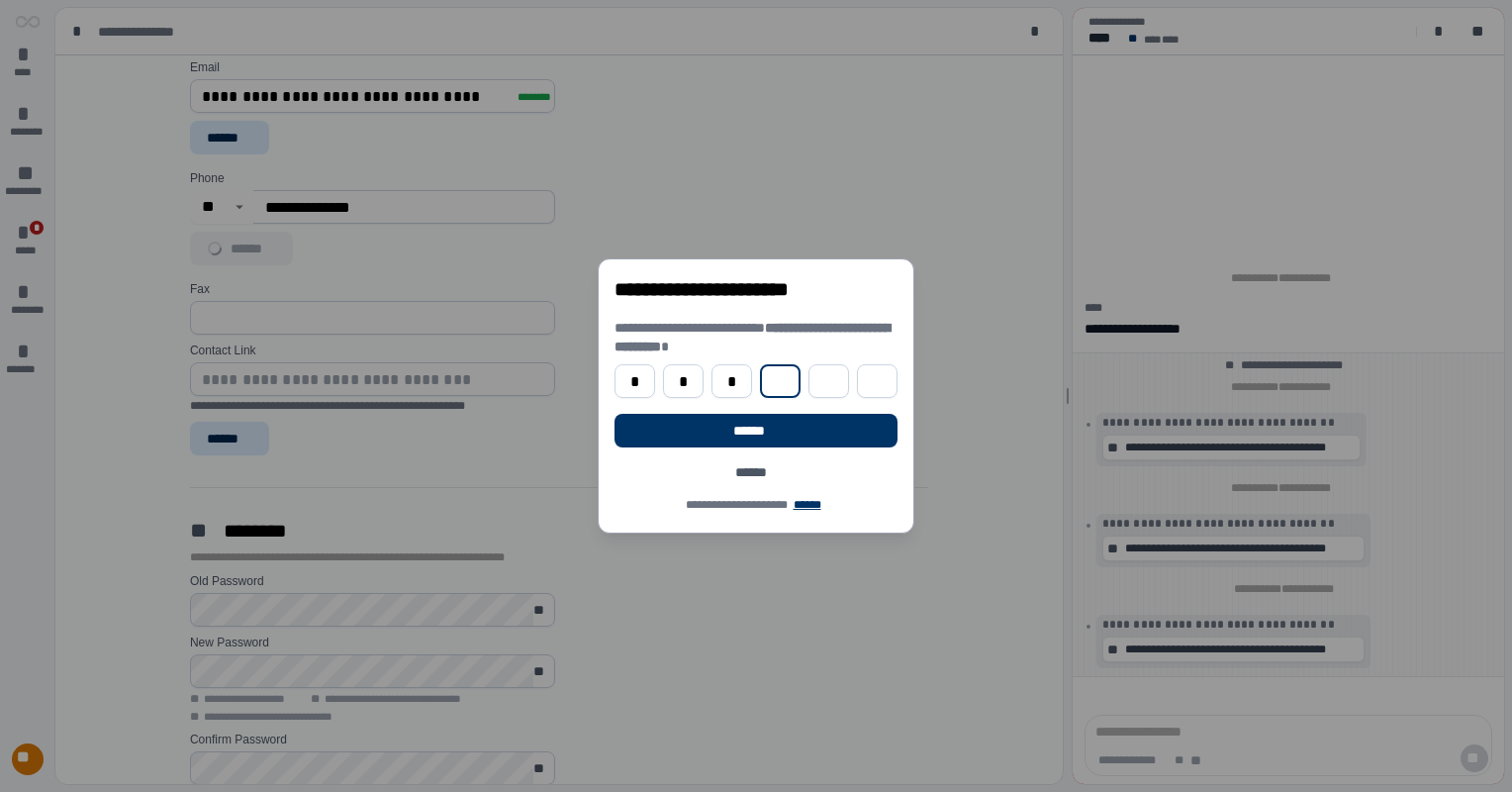 type on "*" 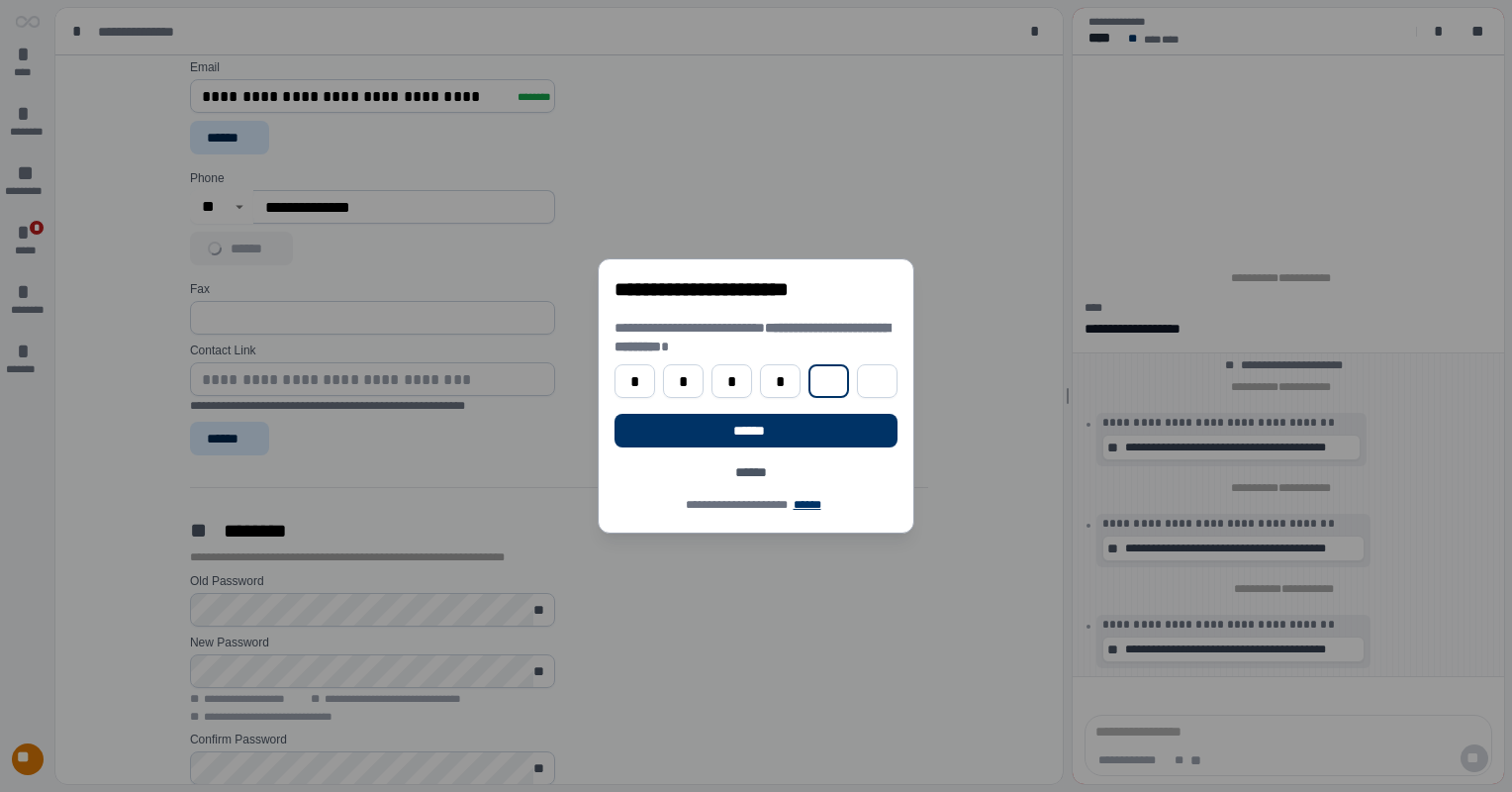 type on "*" 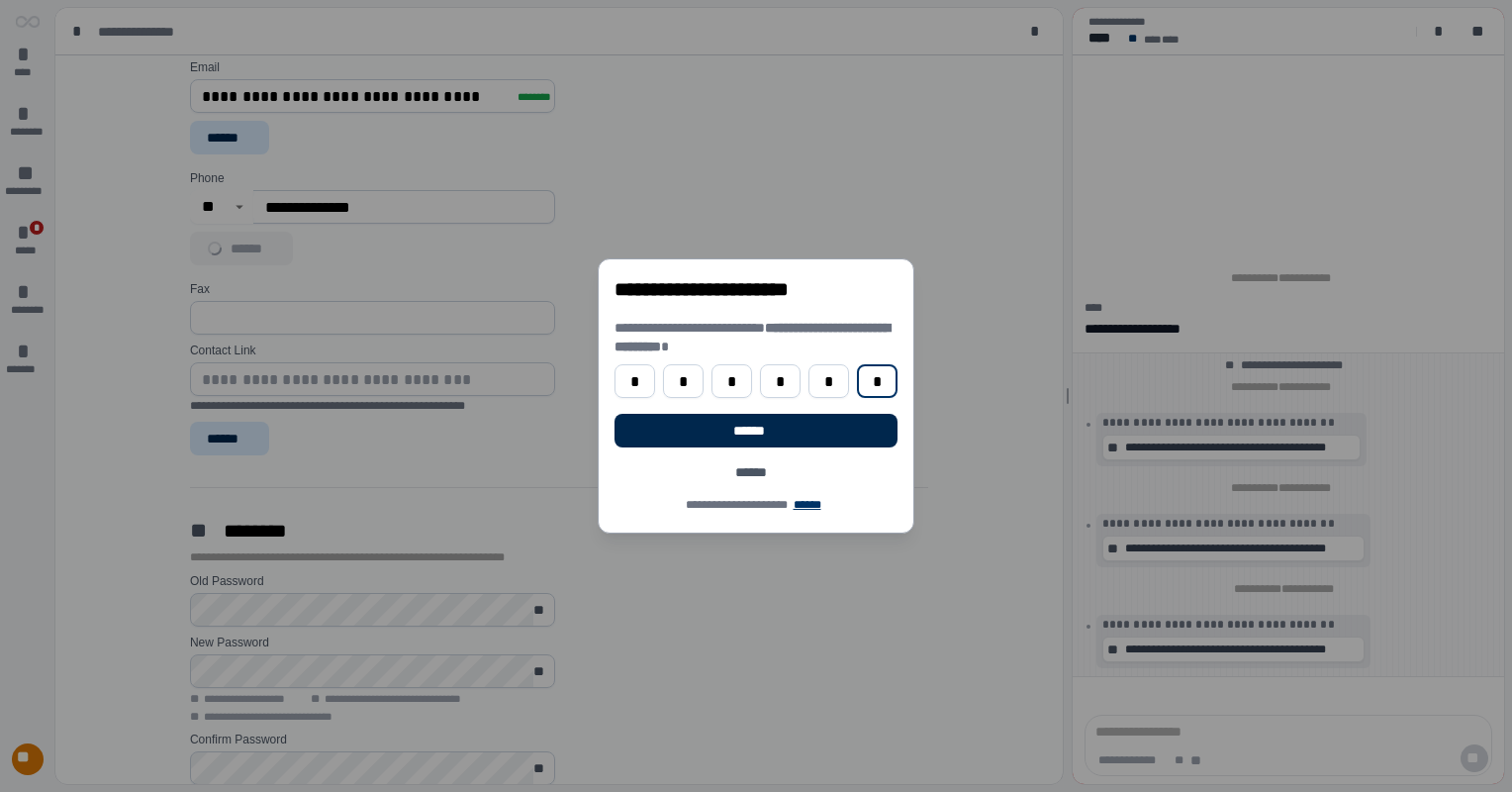 type on "*" 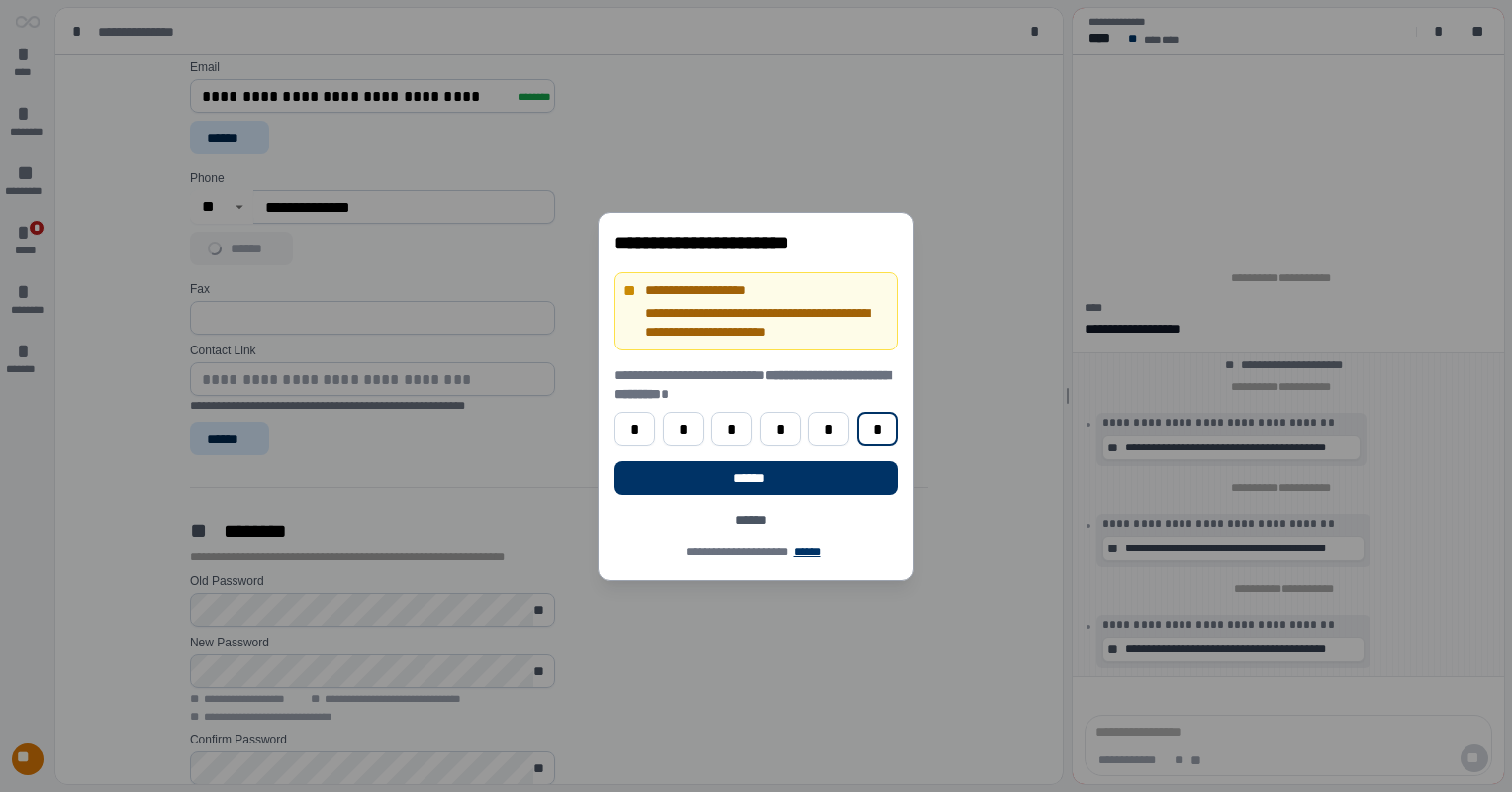 drag, startPoint x: 885, startPoint y: 420, endPoint x: 555, endPoint y: 412, distance: 330.09696 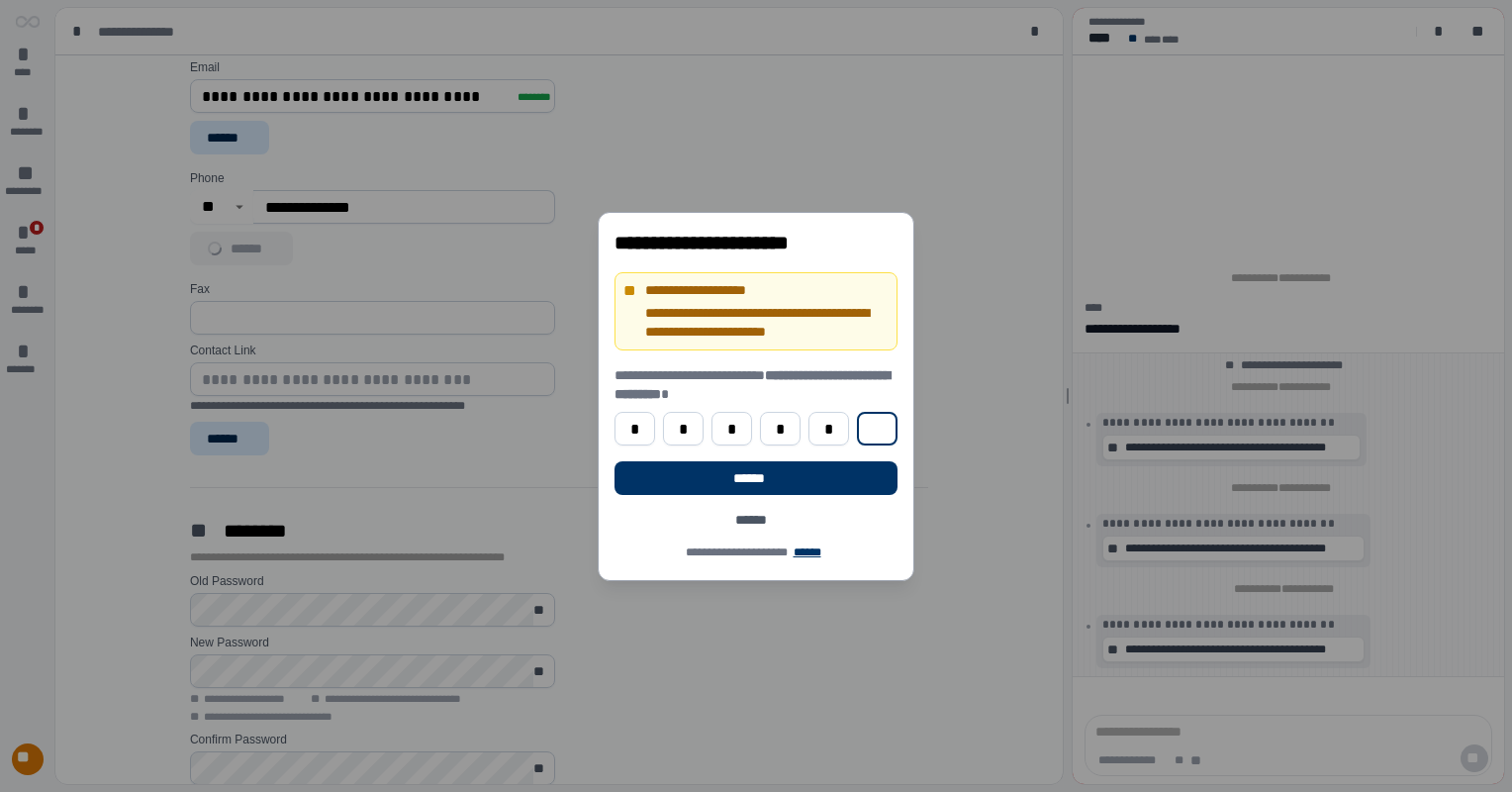 type 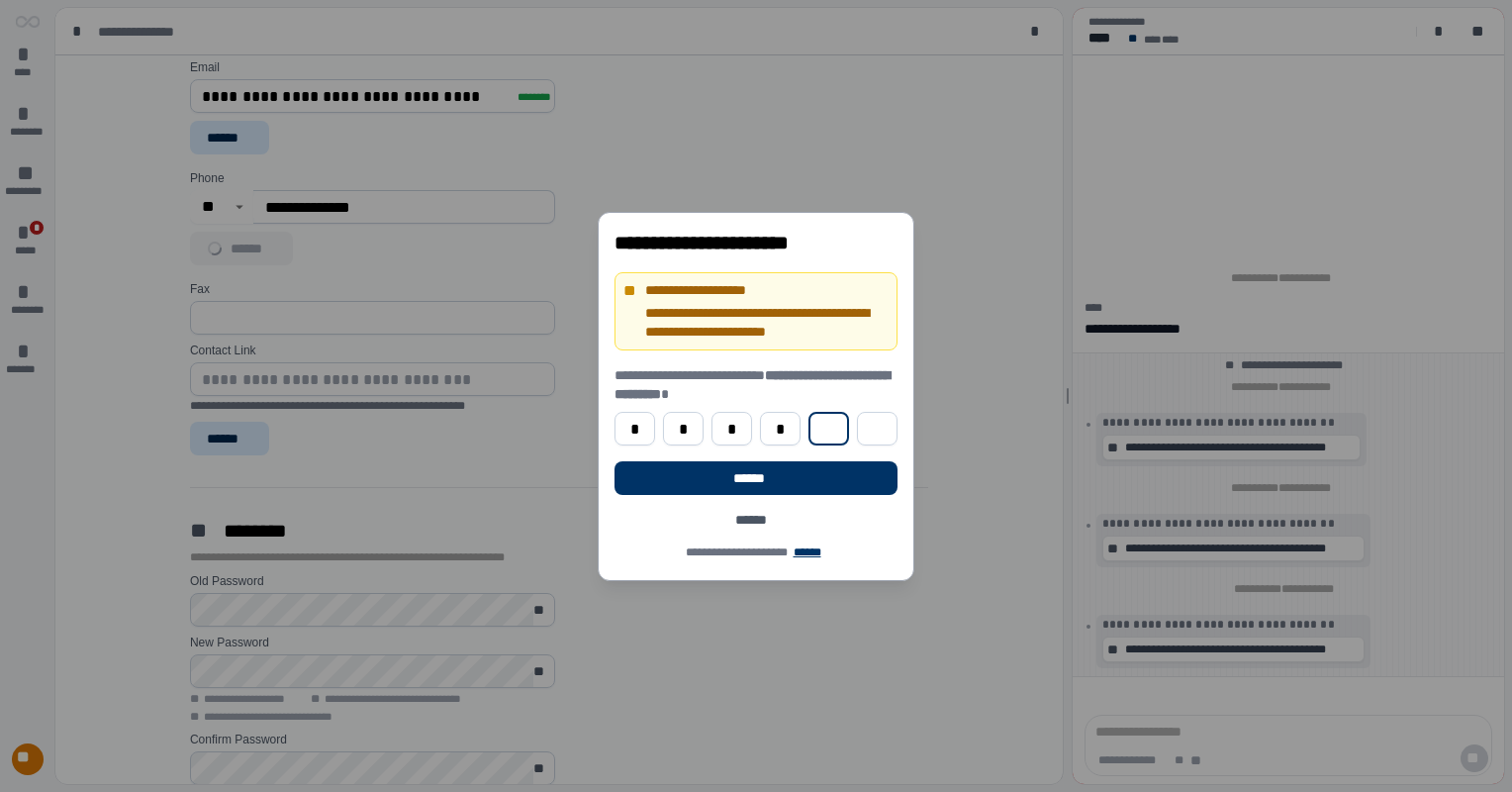 type 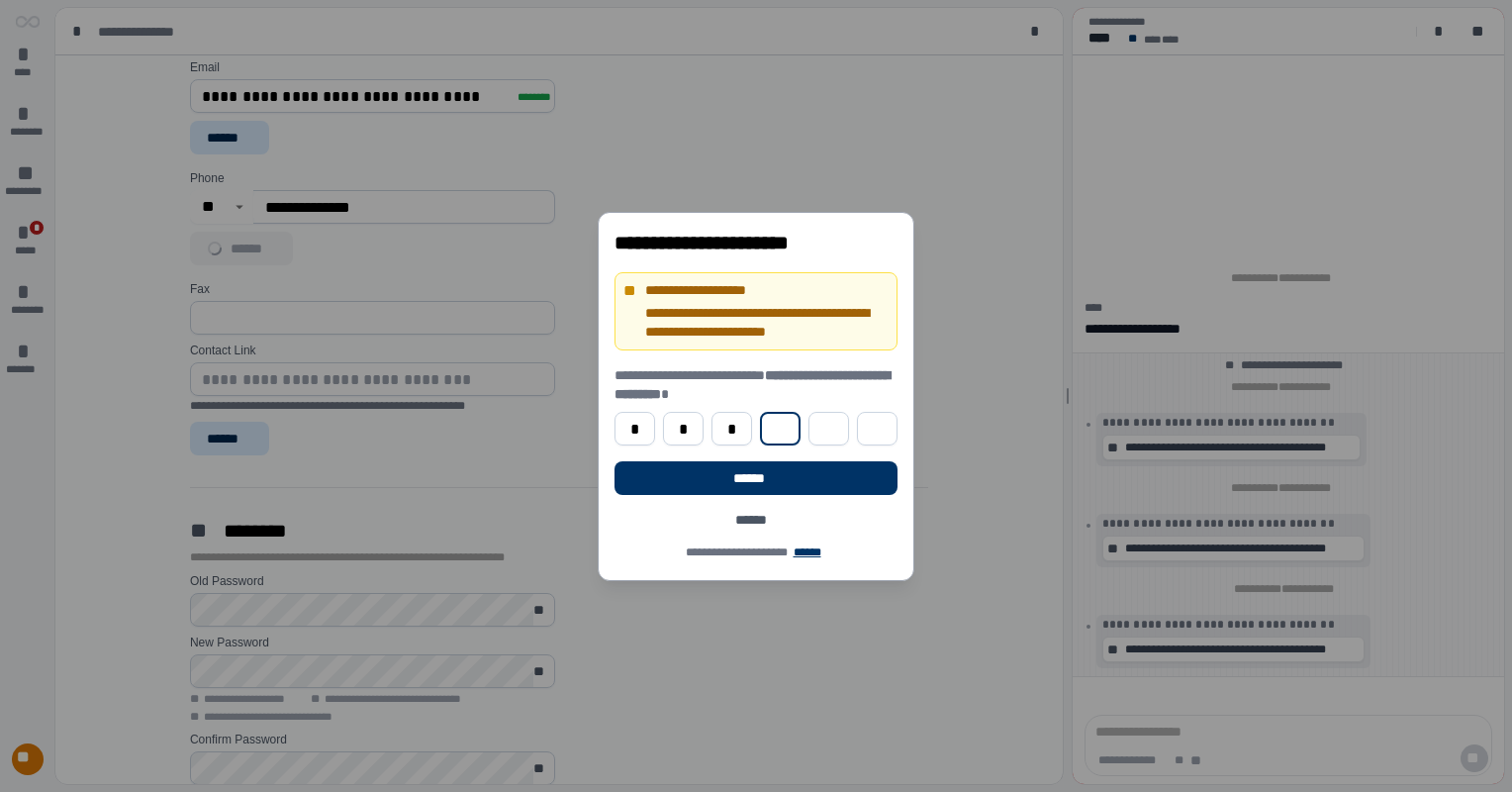type 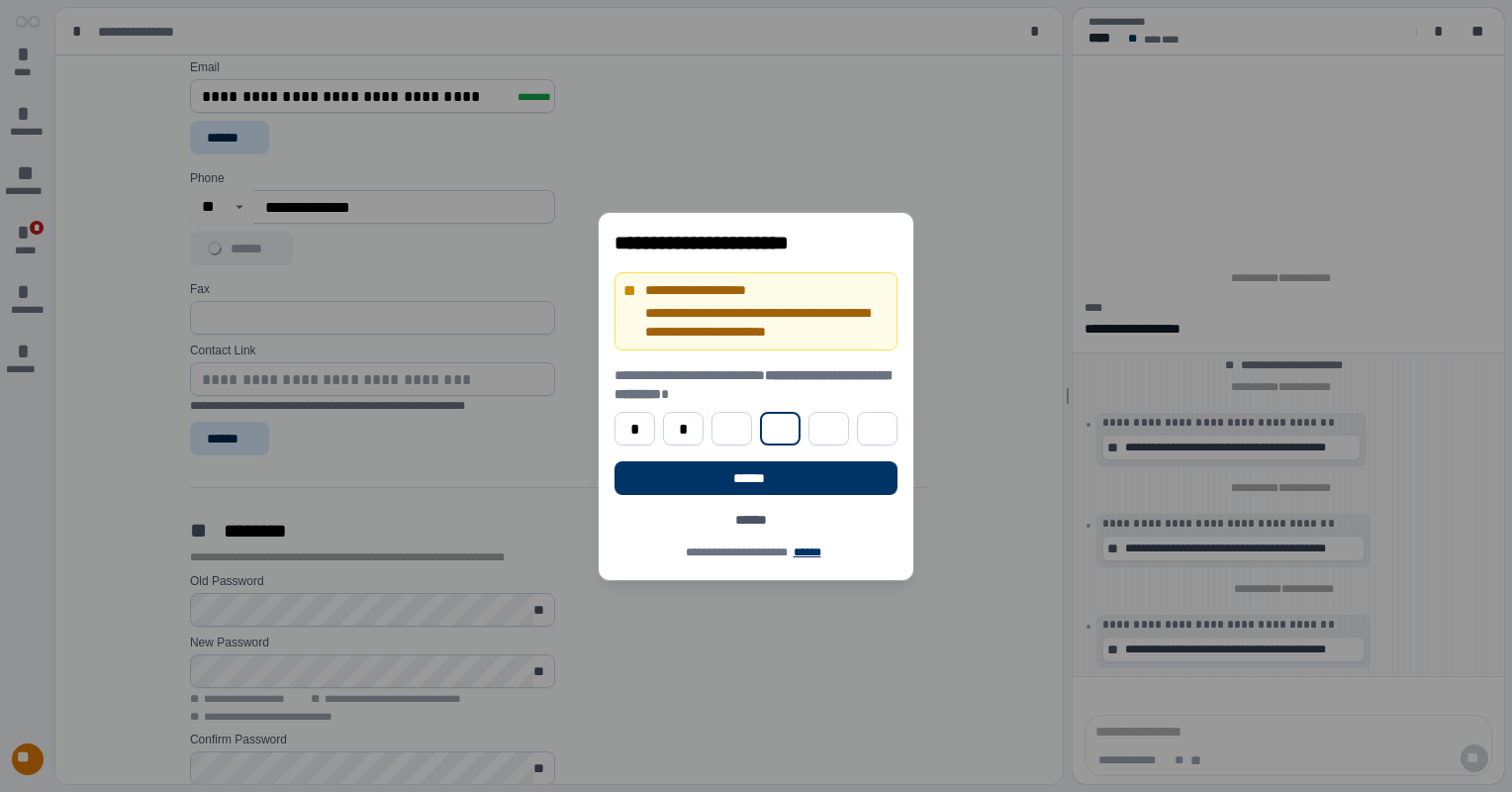 type 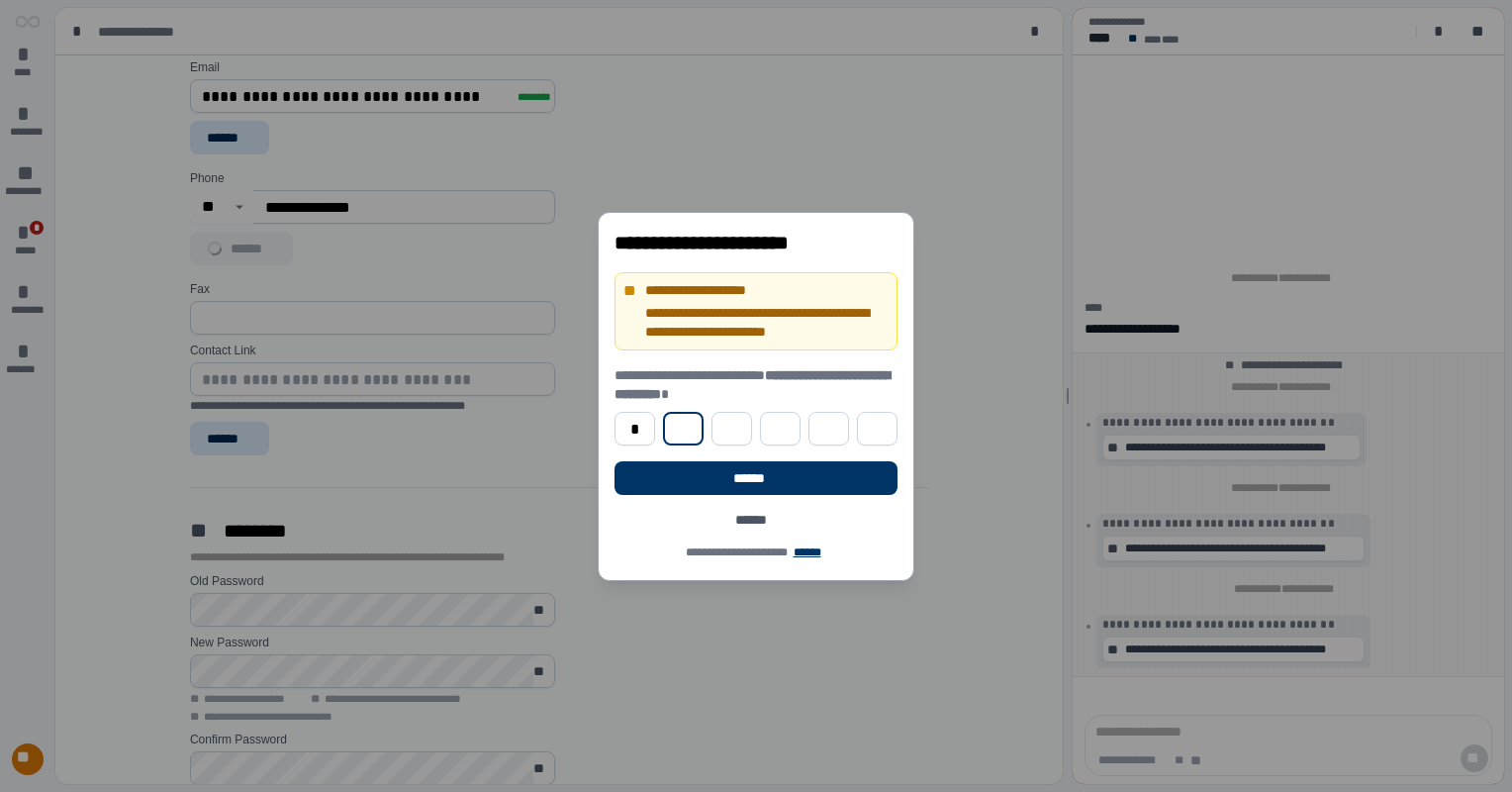 type 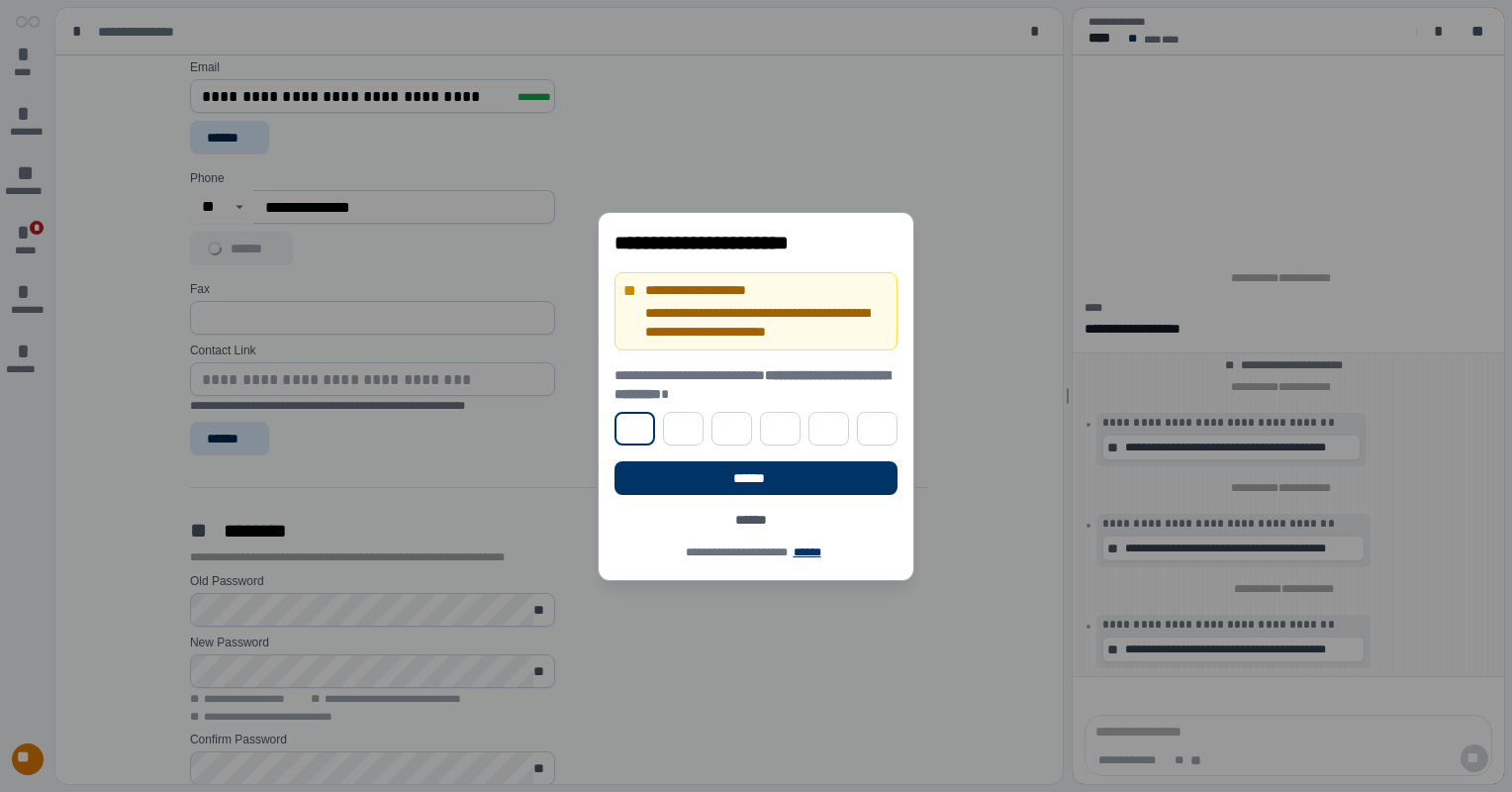type on "*" 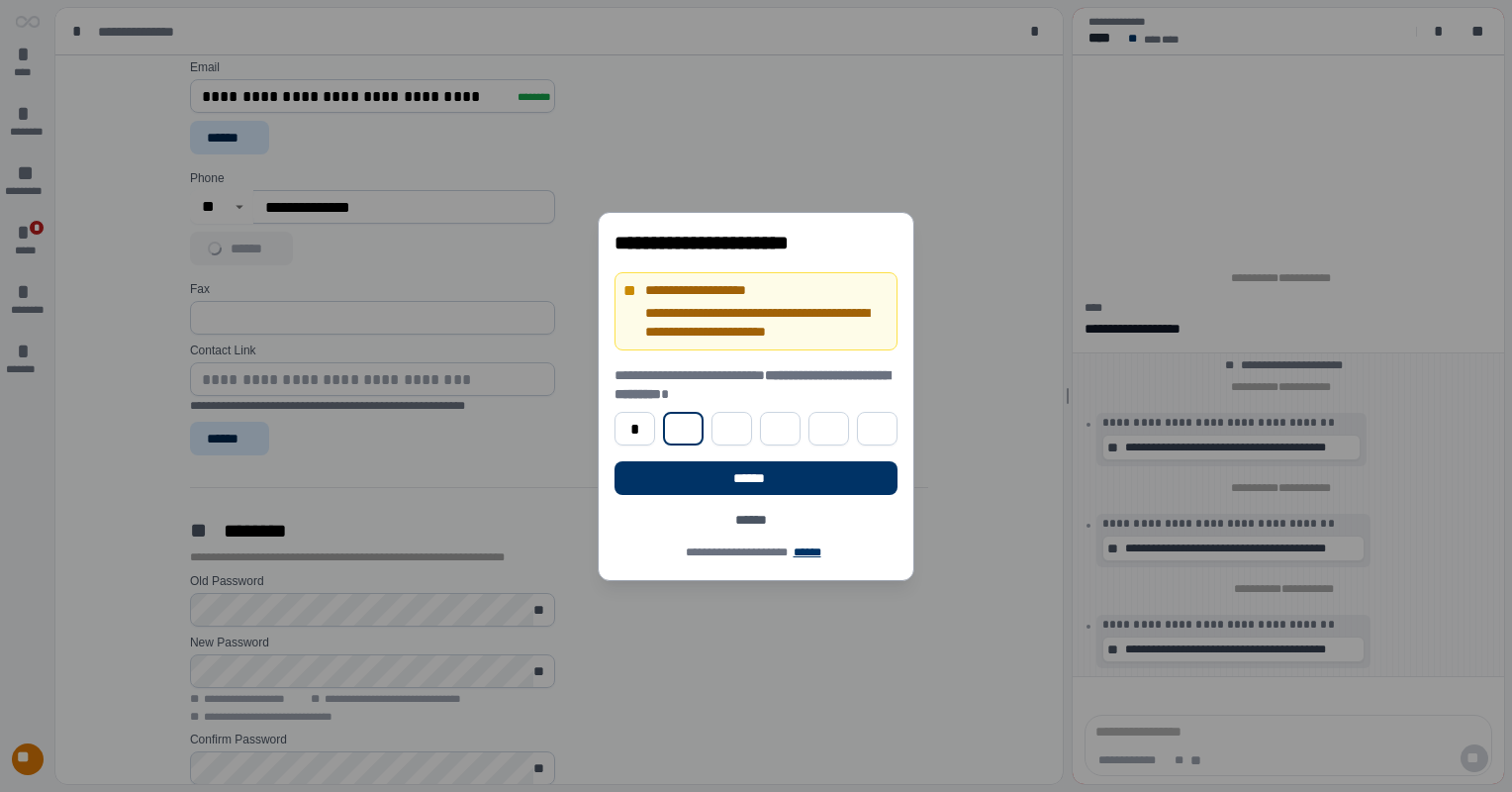 type on "*" 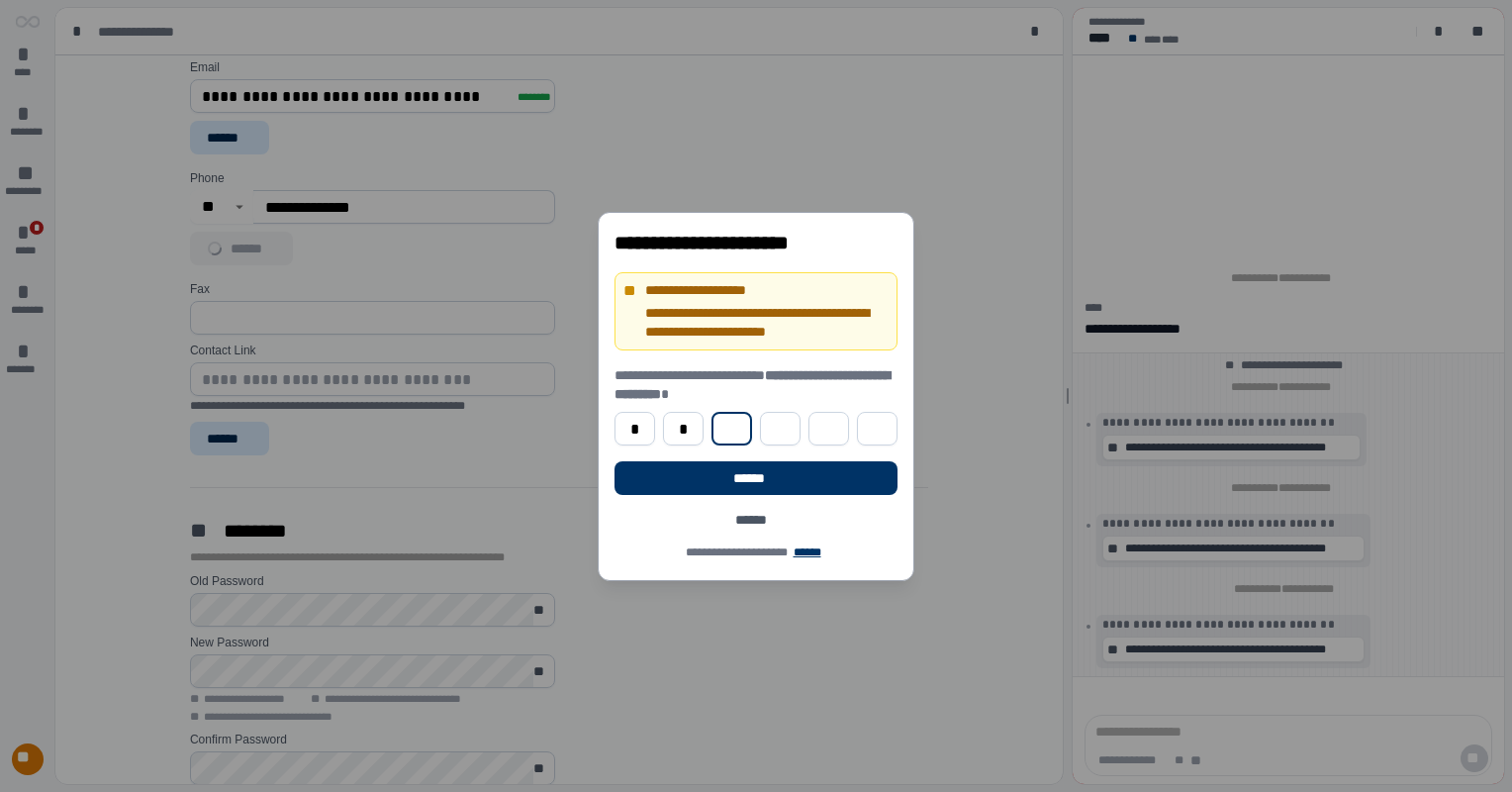 type on "*" 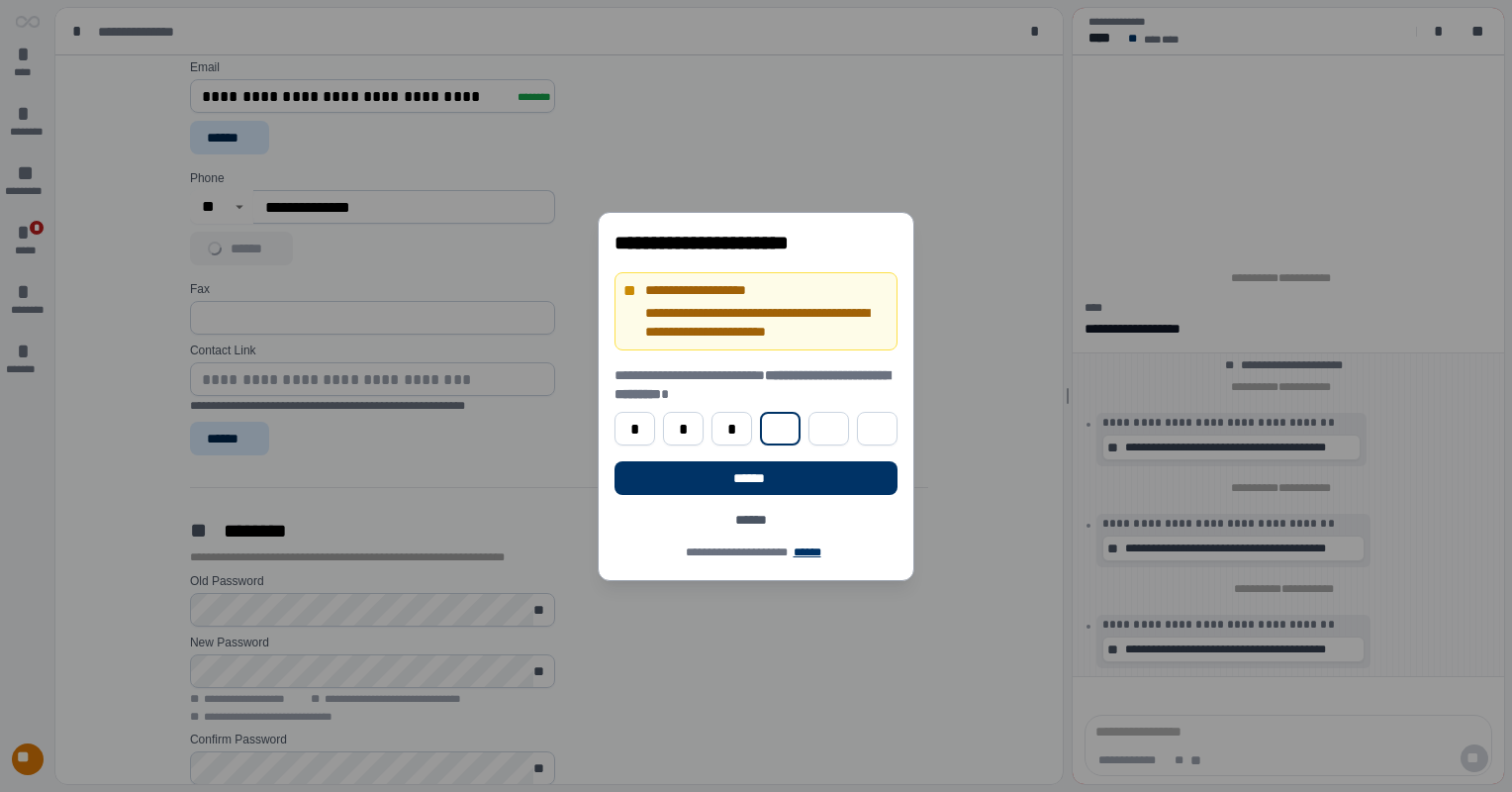 type on "*" 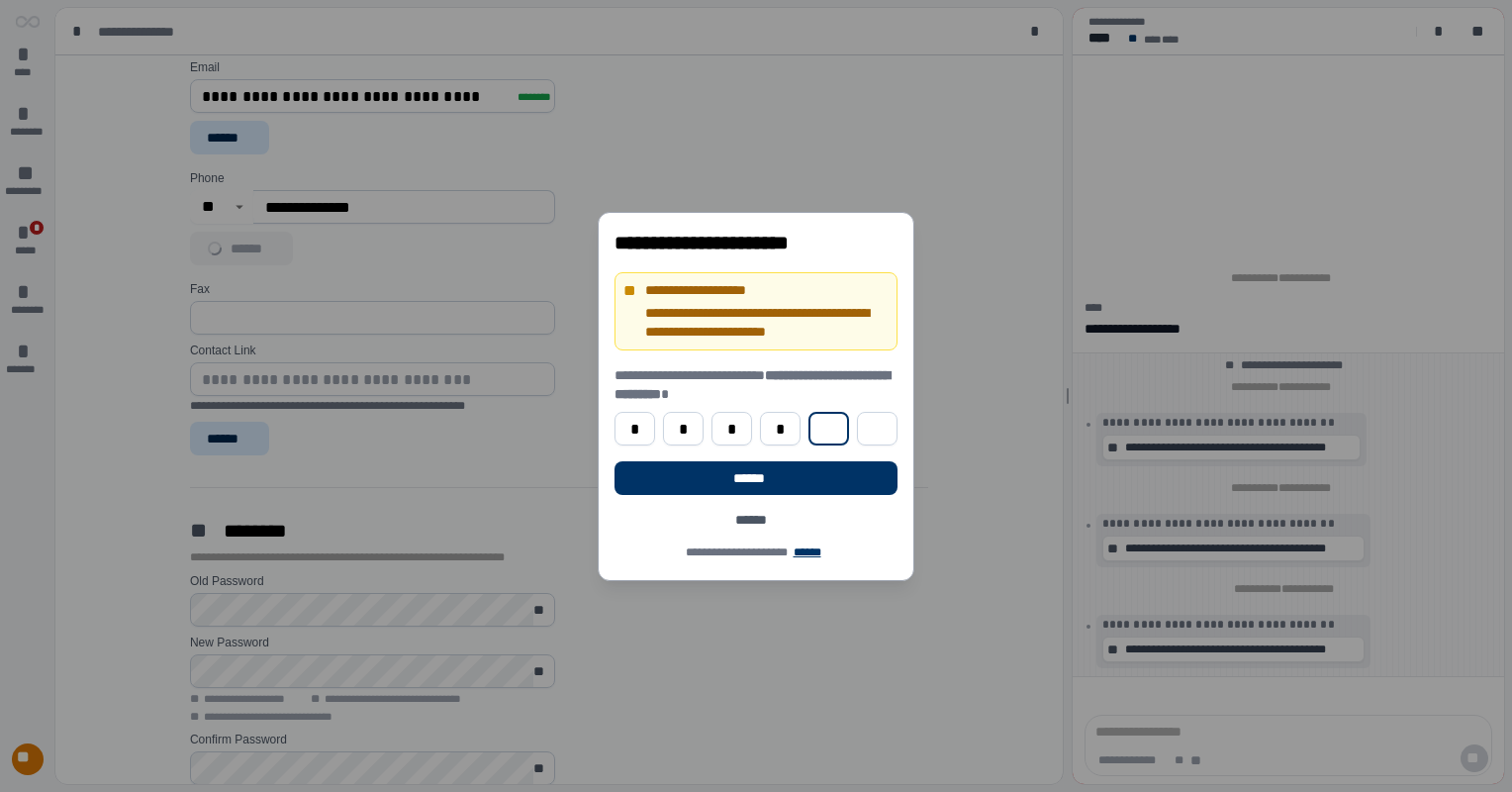 type on "*" 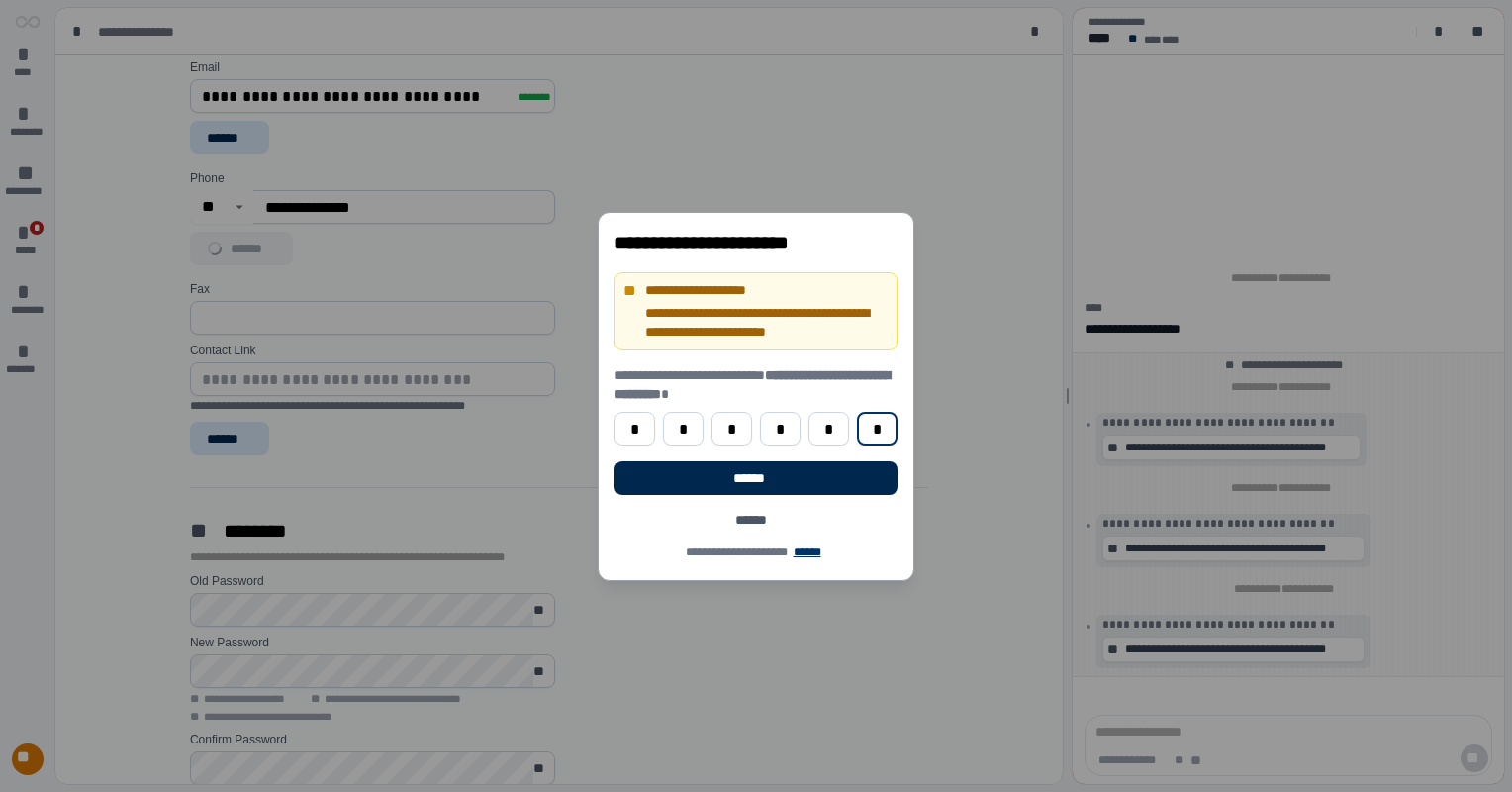 type on "*" 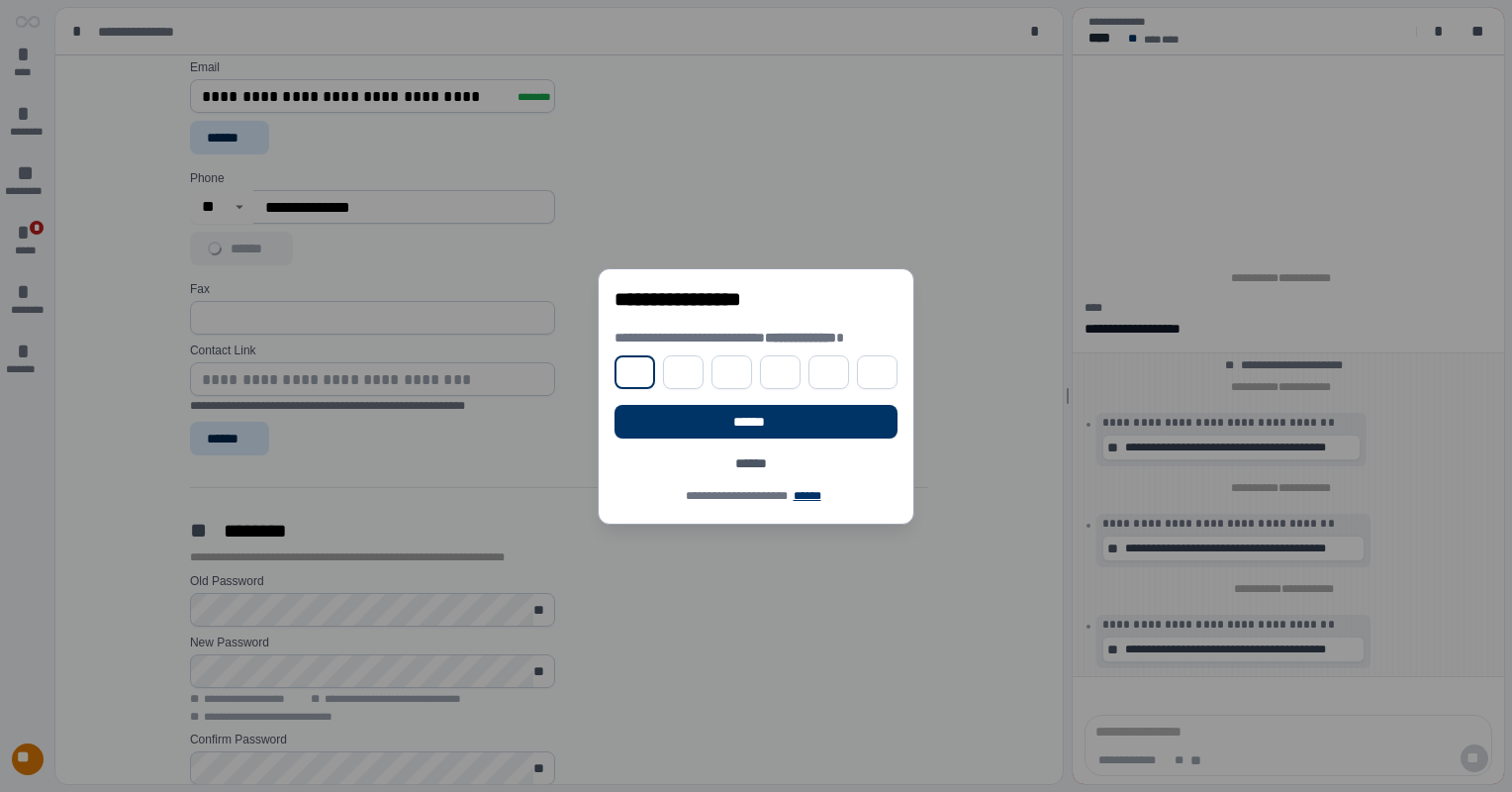 type on "*" 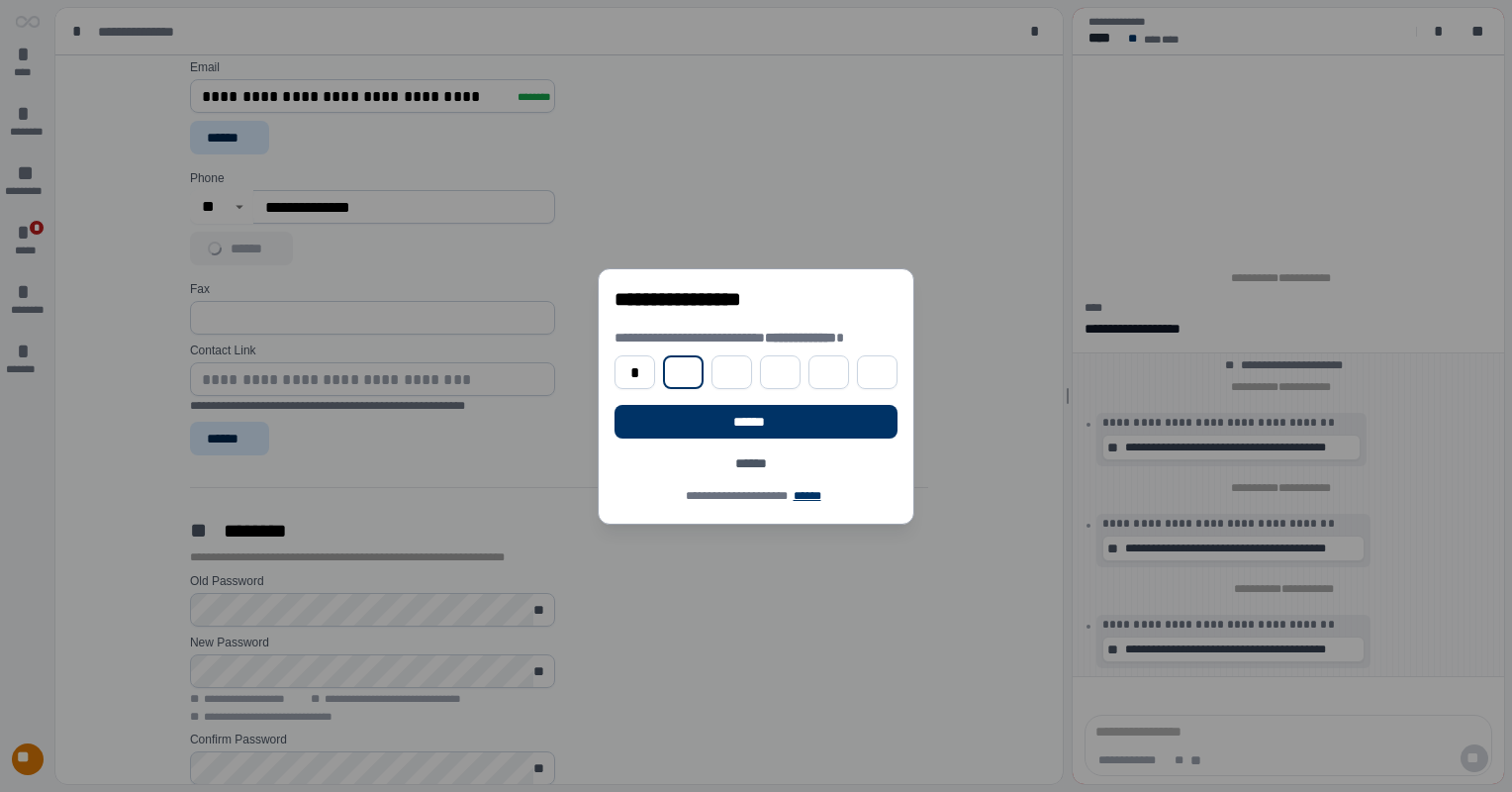 type on "*" 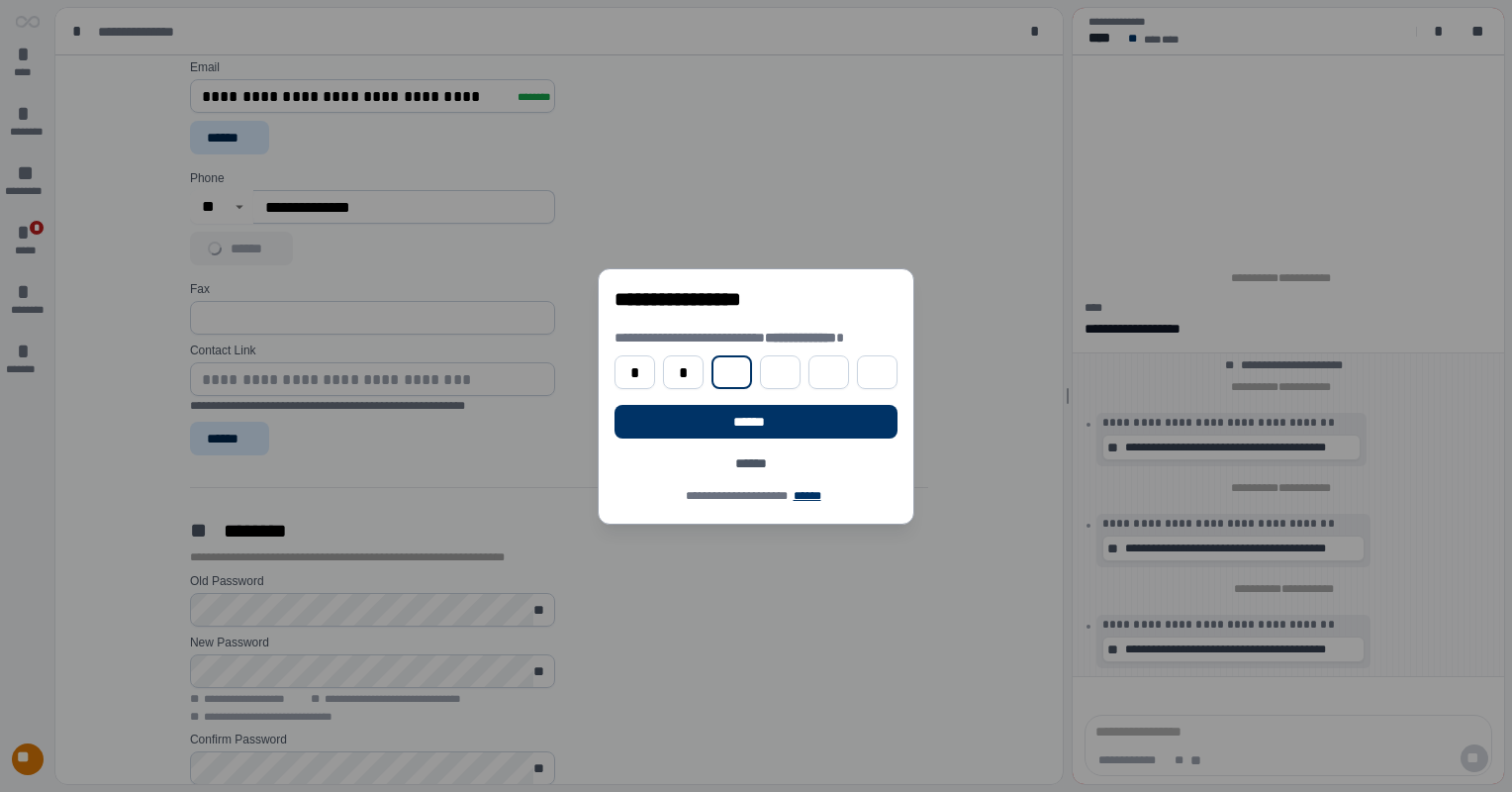 type on "*" 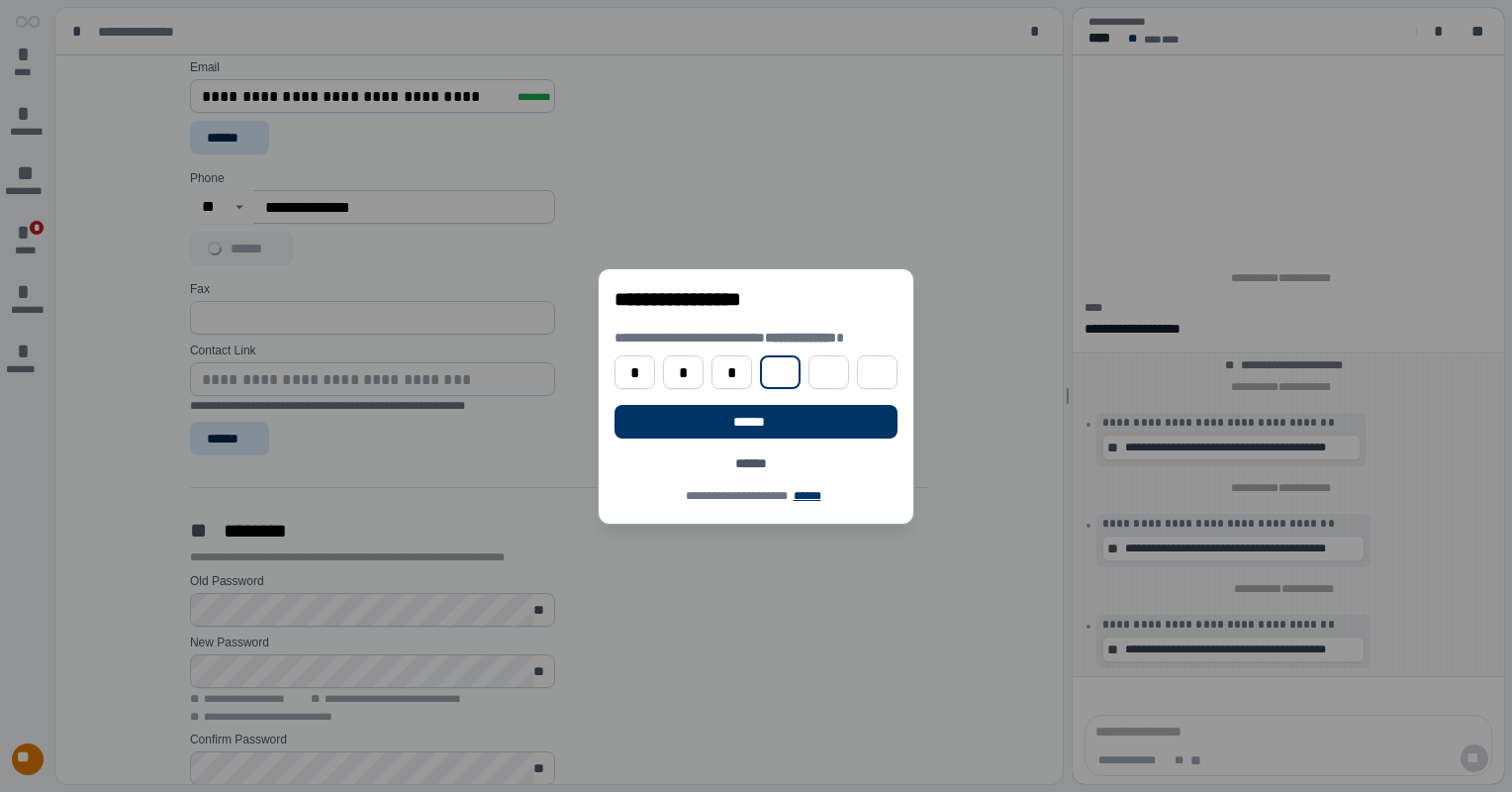 type on "*" 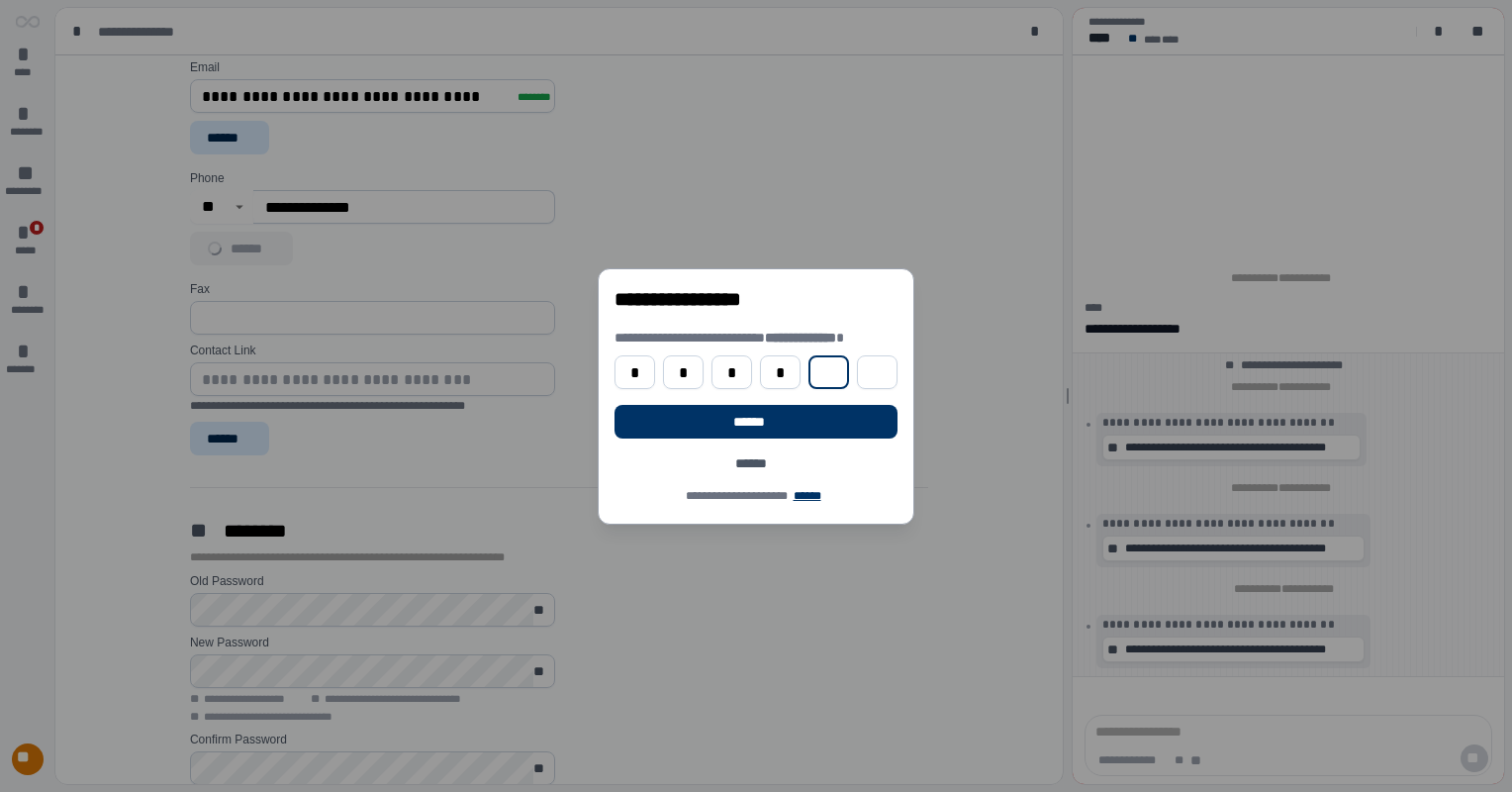 type on "*" 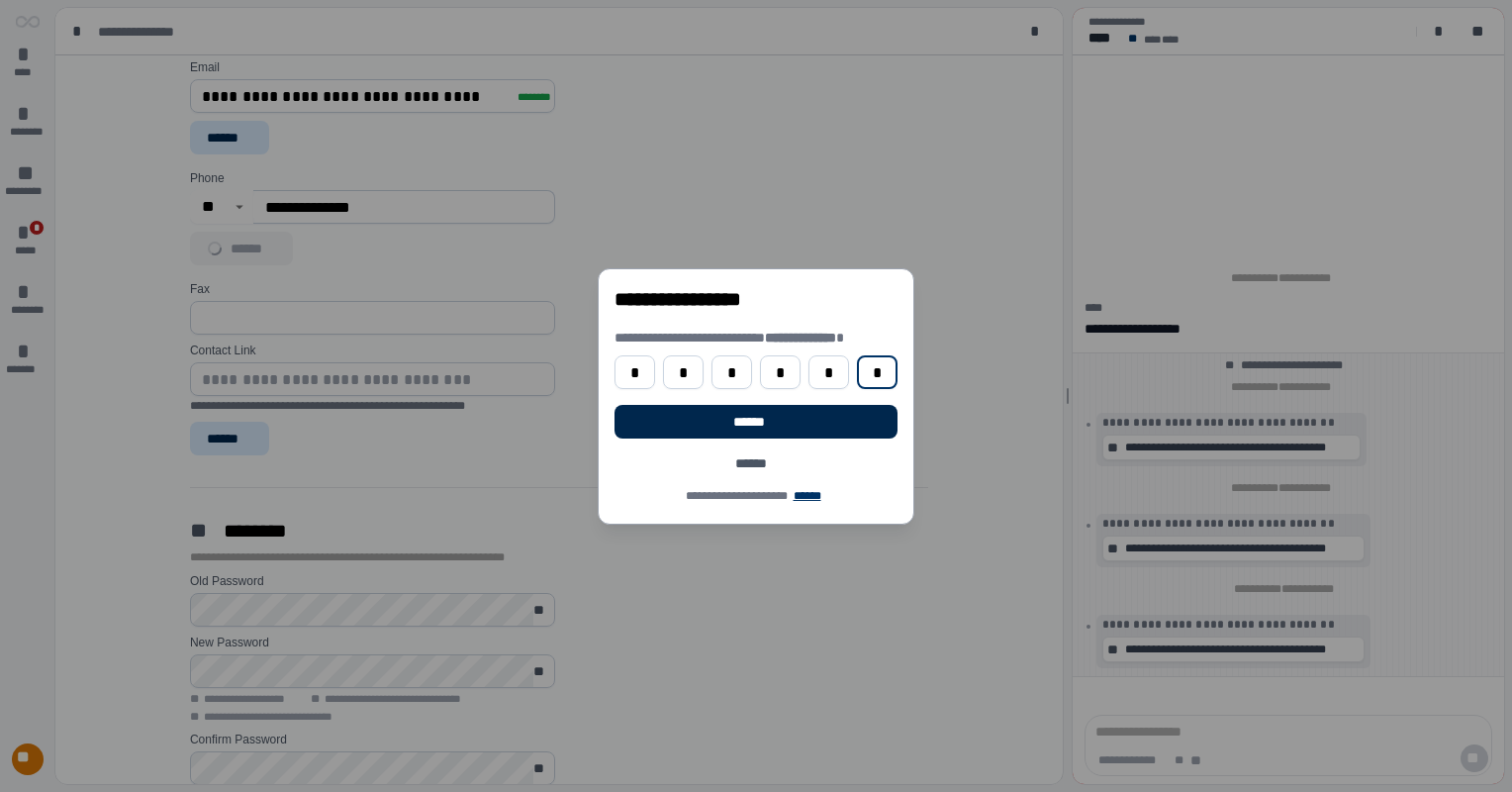 type on "*" 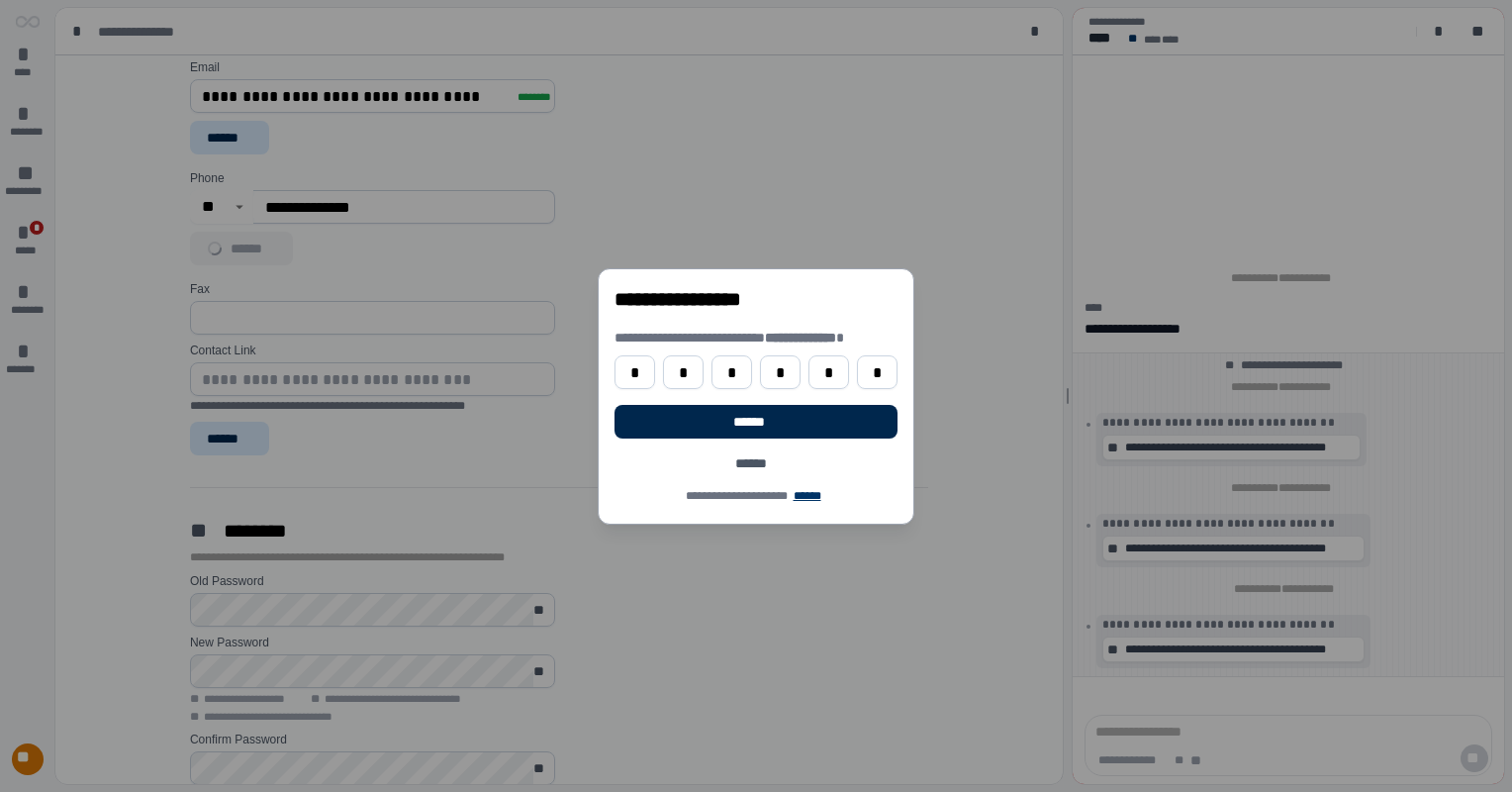 click on "******" at bounding box center (756, 422) 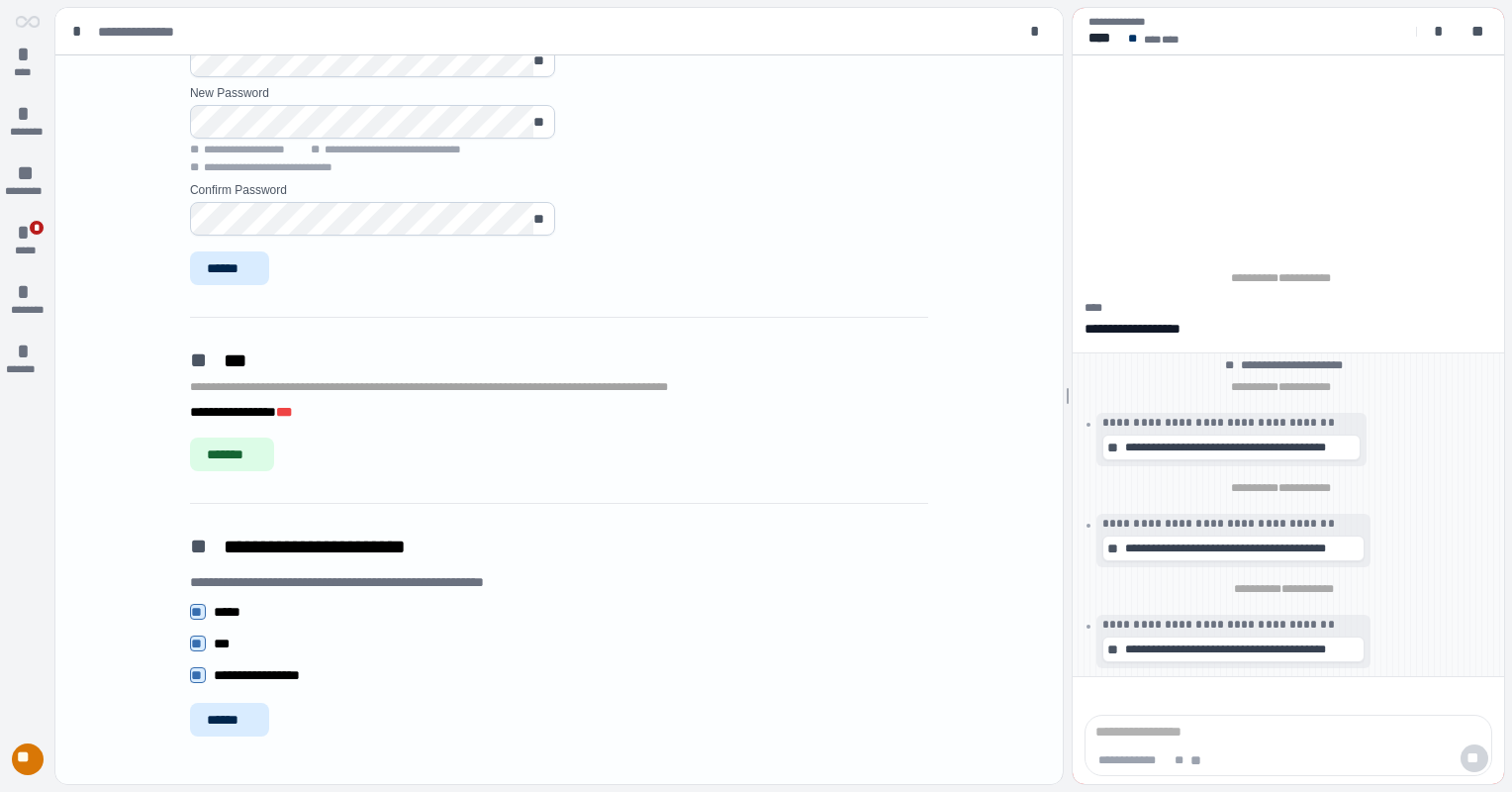 scroll, scrollTop: 1366, scrollLeft: 0, axis: vertical 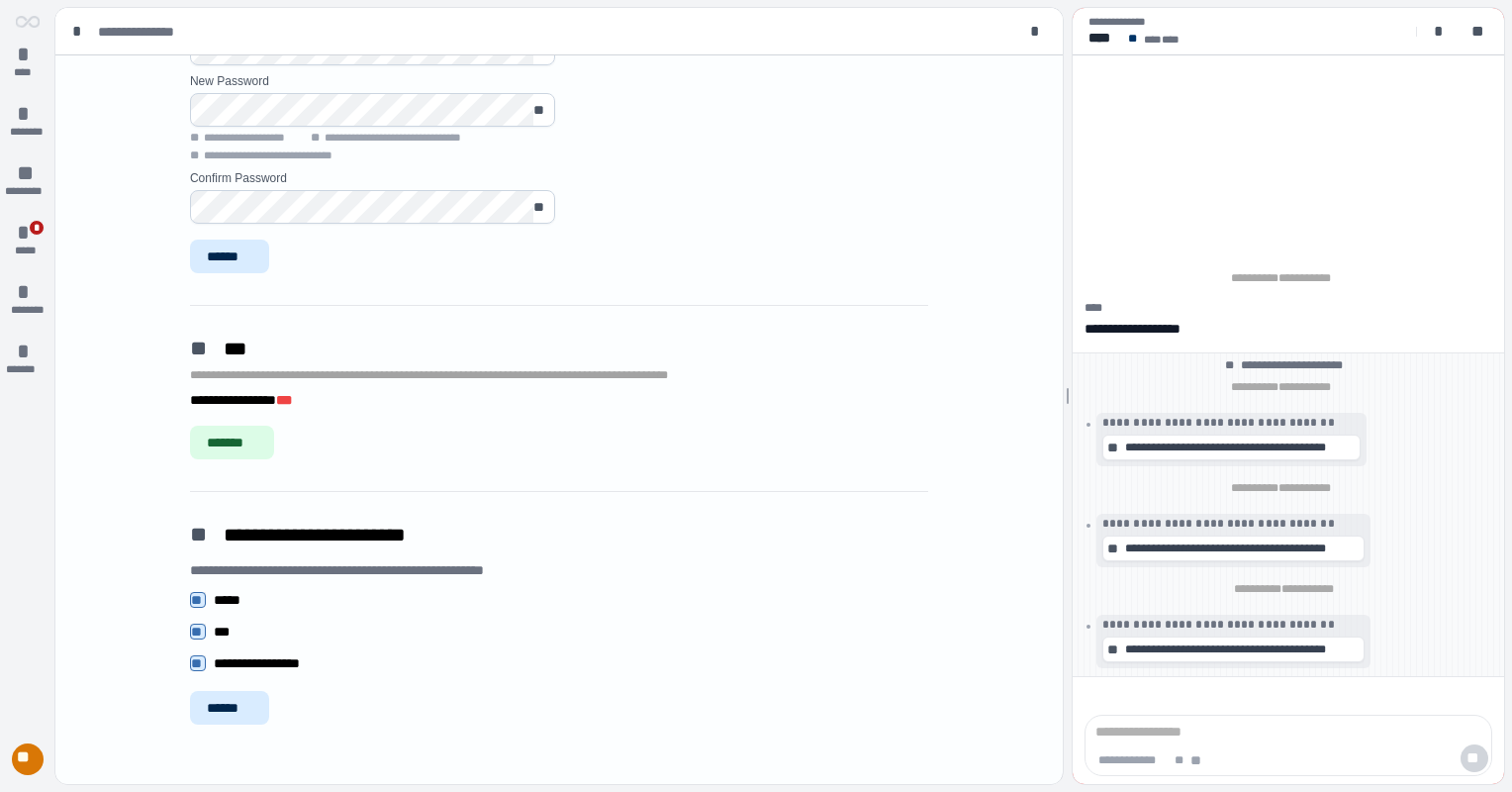 click on "**********" at bounding box center (559, 425) 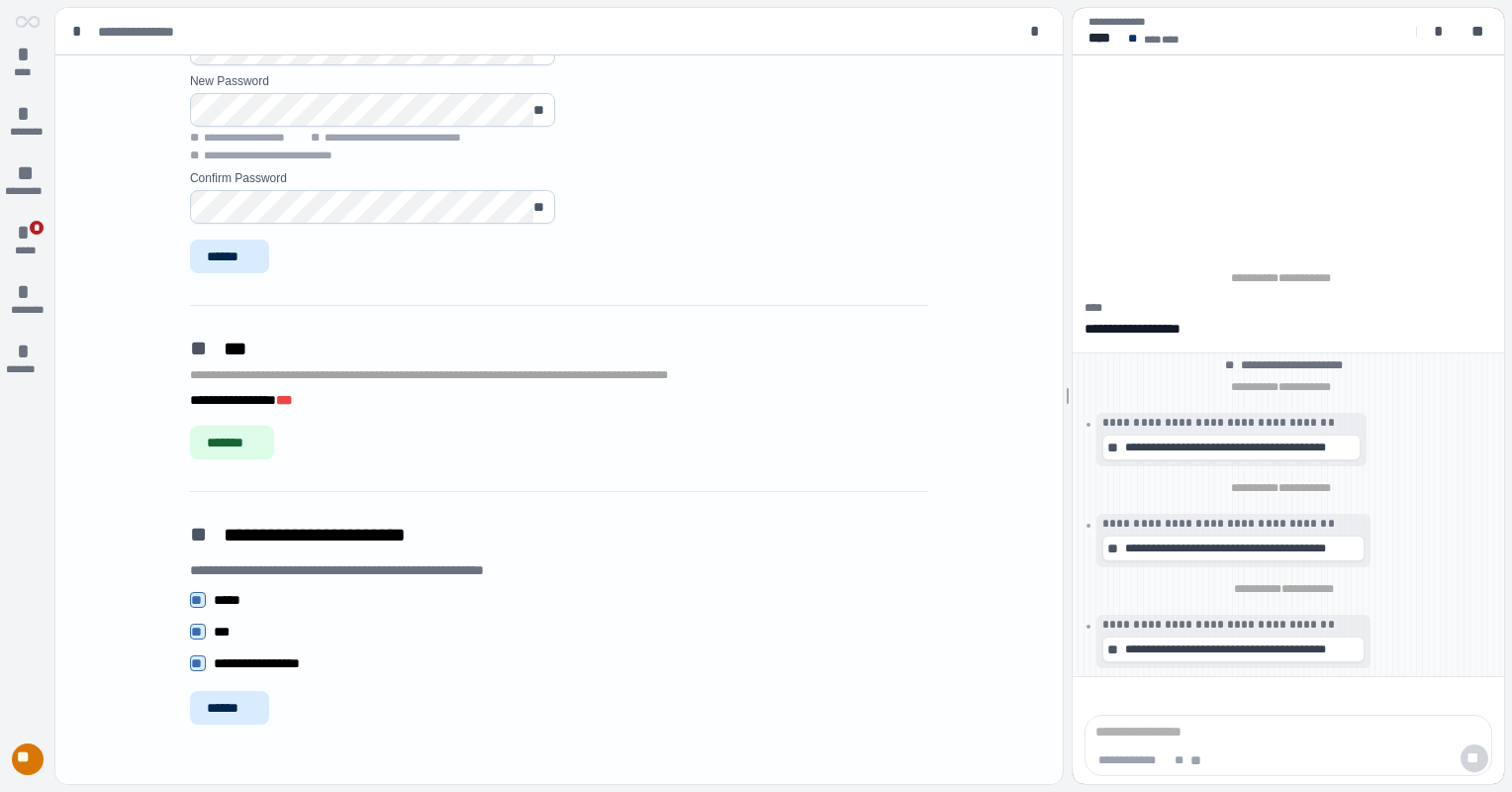 click on "**********" at bounding box center (256, 663) 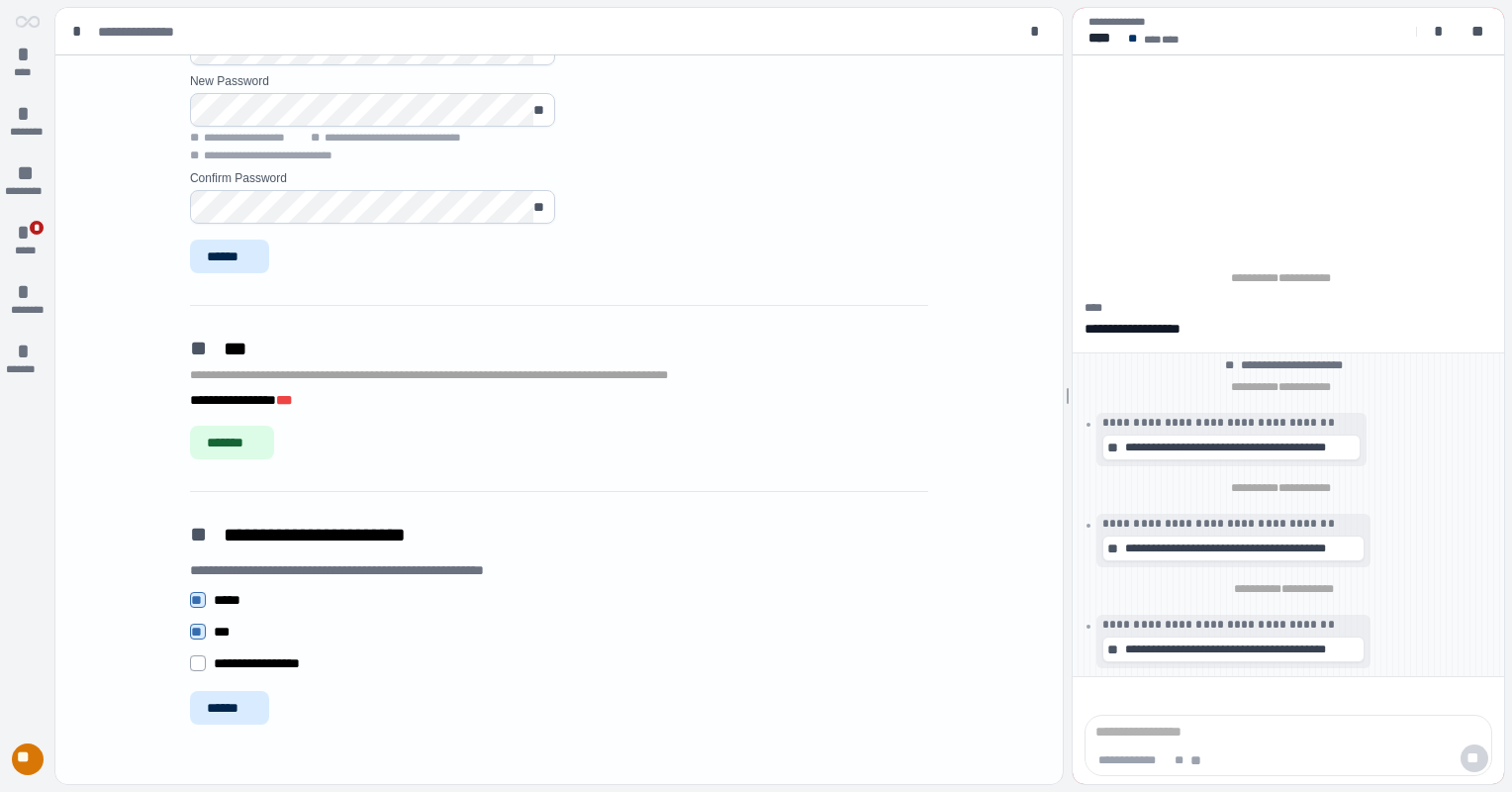 click on "**********" at bounding box center [256, 663] 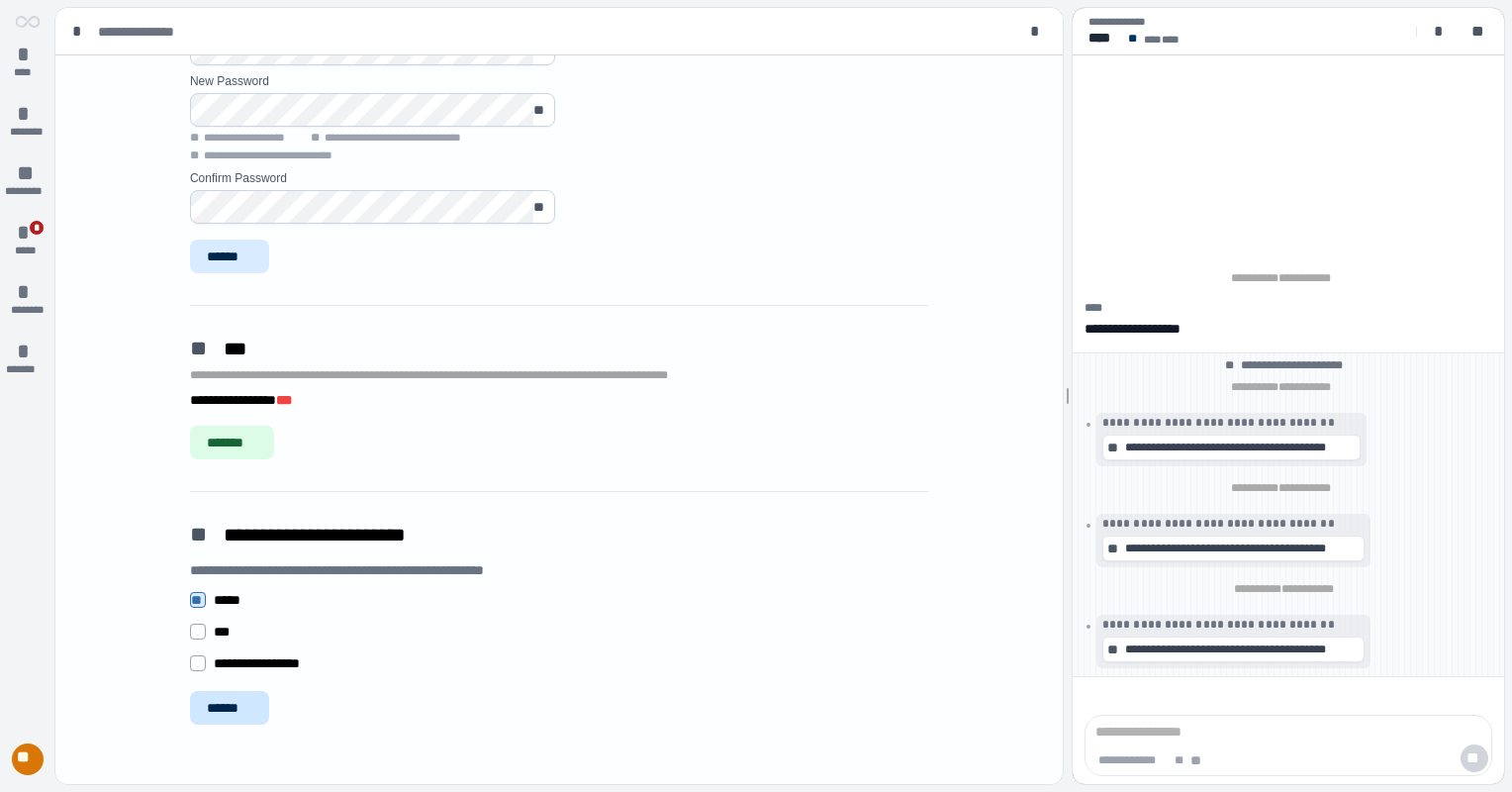 click on "******" at bounding box center [230, 708] 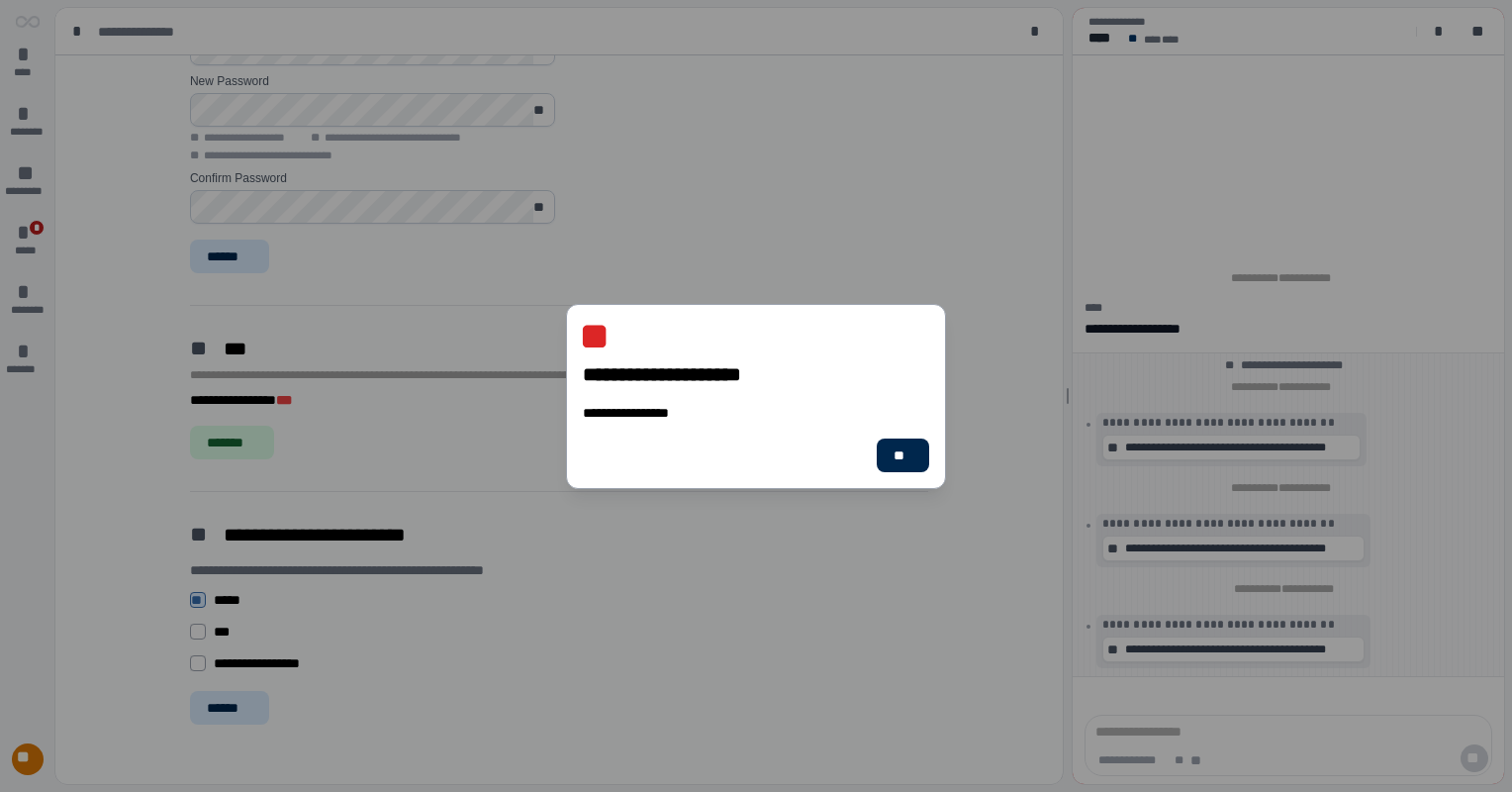 click on "**" at bounding box center (902, 455) 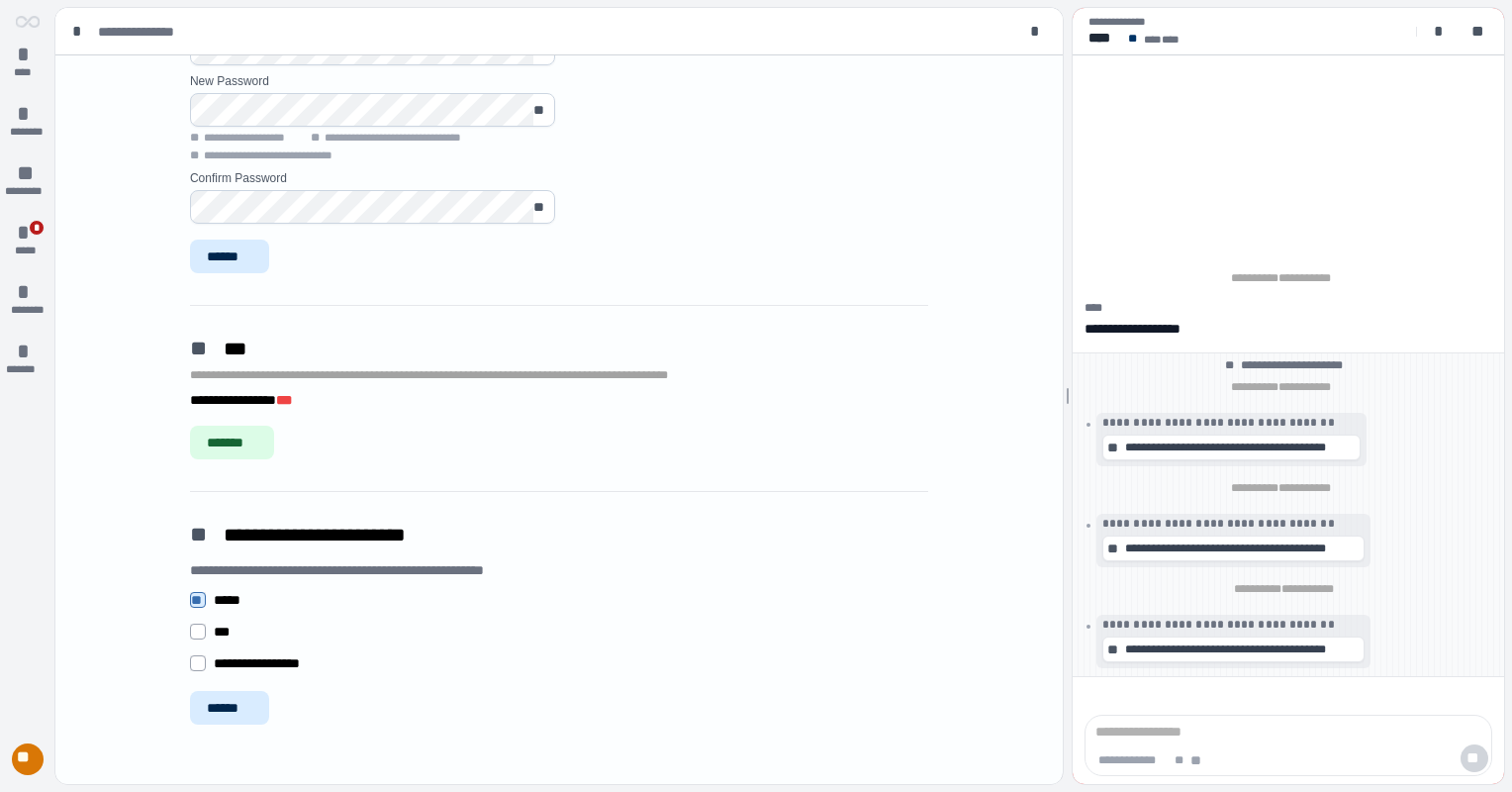 click on "**********" at bounding box center [559, 570] 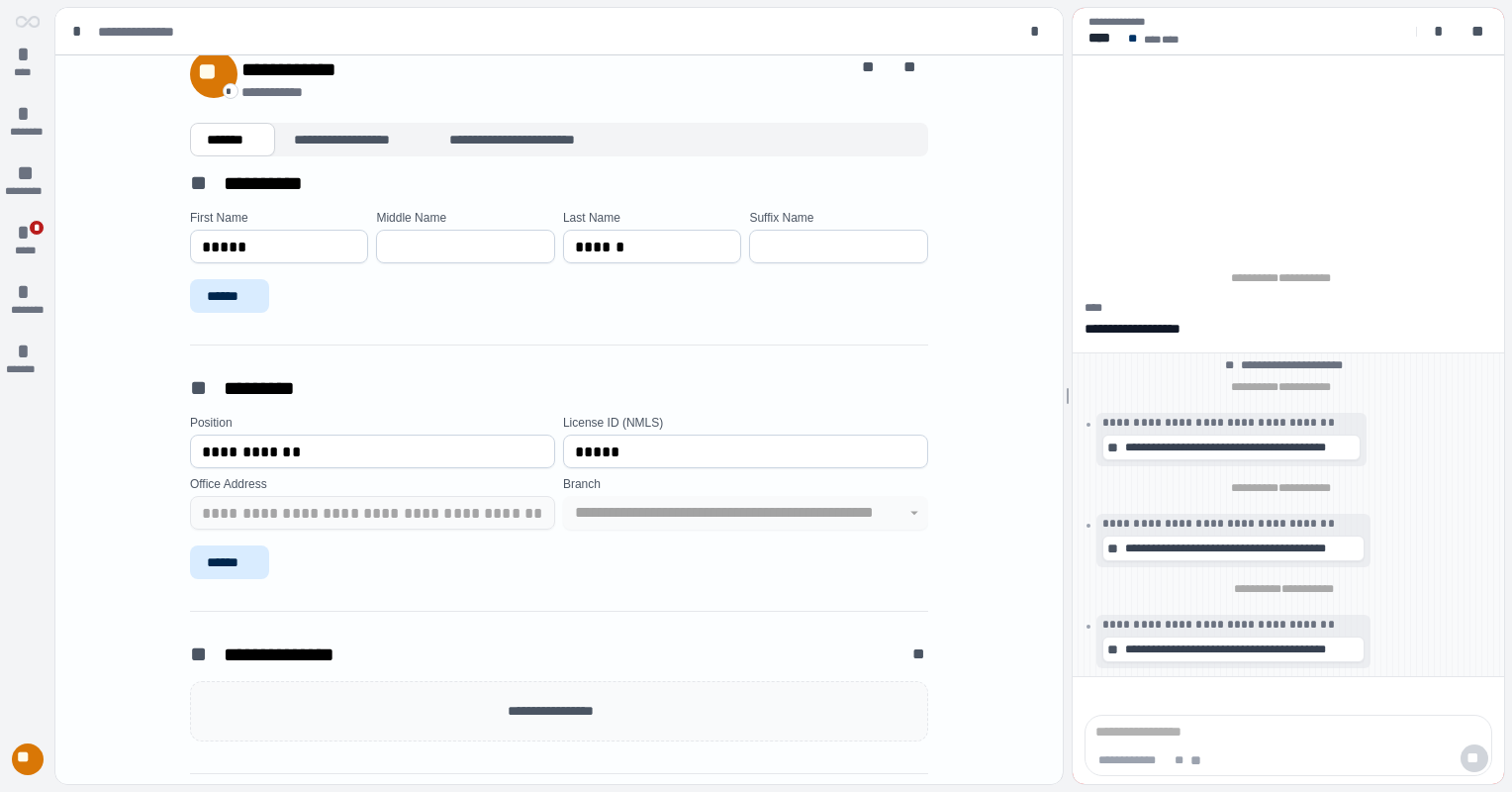 scroll, scrollTop: 0, scrollLeft: 0, axis: both 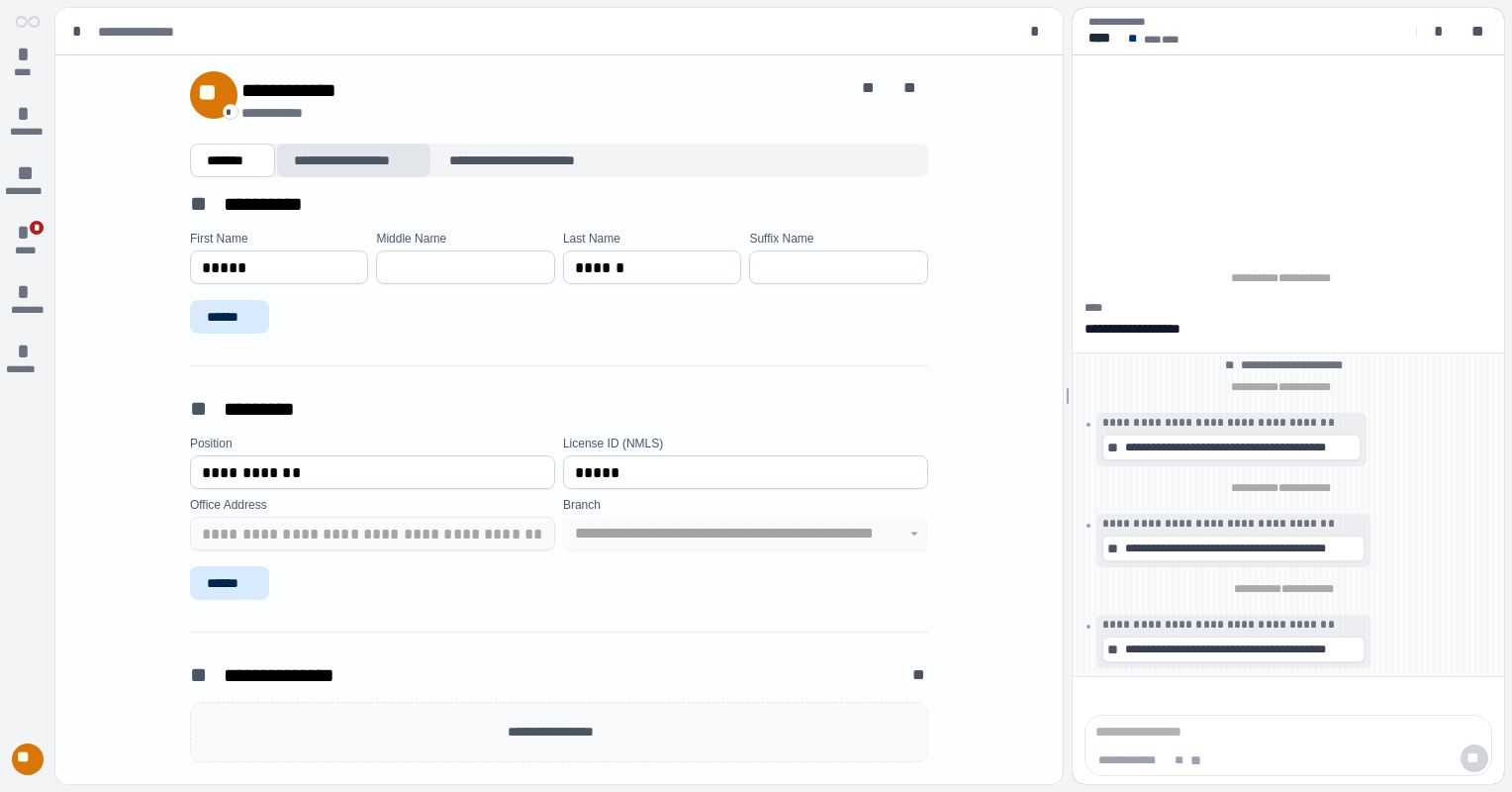 click on "**********" at bounding box center (353, 160) 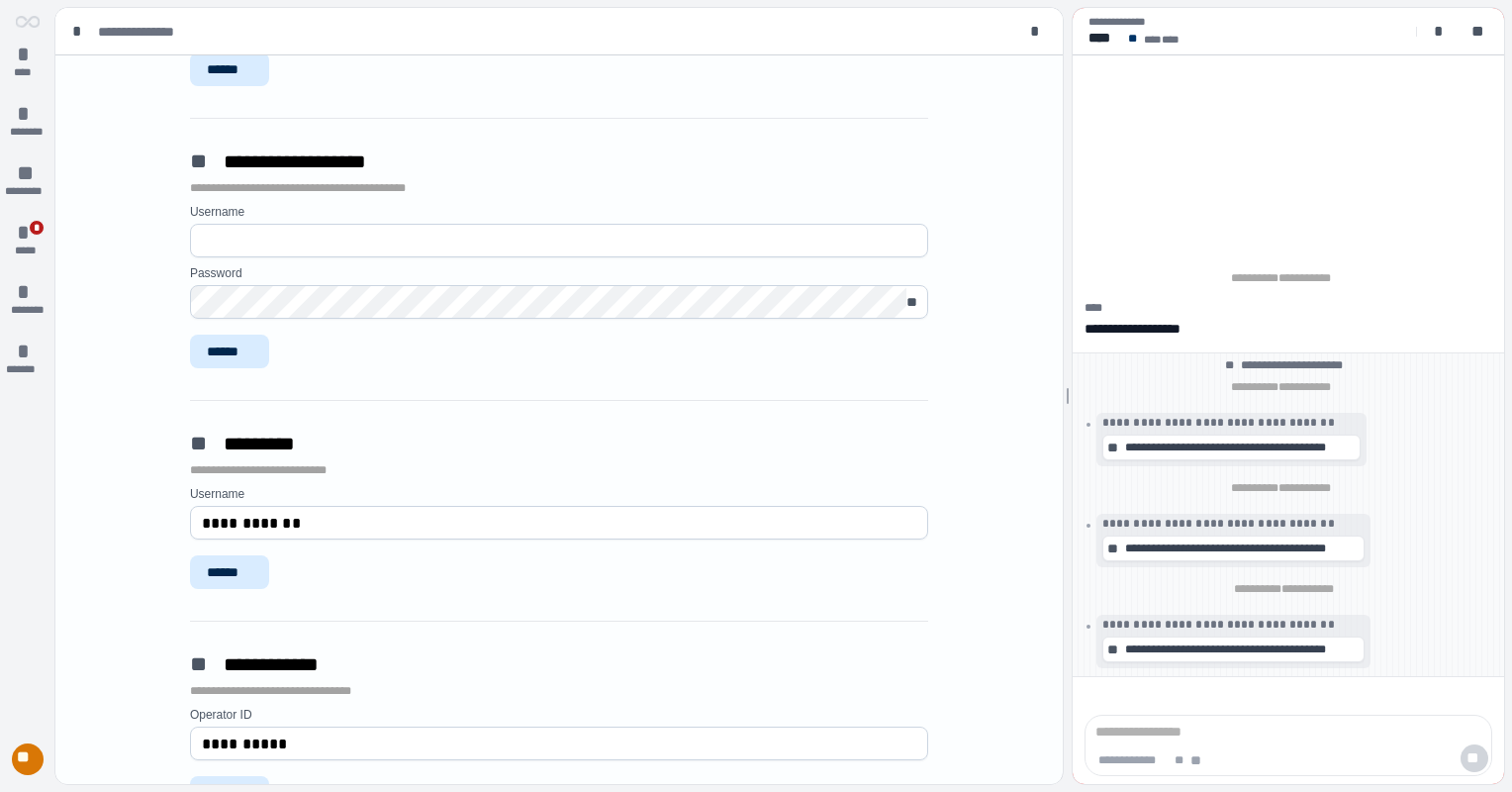 scroll, scrollTop: 412, scrollLeft: 0, axis: vertical 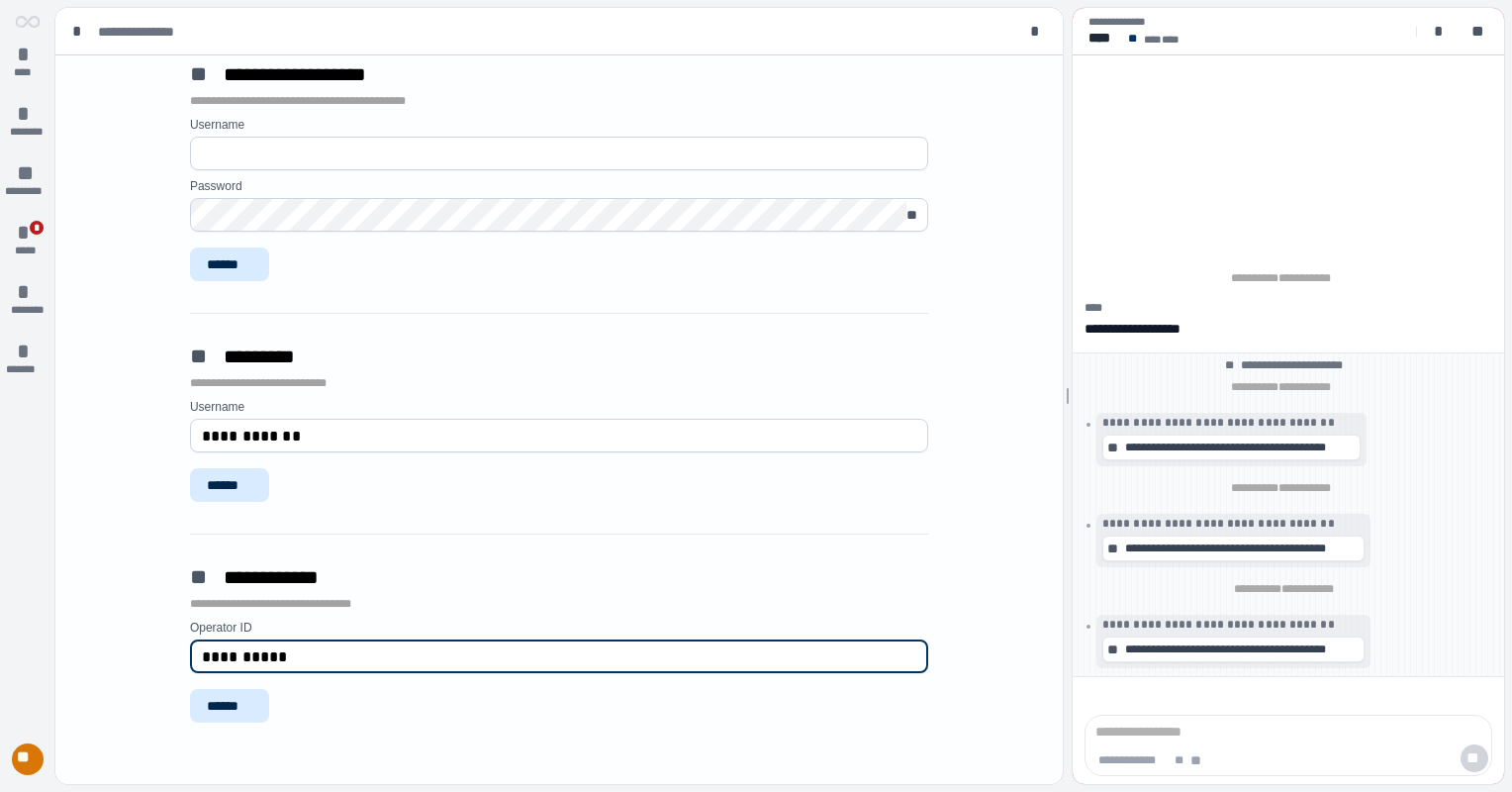 drag, startPoint x: 404, startPoint y: 652, endPoint x: 170, endPoint y: 589, distance: 242.33242 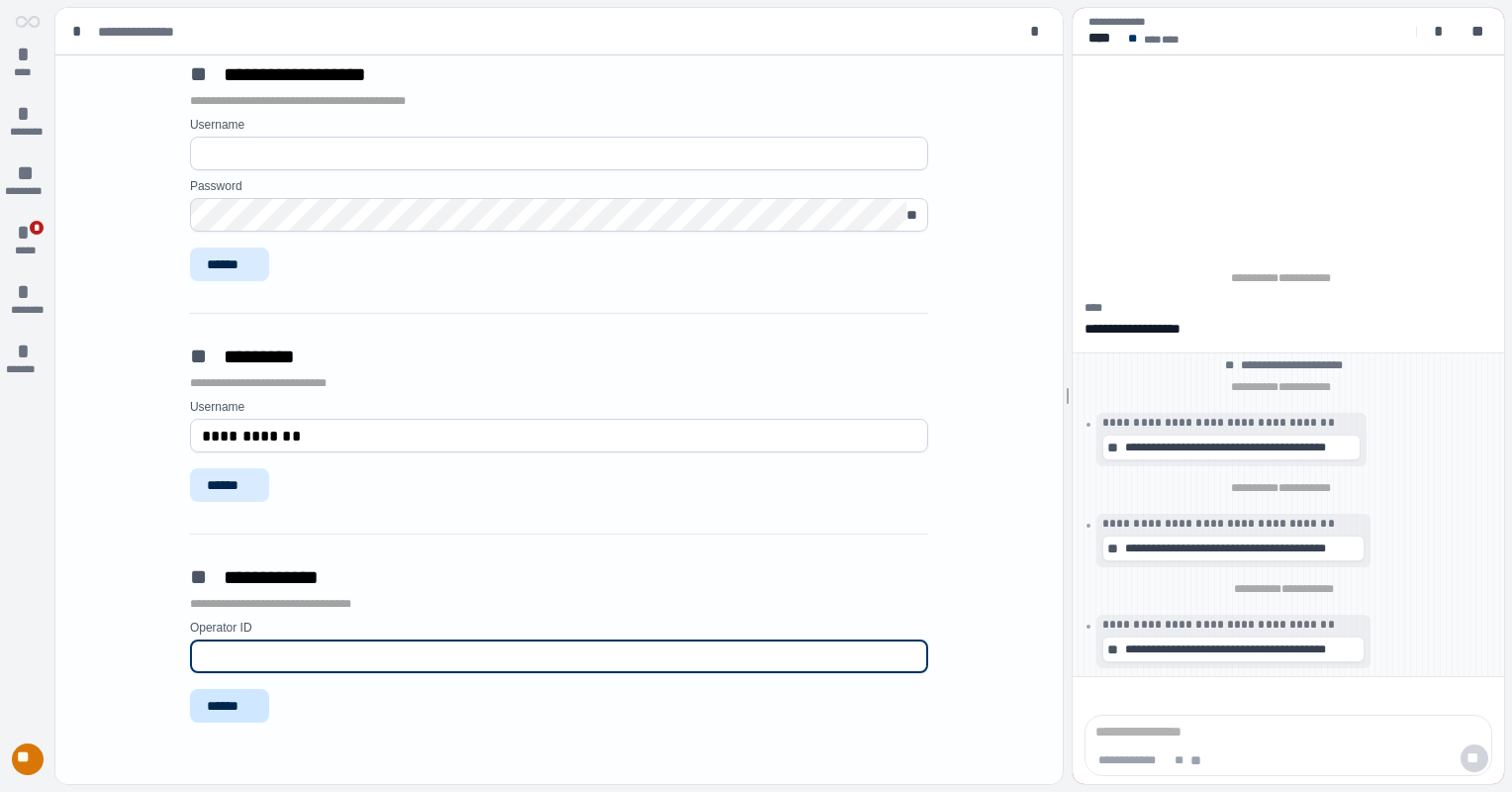 click on "******" at bounding box center (230, 706) 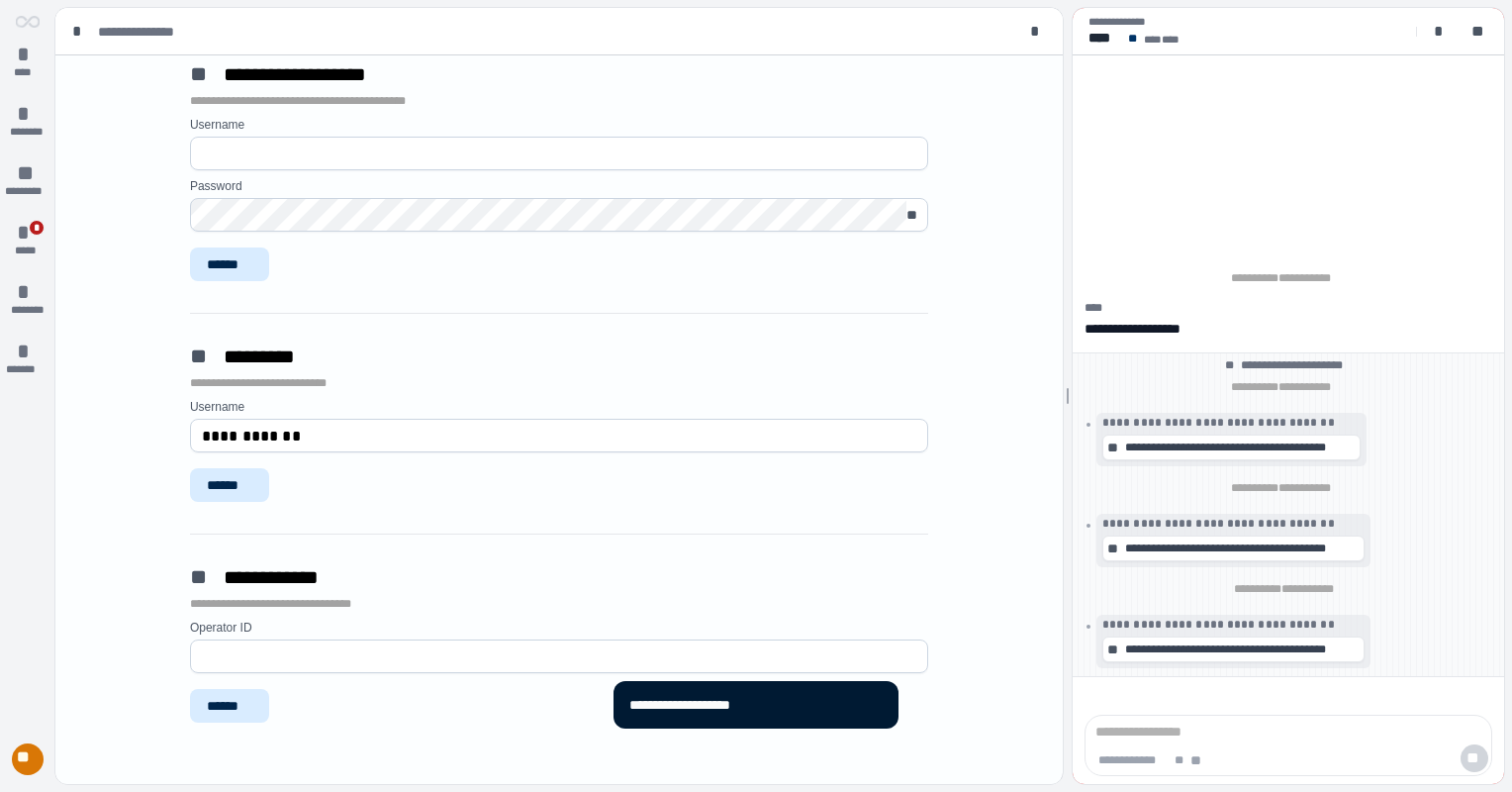 type on "**********" 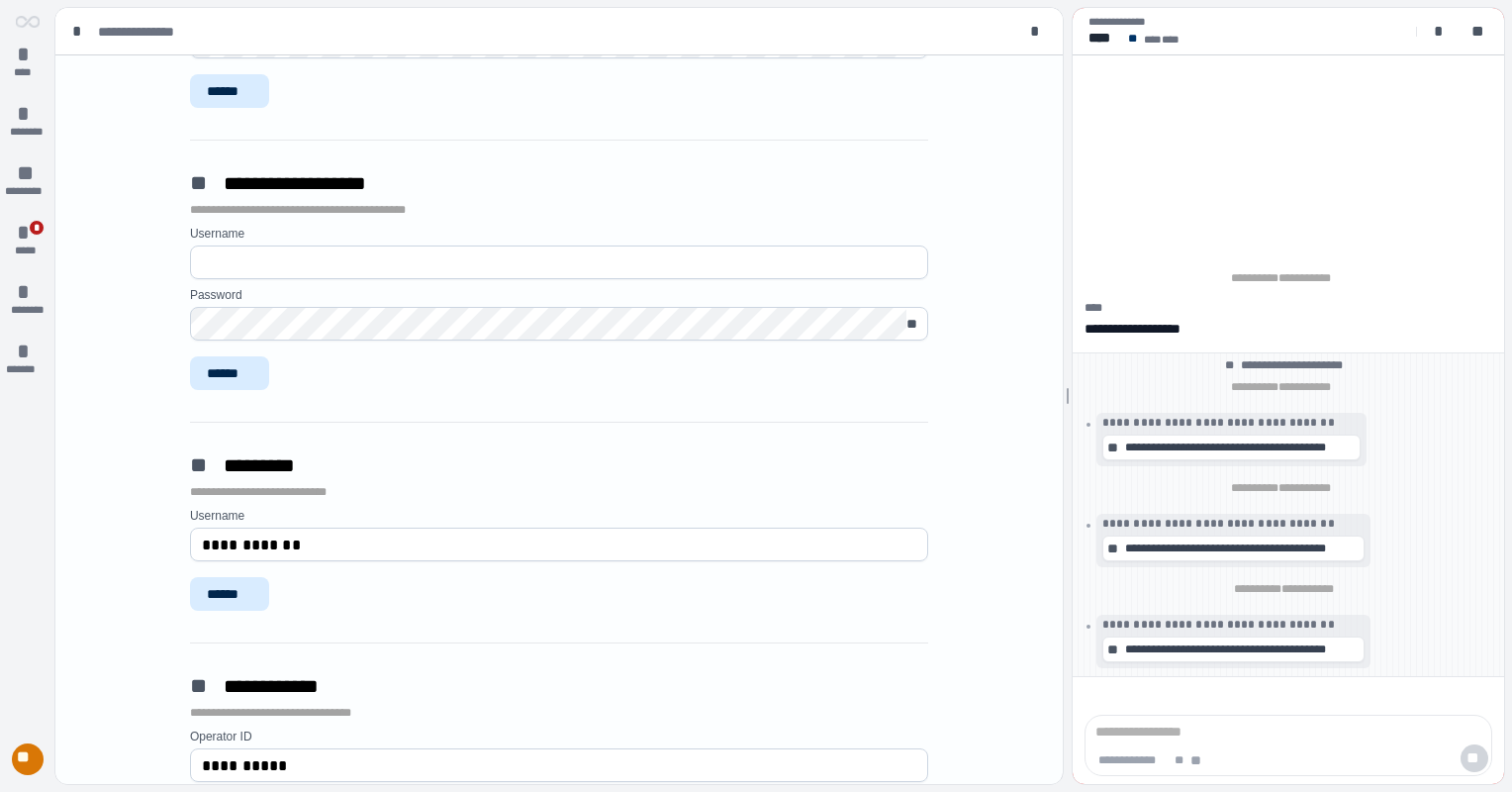 scroll, scrollTop: 412, scrollLeft: 0, axis: vertical 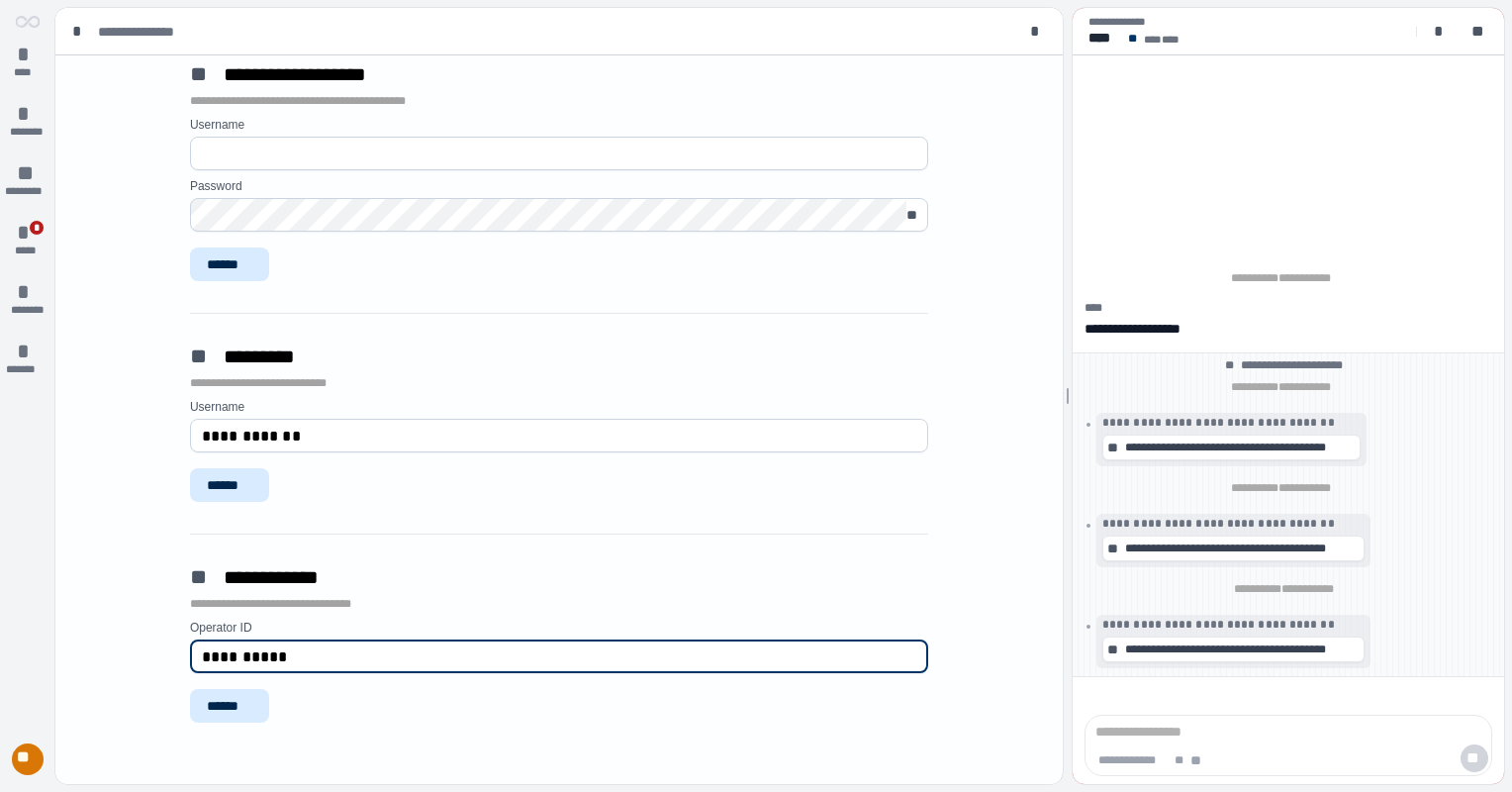 drag, startPoint x: 275, startPoint y: 653, endPoint x: 162, endPoint y: 626, distance: 116.180893 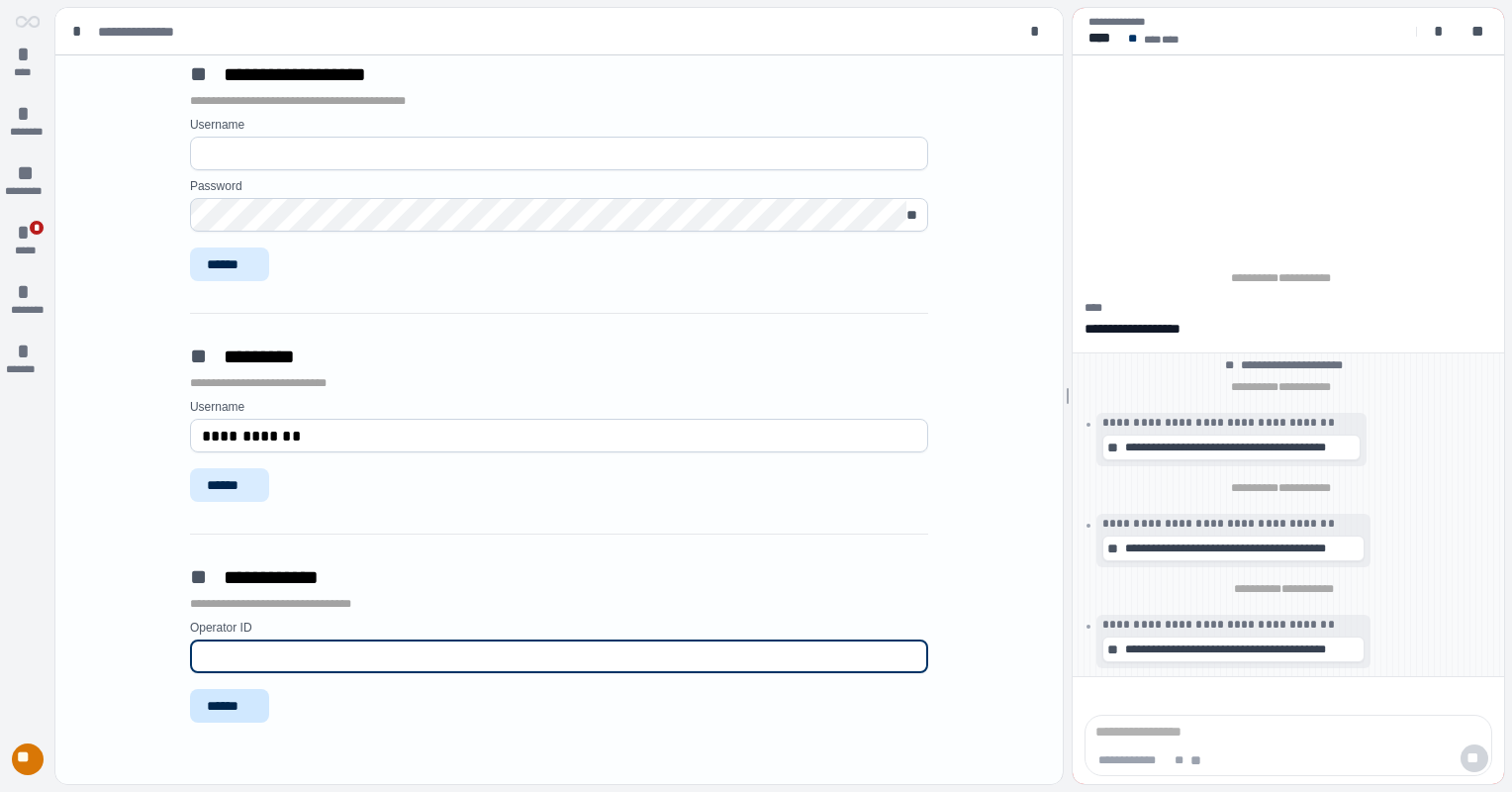 type 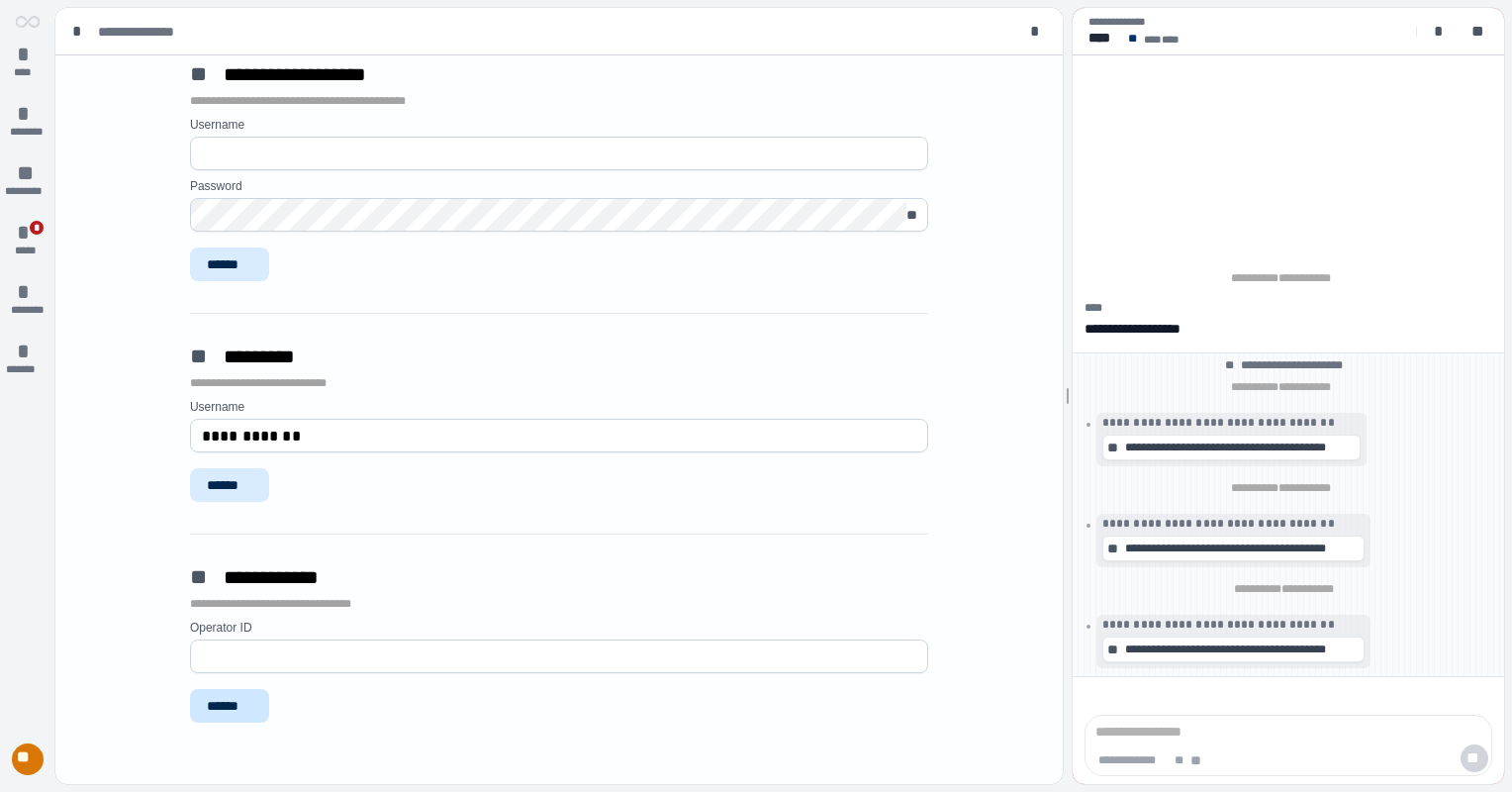 click on "******" at bounding box center (230, 706) 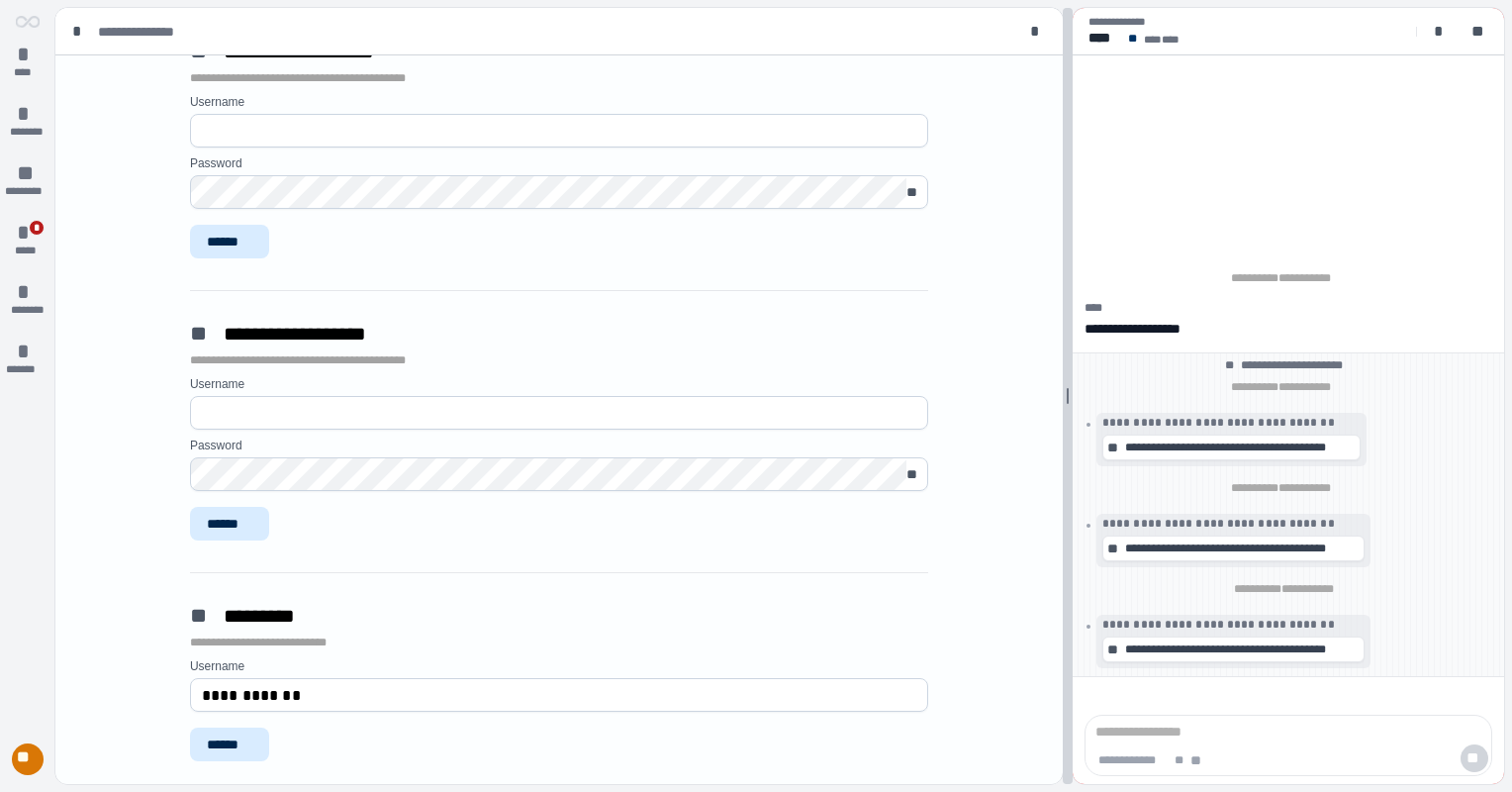 scroll, scrollTop: 0, scrollLeft: 0, axis: both 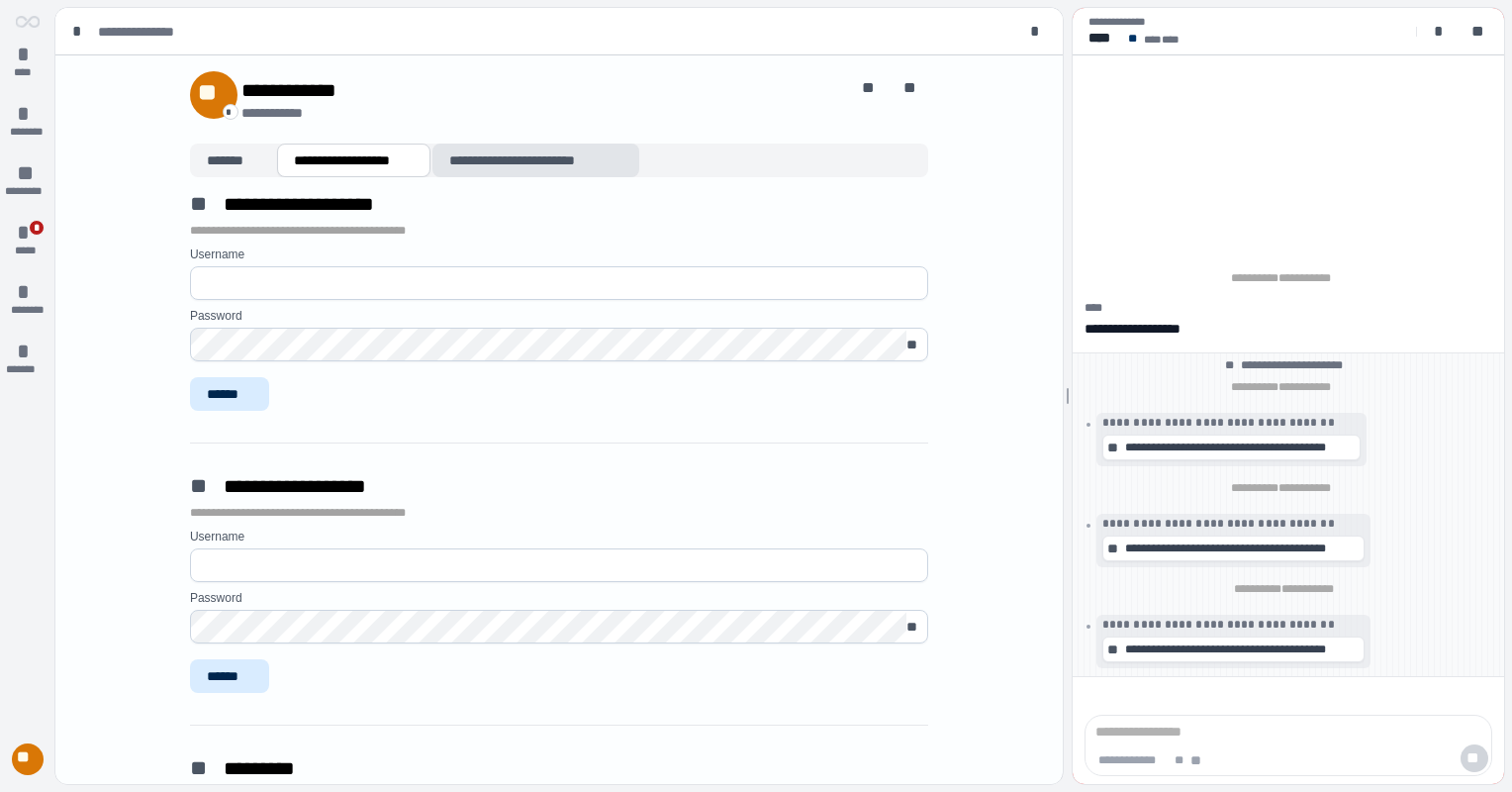 click on "**********" at bounding box center (536, 160) 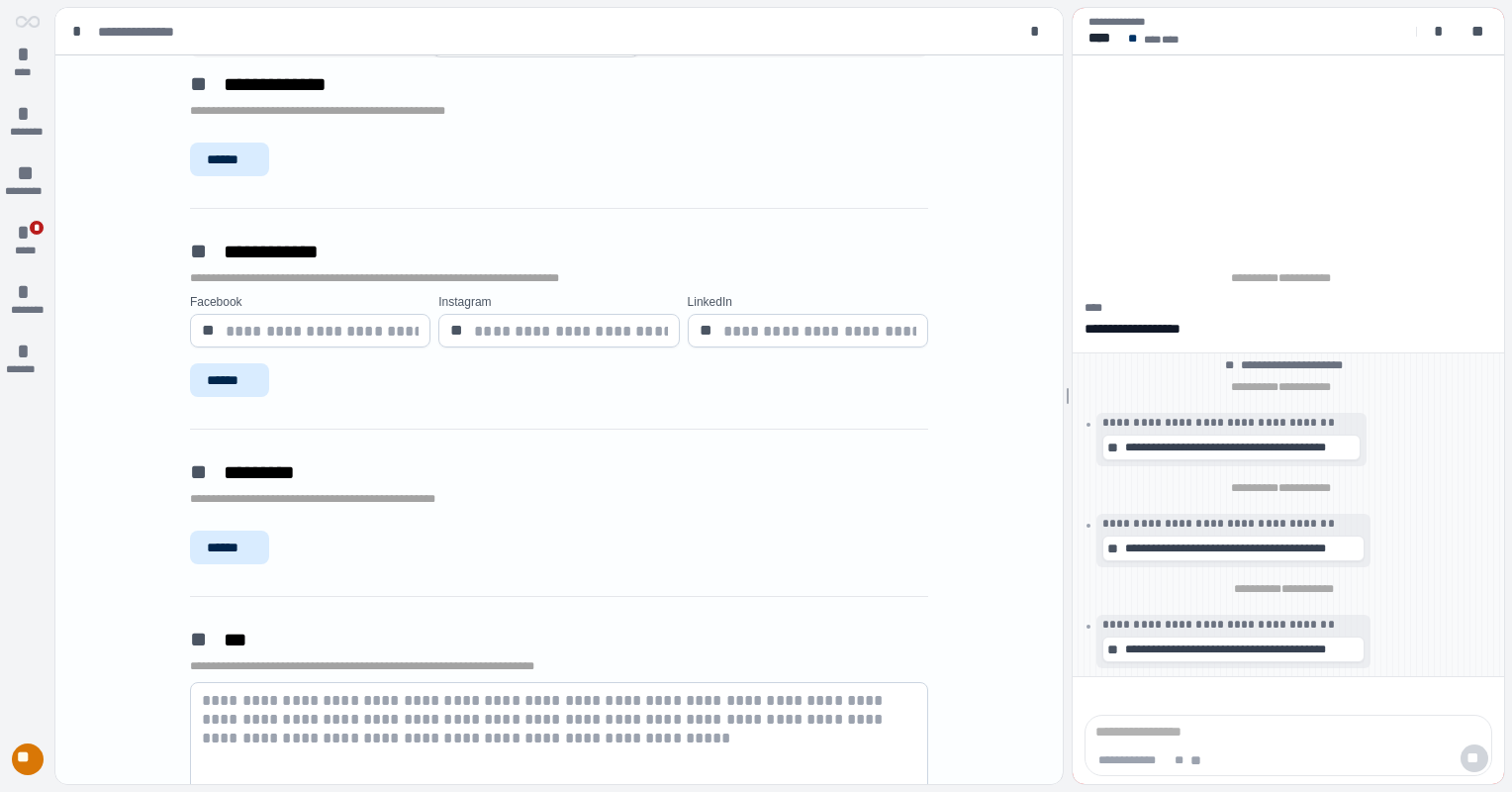 scroll, scrollTop: 0, scrollLeft: 0, axis: both 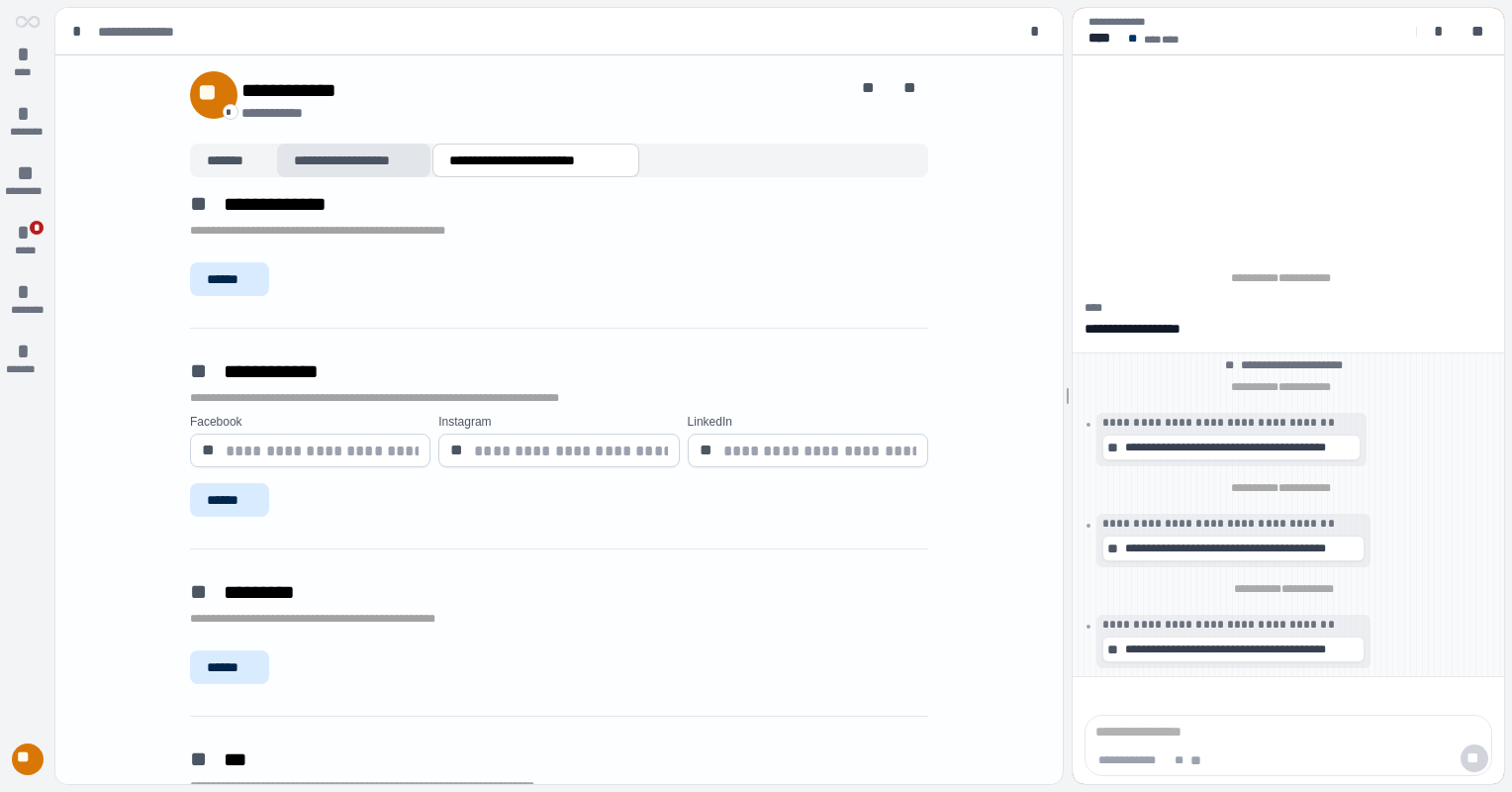 click on "**********" at bounding box center (353, 160) 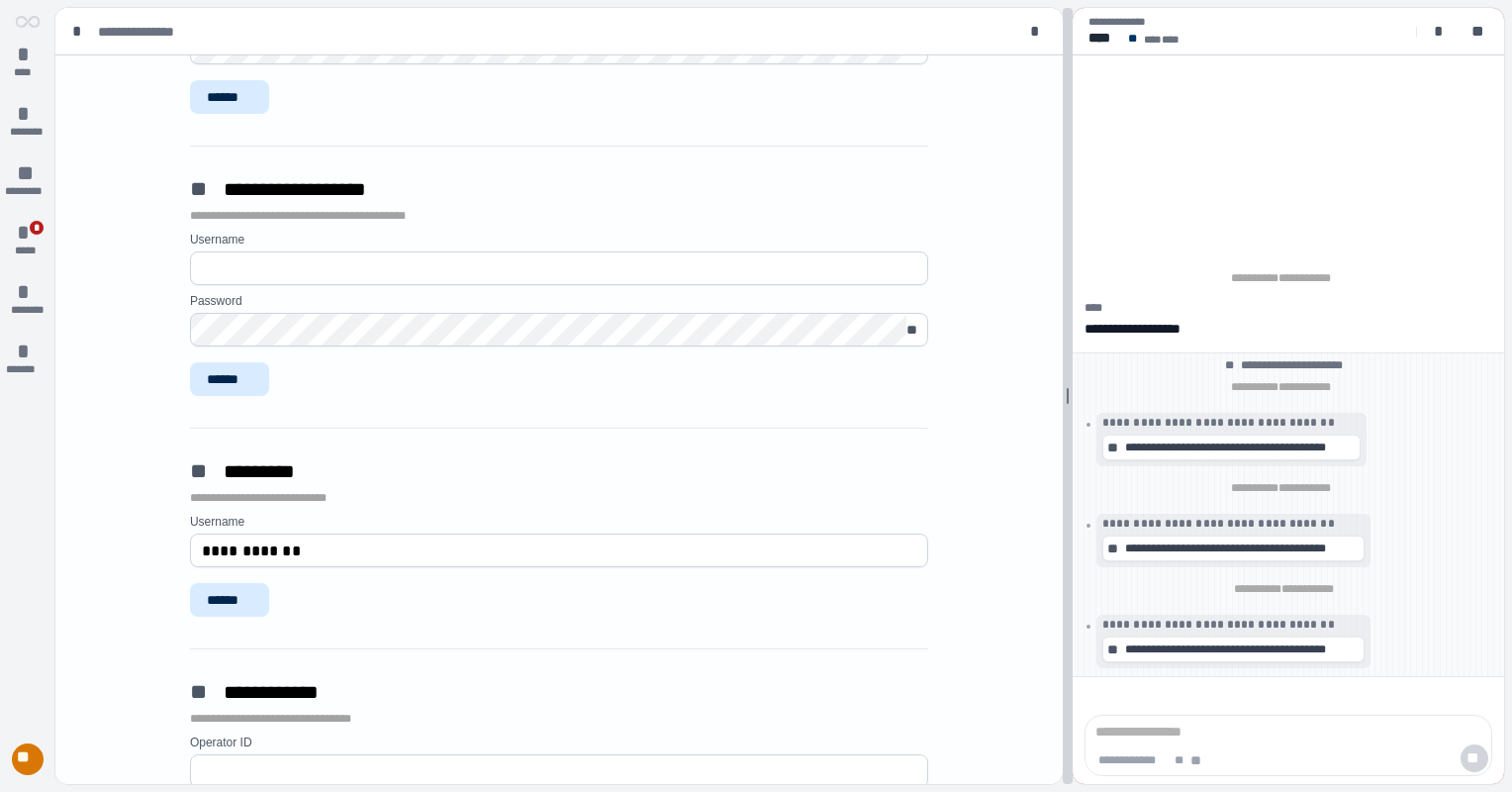 scroll, scrollTop: 412, scrollLeft: 0, axis: vertical 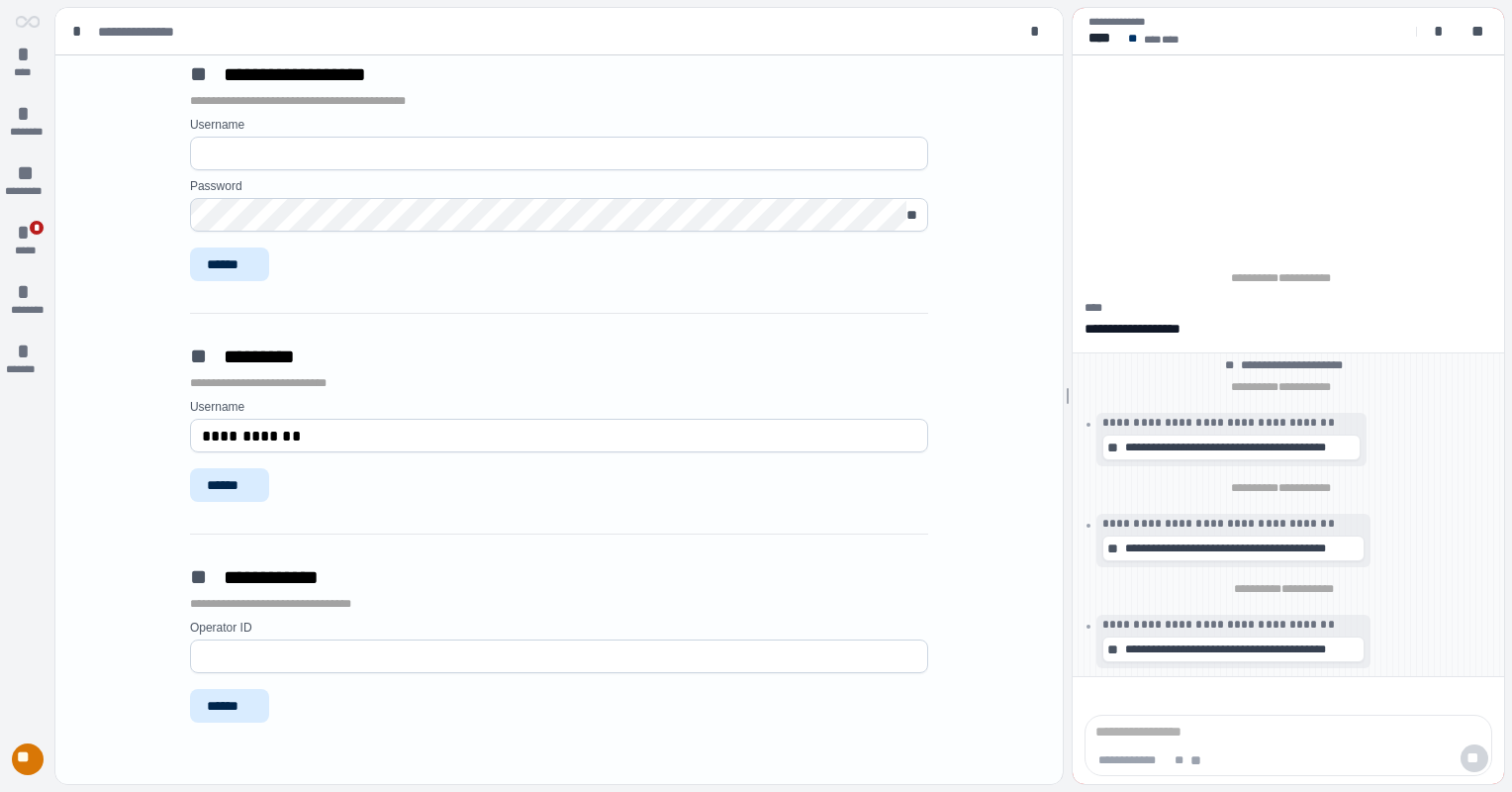 click on "**********" at bounding box center (559, 436) 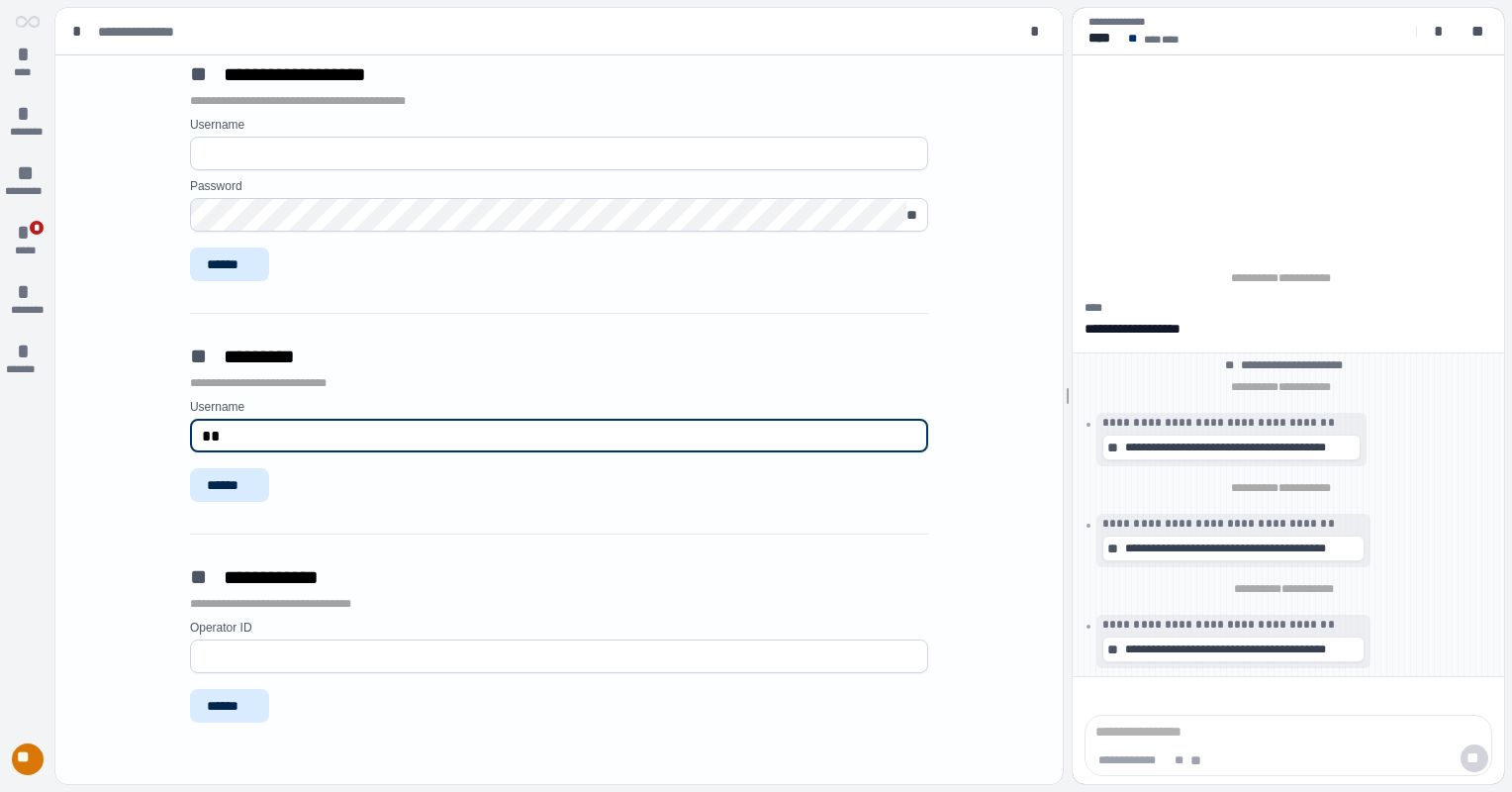 type on "*" 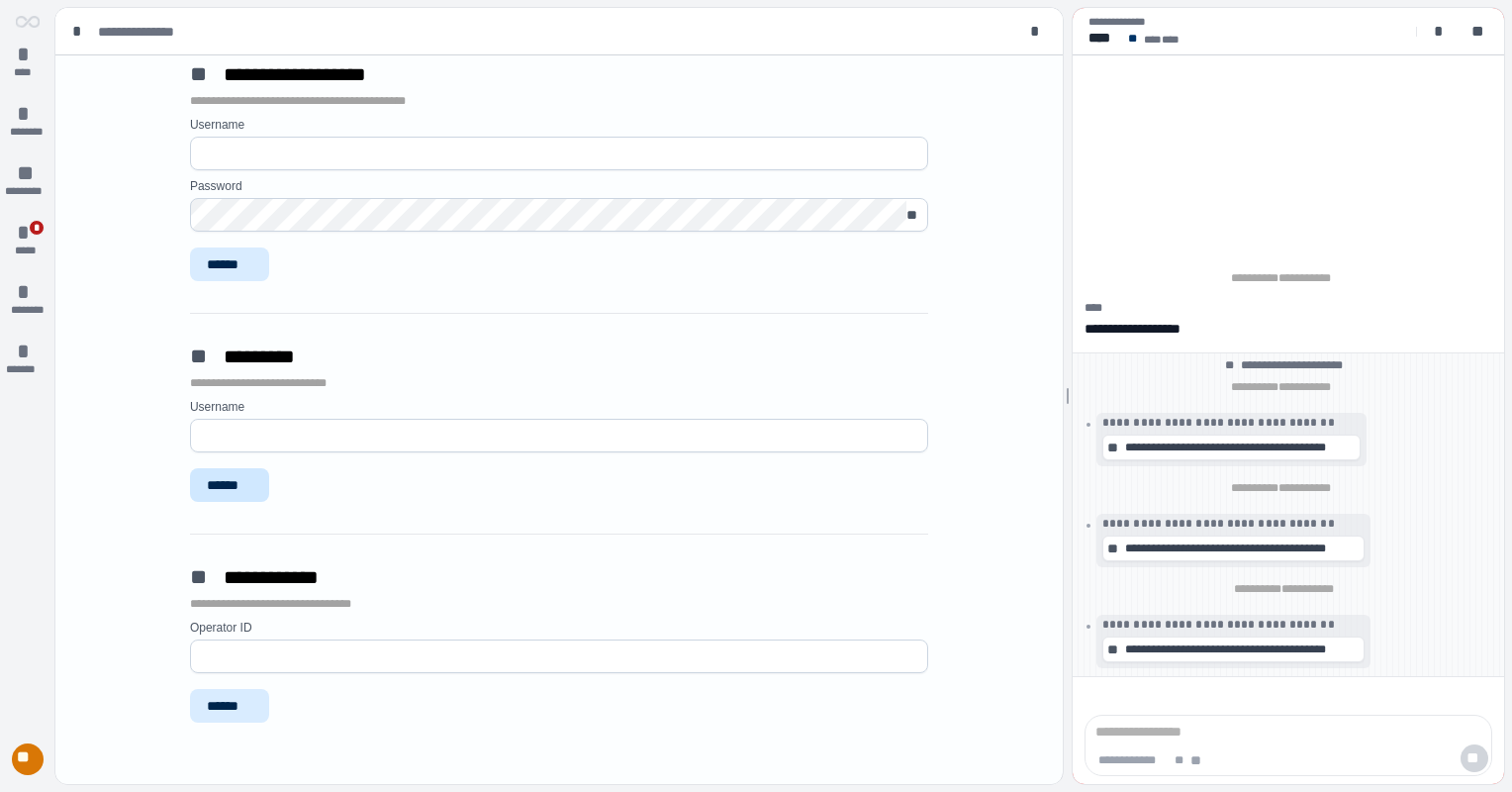 click on "******" at bounding box center (230, 485) 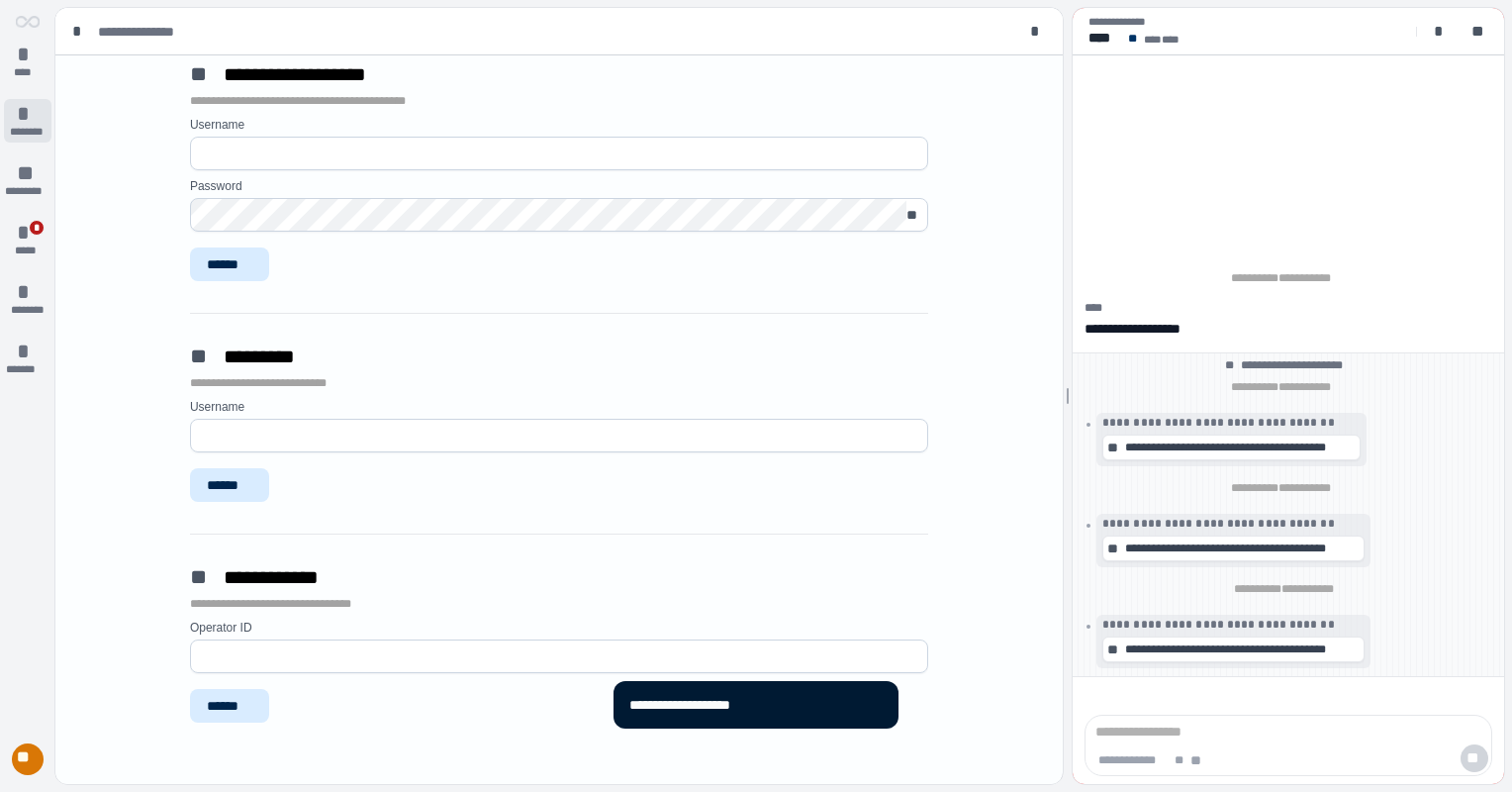 type on "**********" 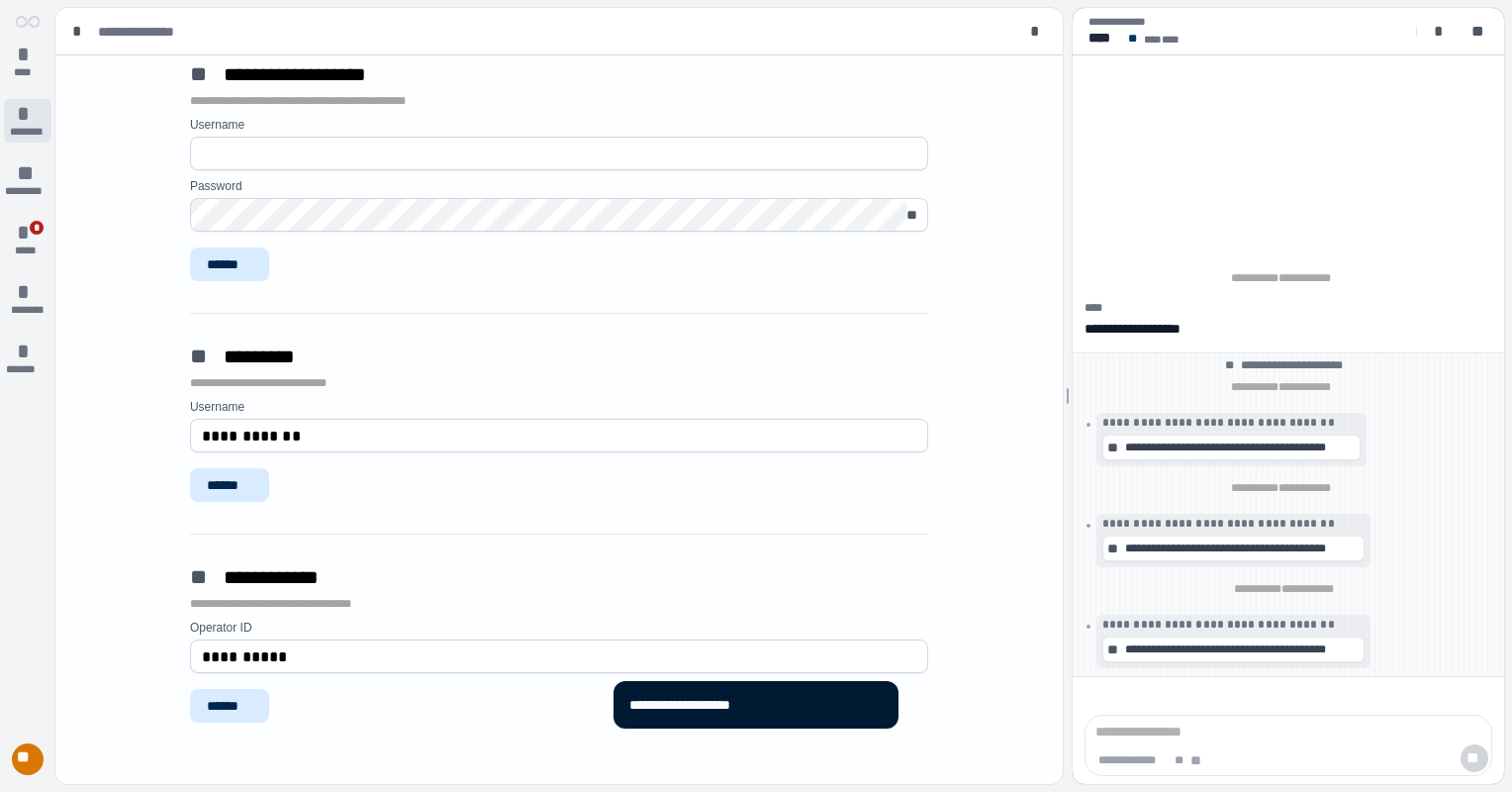 click on "*" at bounding box center [28, 114] 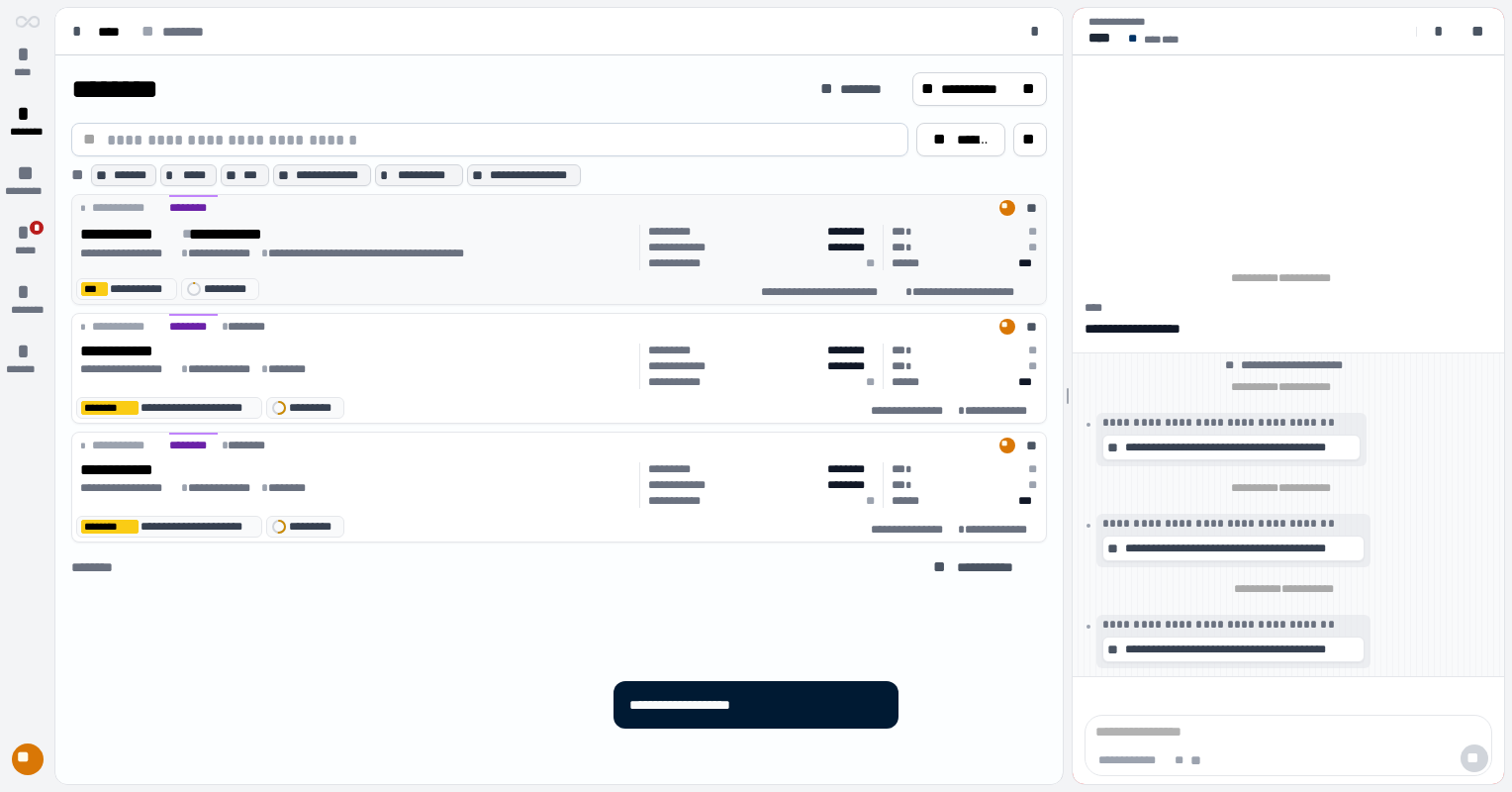 click on "**********" at bounding box center [243, 235] 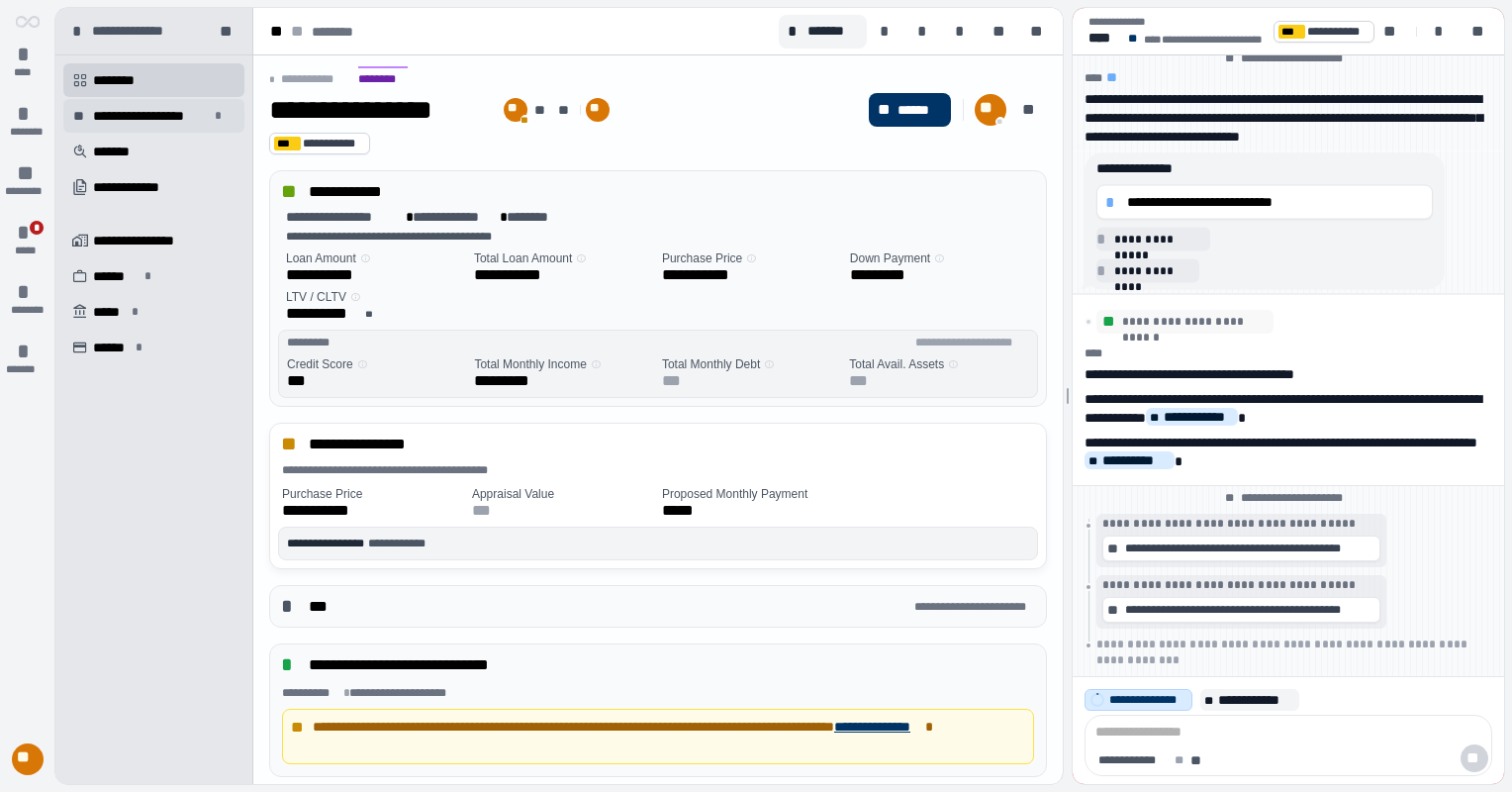 click on "**********" at bounding box center [150, 116] 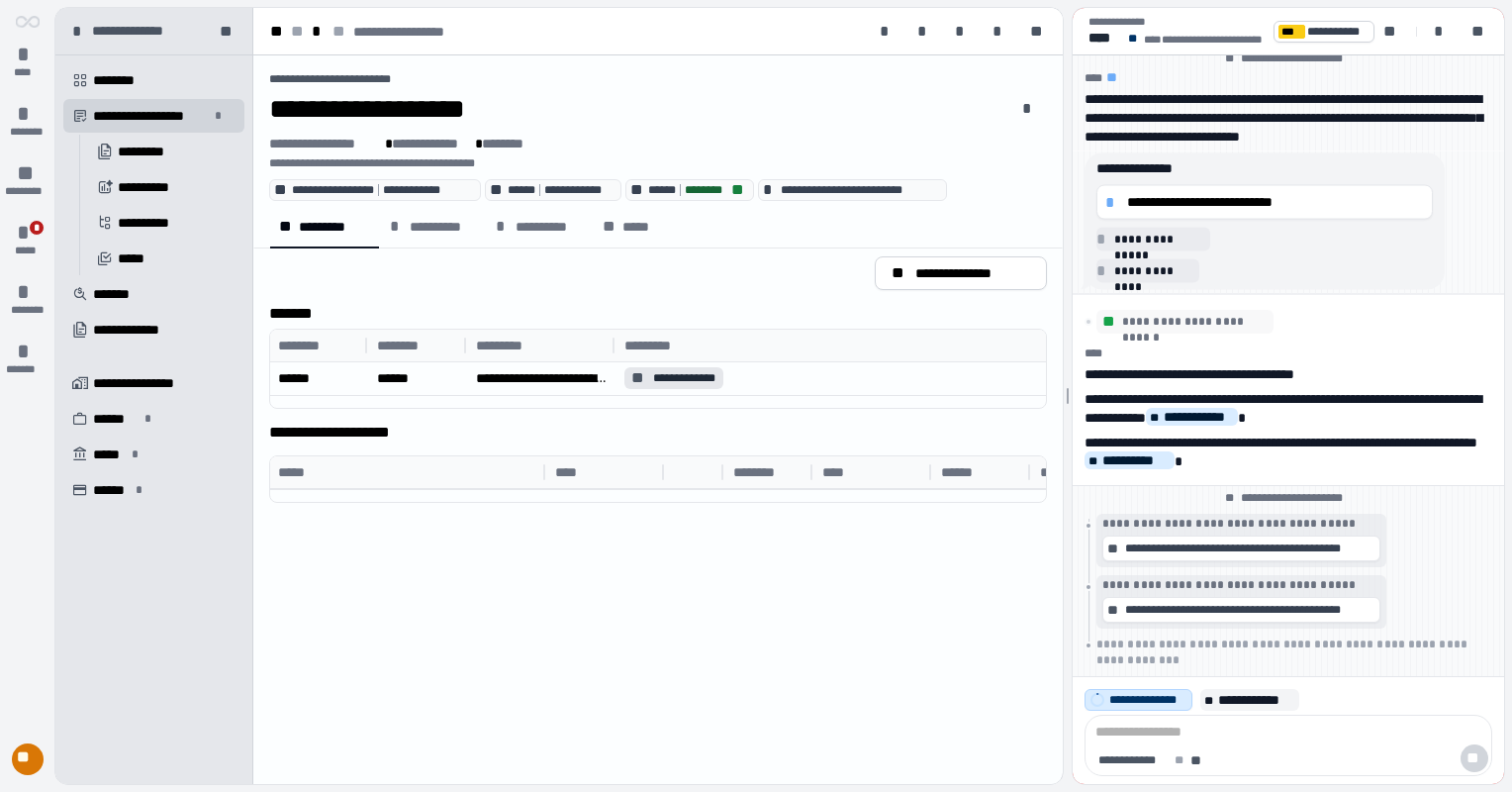 drag, startPoint x: 704, startPoint y: 224, endPoint x: 671, endPoint y: 196, distance: 43.27817 